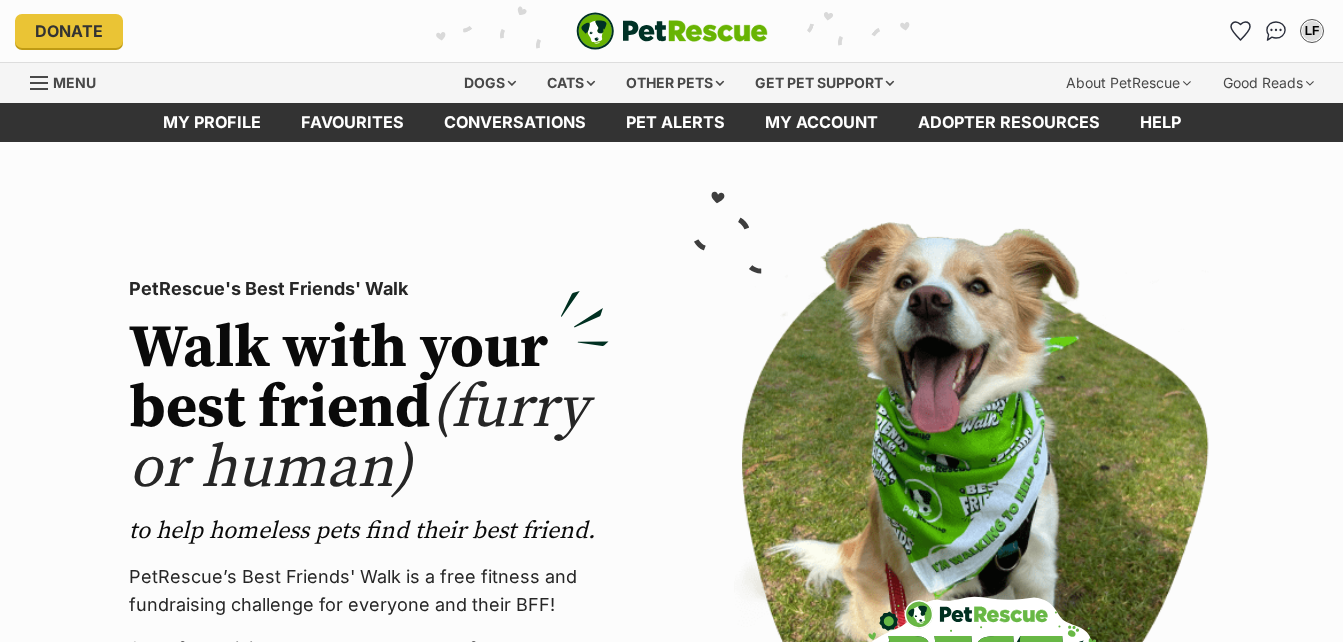 scroll, scrollTop: 0, scrollLeft: 0, axis: both 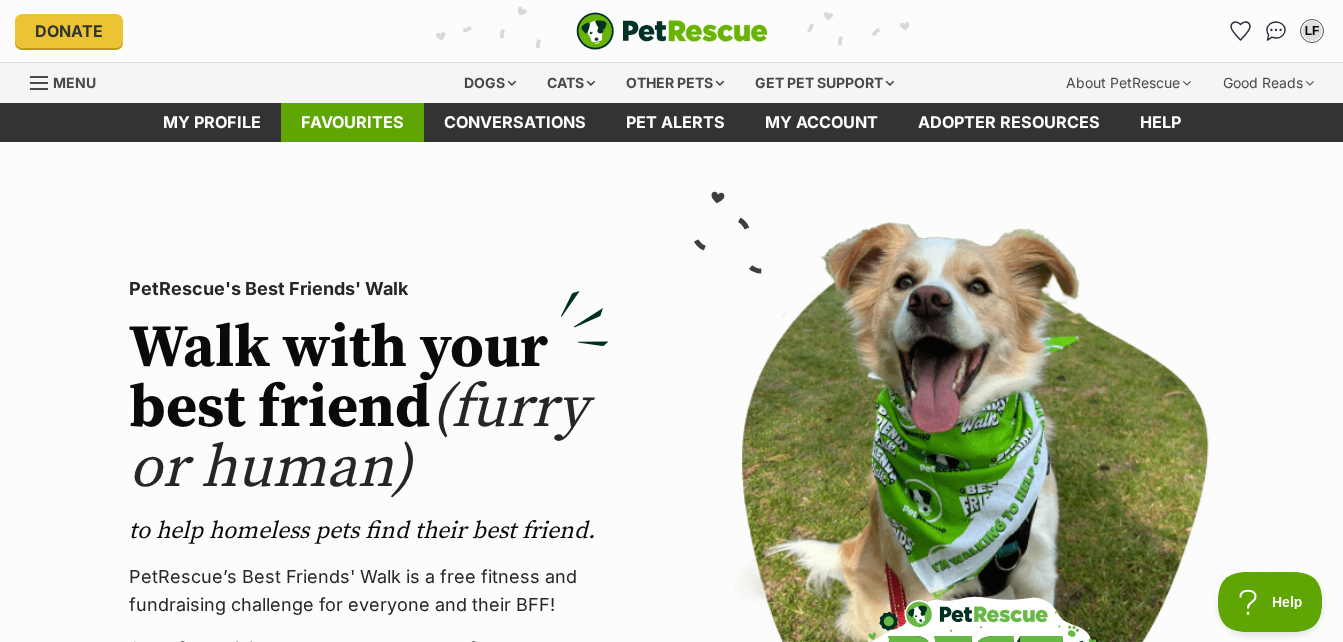 click on "Favourites" at bounding box center [352, 122] 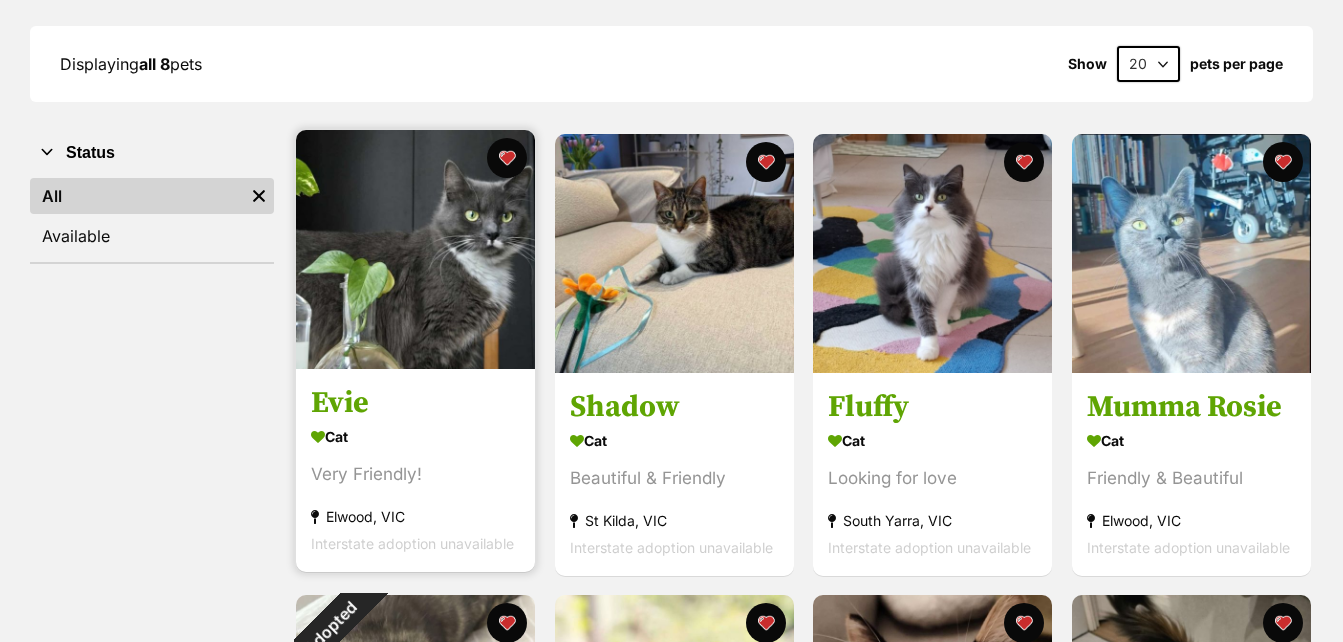 scroll, scrollTop: 0, scrollLeft: 0, axis: both 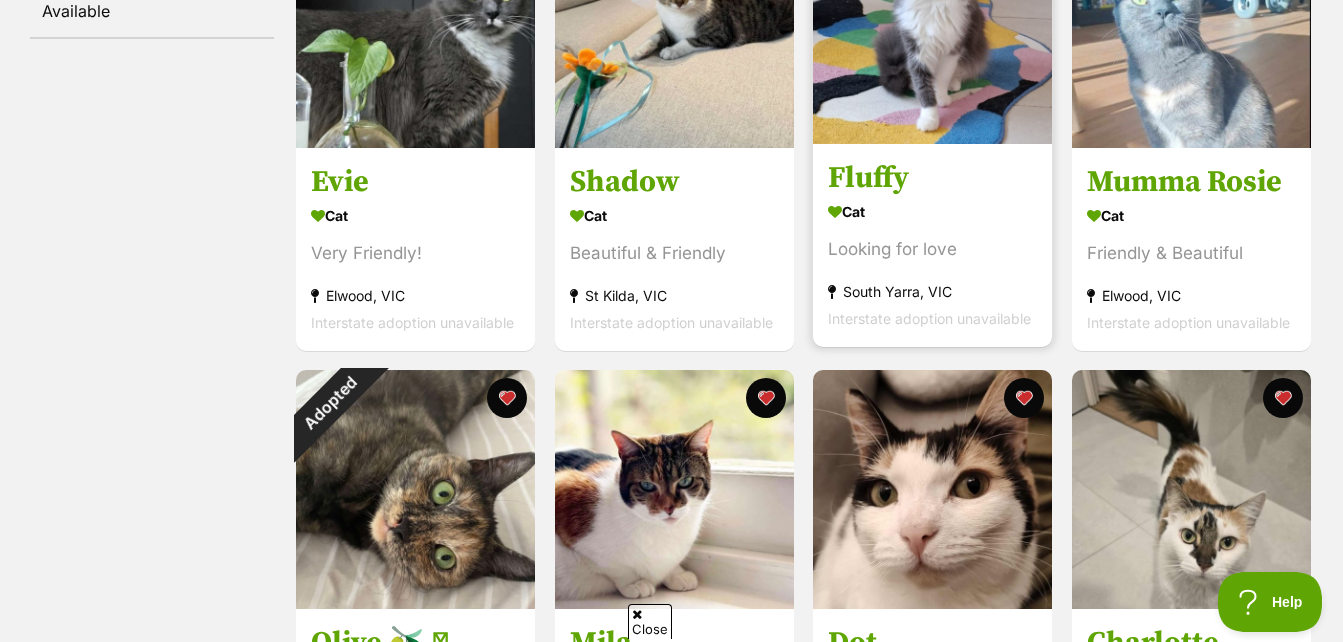 click at bounding box center (932, 24) 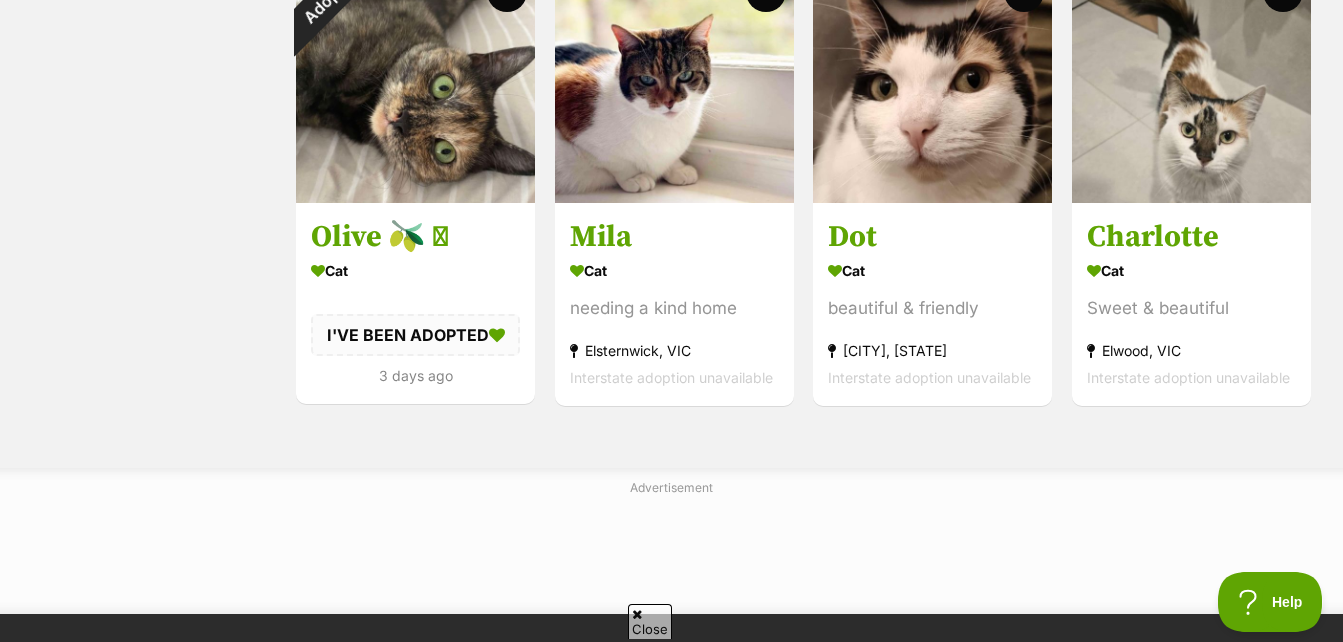 scroll, scrollTop: 900, scrollLeft: 0, axis: vertical 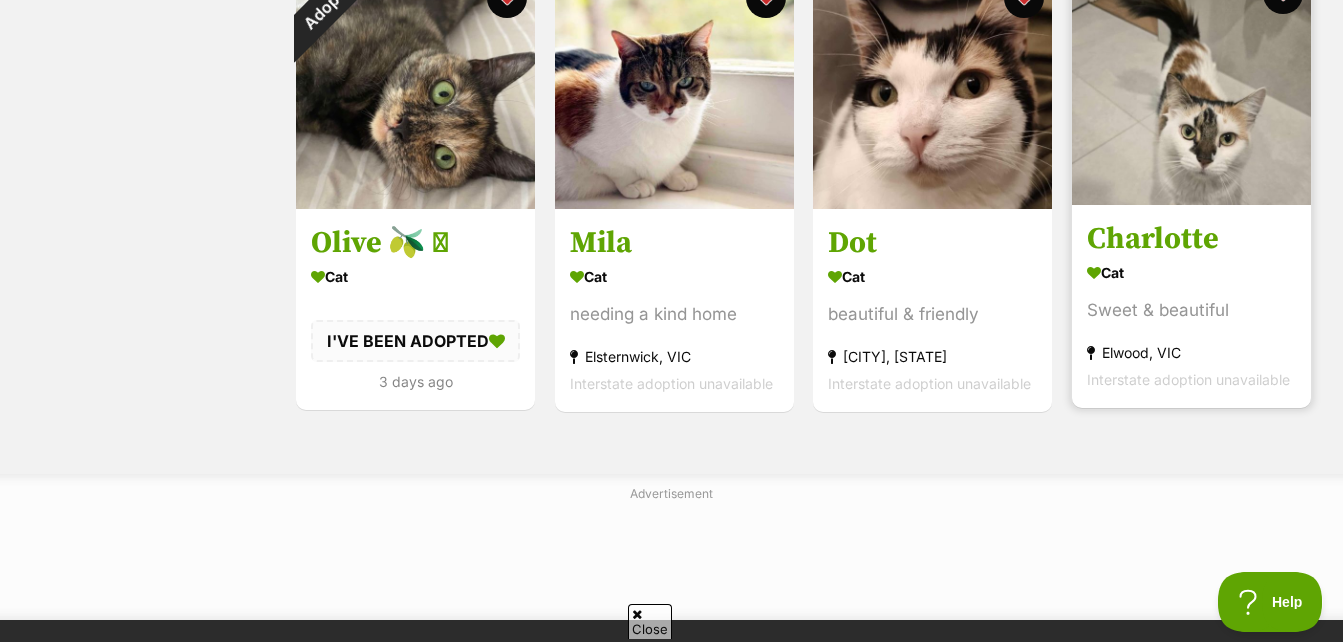 click at bounding box center (1191, 85) 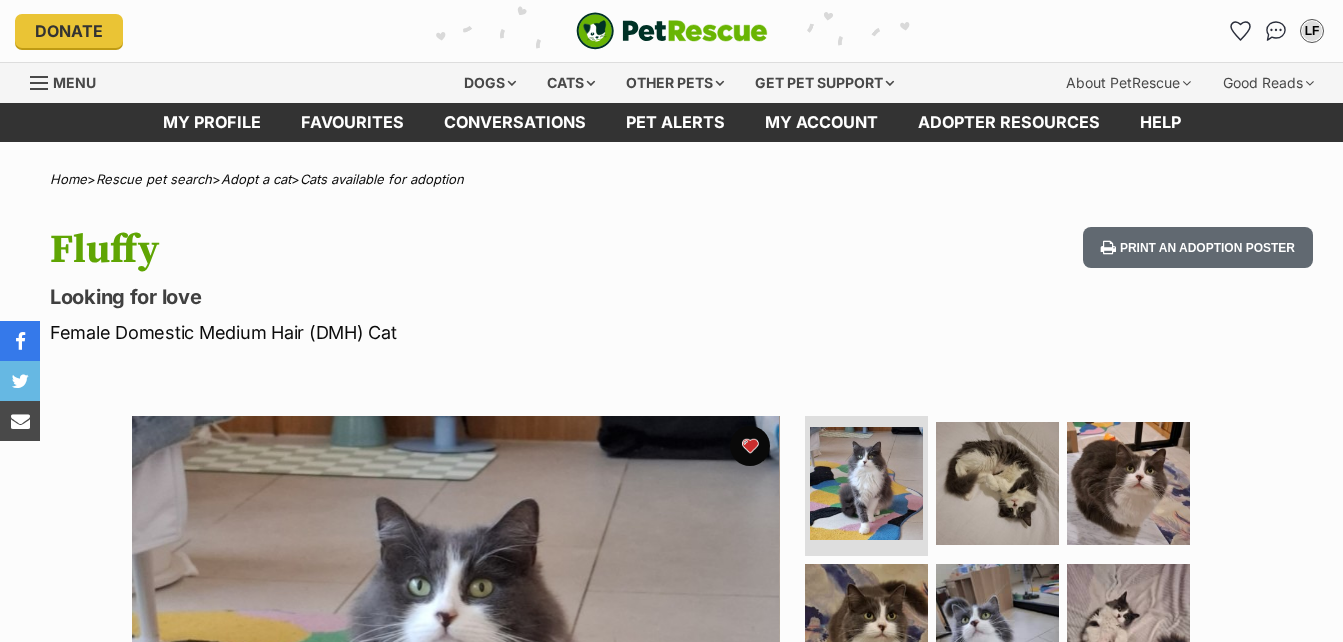scroll, scrollTop: 0, scrollLeft: 0, axis: both 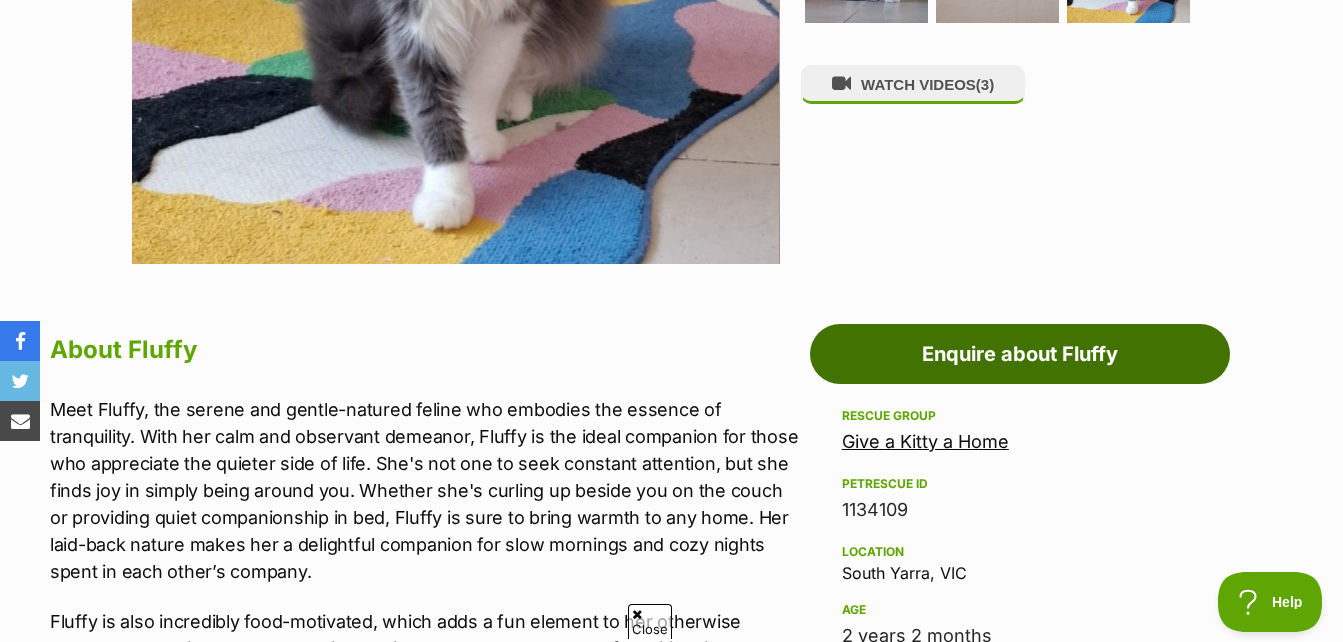 click on "Enquire about Fluffy" at bounding box center (1020, 354) 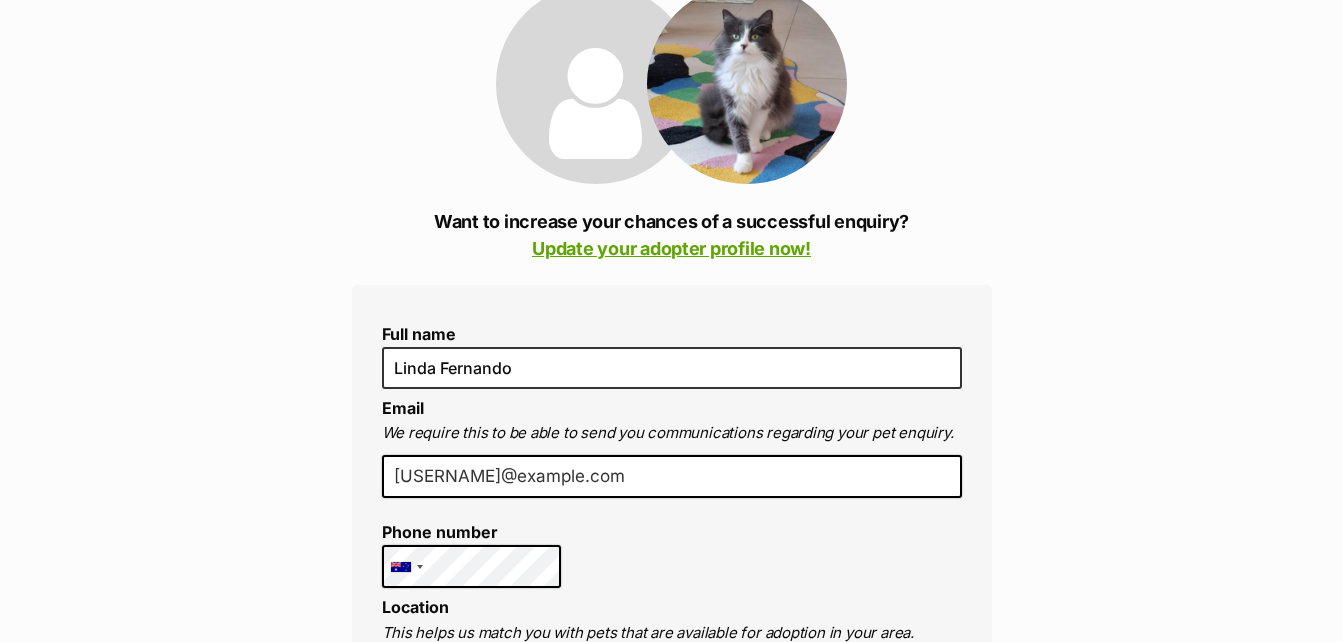 scroll, scrollTop: 0, scrollLeft: 0, axis: both 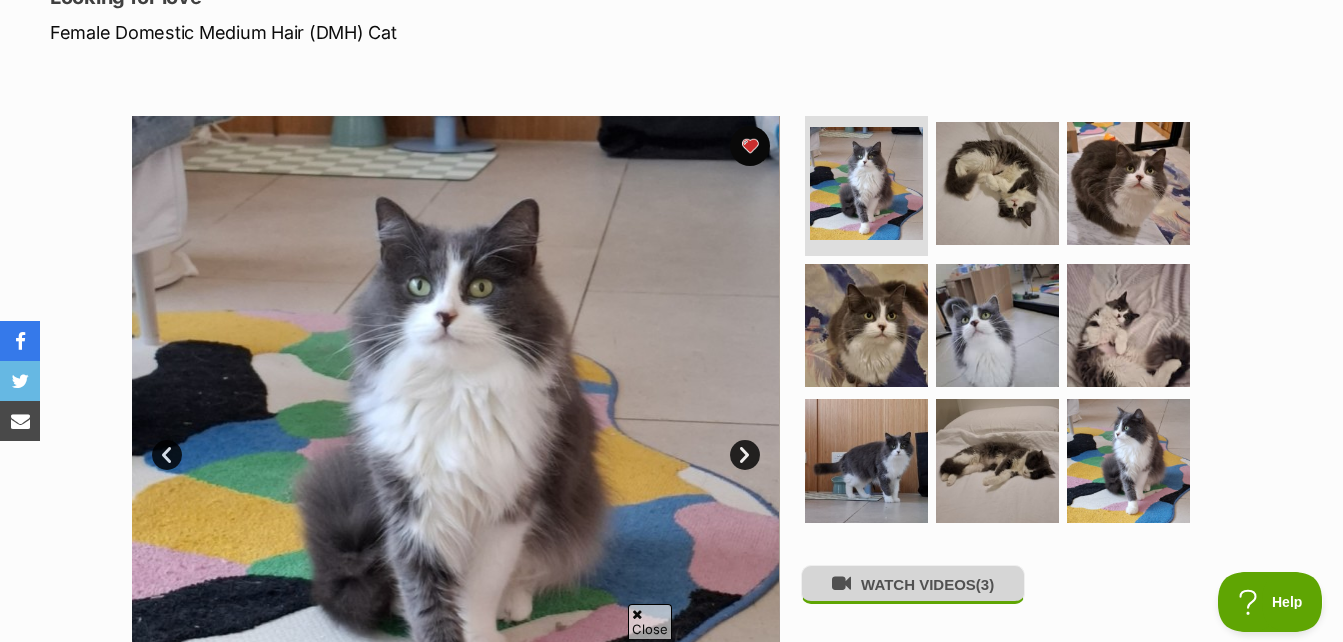 click on "WATCH VIDEOS
(3)" at bounding box center (913, 584) 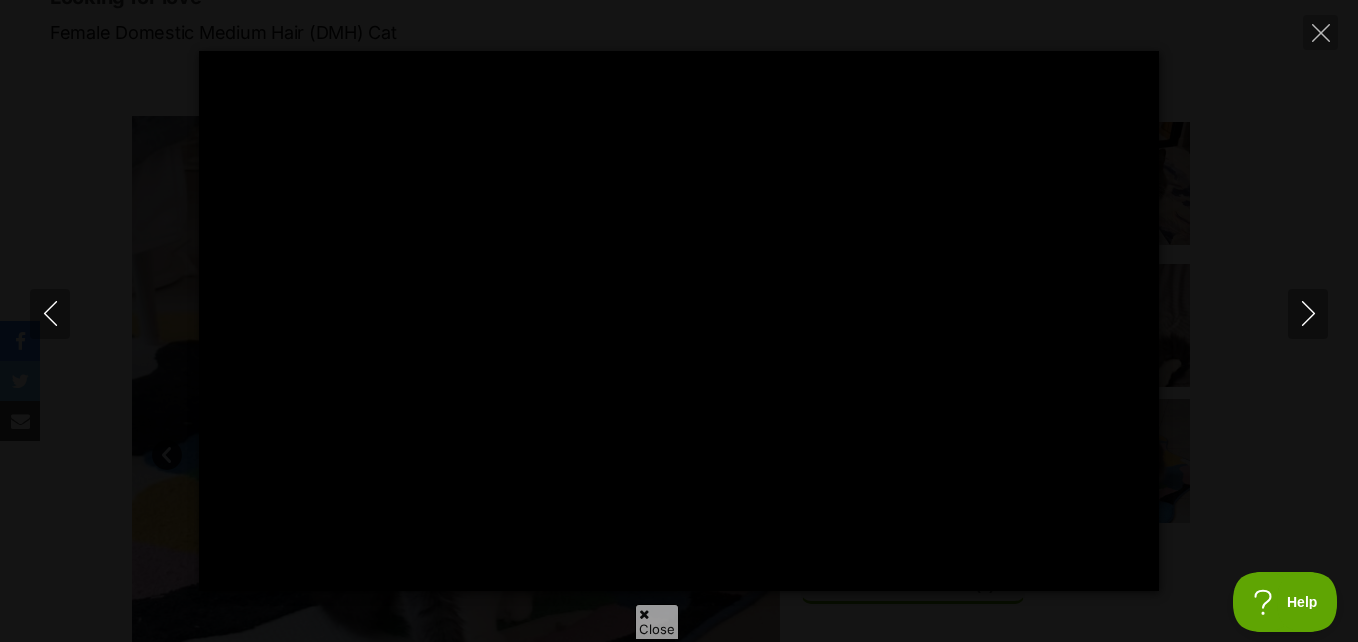 type on "100" 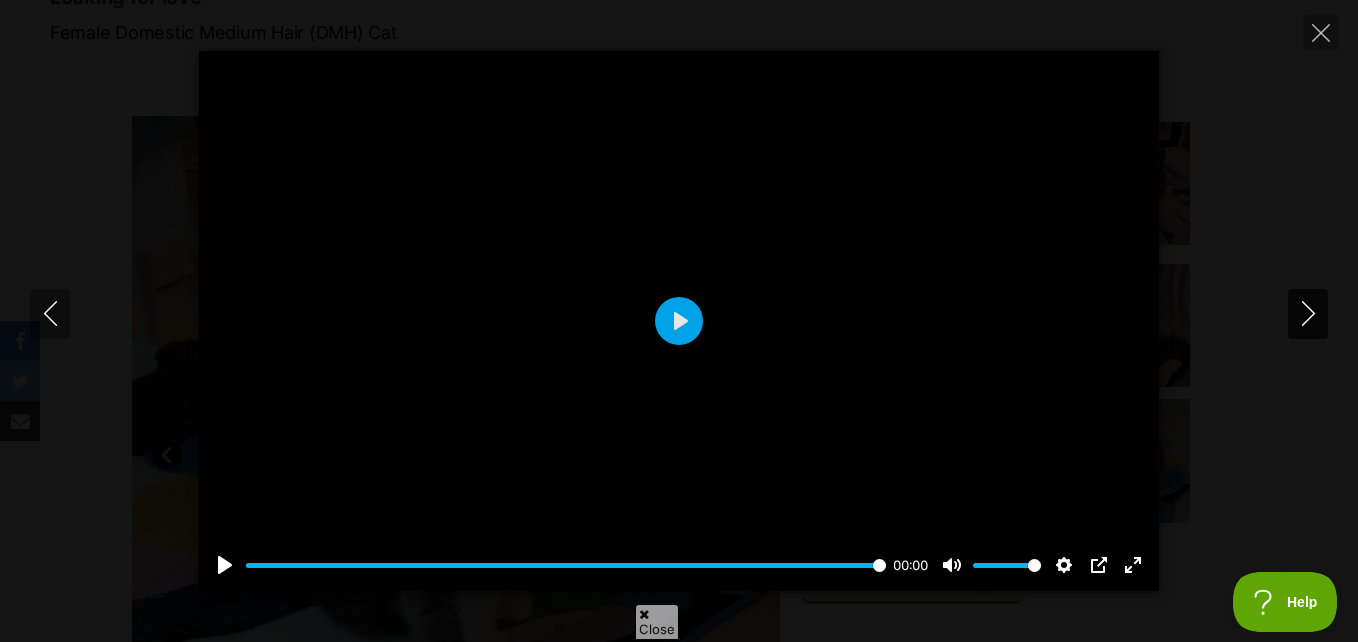 click 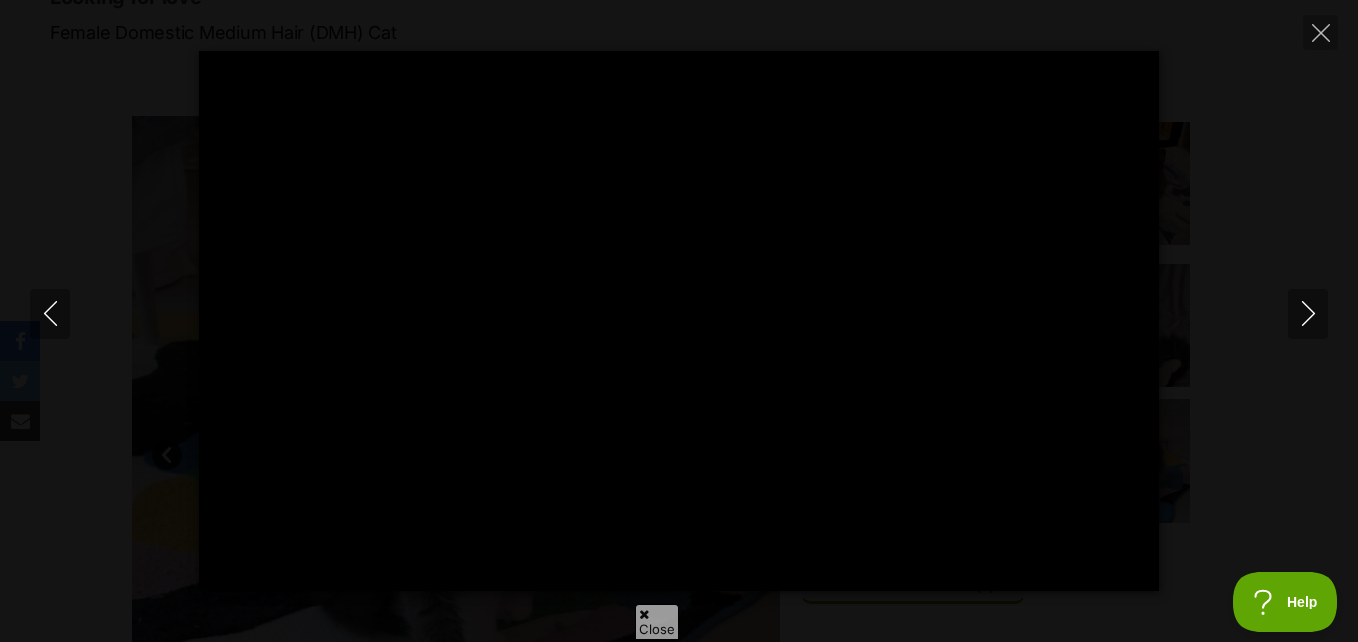 type on "58.88" 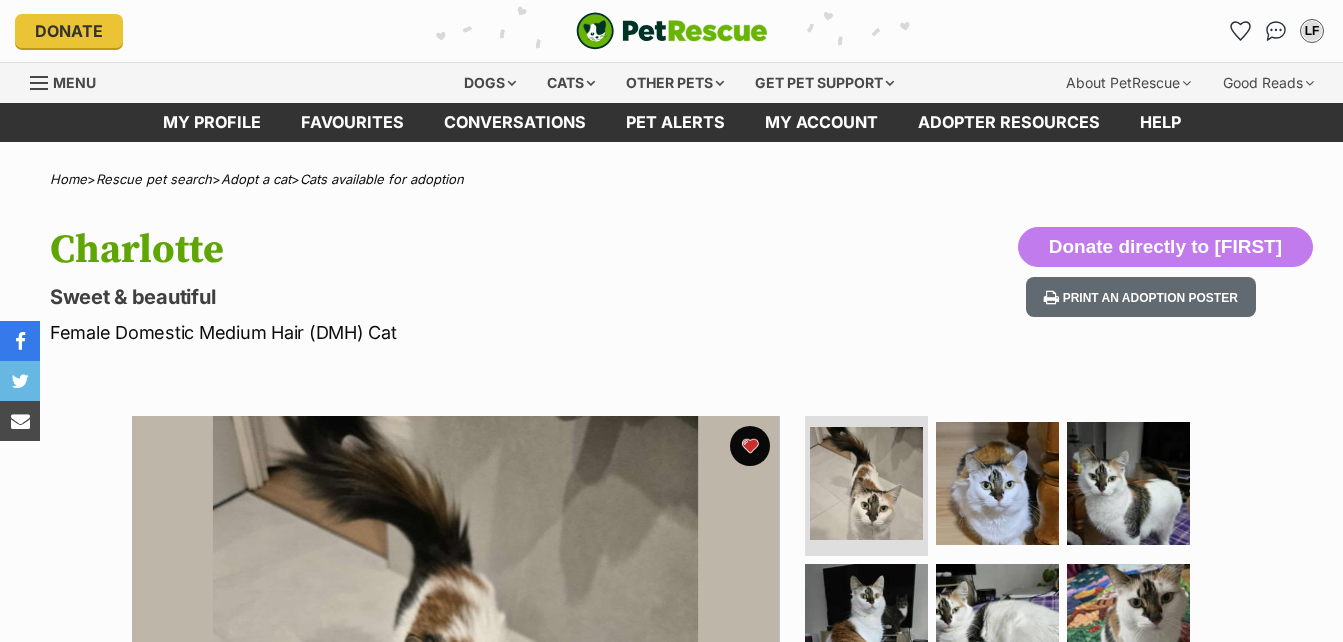 scroll, scrollTop: 0, scrollLeft: 0, axis: both 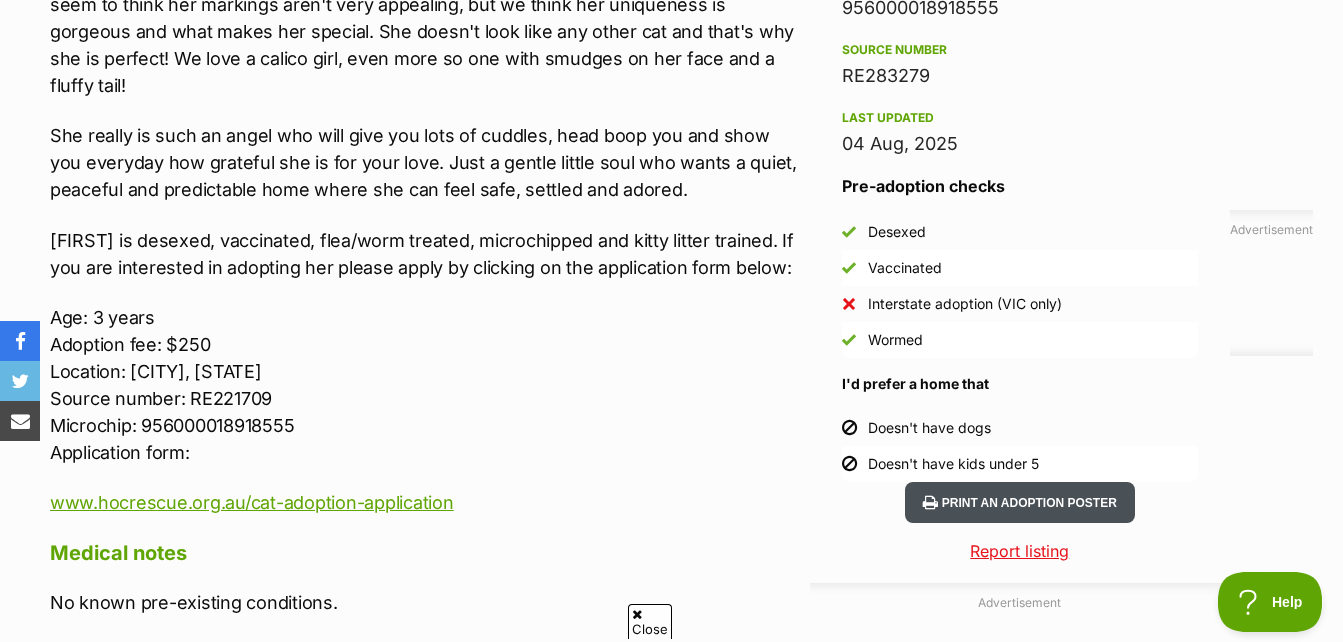 click on "Print an adoption poster" at bounding box center [1020, 502] 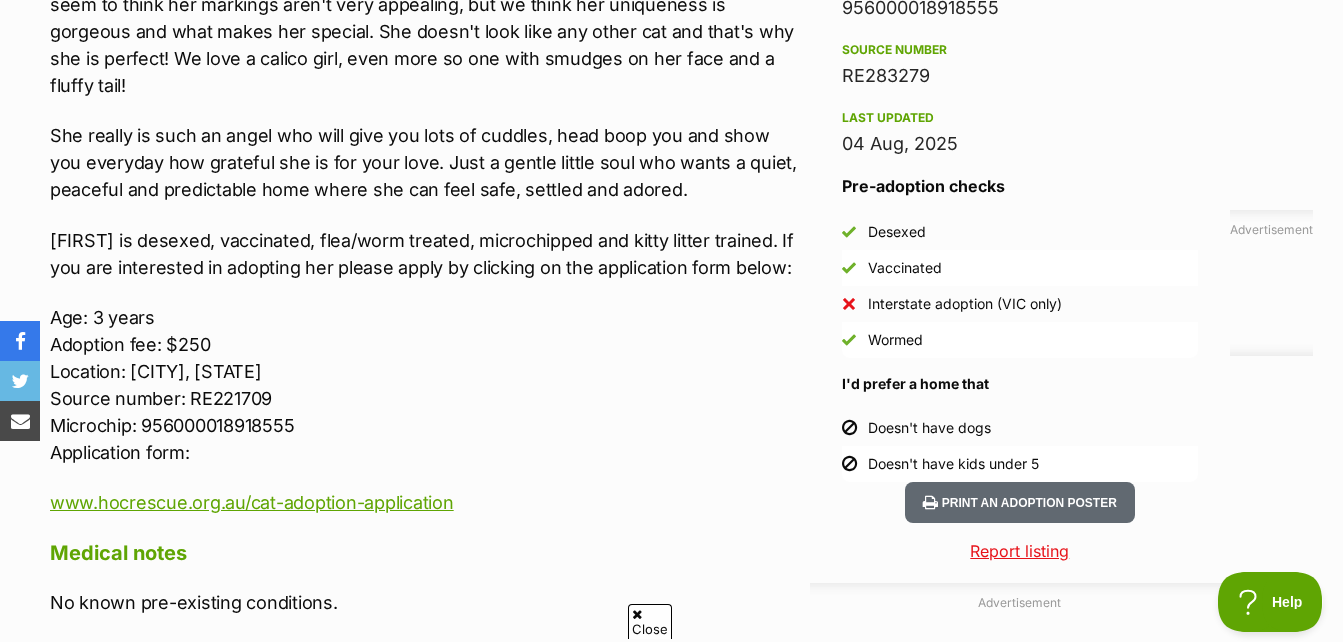 type 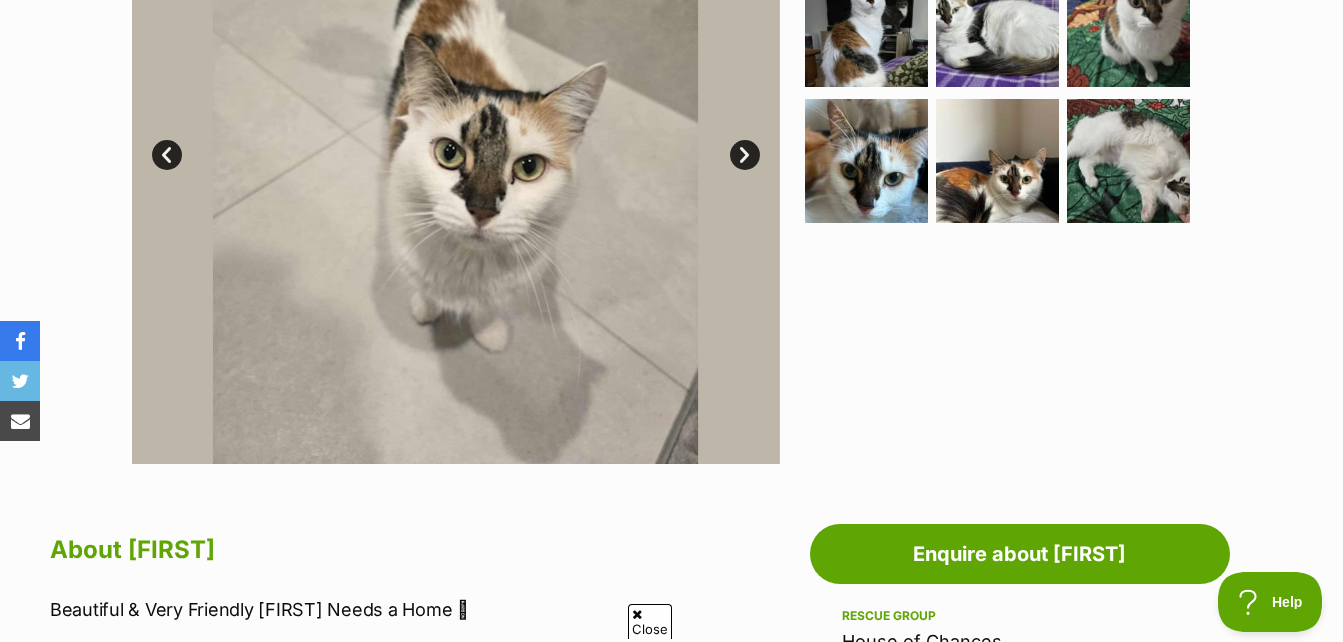 scroll, scrollTop: 500, scrollLeft: 0, axis: vertical 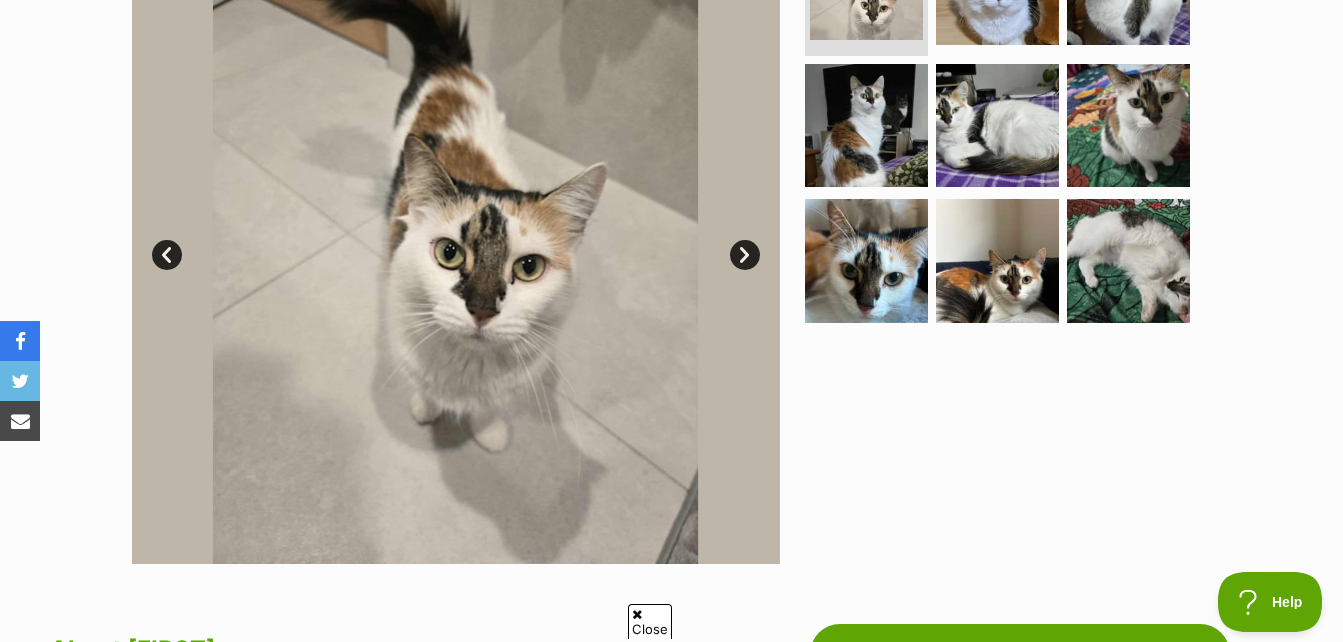 click on "Next" at bounding box center (745, 255) 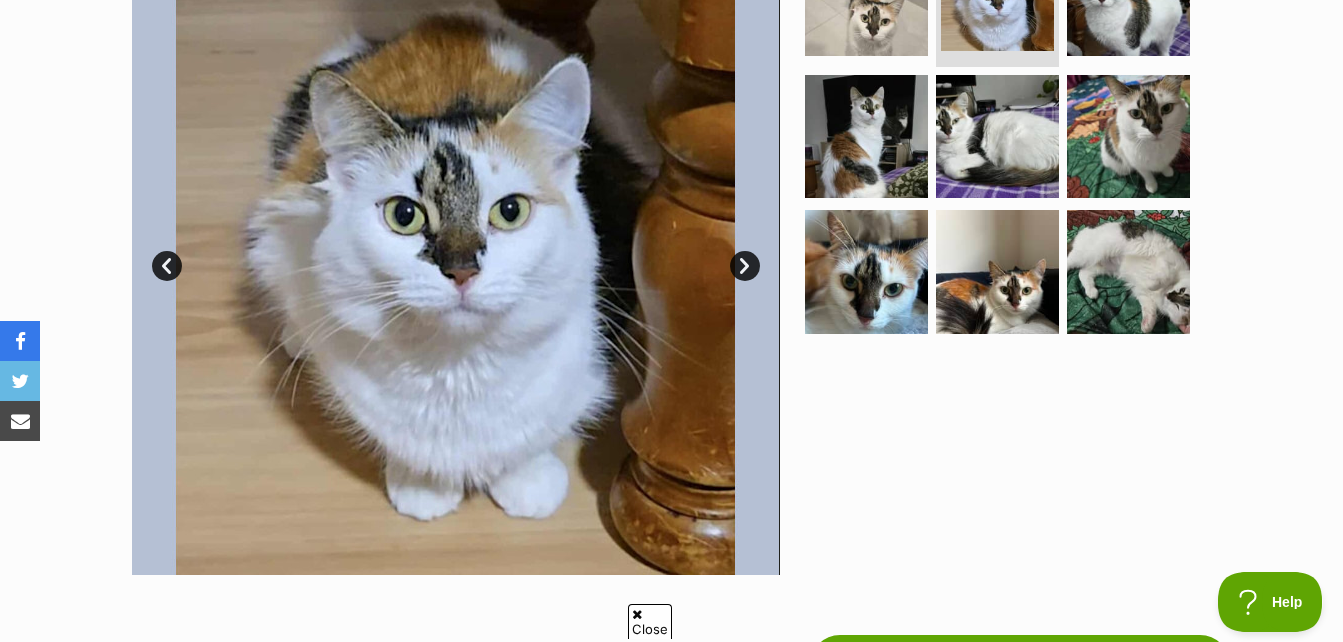 scroll, scrollTop: 500, scrollLeft: 0, axis: vertical 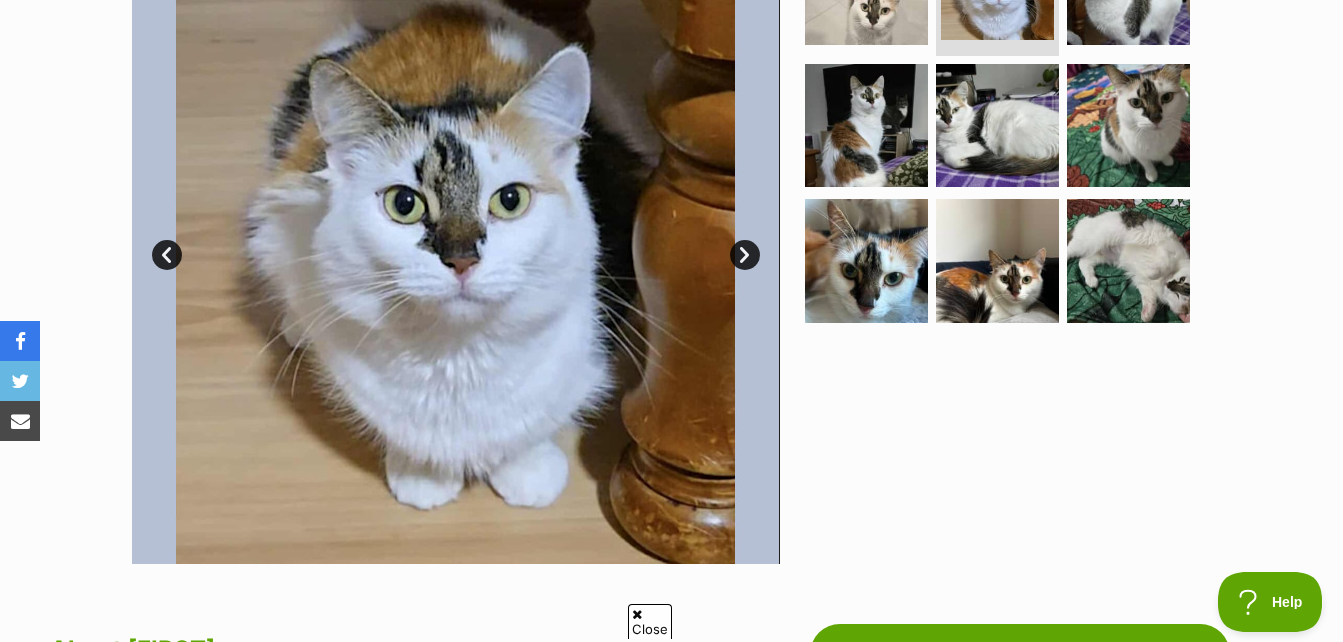 click on "Next" at bounding box center (745, 255) 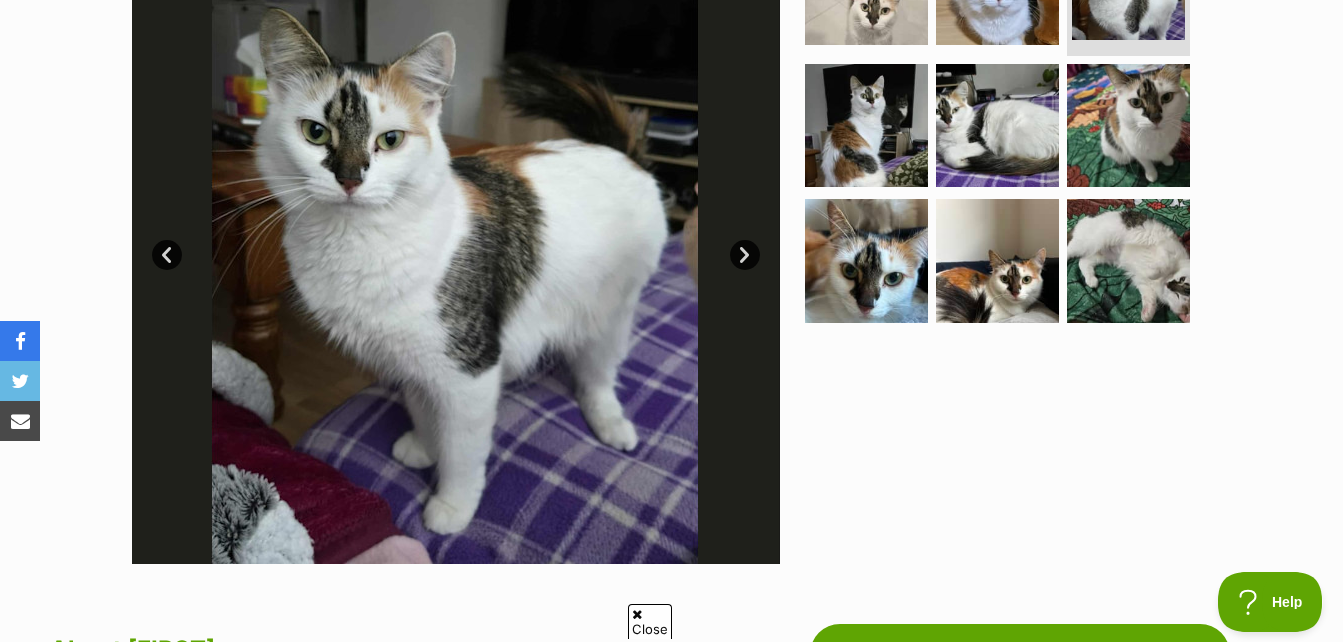 click on "Next" at bounding box center (745, 255) 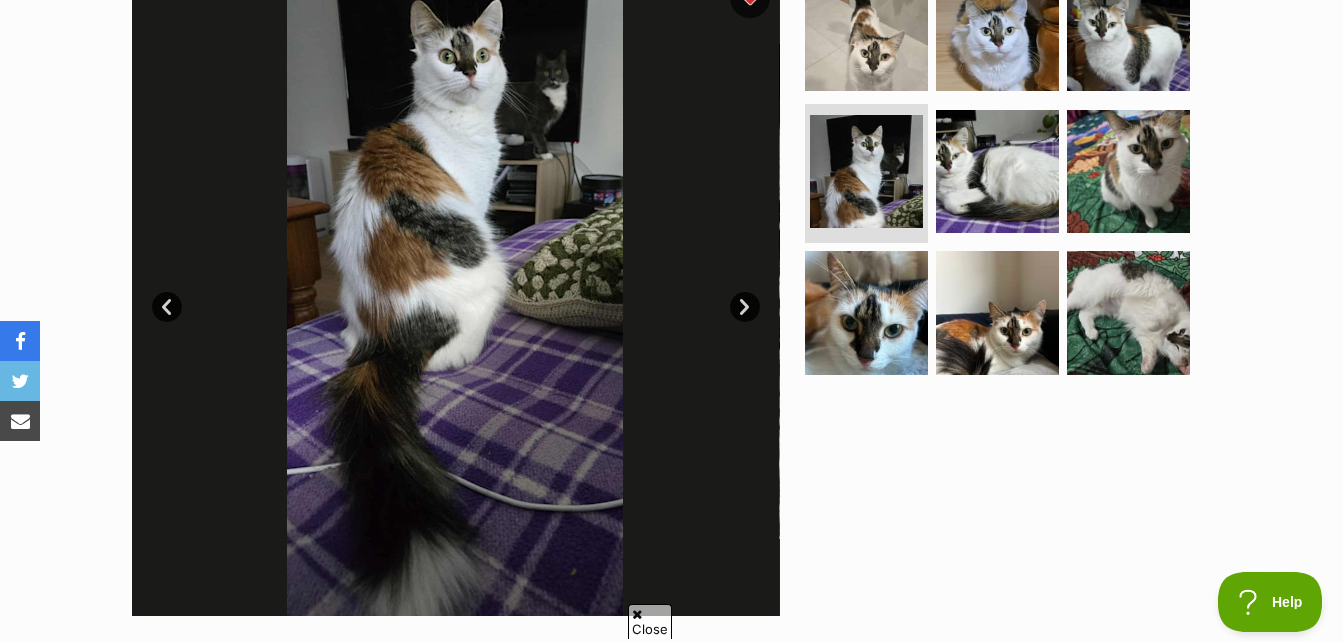scroll, scrollTop: 400, scrollLeft: 0, axis: vertical 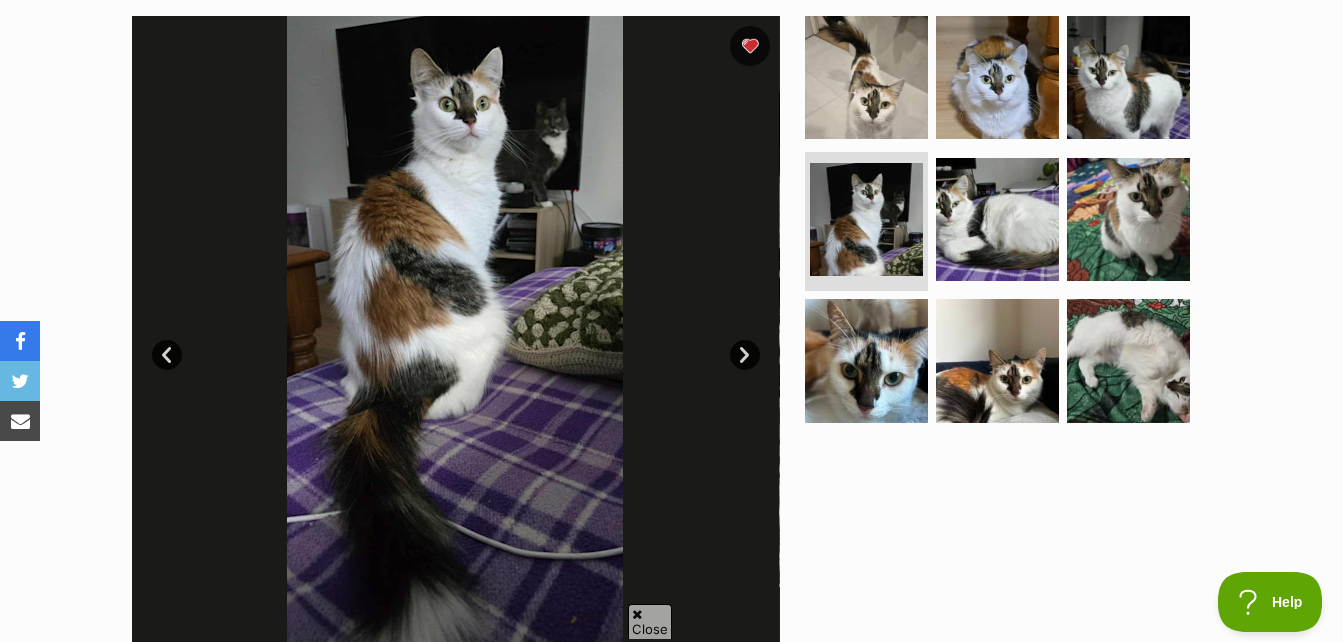 click on "Next" at bounding box center [745, 355] 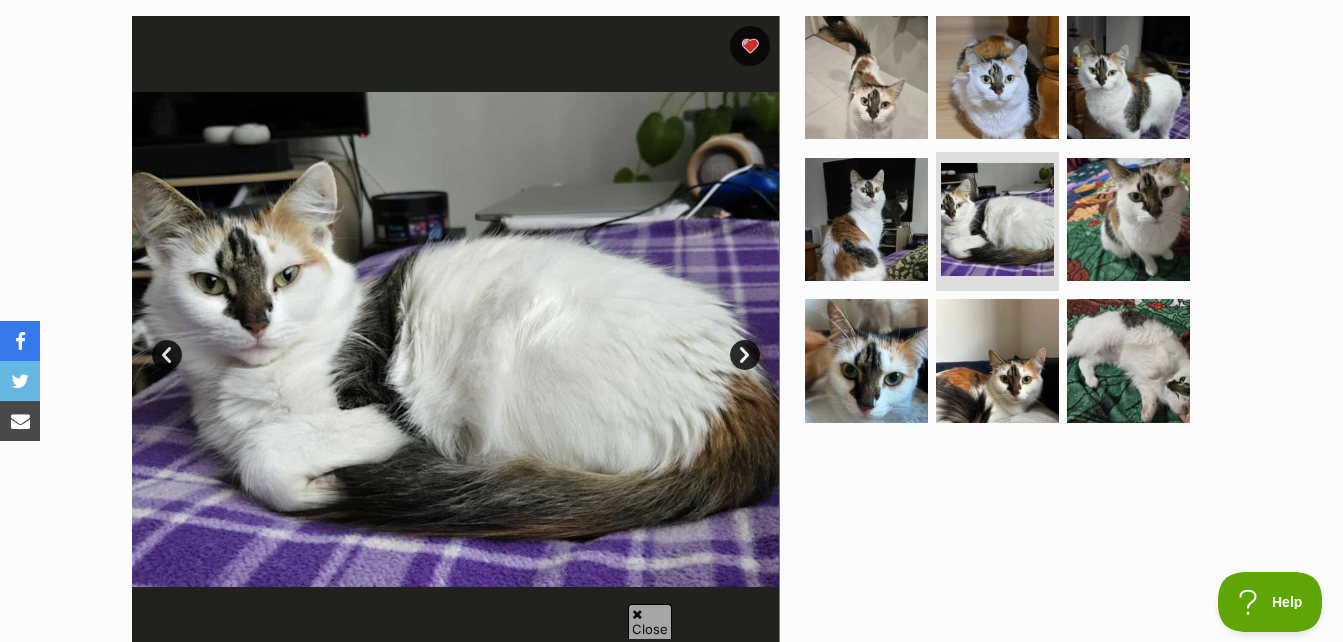 click on "Next" at bounding box center [745, 355] 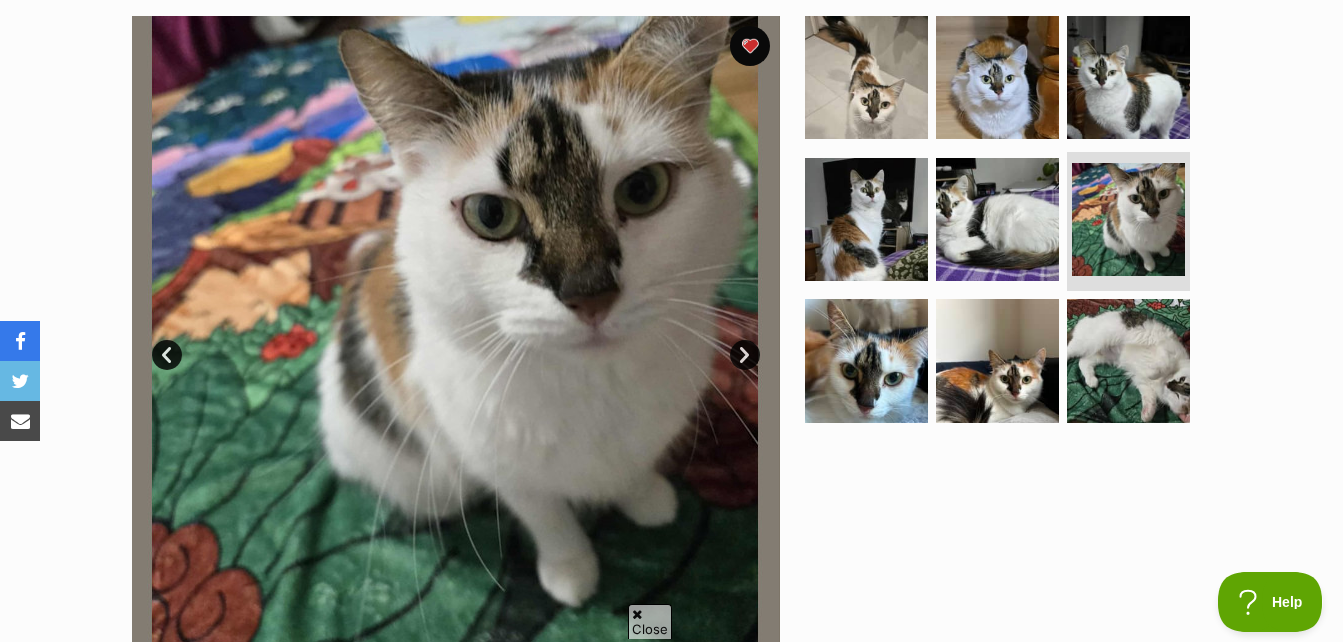 click on "Next" at bounding box center (745, 355) 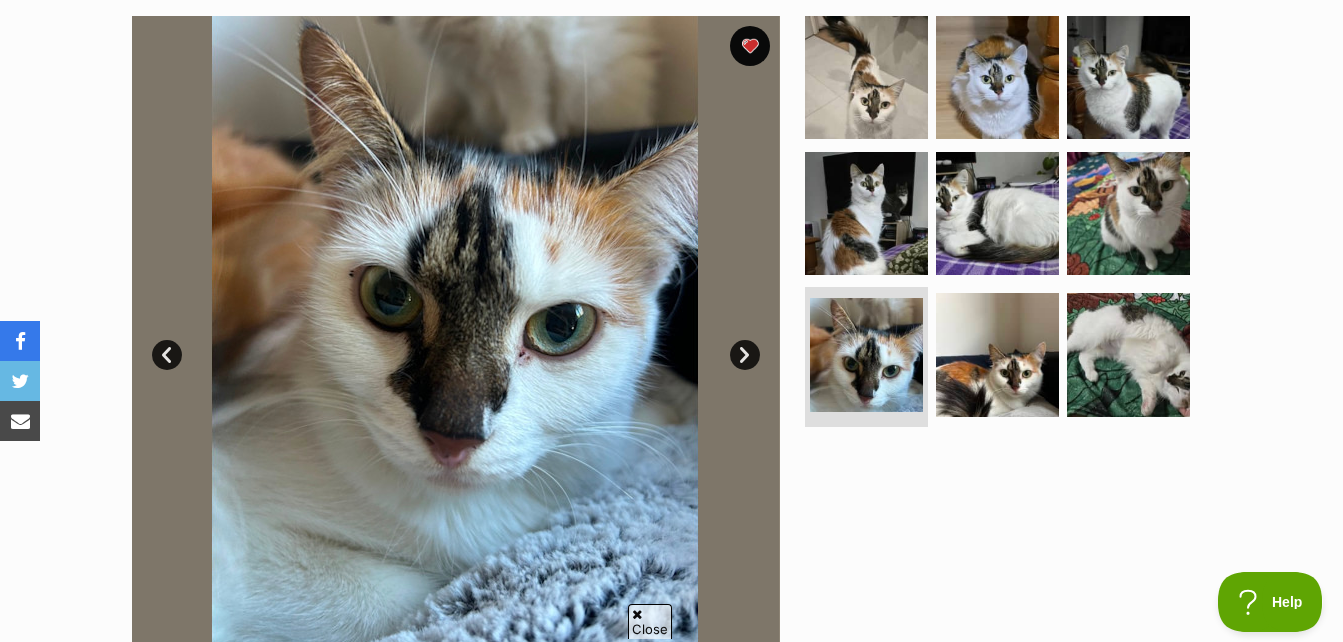 click on "Next" at bounding box center (745, 355) 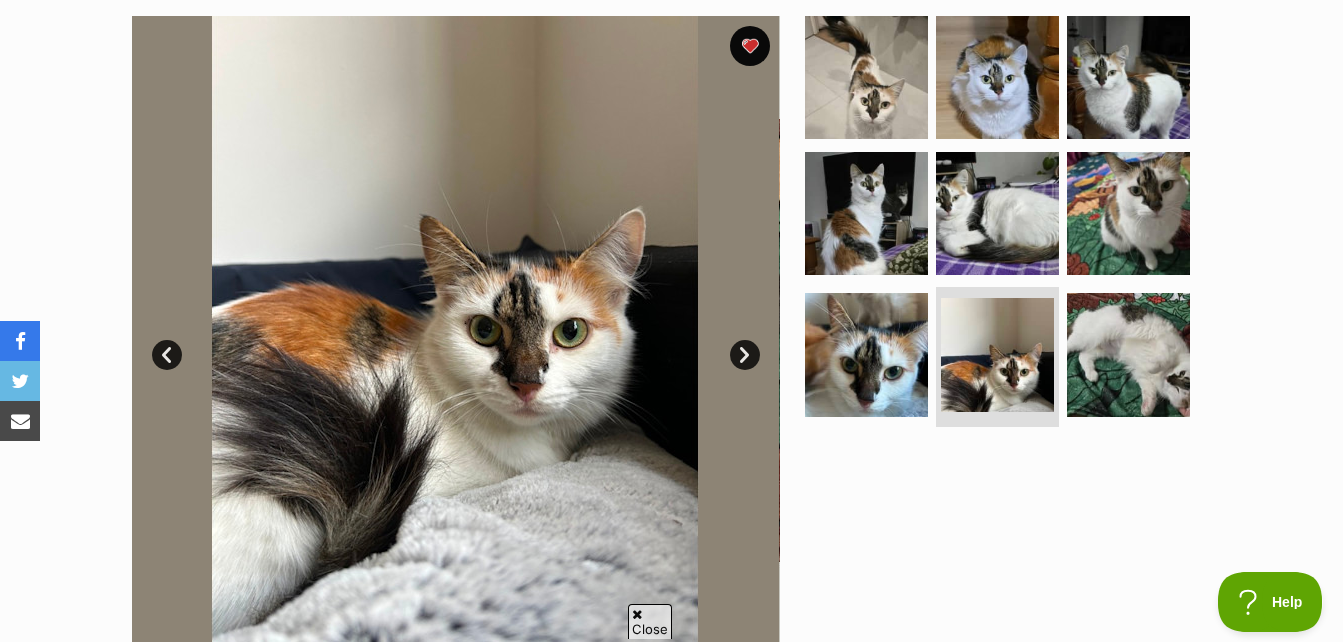 click on "Next" at bounding box center [745, 355] 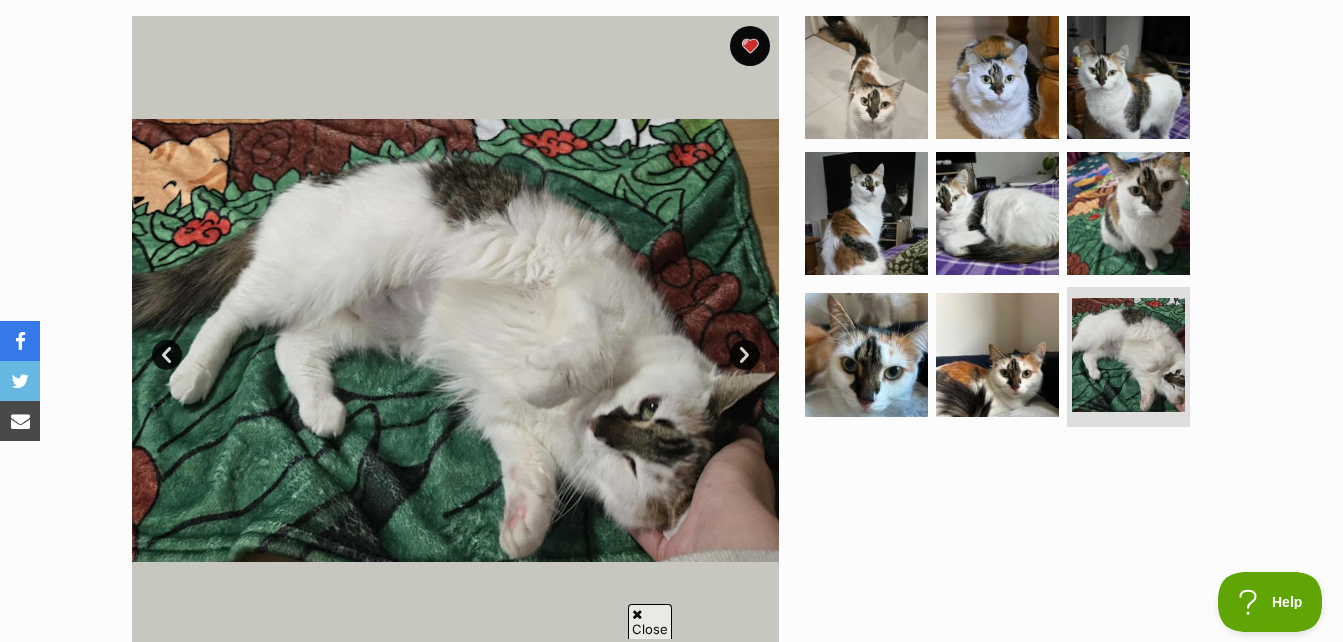 click on "Next" at bounding box center (745, 355) 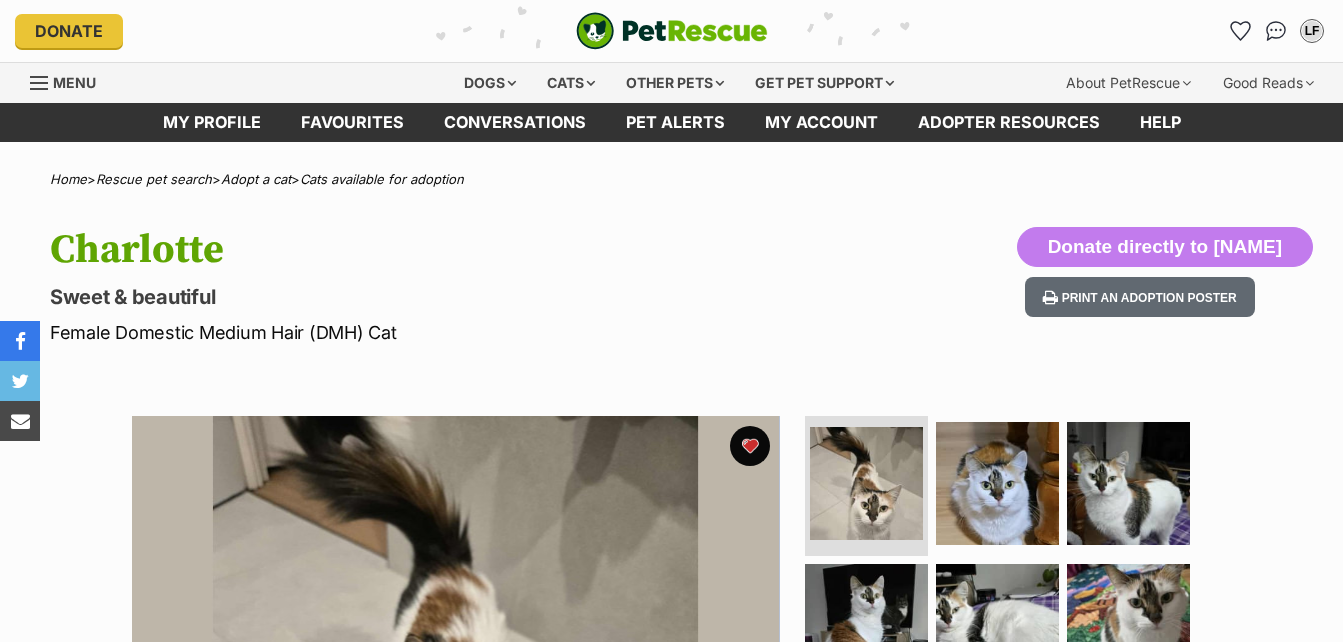 scroll, scrollTop: 0, scrollLeft: 0, axis: both 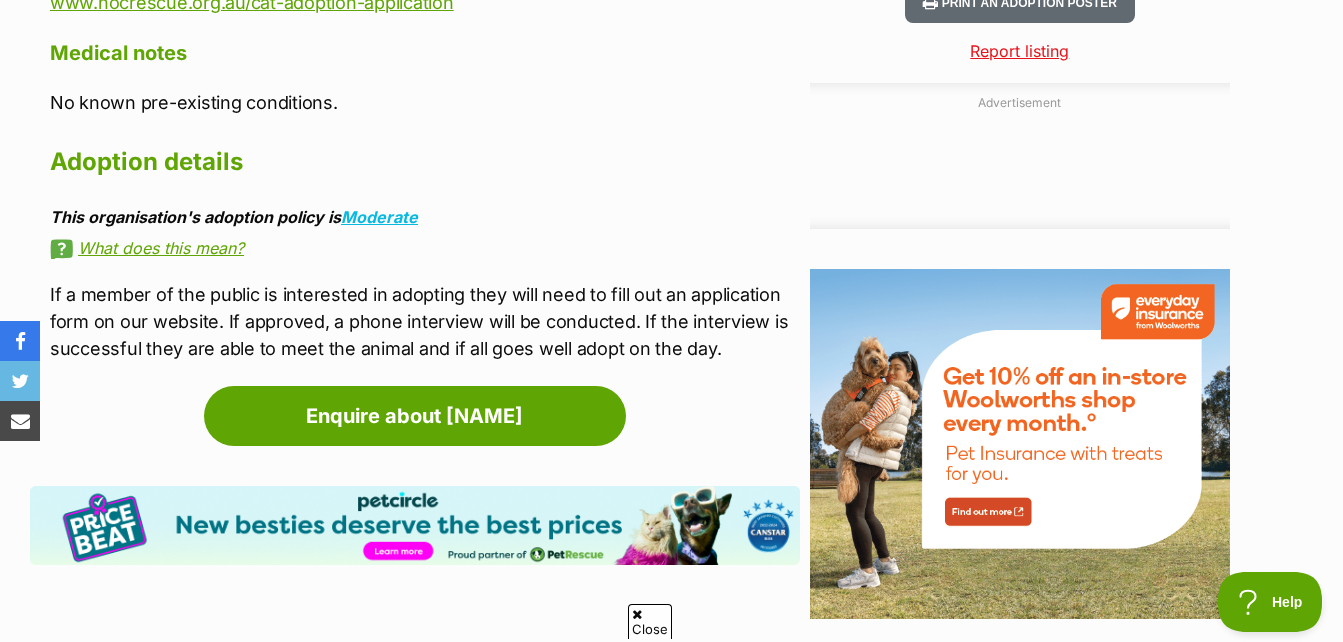 click on "What does this mean?" at bounding box center [425, 248] 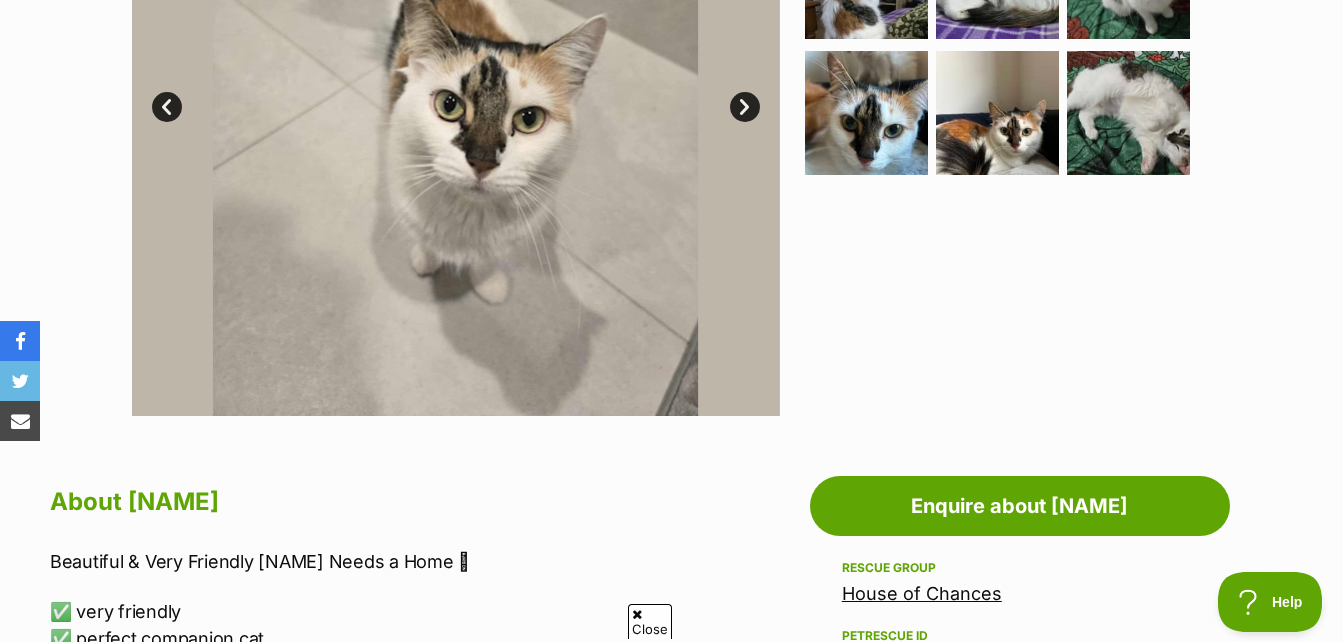 scroll, scrollTop: 500, scrollLeft: 0, axis: vertical 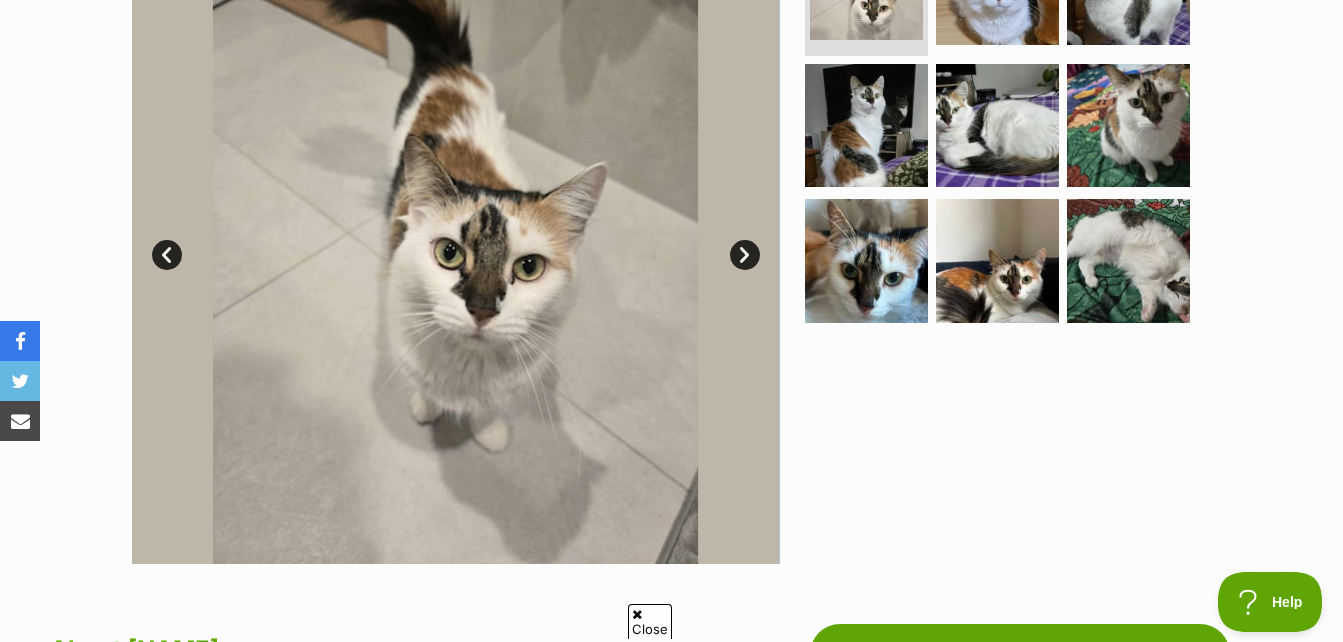 click on "Next" at bounding box center (745, 255) 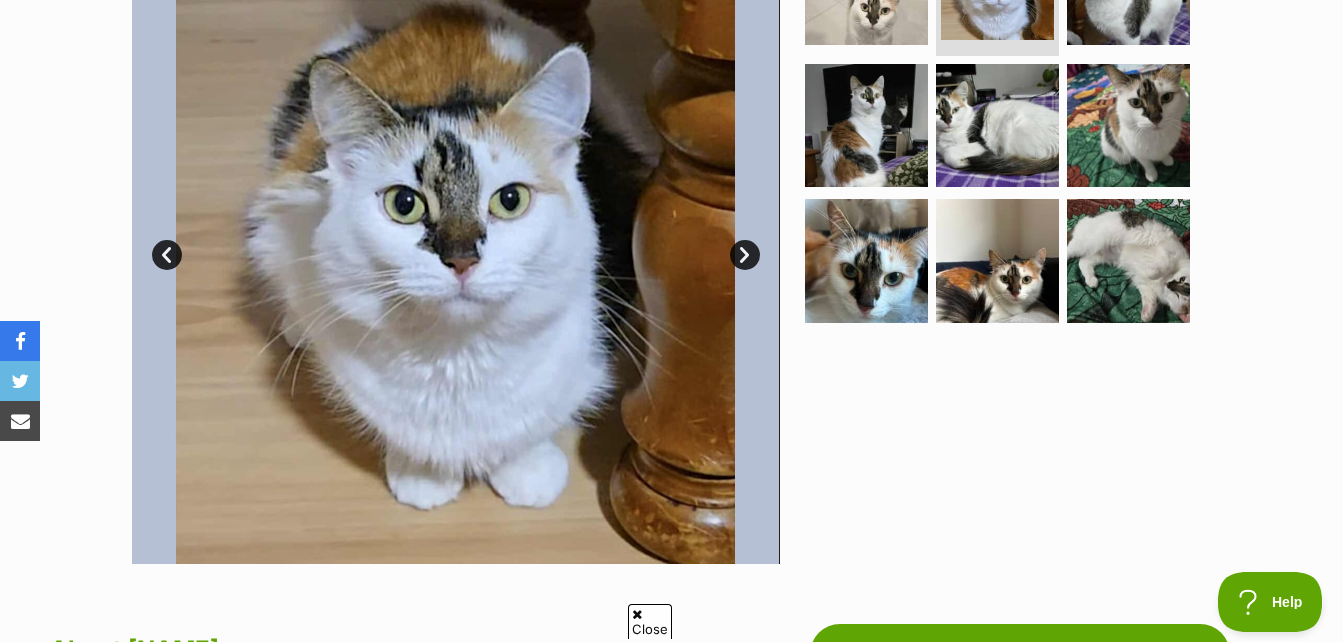 click on "Next" at bounding box center (745, 255) 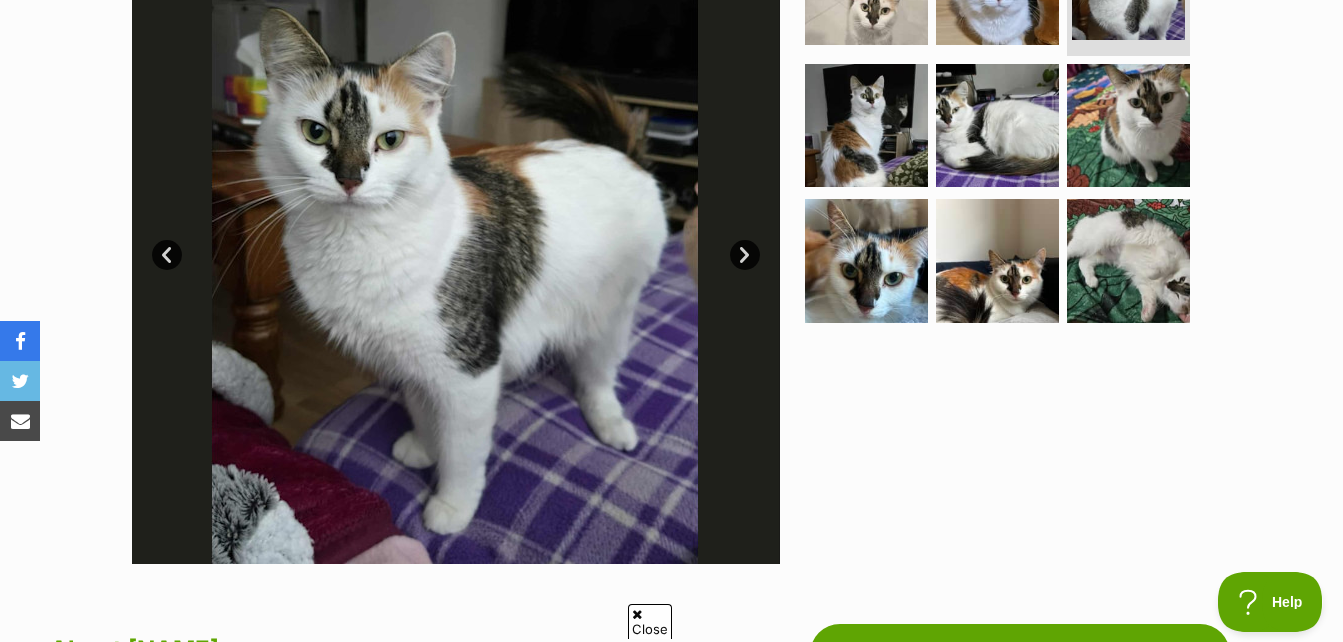 click on "Next" at bounding box center [745, 255] 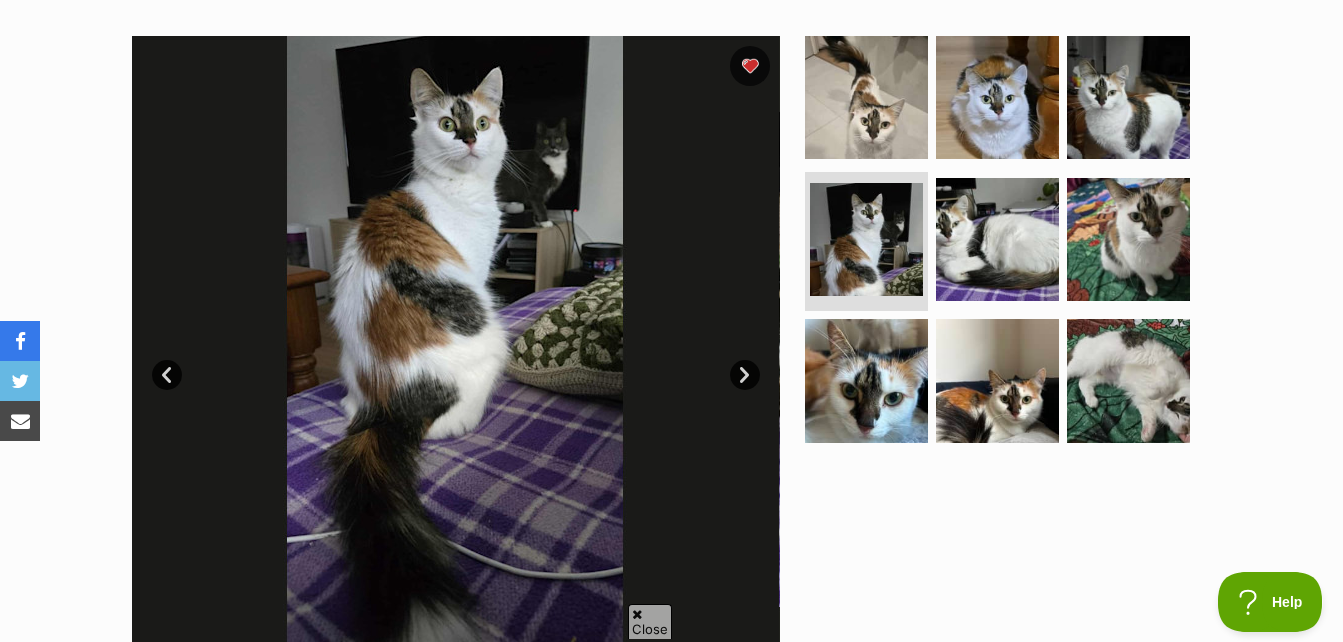 scroll, scrollTop: 500, scrollLeft: 0, axis: vertical 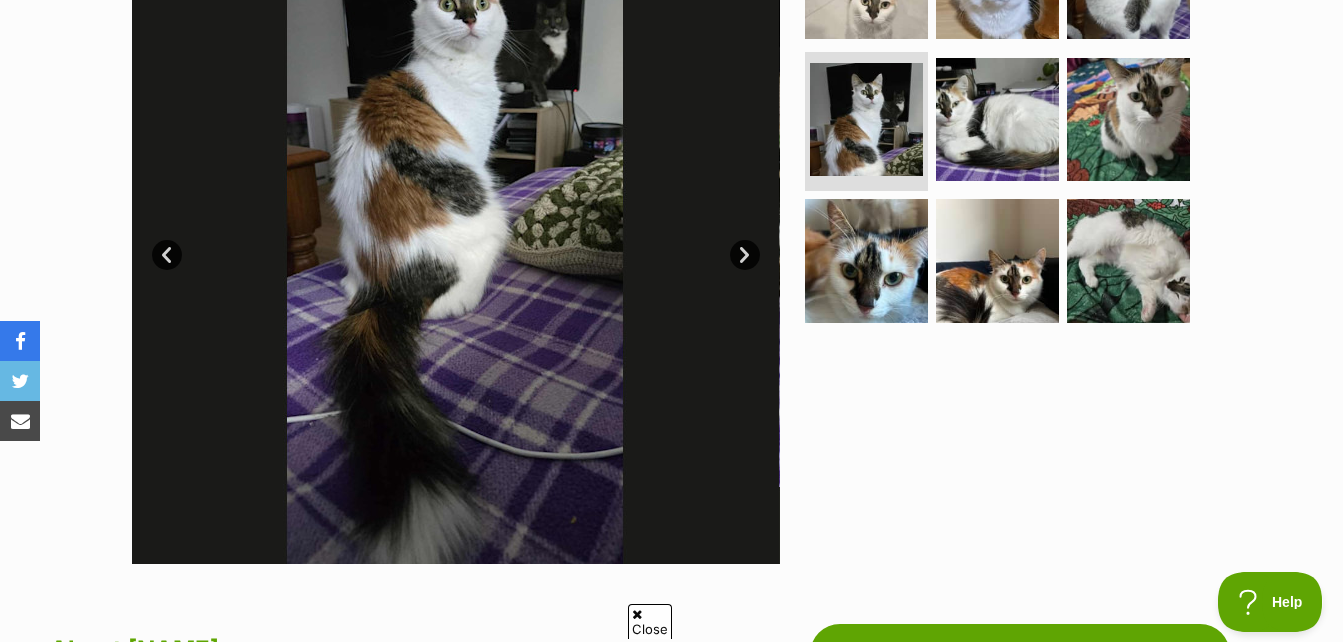 click on "Next" at bounding box center [745, 255] 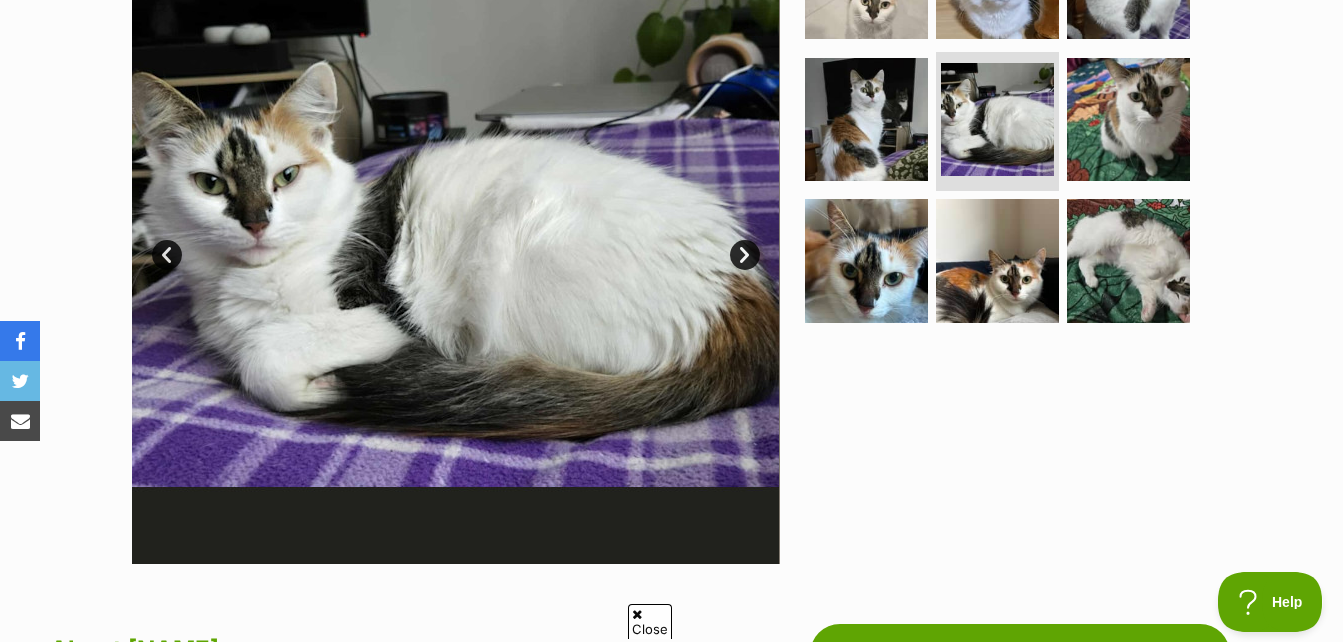 click on "Next" at bounding box center (745, 255) 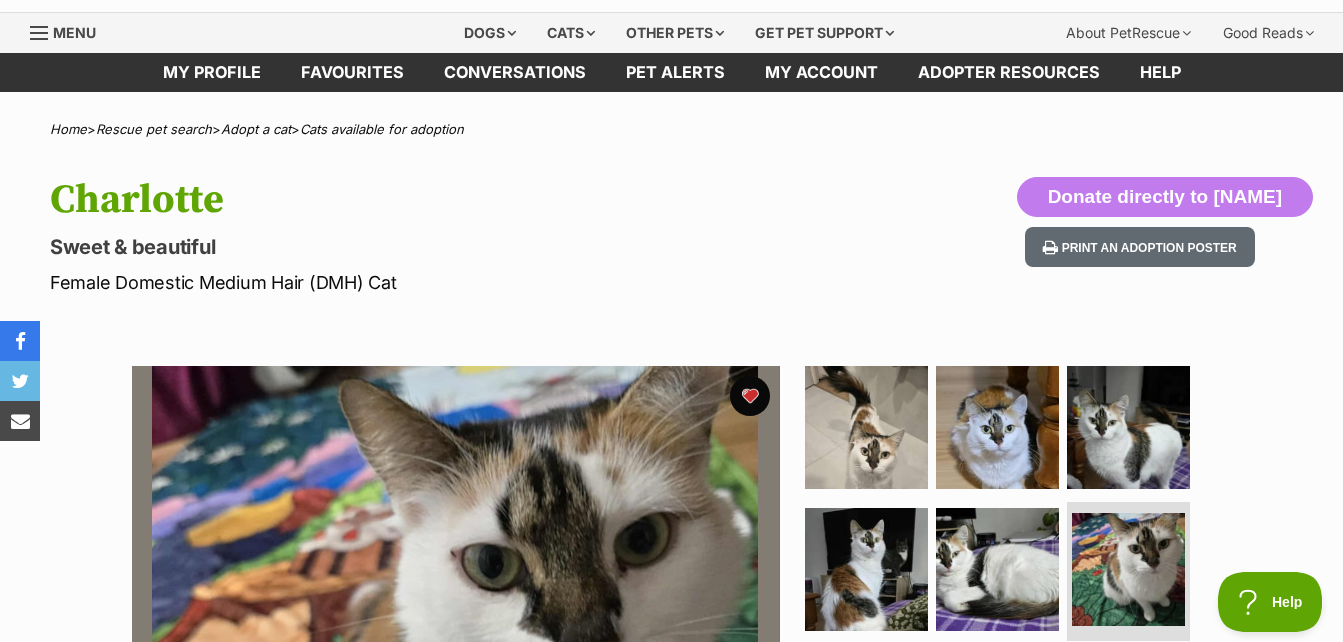 scroll, scrollTop: 0, scrollLeft: 0, axis: both 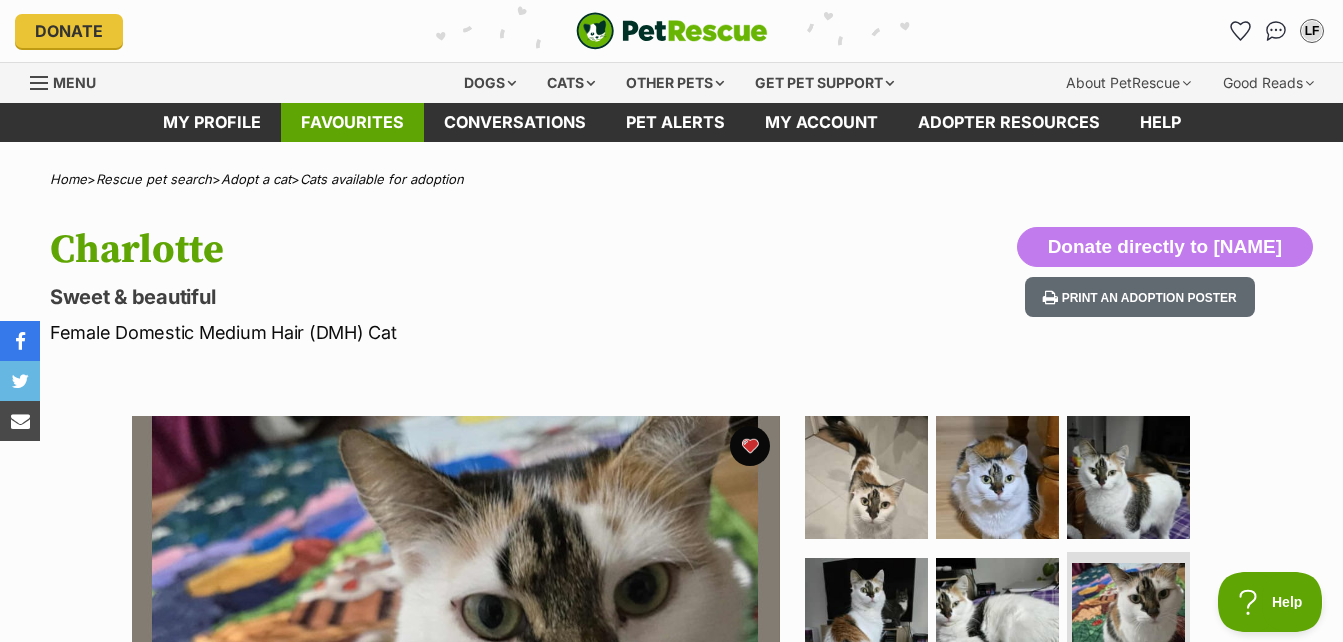click on "Favourites" at bounding box center (352, 122) 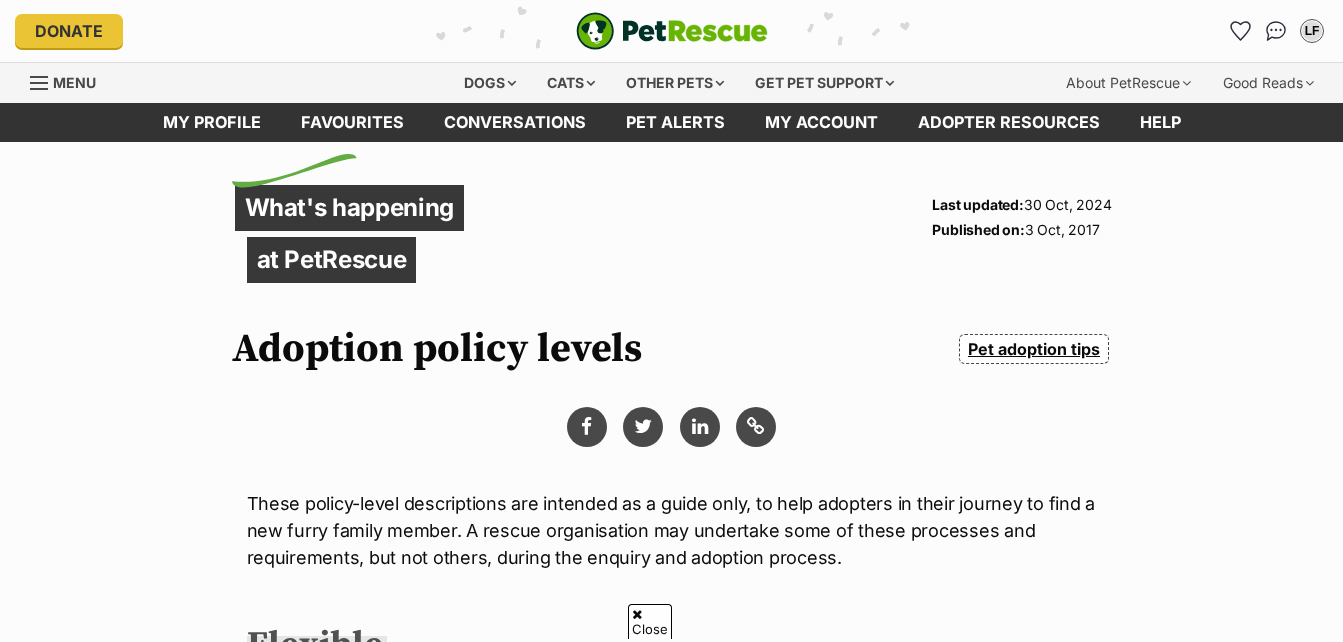 scroll, scrollTop: 300, scrollLeft: 0, axis: vertical 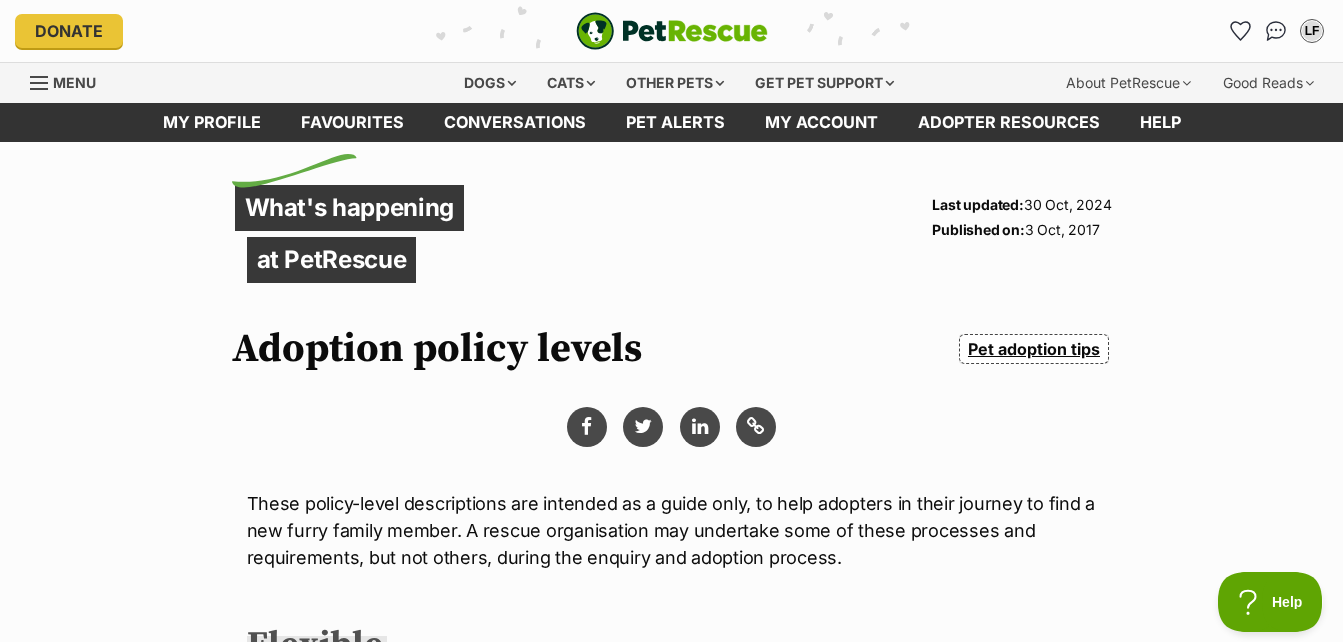 click on "Pet adoption tips" at bounding box center (1033, 349) 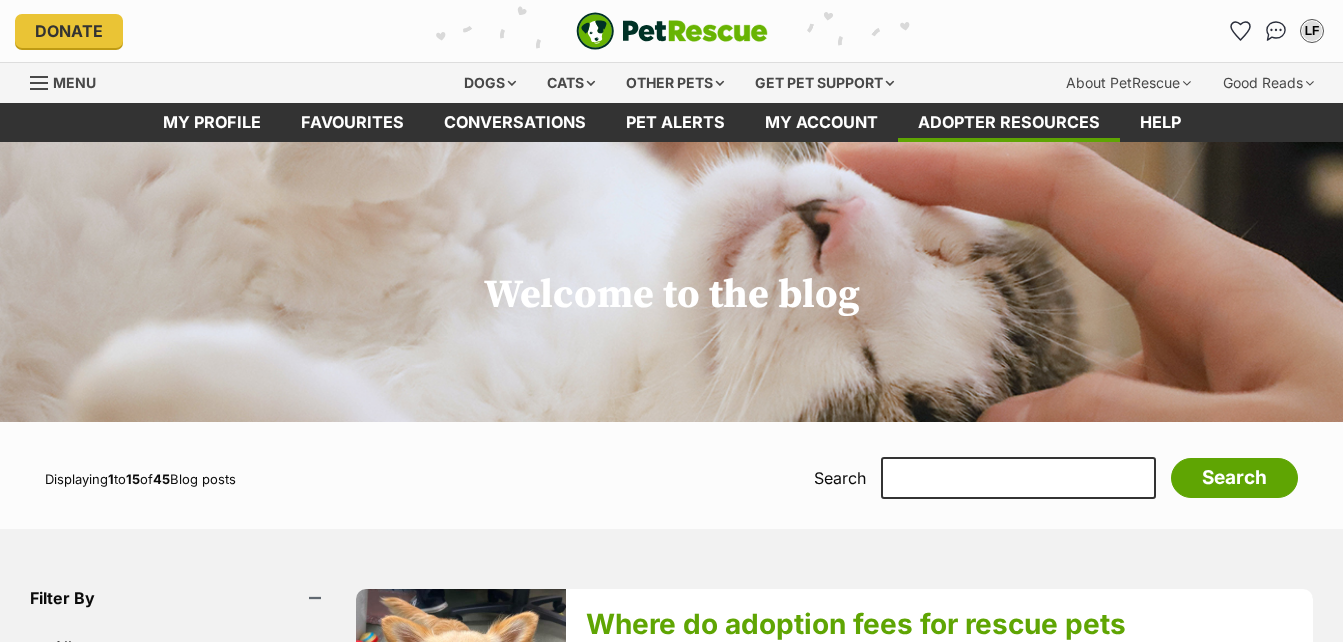 scroll, scrollTop: 0, scrollLeft: 0, axis: both 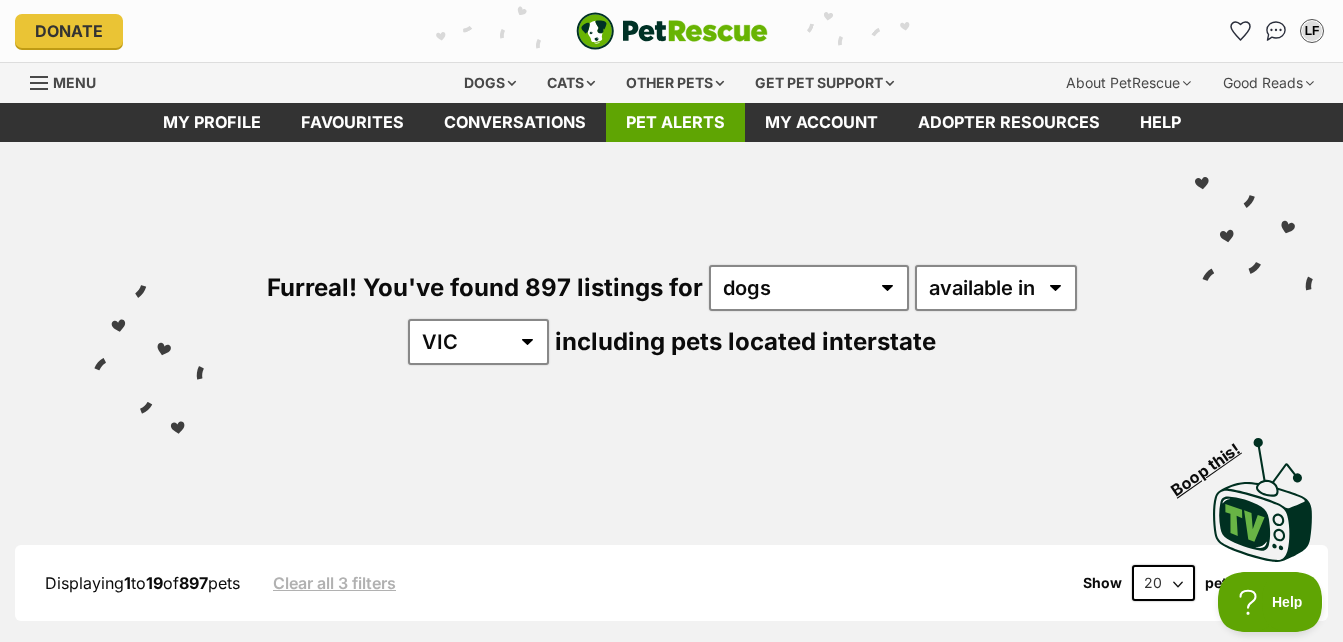click on "Pet alerts" at bounding box center [675, 122] 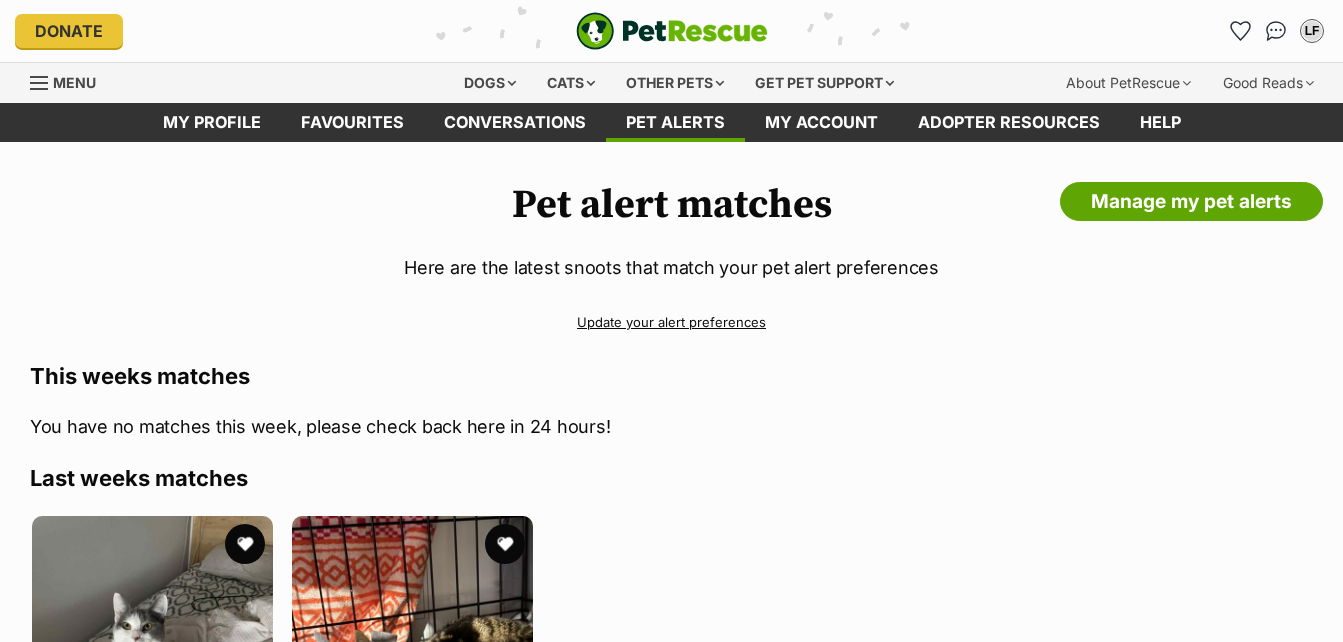 scroll, scrollTop: 184, scrollLeft: 0, axis: vertical 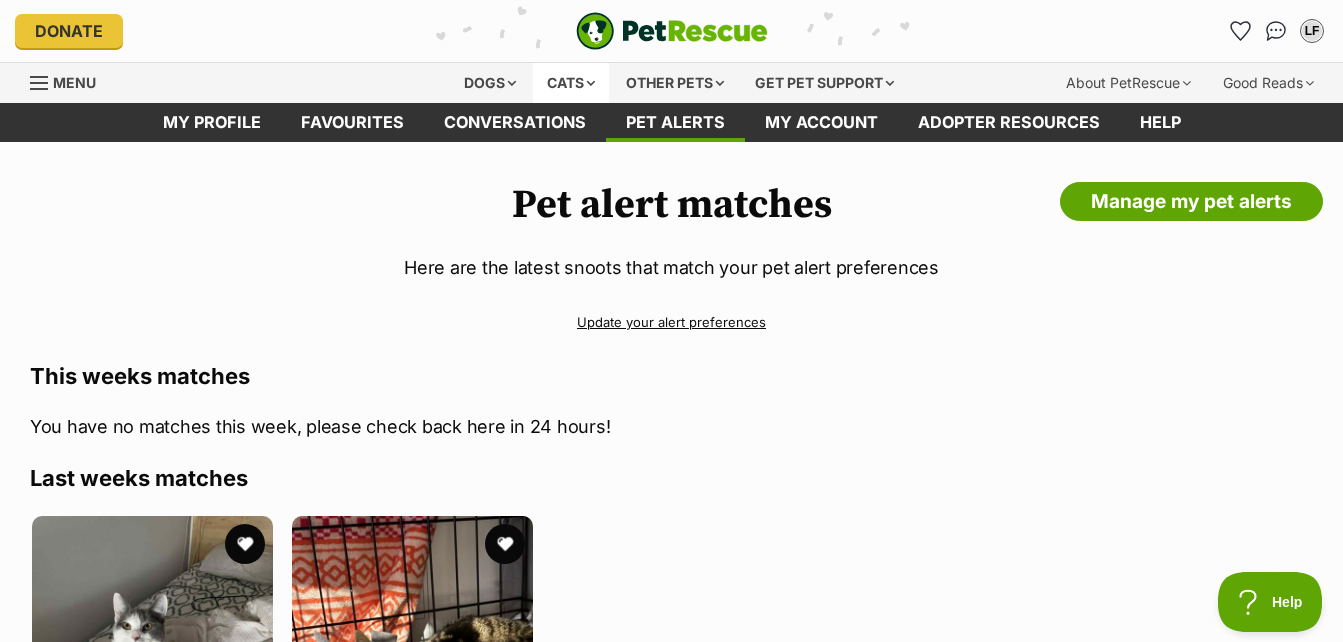 click on "Cats" at bounding box center [571, 83] 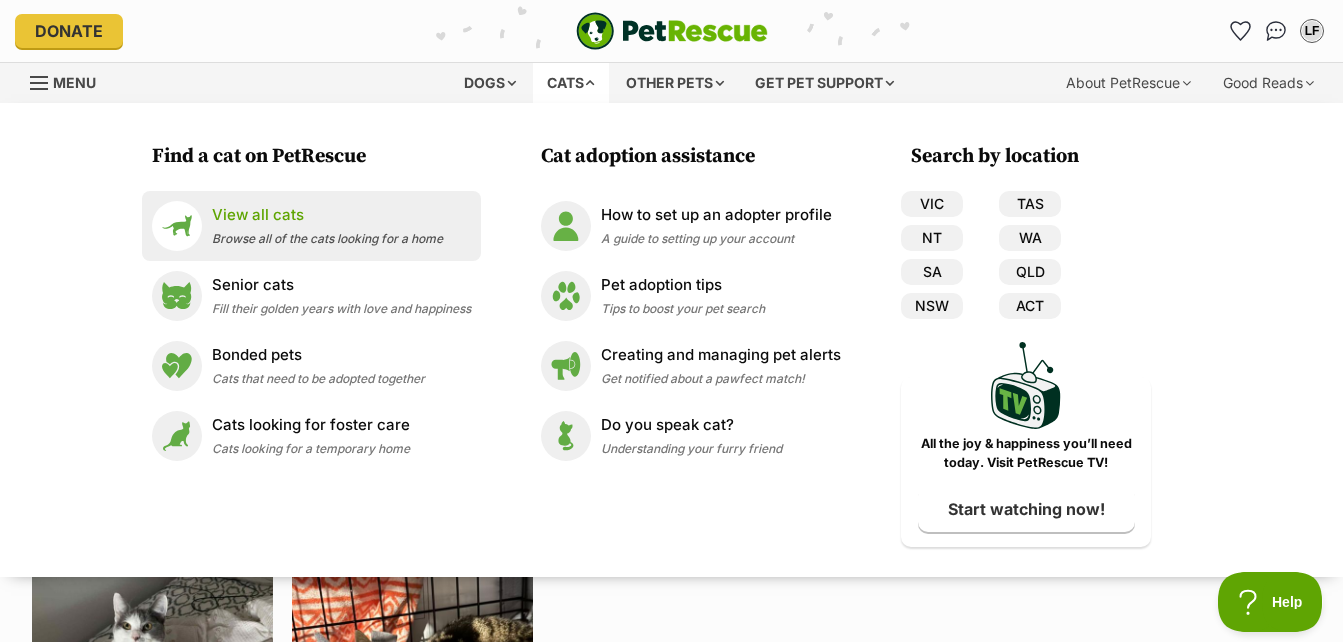 click on "View all cats" at bounding box center [327, 215] 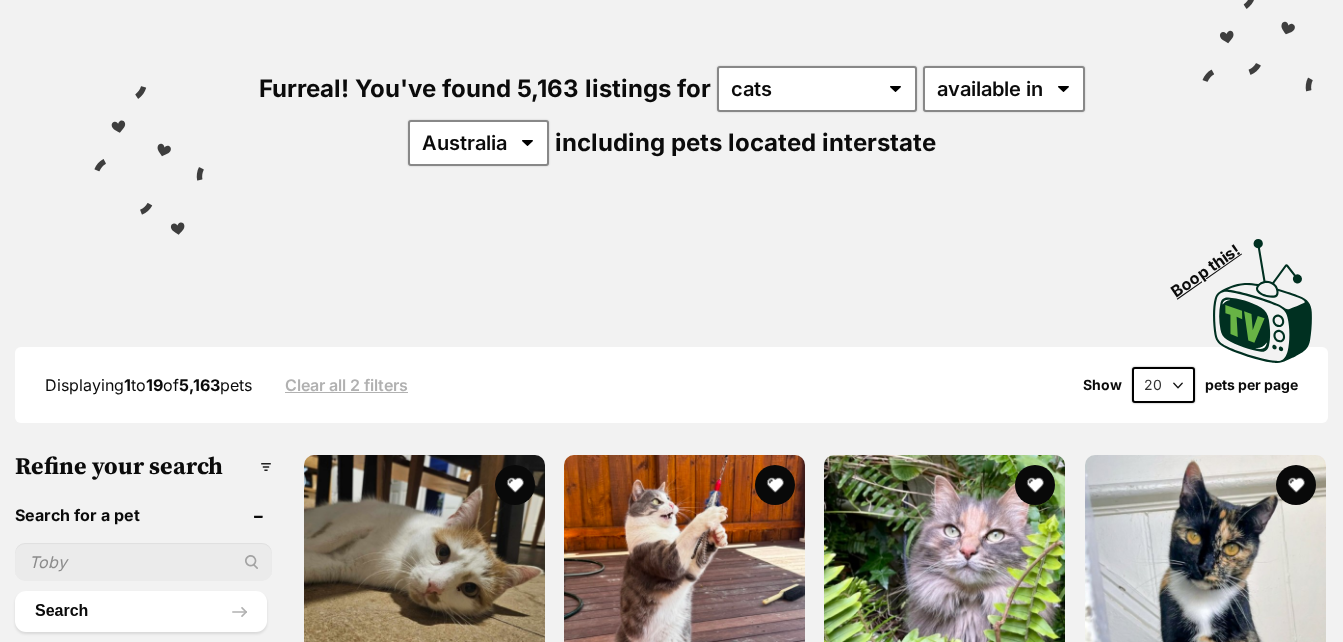 scroll, scrollTop: 300, scrollLeft: 0, axis: vertical 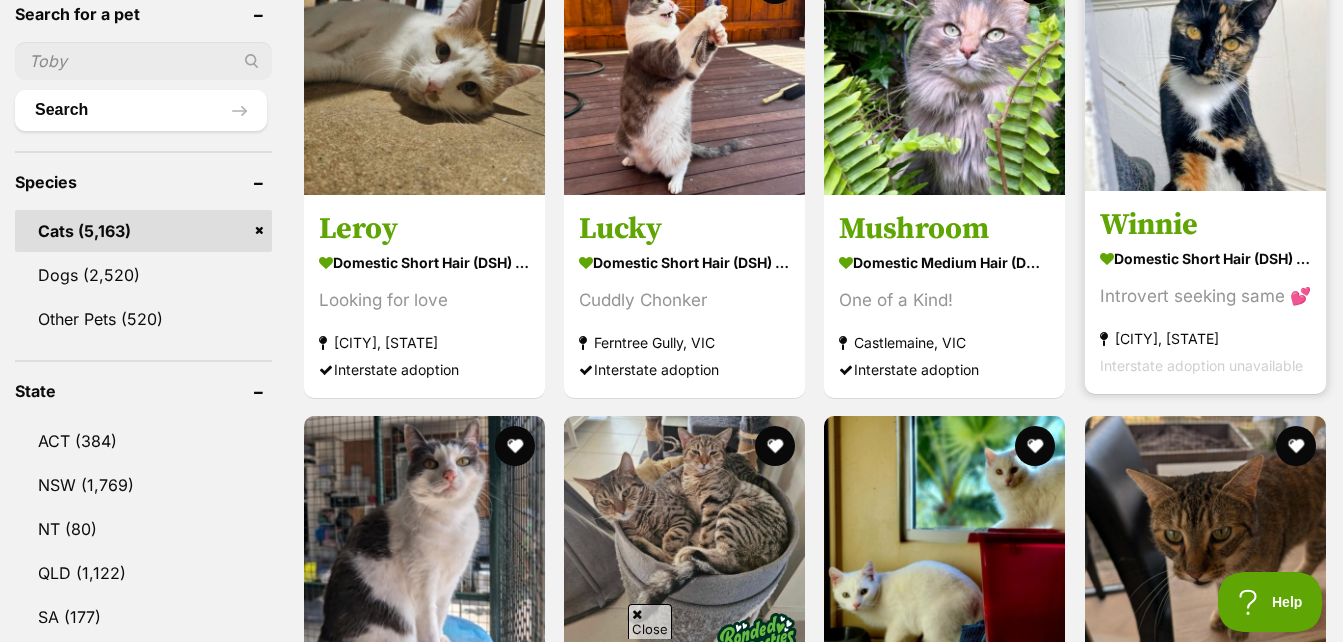 click on "Winnie" at bounding box center [1205, 224] 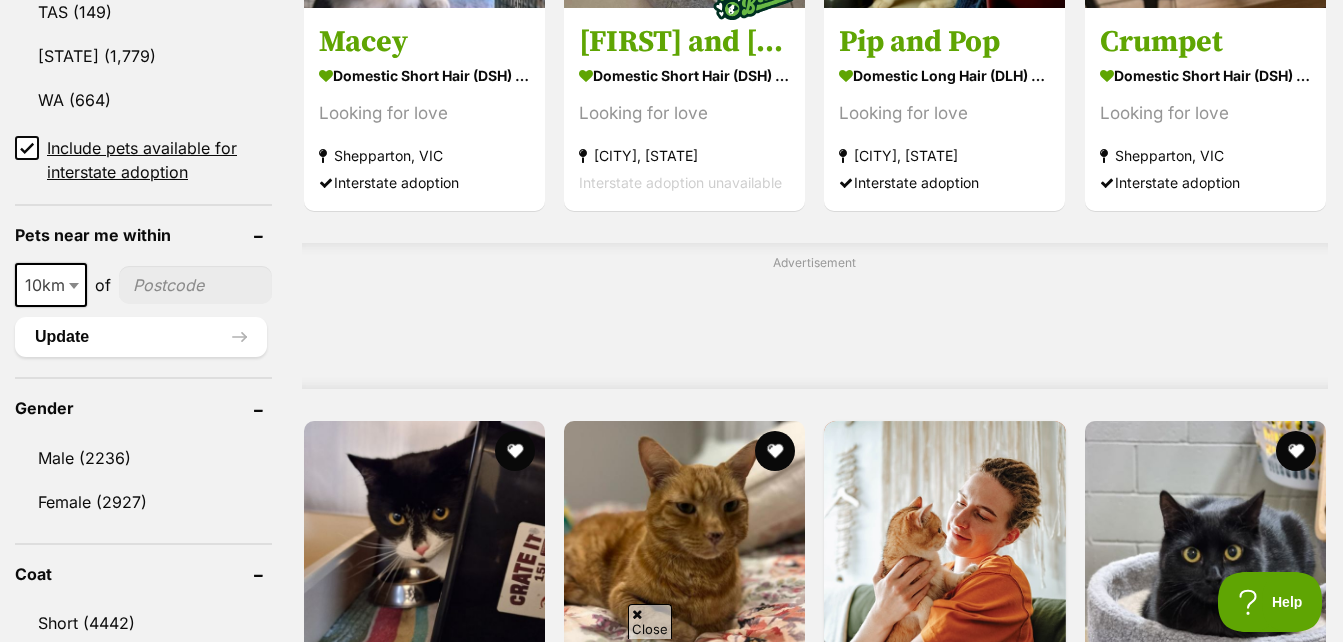scroll, scrollTop: 1400, scrollLeft: 0, axis: vertical 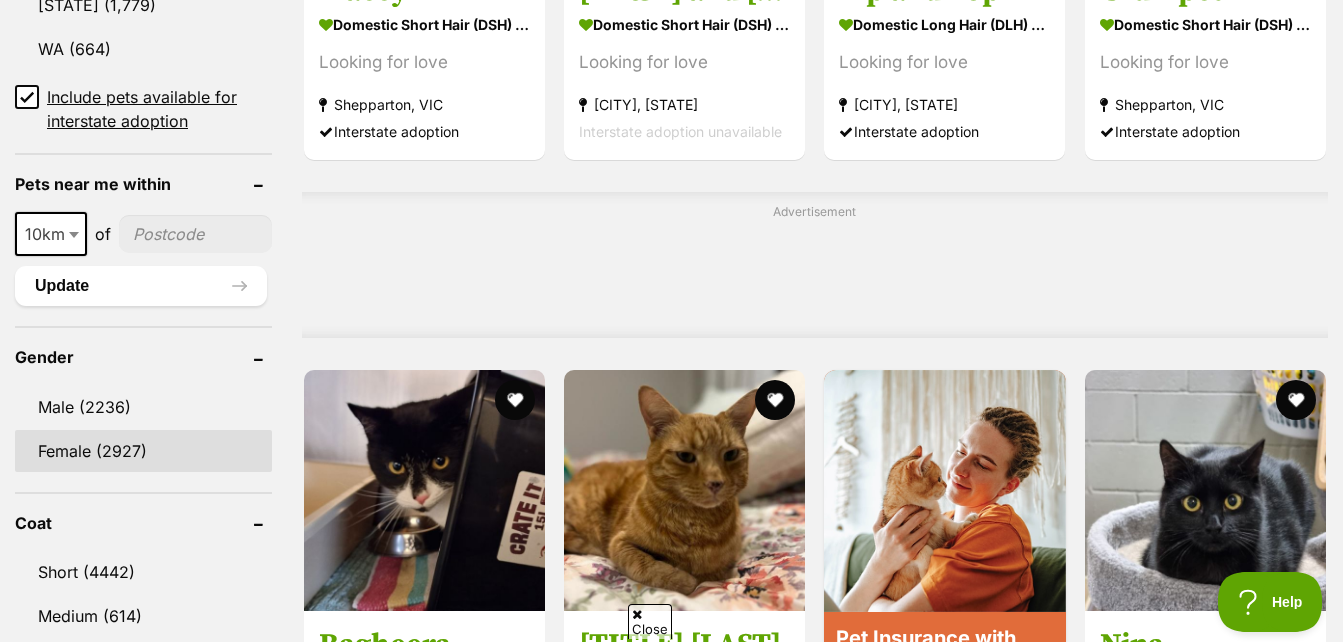 click on "Female (2927)" at bounding box center (143, 451) 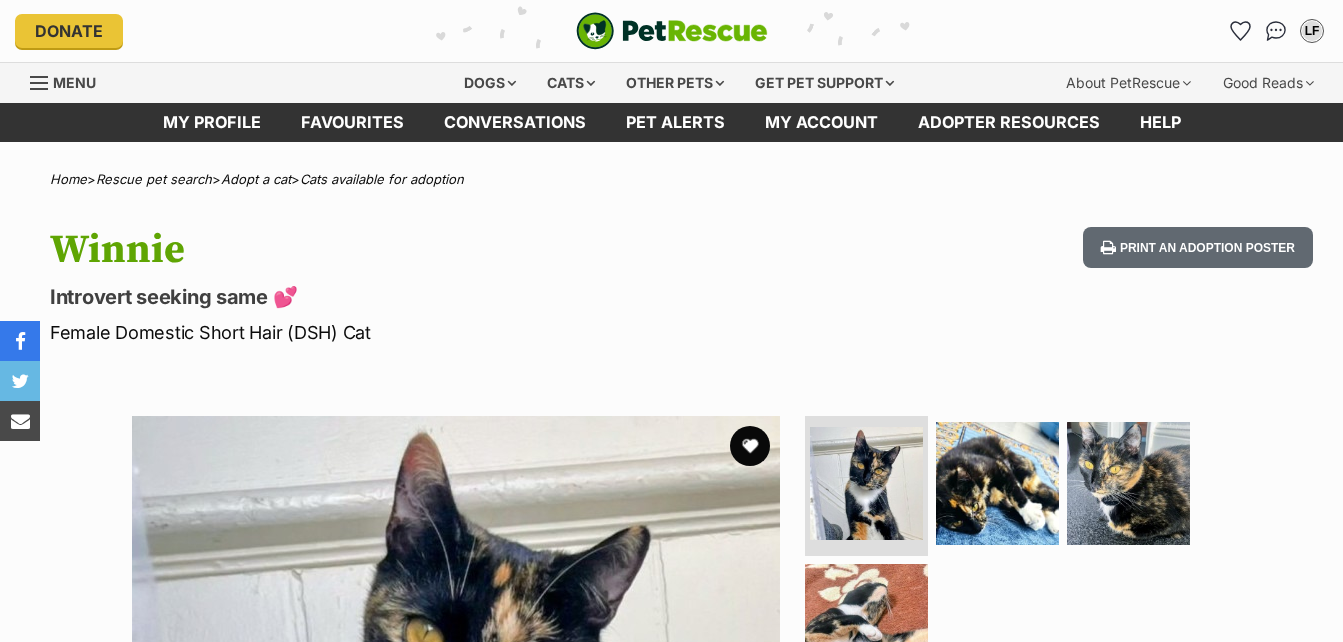 scroll, scrollTop: 0, scrollLeft: 0, axis: both 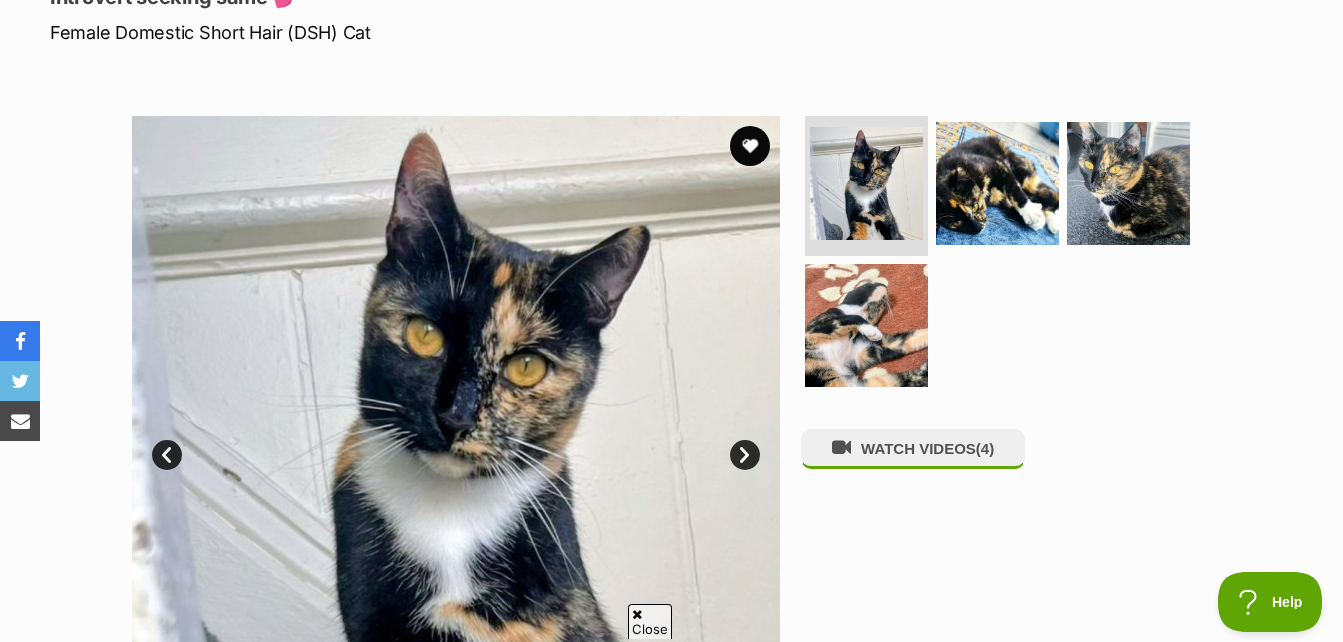 click on "Next" at bounding box center [745, 455] 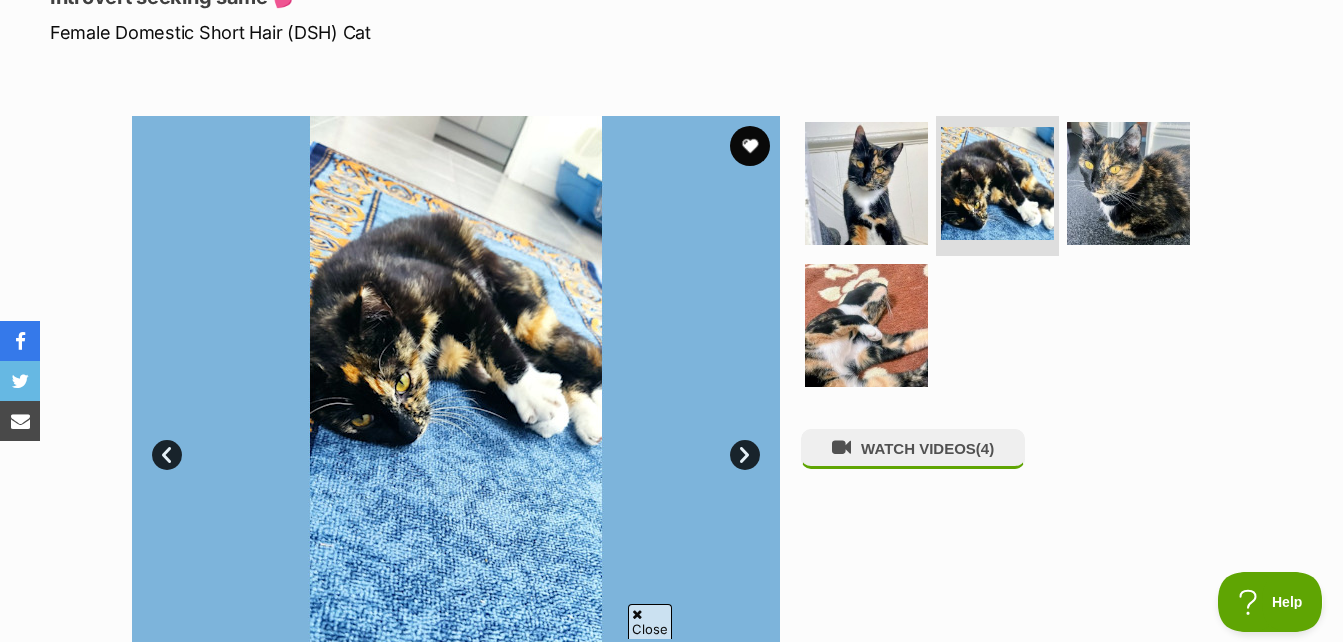 click on "Next" at bounding box center (745, 455) 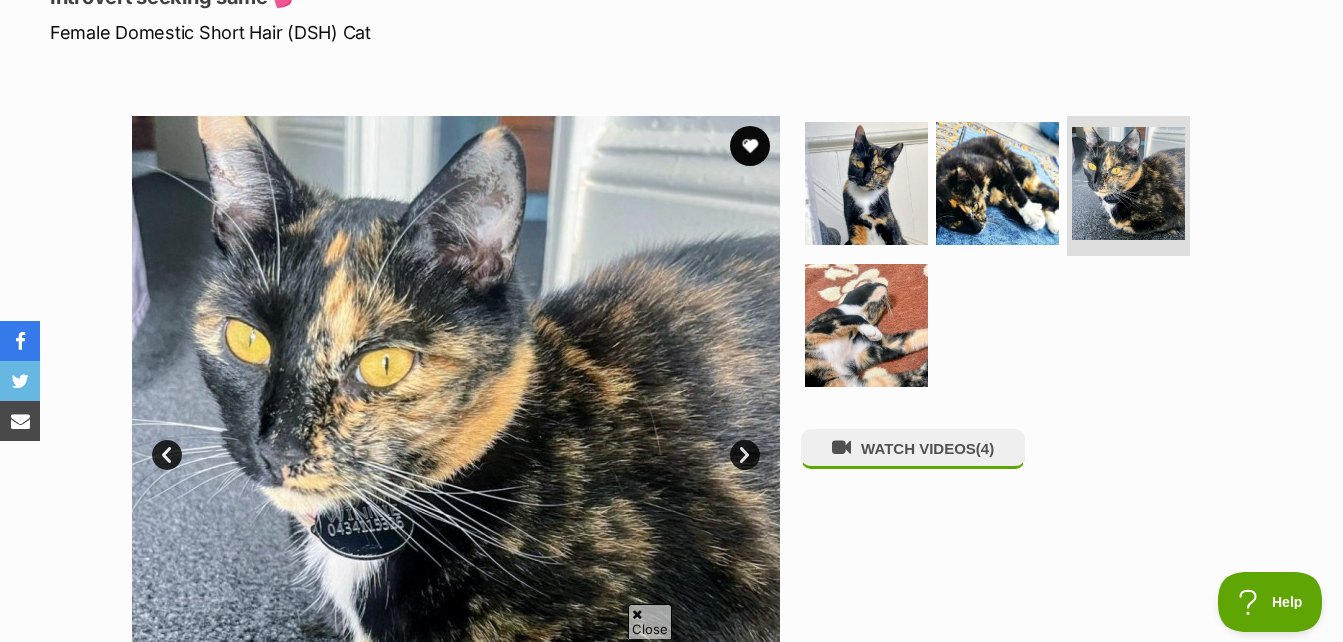 click on "Next" at bounding box center [745, 455] 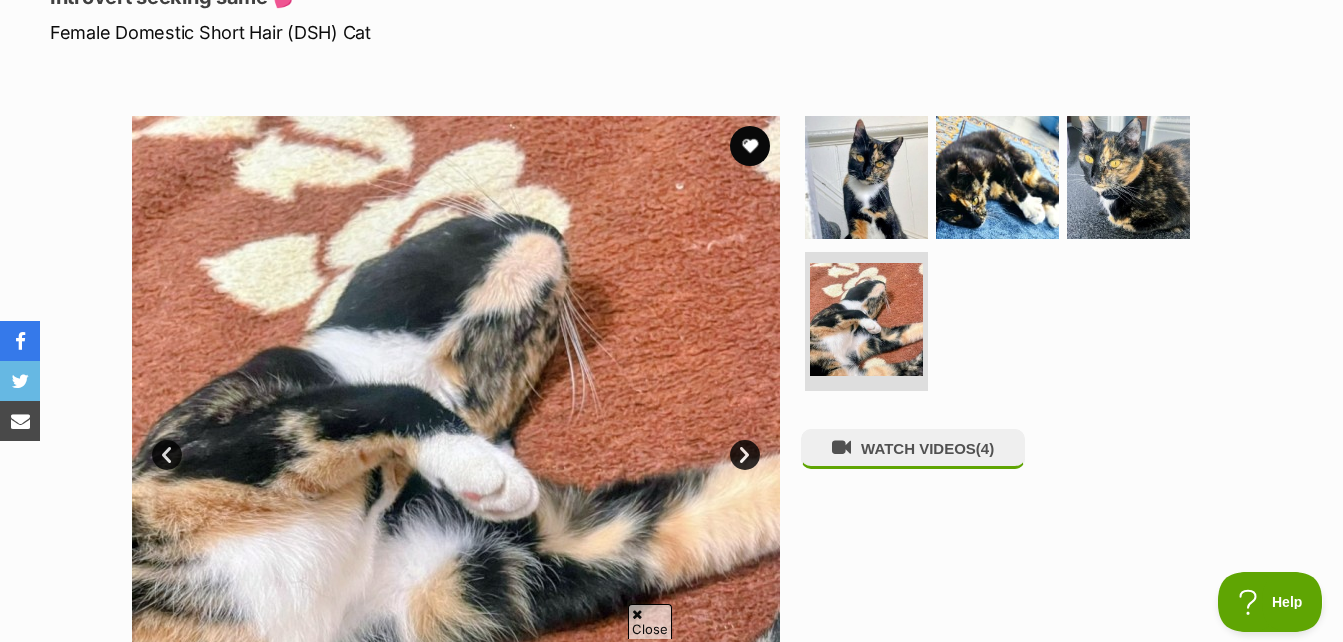 click on "Next" at bounding box center (745, 455) 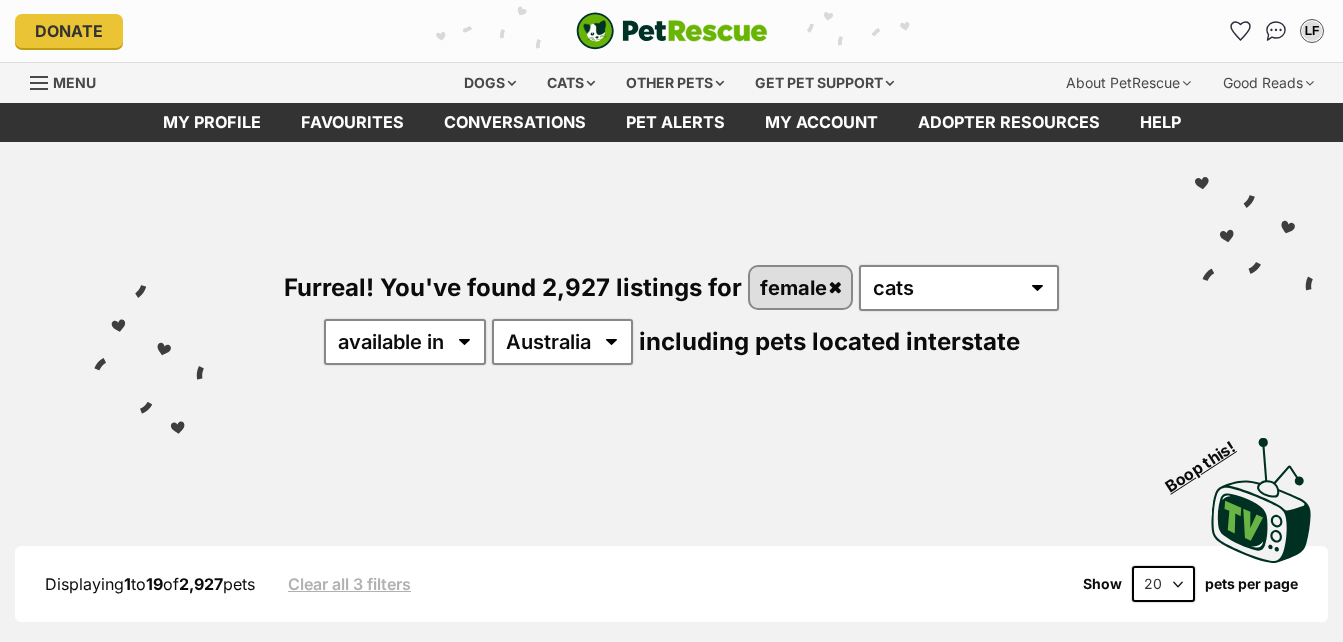 scroll, scrollTop: 0, scrollLeft: 0, axis: both 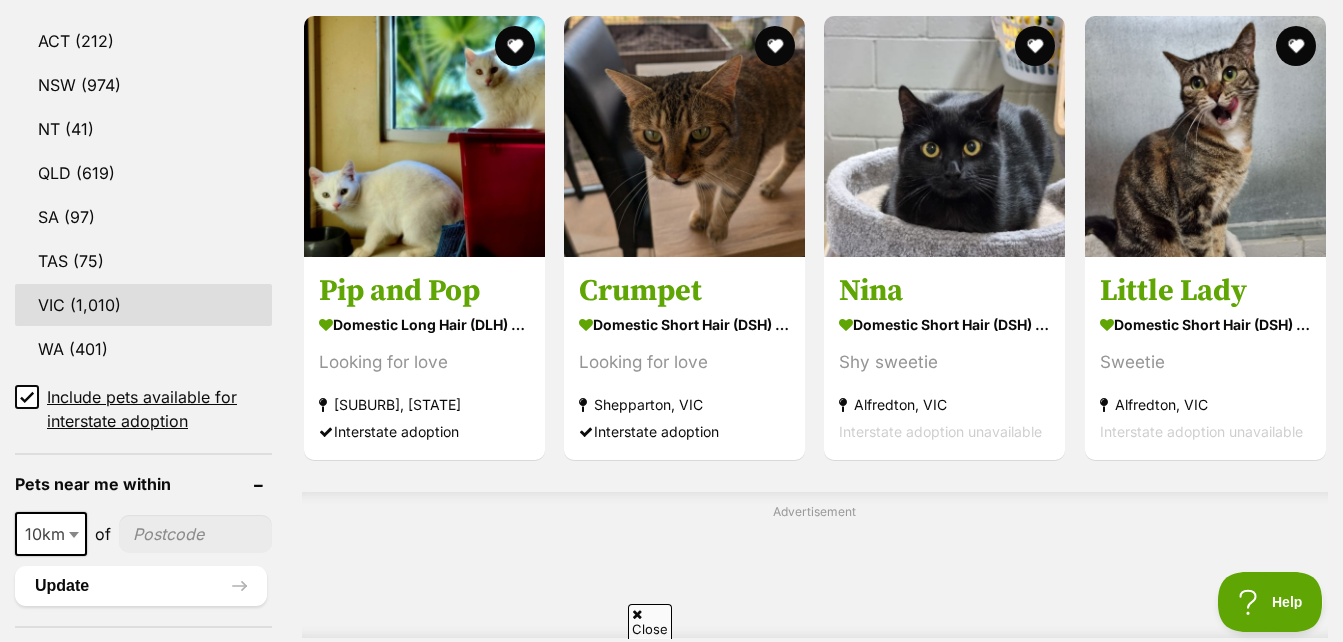 click on "VIC (1,010)" at bounding box center (143, 305) 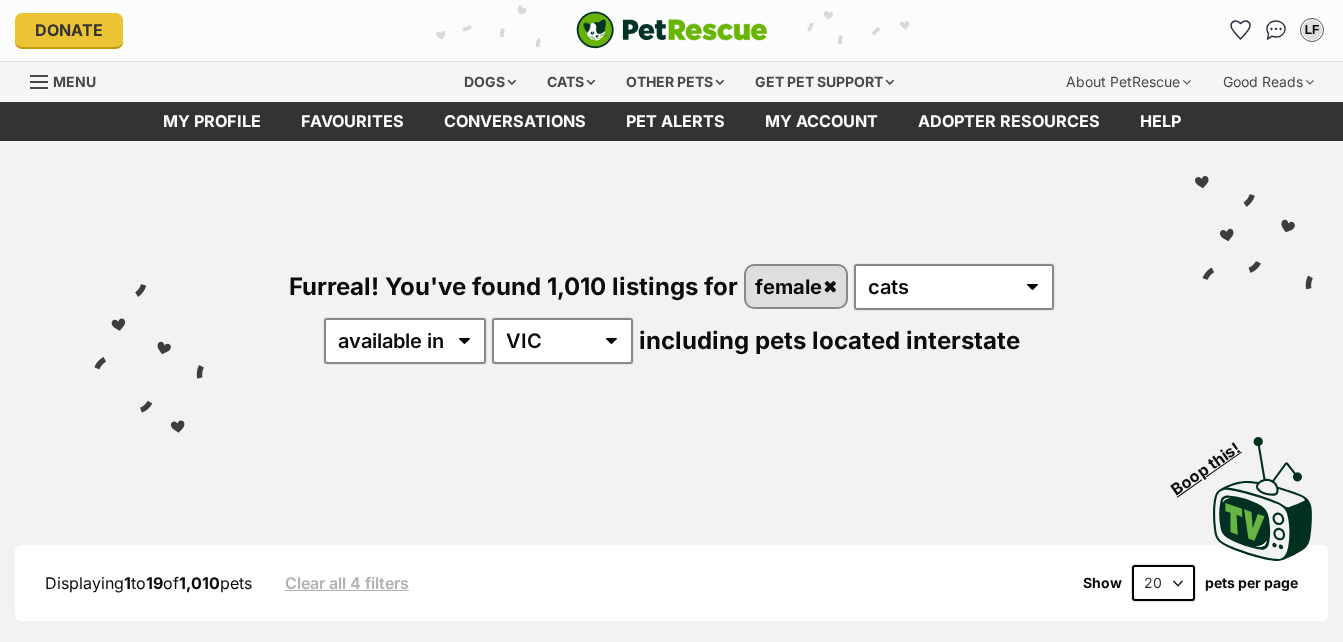 scroll, scrollTop: 153, scrollLeft: 0, axis: vertical 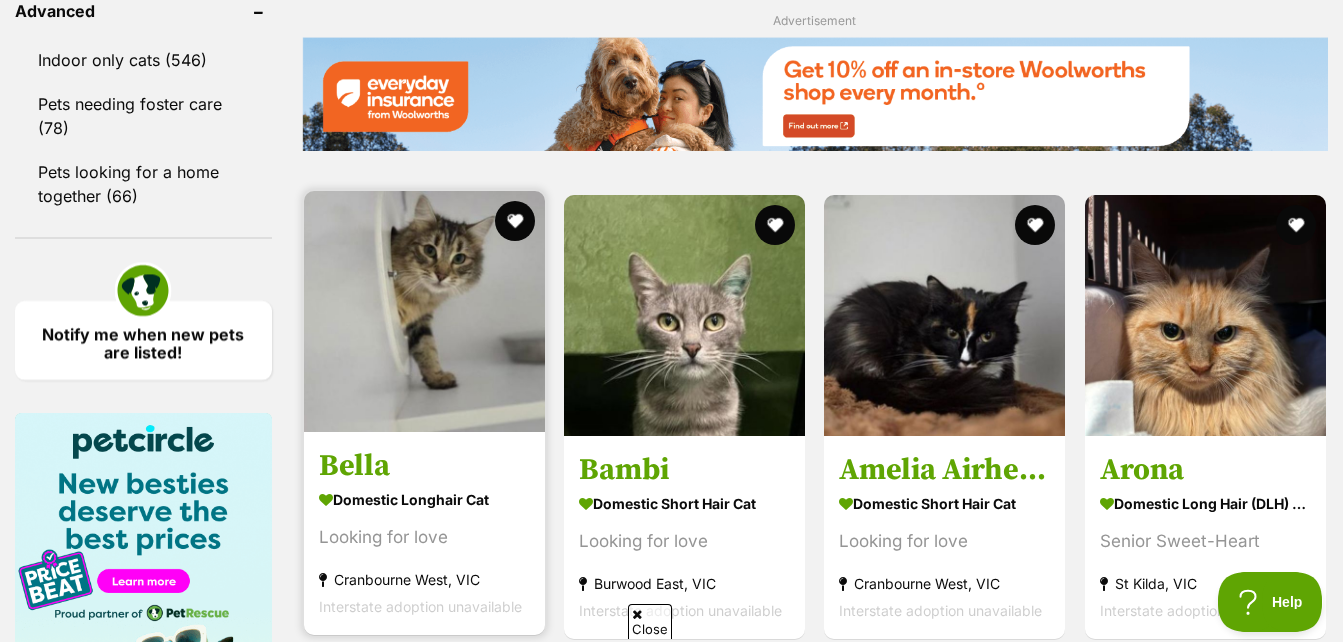 click on "Bella" at bounding box center [424, 466] 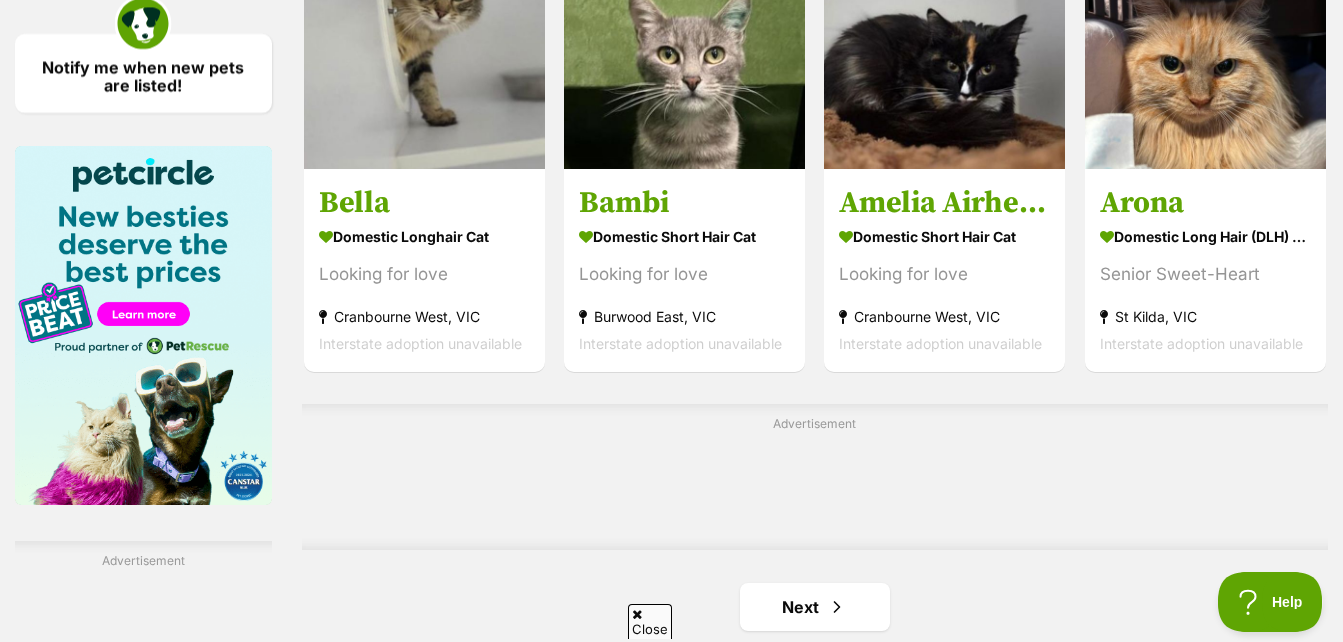 scroll, scrollTop: 3100, scrollLeft: 0, axis: vertical 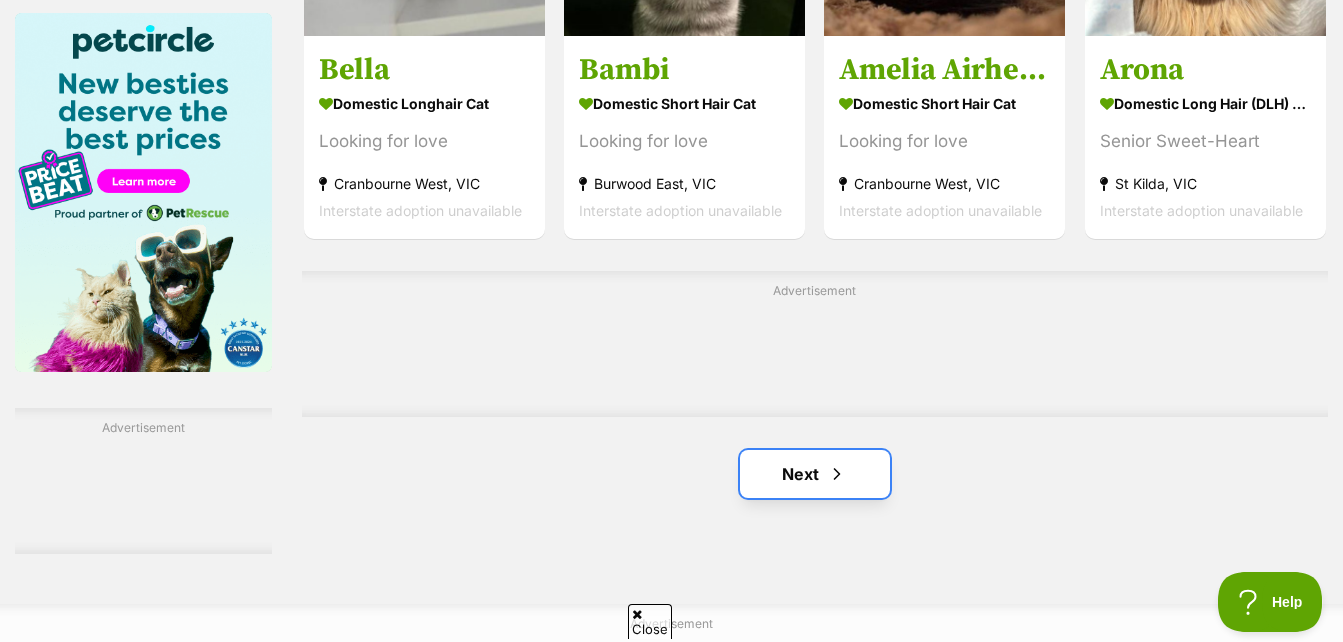 click on "Next" at bounding box center [815, 474] 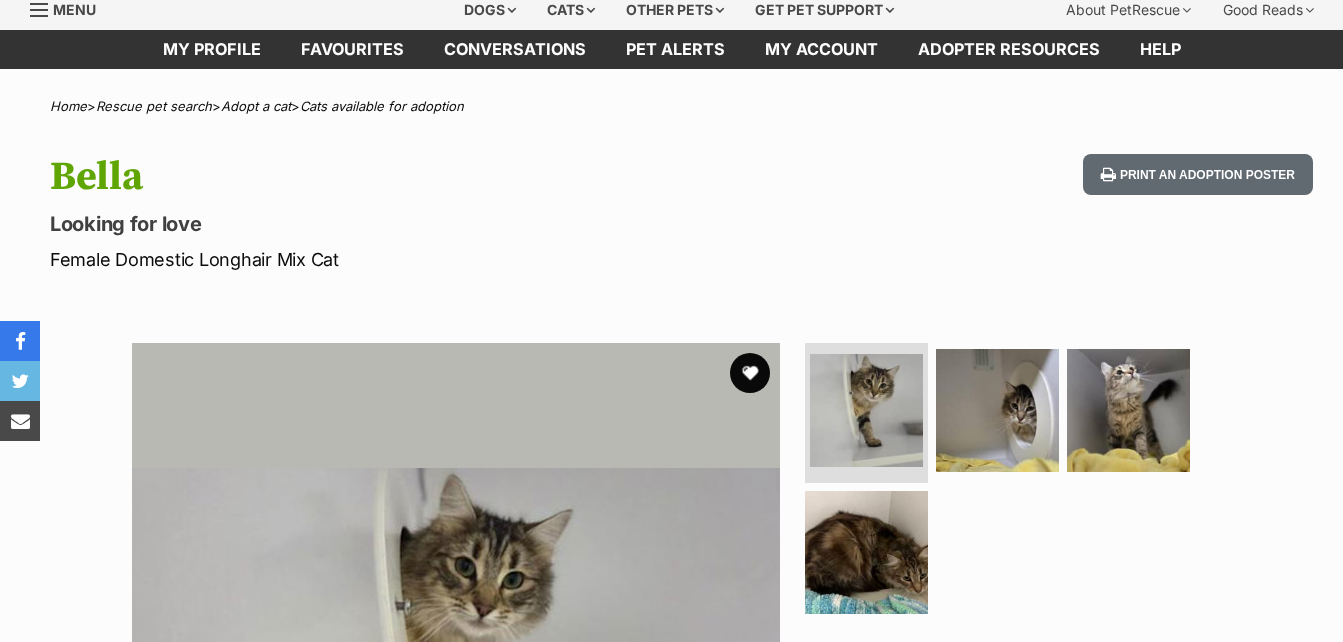 scroll, scrollTop: 271, scrollLeft: 0, axis: vertical 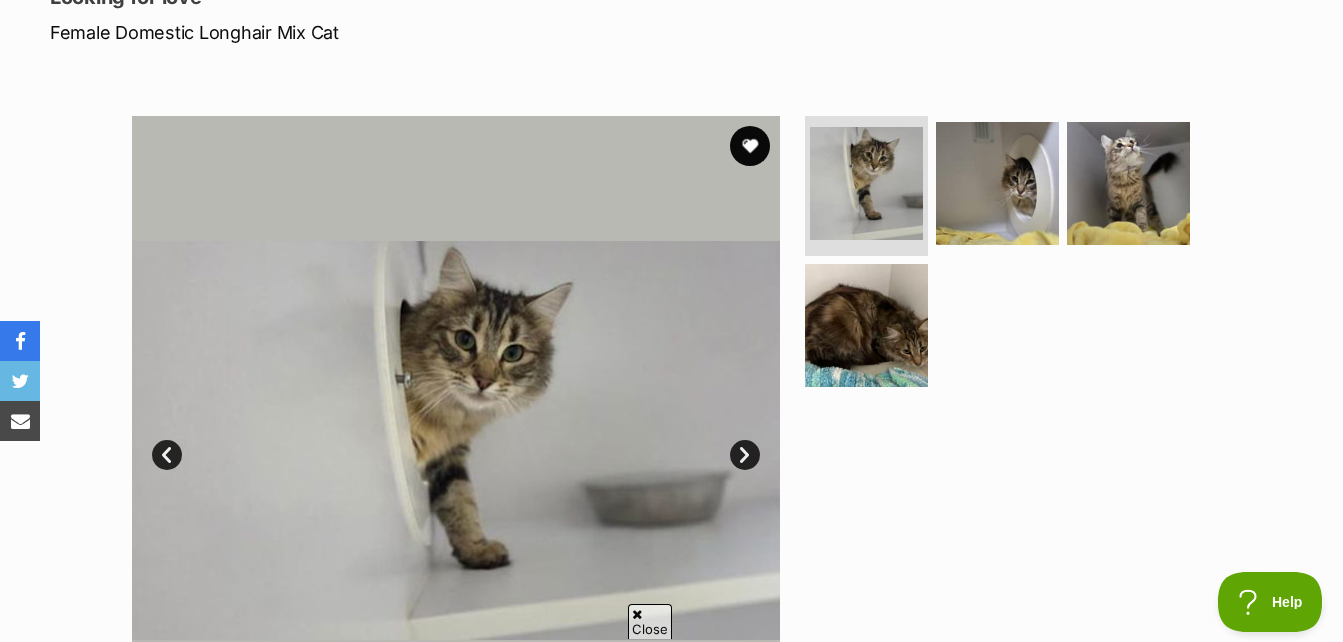 click on "Next" at bounding box center [745, 455] 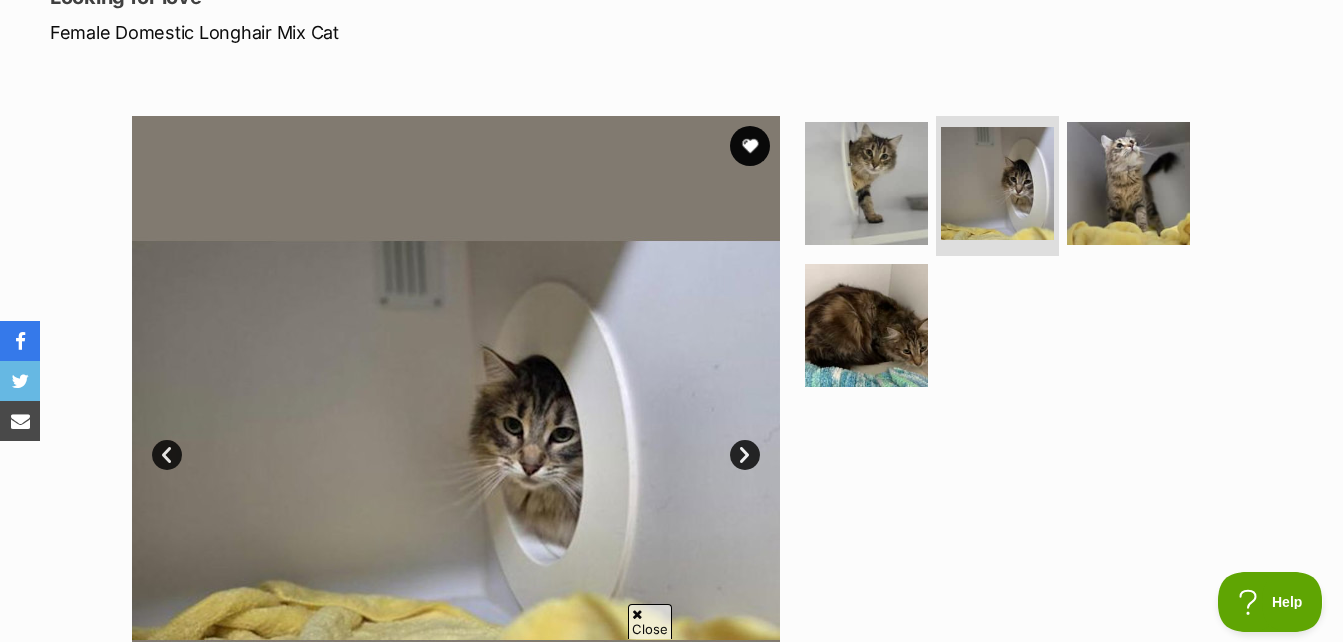 click on "Next" at bounding box center (745, 455) 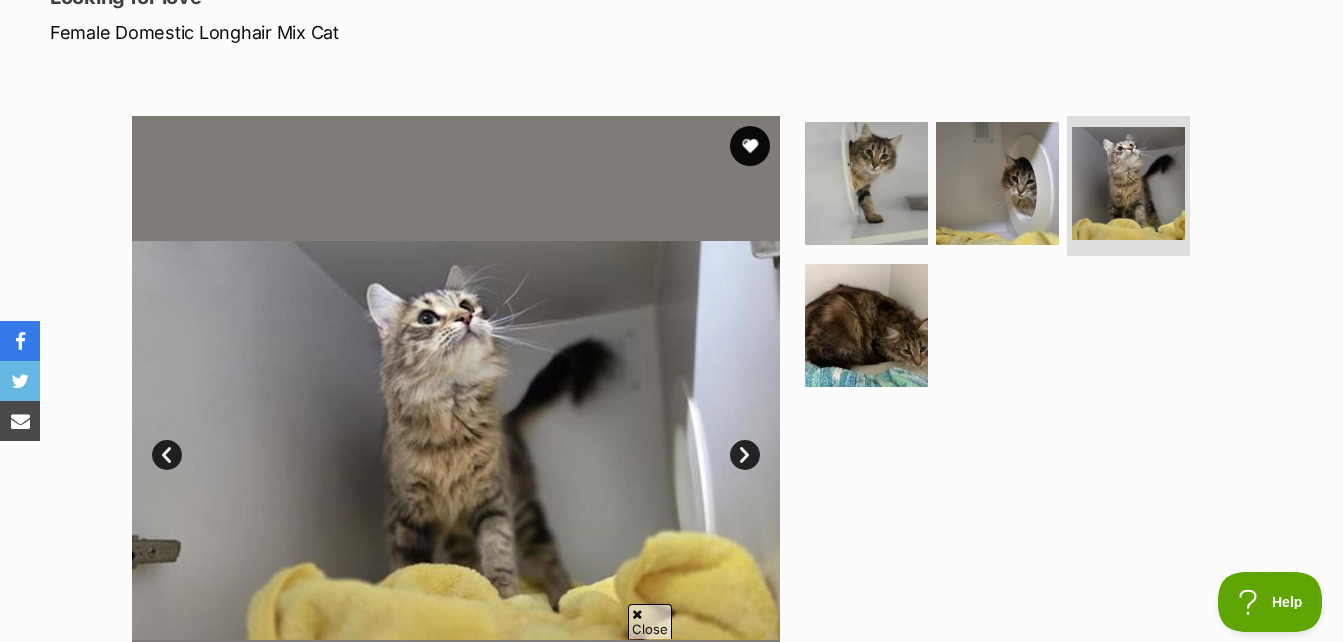 click on "Next" at bounding box center [745, 455] 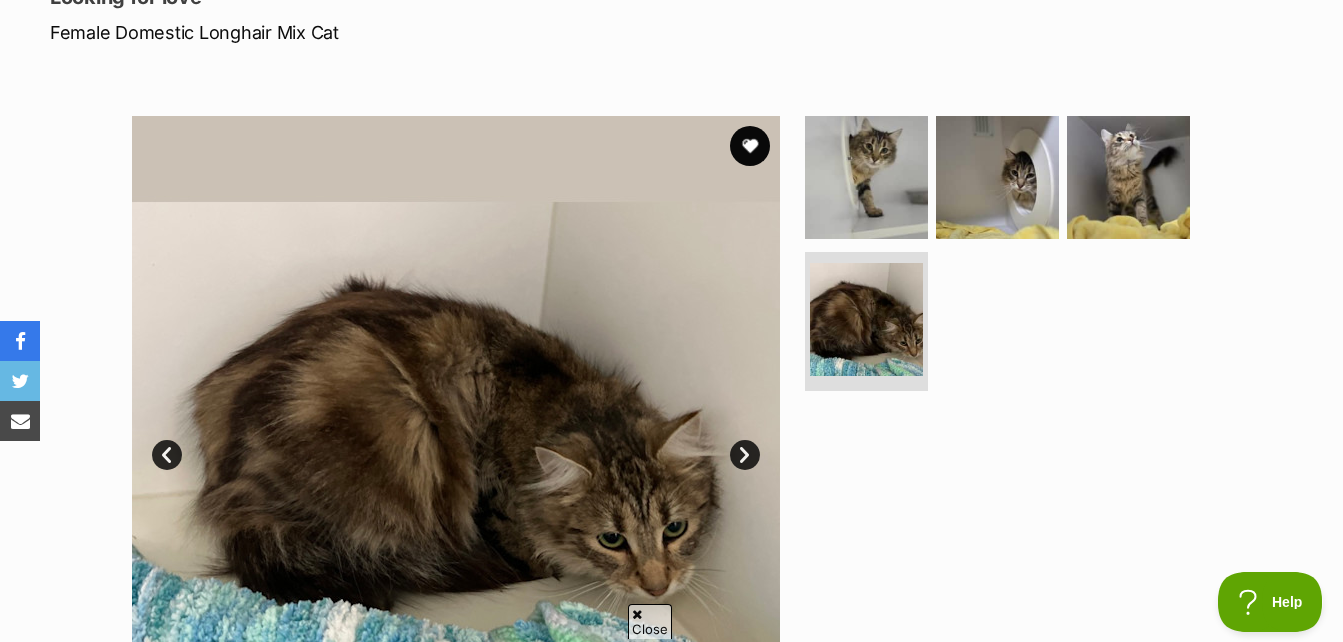 click on "Next" at bounding box center (745, 455) 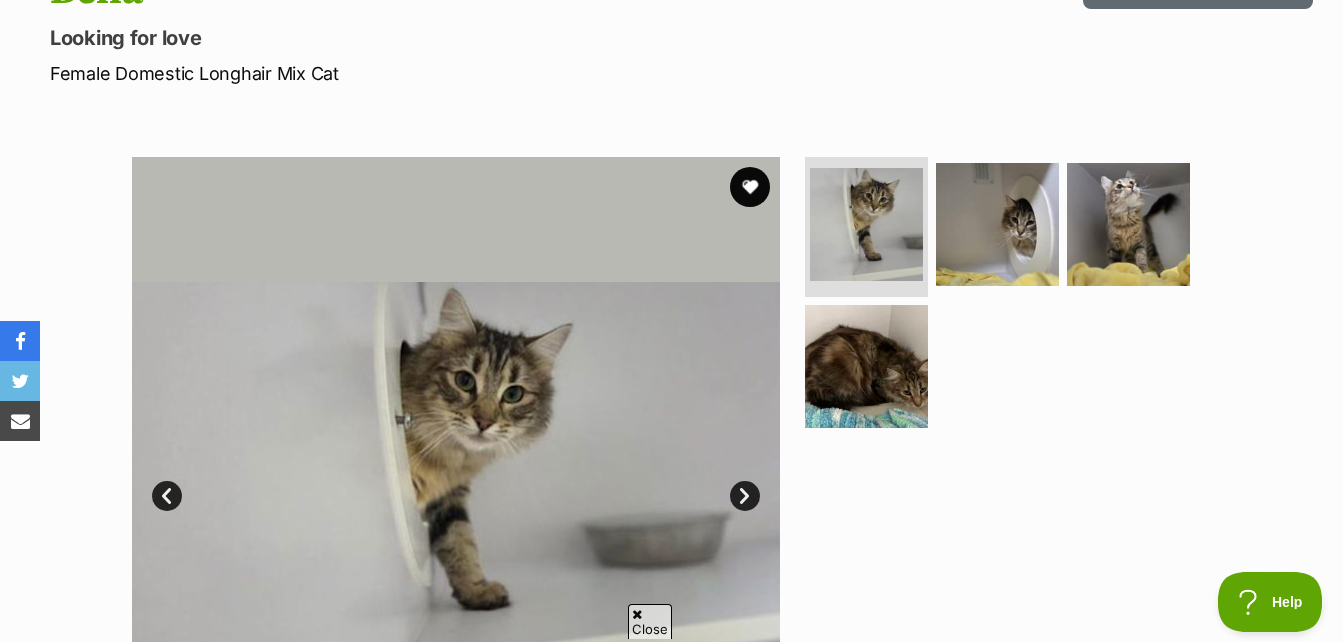 scroll, scrollTop: 200, scrollLeft: 0, axis: vertical 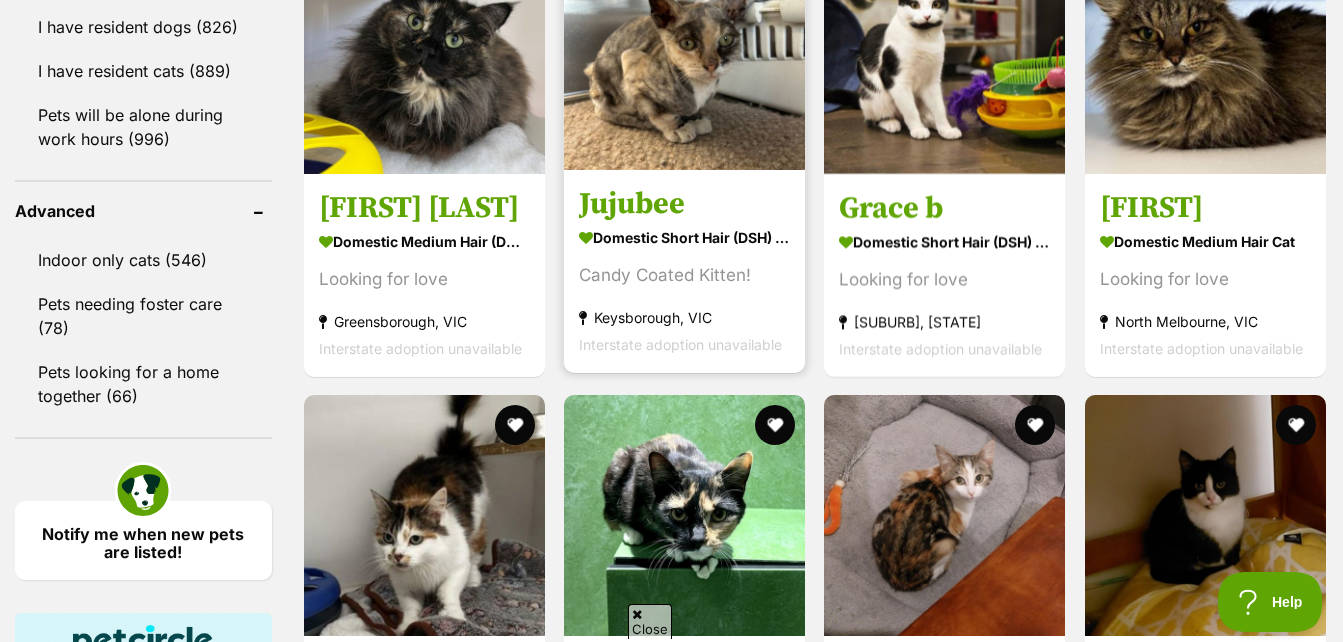 click on "Domestic Short Hair (DSH) Cat" at bounding box center (684, 236) 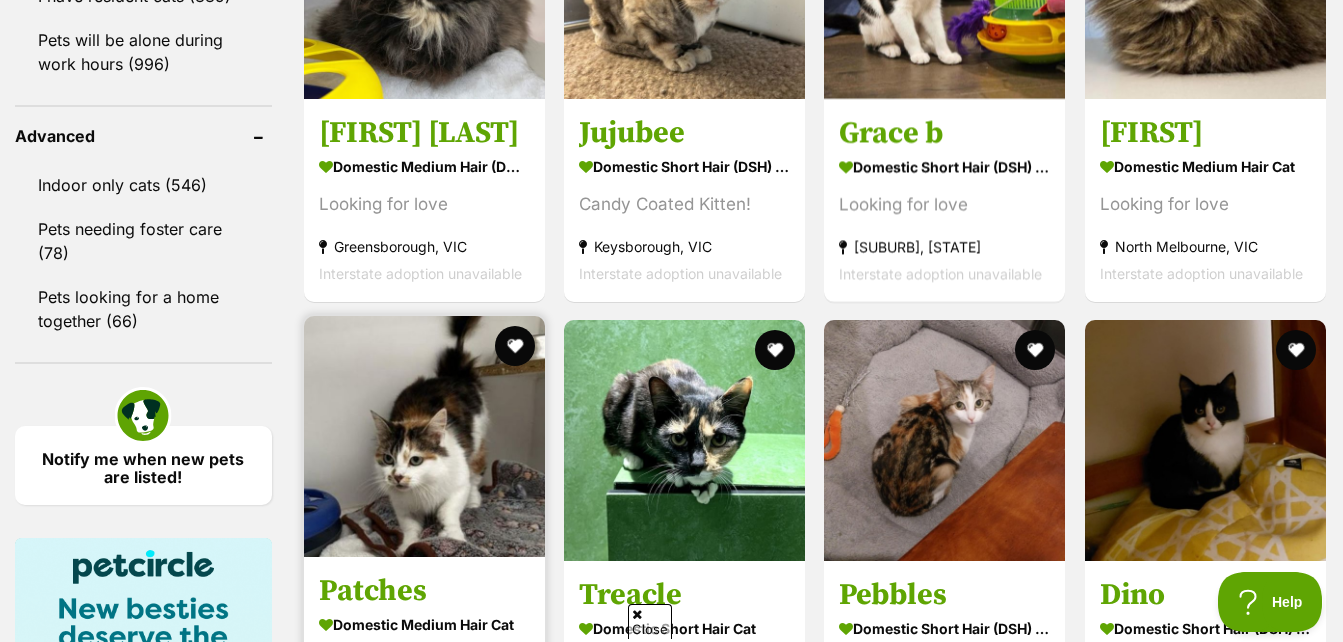 scroll, scrollTop: 2800, scrollLeft: 0, axis: vertical 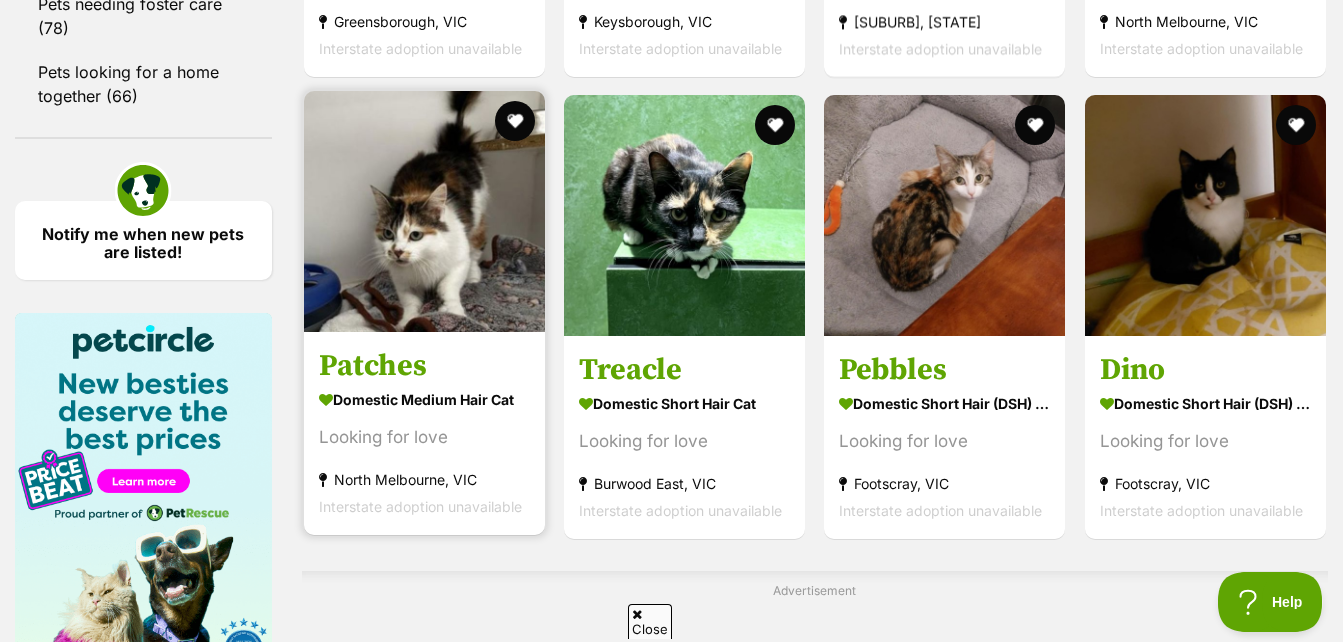 click on "Looking for love" at bounding box center (424, 437) 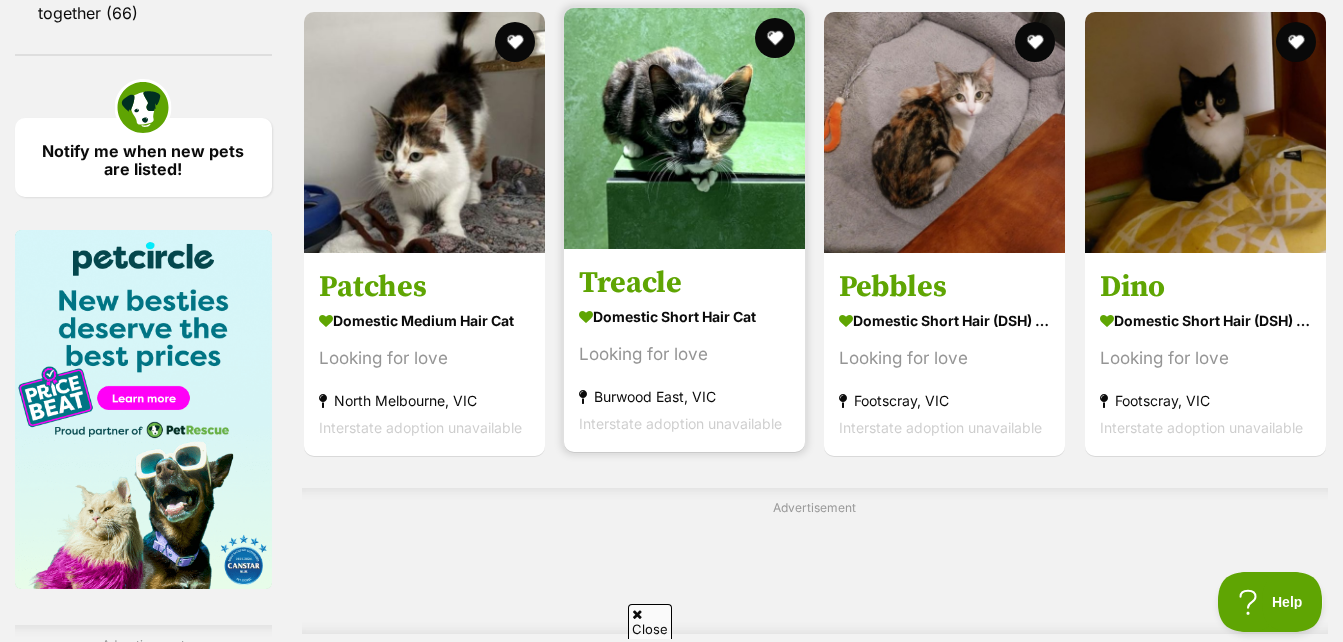 scroll, scrollTop: 3100, scrollLeft: 0, axis: vertical 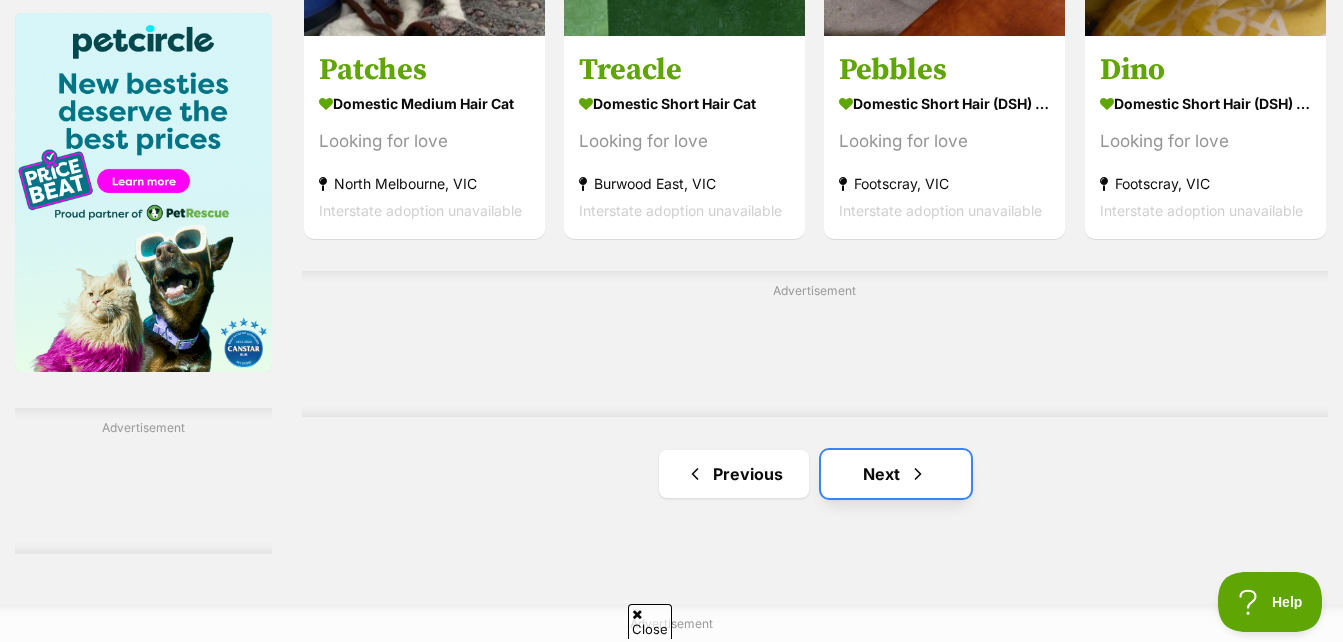 click on "Next" at bounding box center (896, 474) 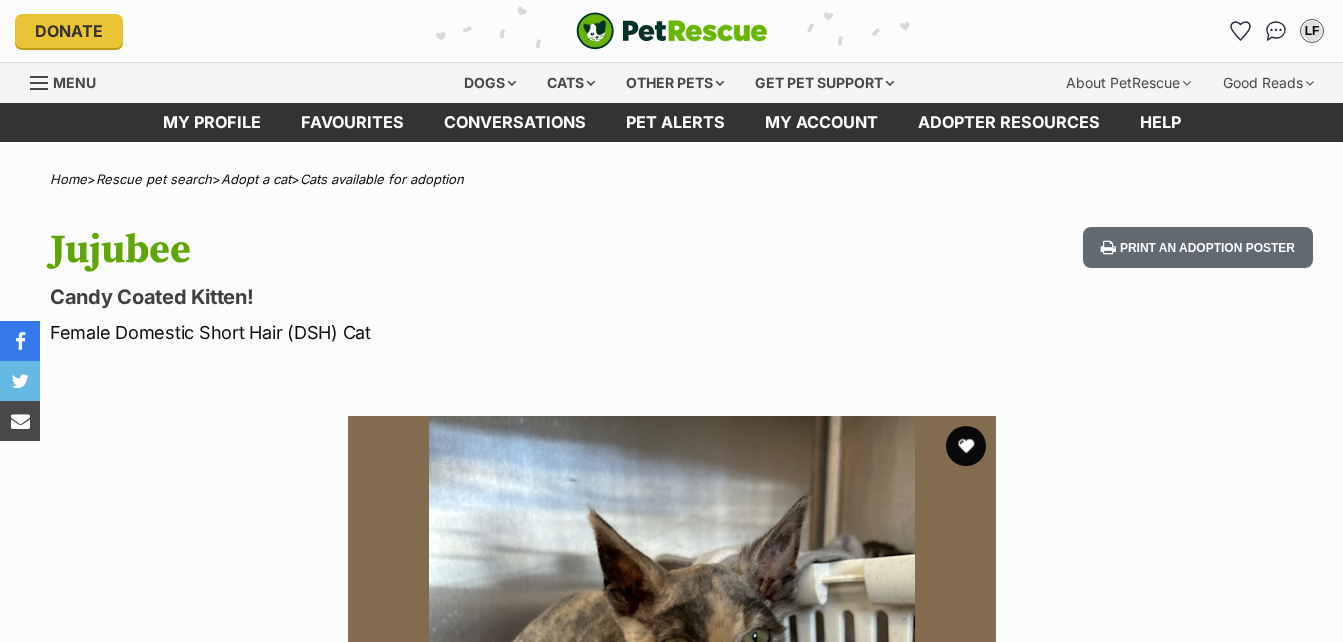 scroll, scrollTop: 0, scrollLeft: 0, axis: both 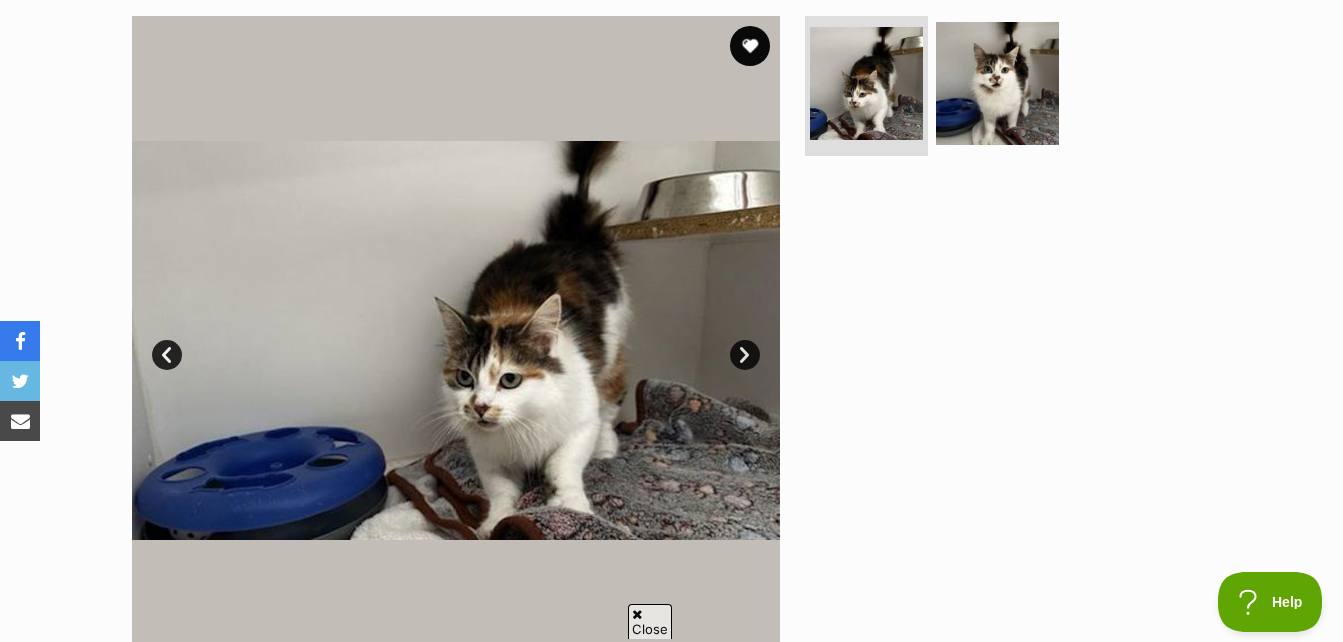 click on "Next" at bounding box center [745, 355] 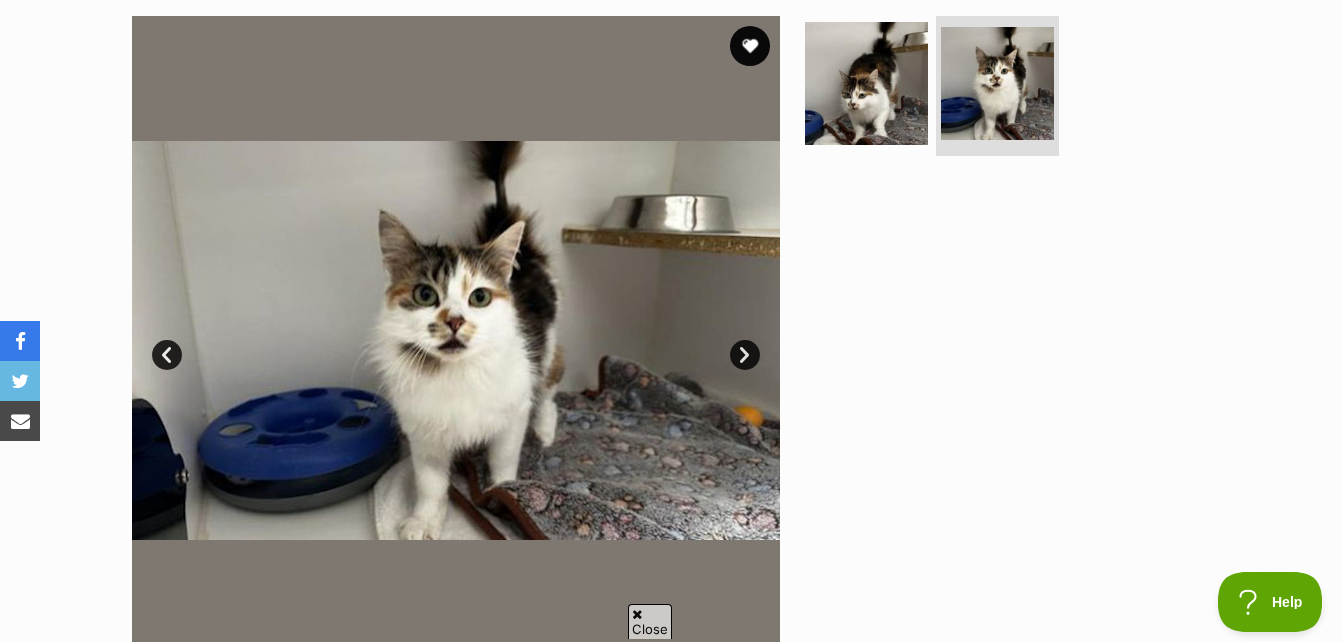 click on "Next" at bounding box center (745, 355) 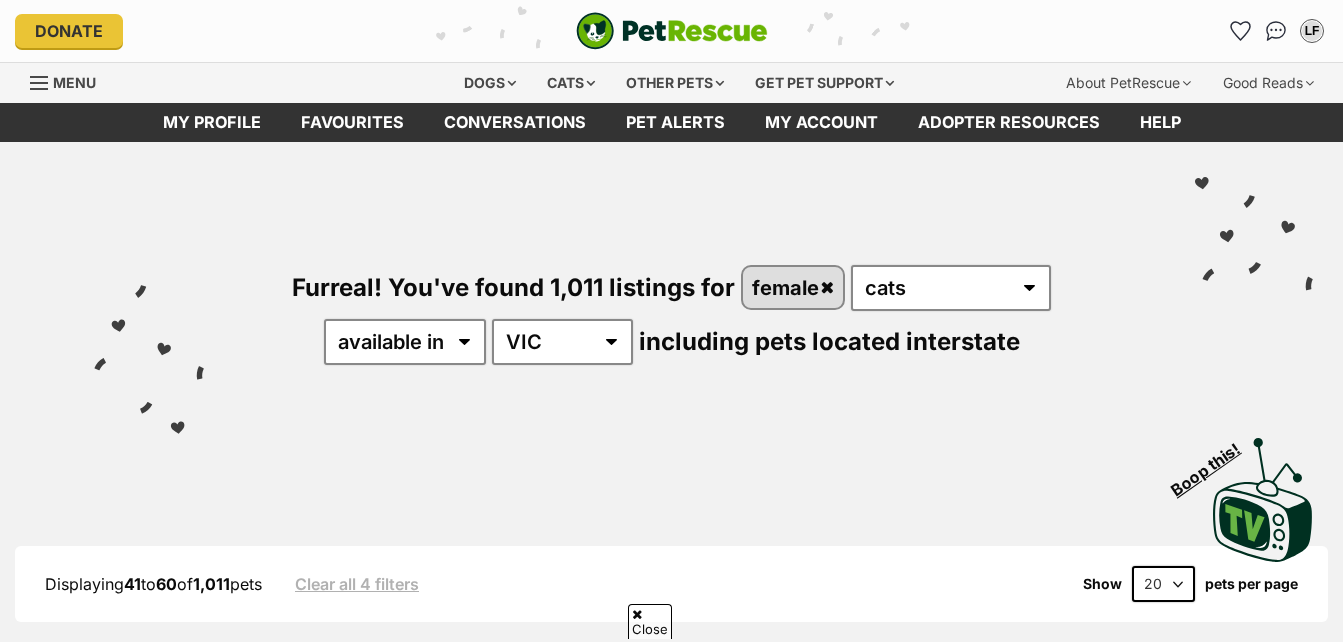 scroll, scrollTop: 400, scrollLeft: 0, axis: vertical 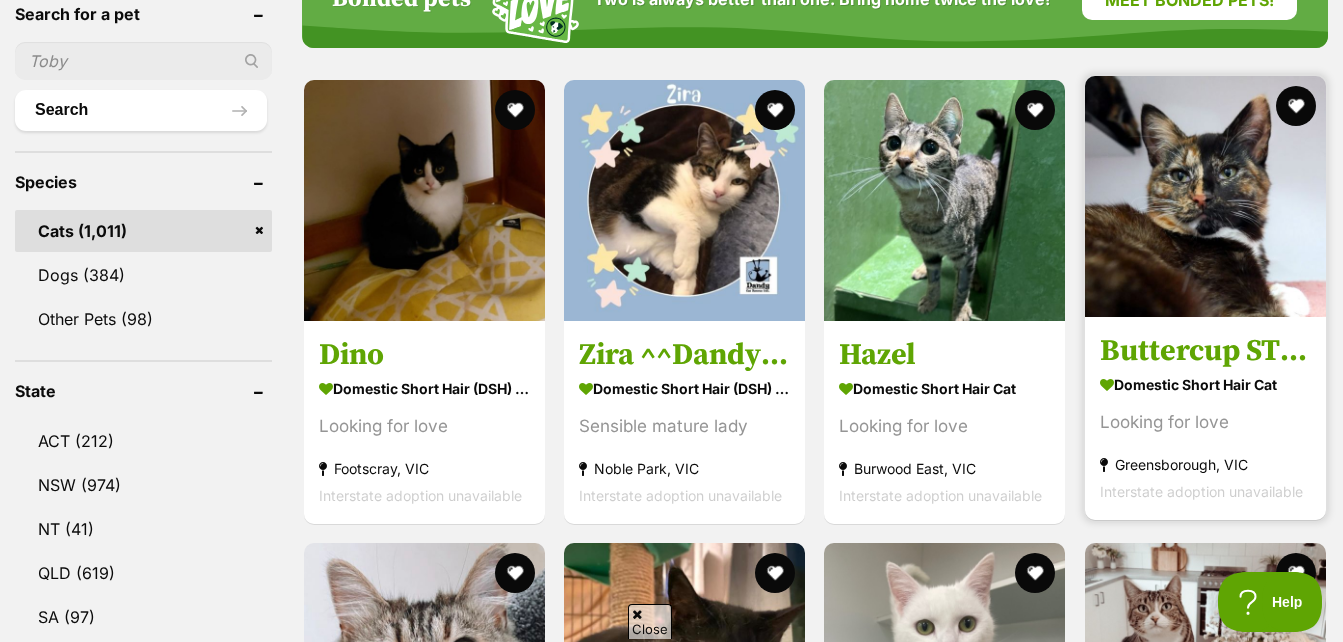 click on "Buttercup STK014137" at bounding box center (1205, 351) 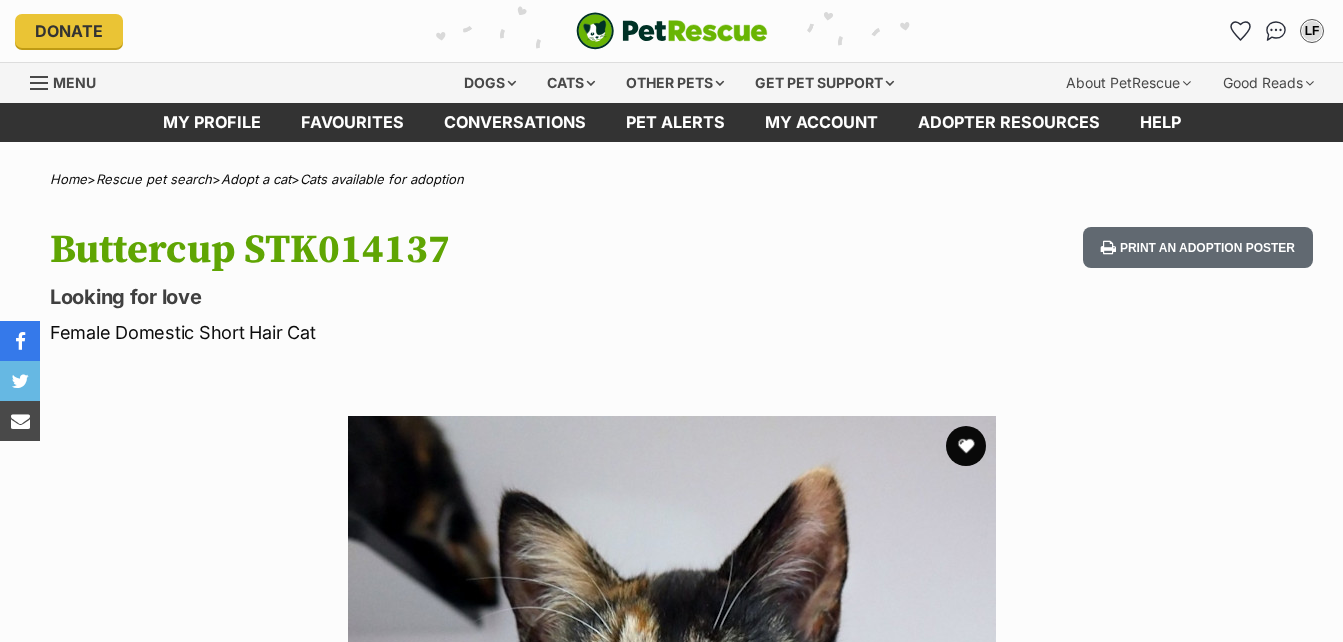 scroll, scrollTop: 0, scrollLeft: 0, axis: both 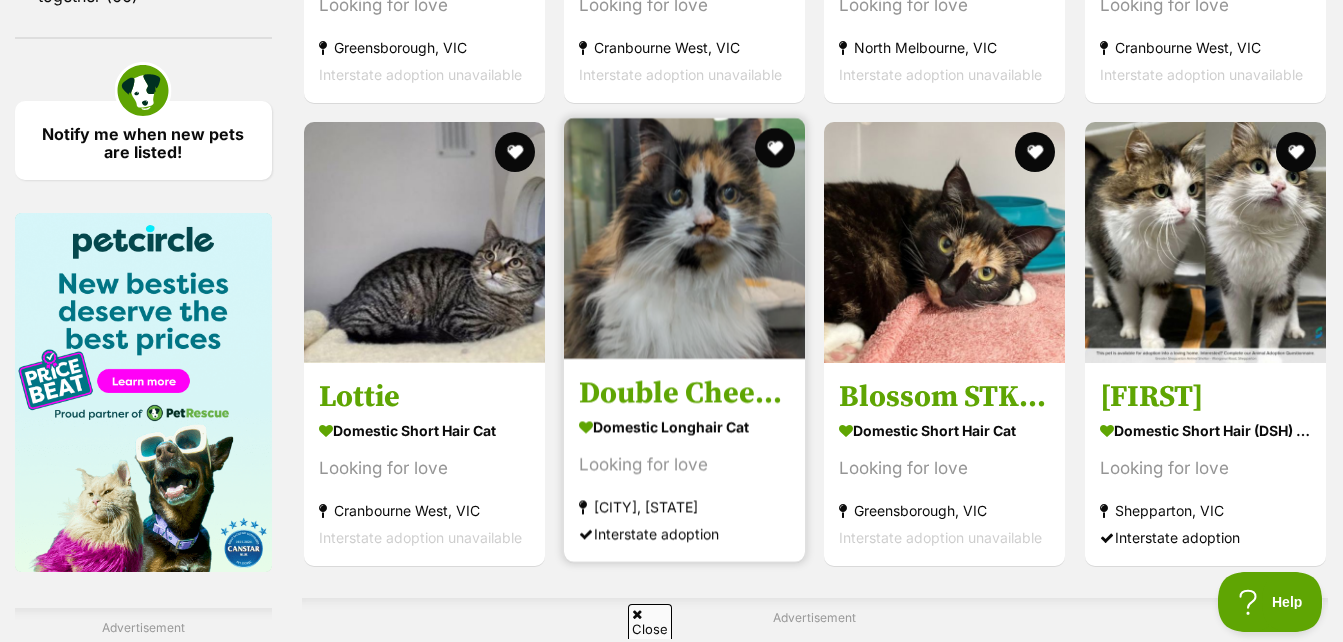 click at bounding box center (684, 238) 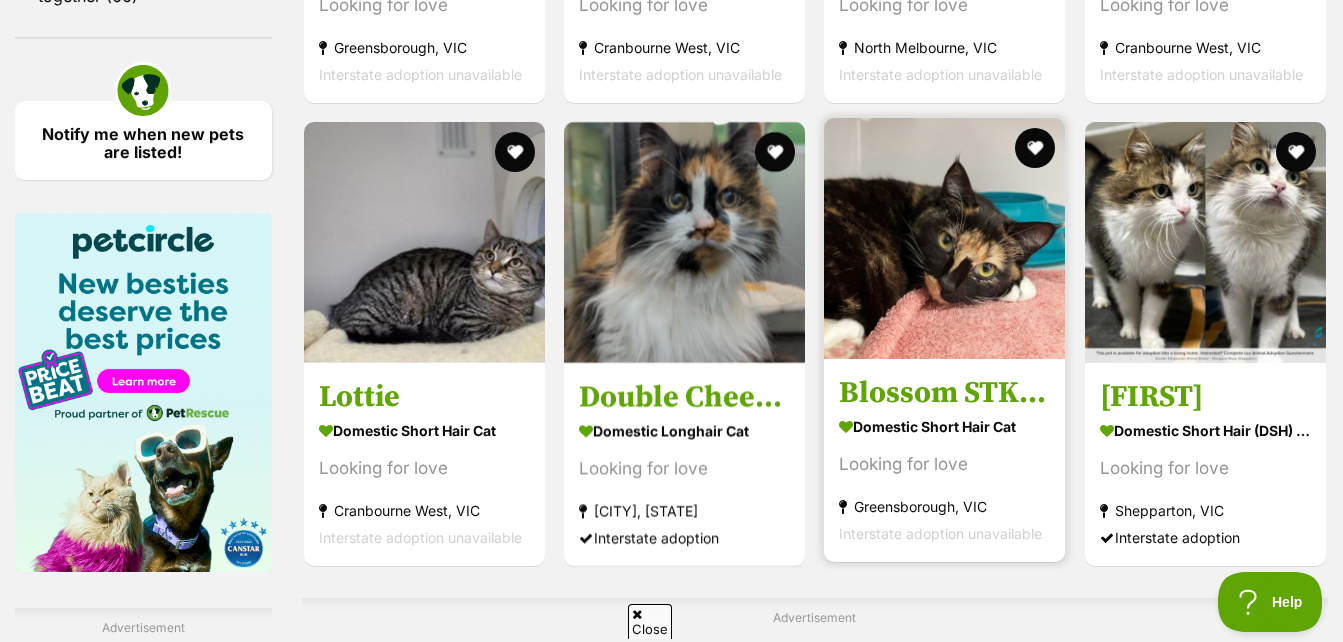 click at bounding box center (944, 238) 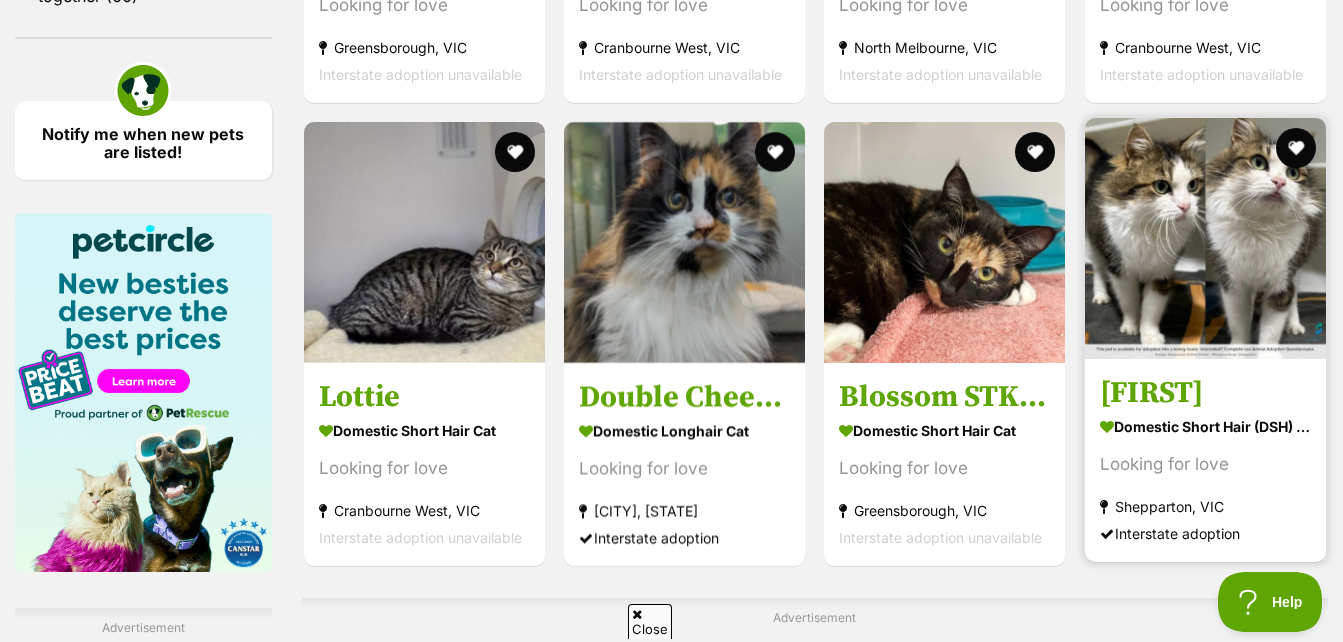 click on "Domestic Short Hair (DSH) Cat" at bounding box center (1205, 426) 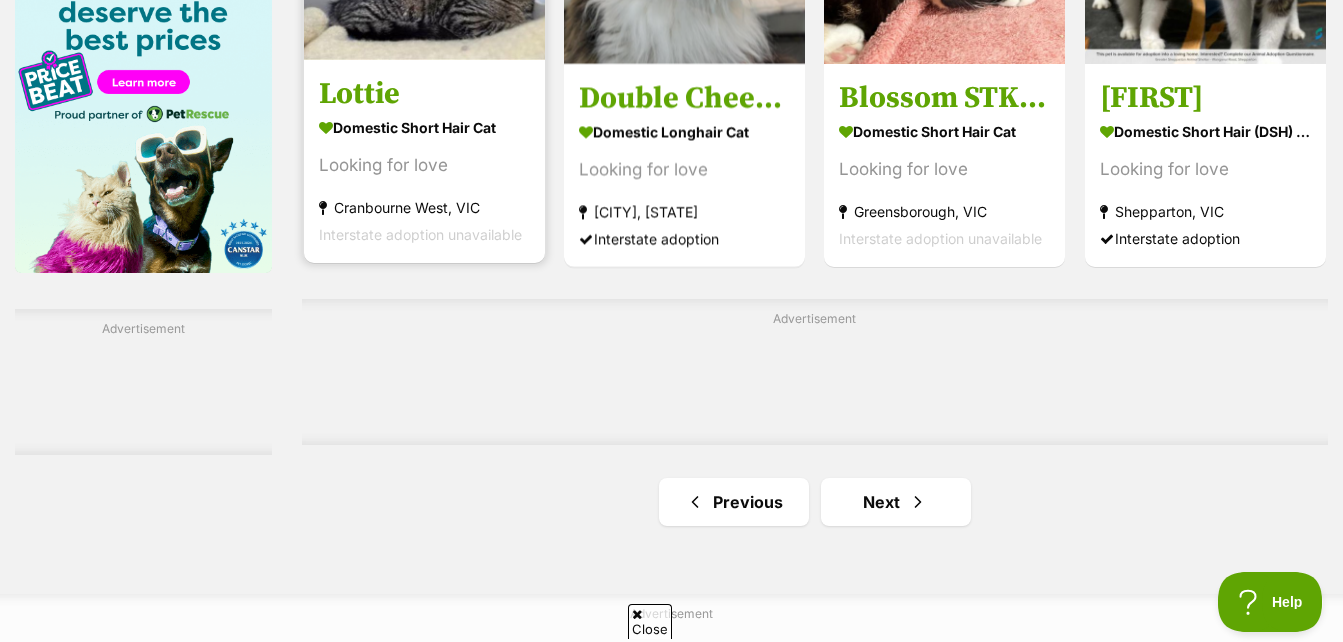 scroll, scrollTop: 3200, scrollLeft: 0, axis: vertical 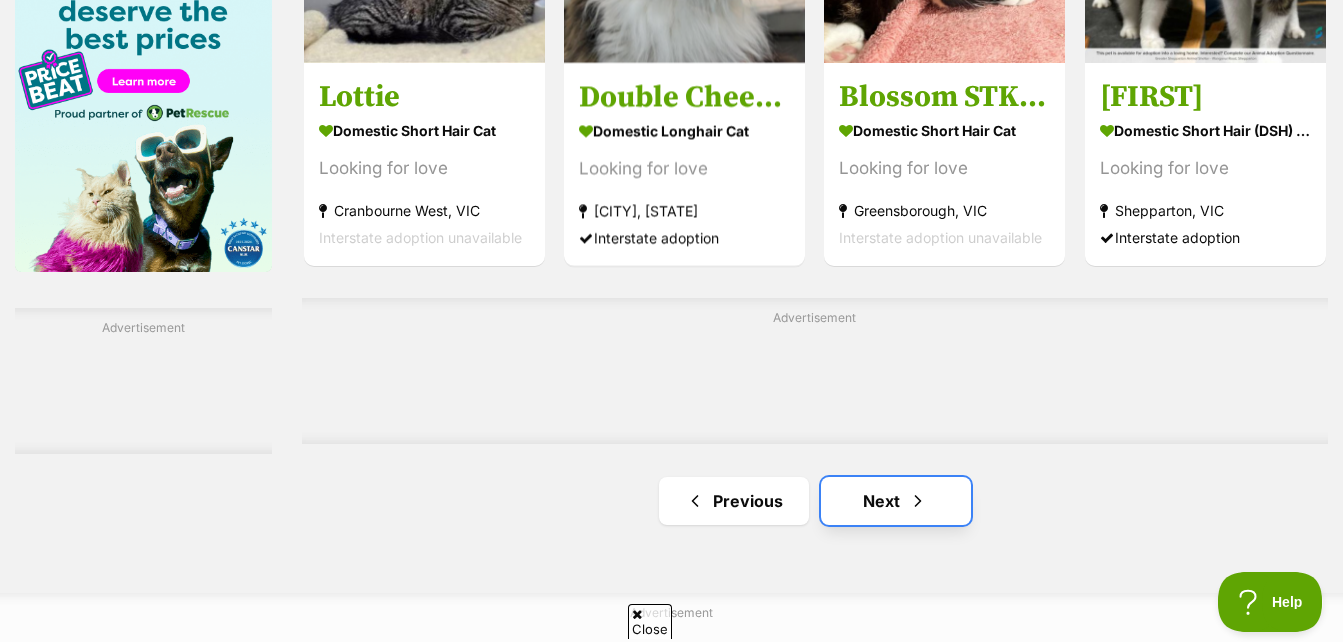 click on "Next" at bounding box center (896, 501) 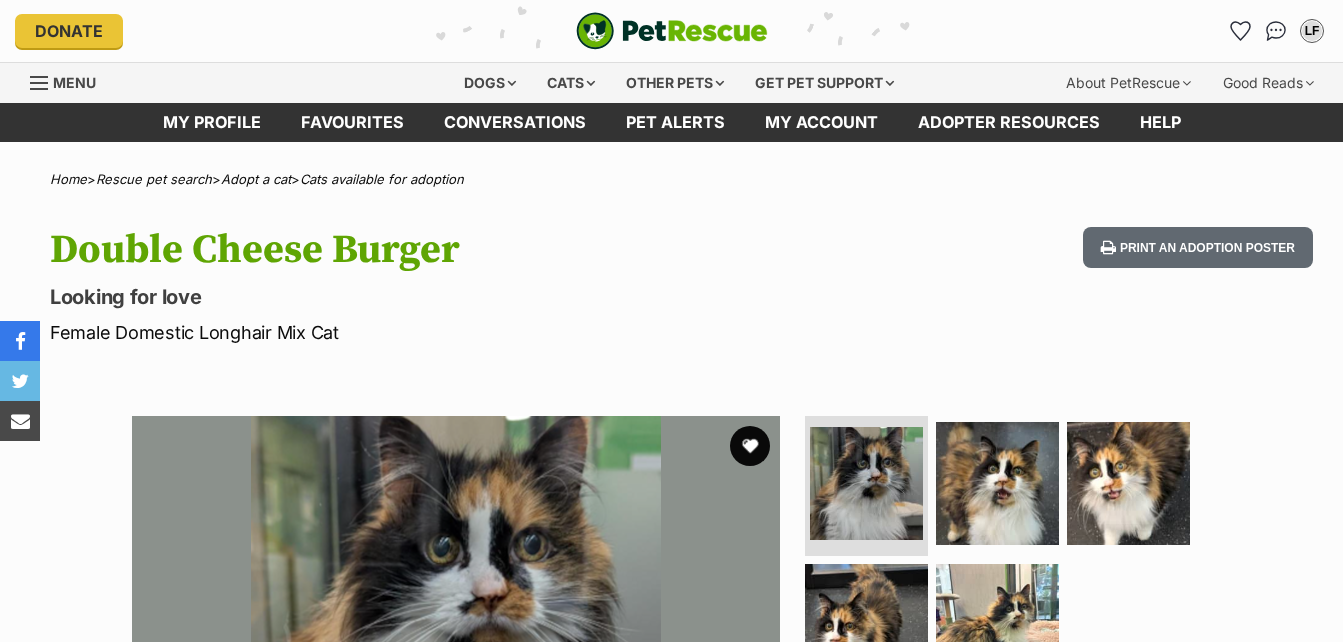 scroll, scrollTop: 0, scrollLeft: 0, axis: both 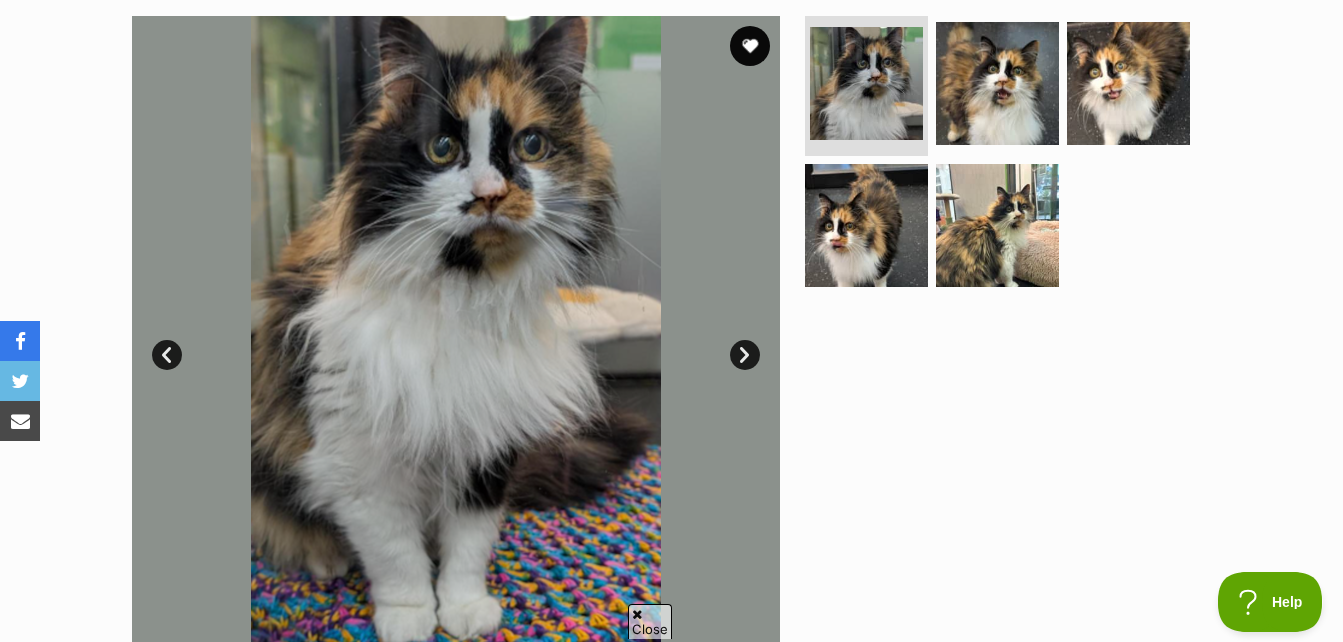click on "Next" at bounding box center [745, 355] 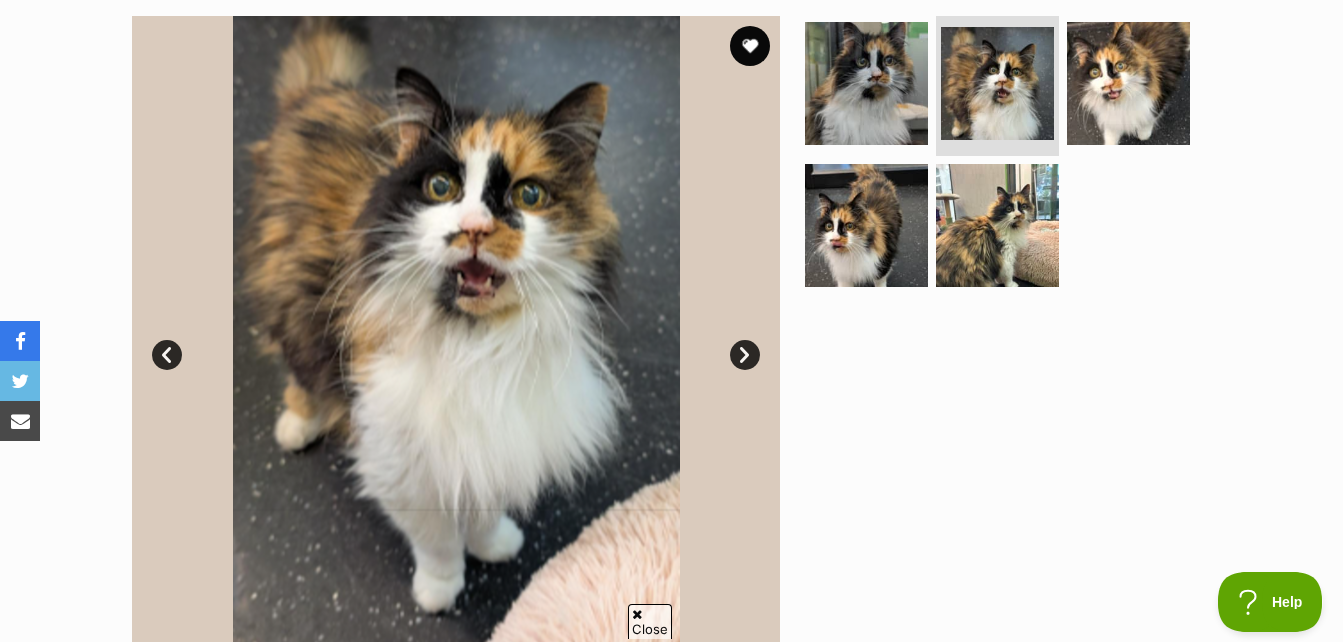 click on "Next" at bounding box center (745, 355) 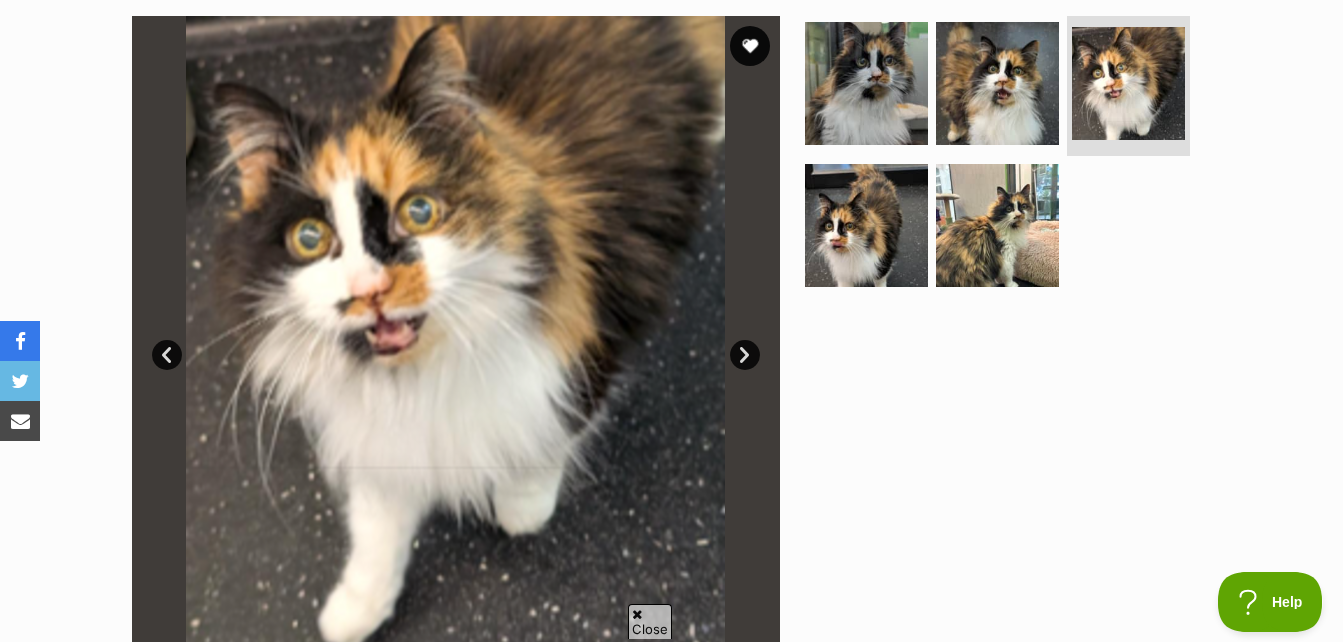 click on "Next" at bounding box center [745, 355] 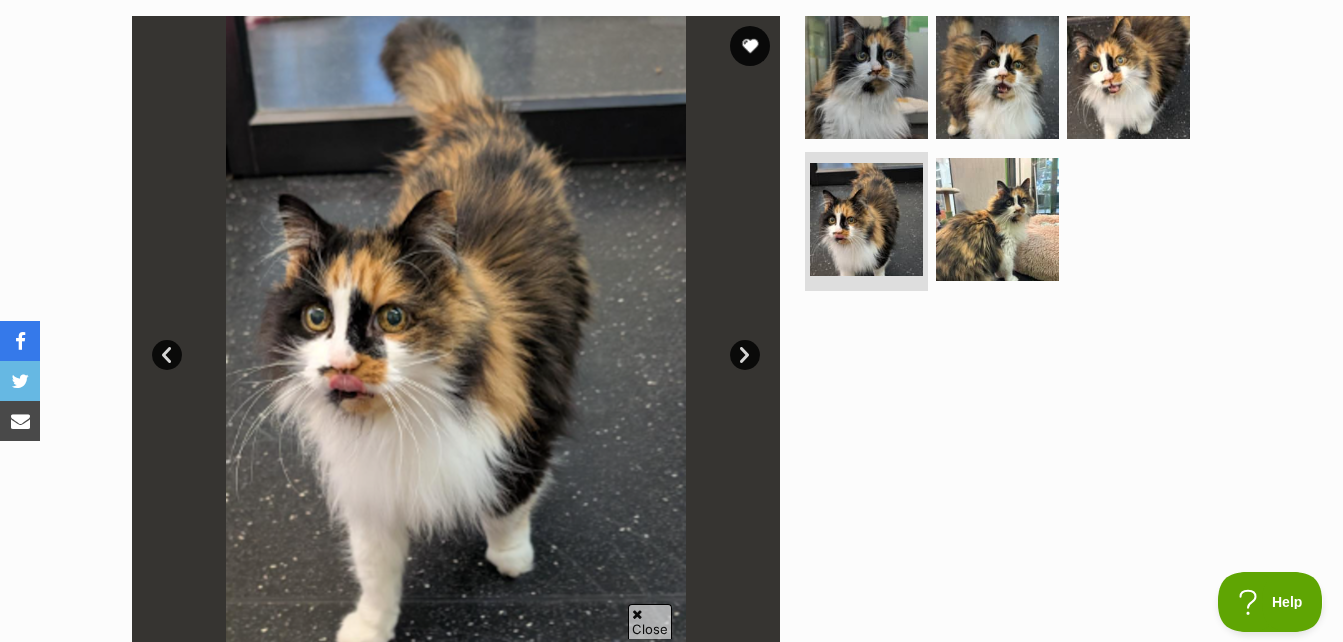 click on "Next" at bounding box center [745, 355] 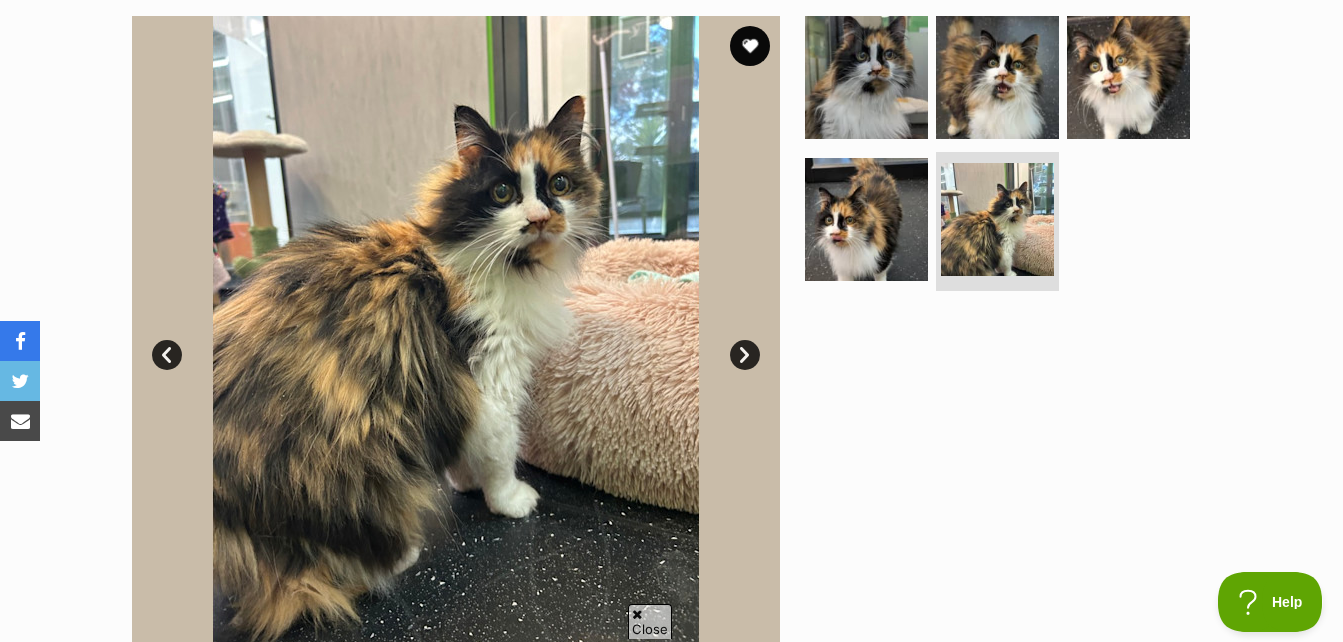 click on "Next" at bounding box center [745, 355] 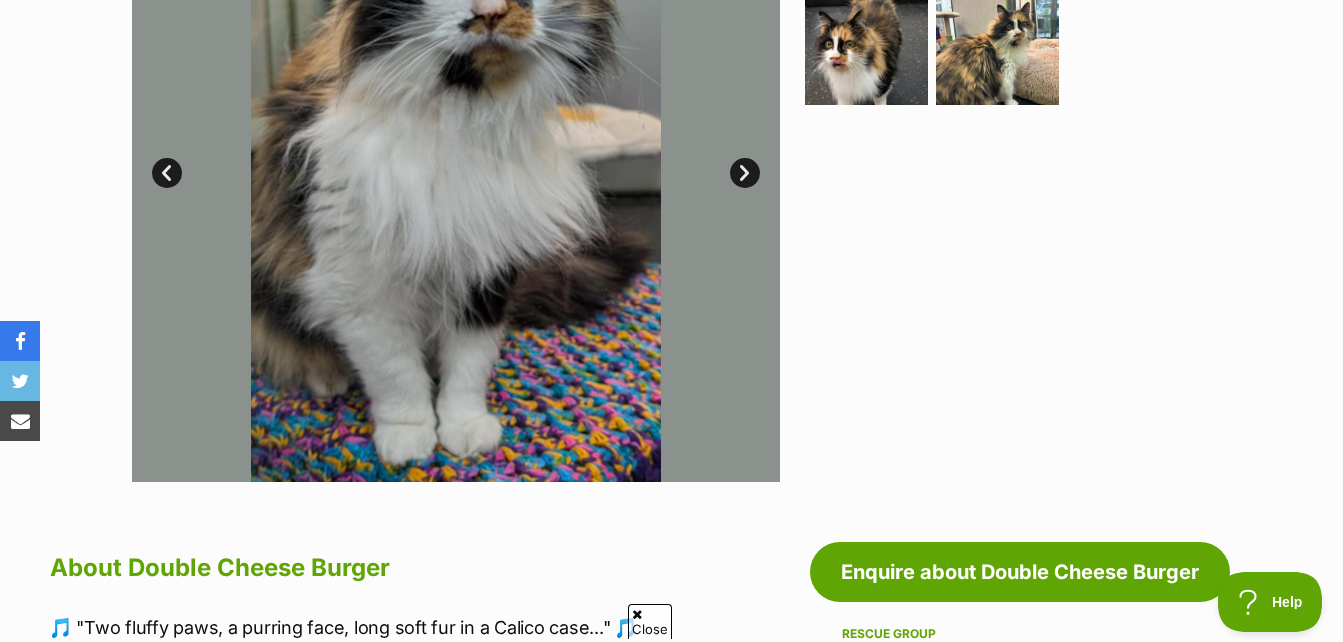 scroll, scrollTop: 300, scrollLeft: 0, axis: vertical 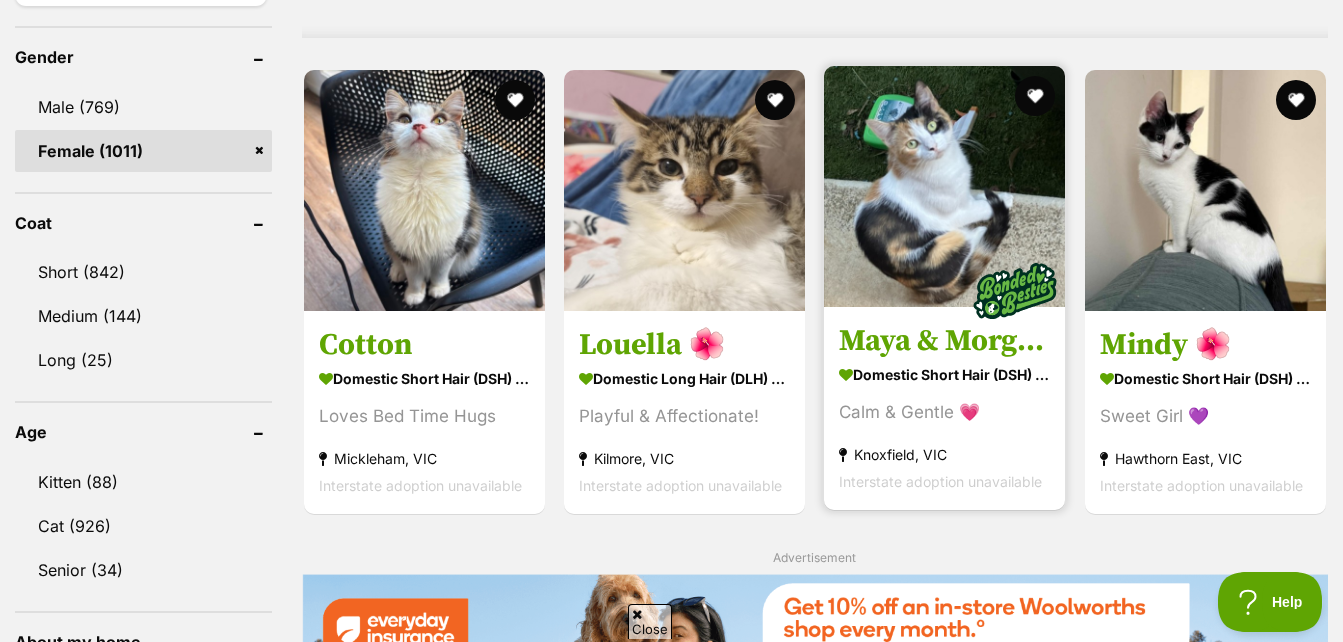 click at bounding box center (944, 186) 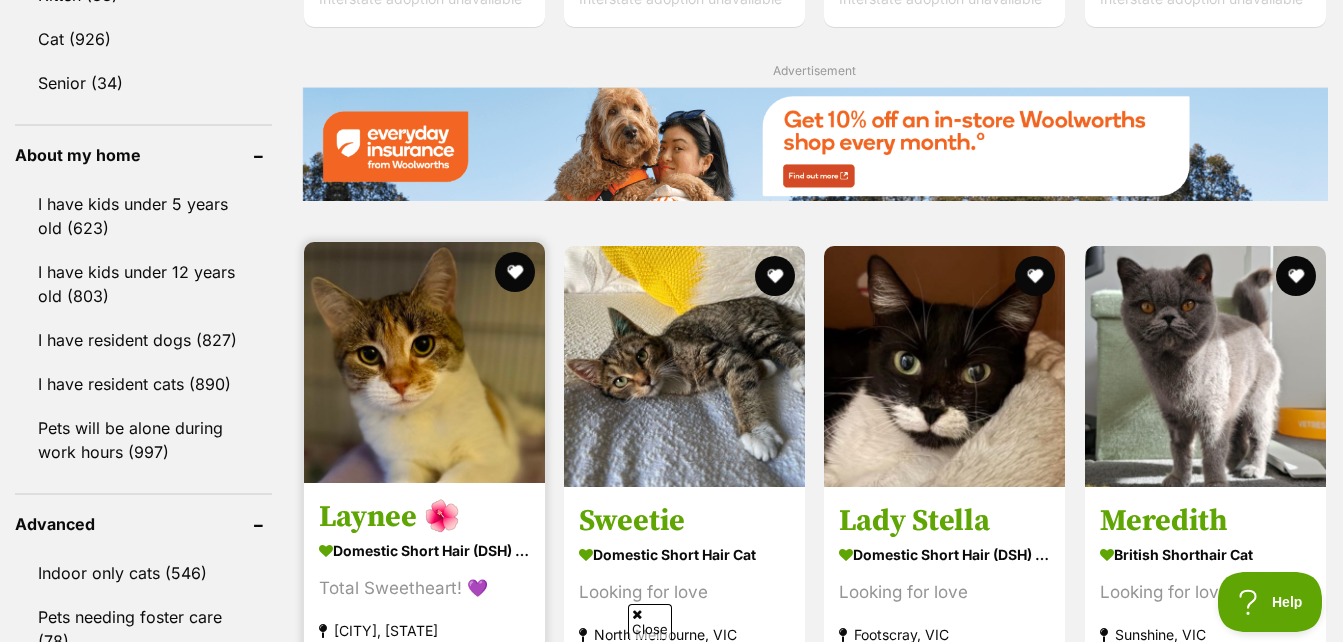 scroll, scrollTop: 2400, scrollLeft: 0, axis: vertical 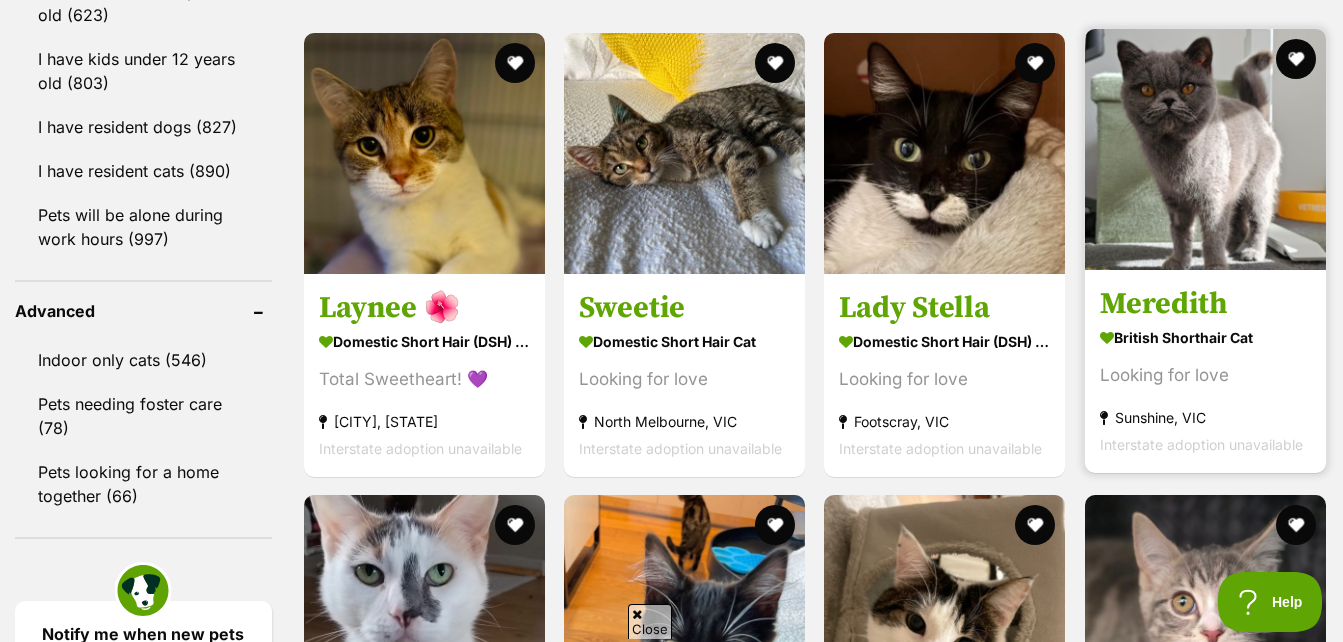click on "British Shorthair Cat
Looking for love
Sunshine, VIC
Interstate adoption unavailable" at bounding box center [1205, 389] 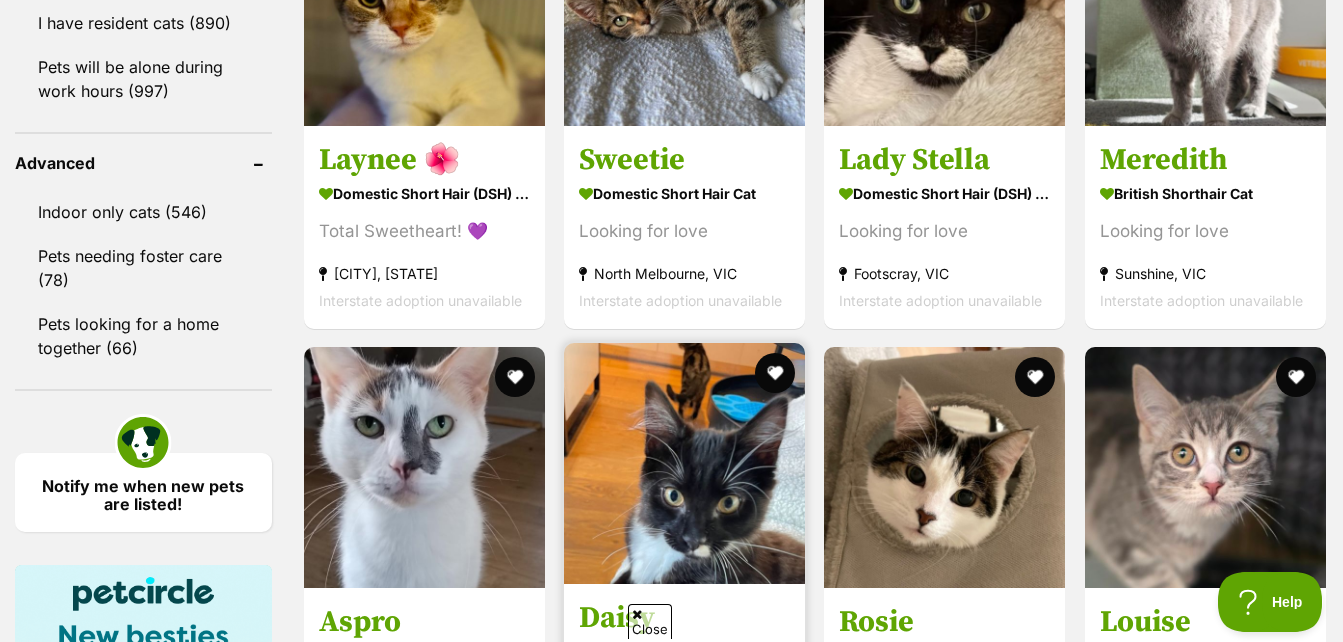 scroll, scrollTop: 2800, scrollLeft: 0, axis: vertical 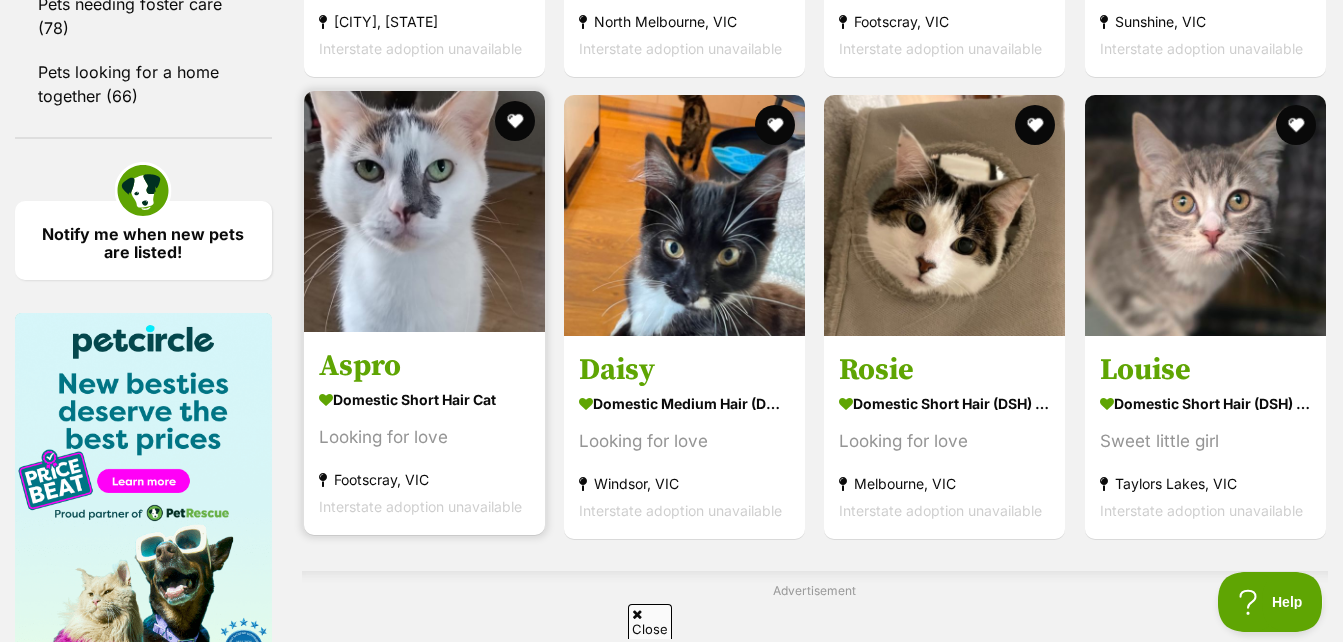 click at bounding box center (424, 211) 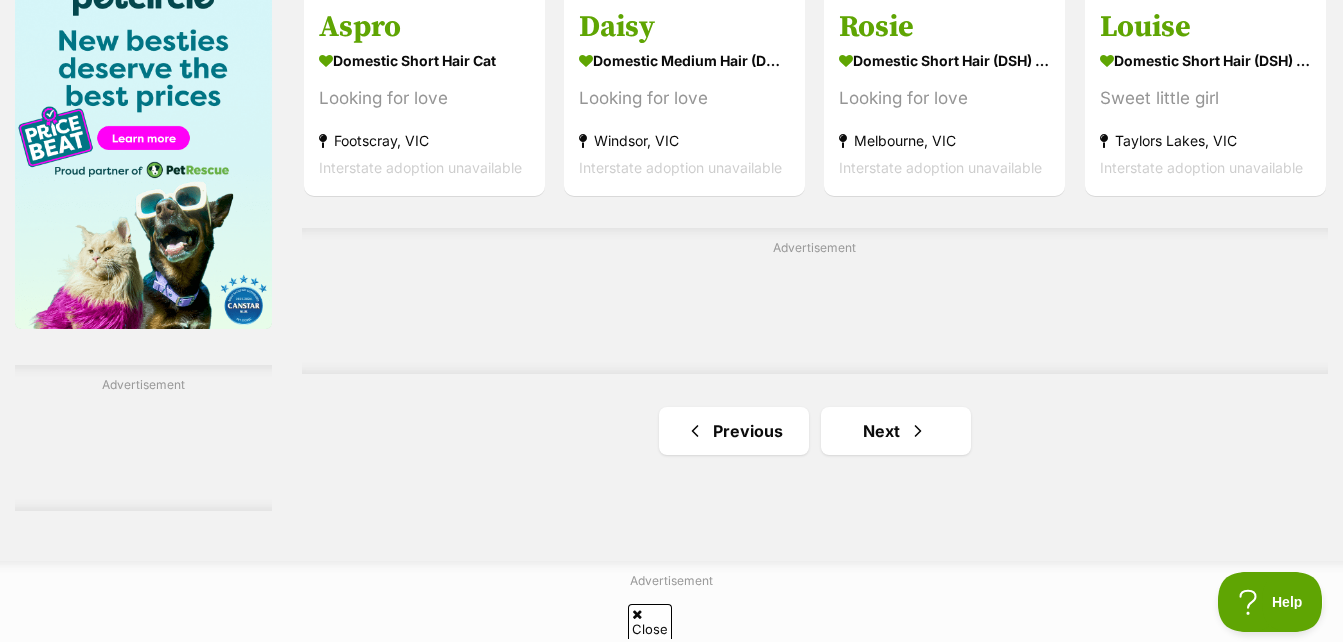 scroll, scrollTop: 3200, scrollLeft: 0, axis: vertical 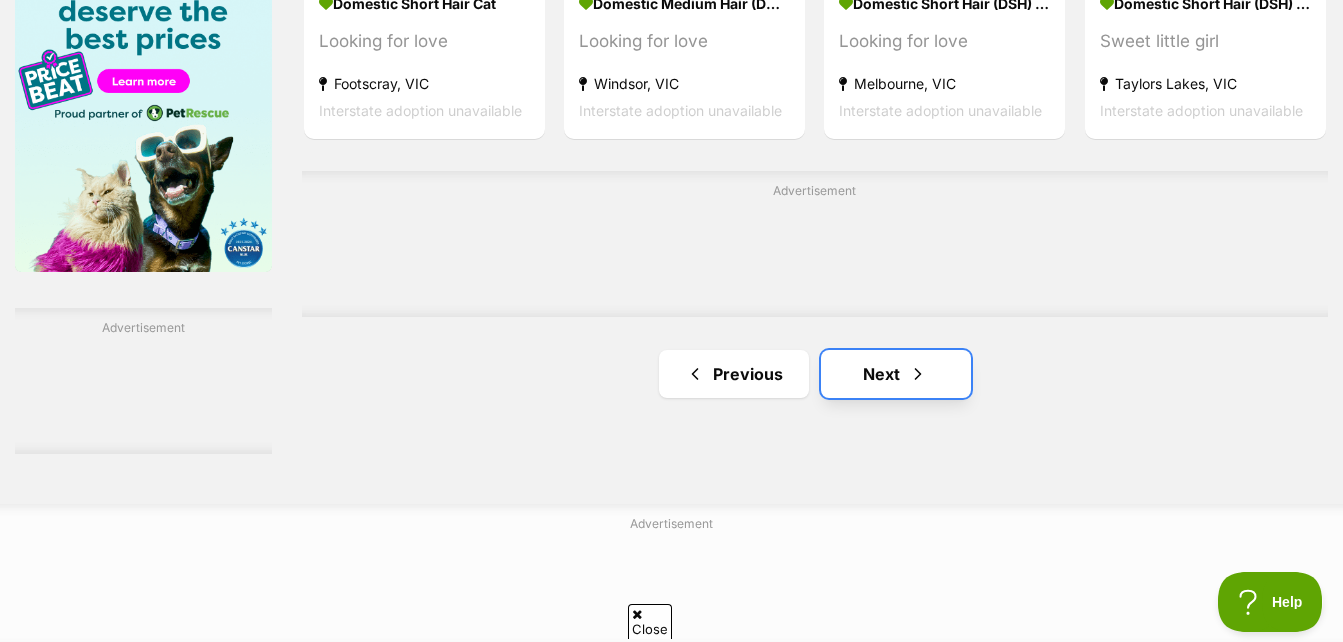 click on "Next" at bounding box center (896, 374) 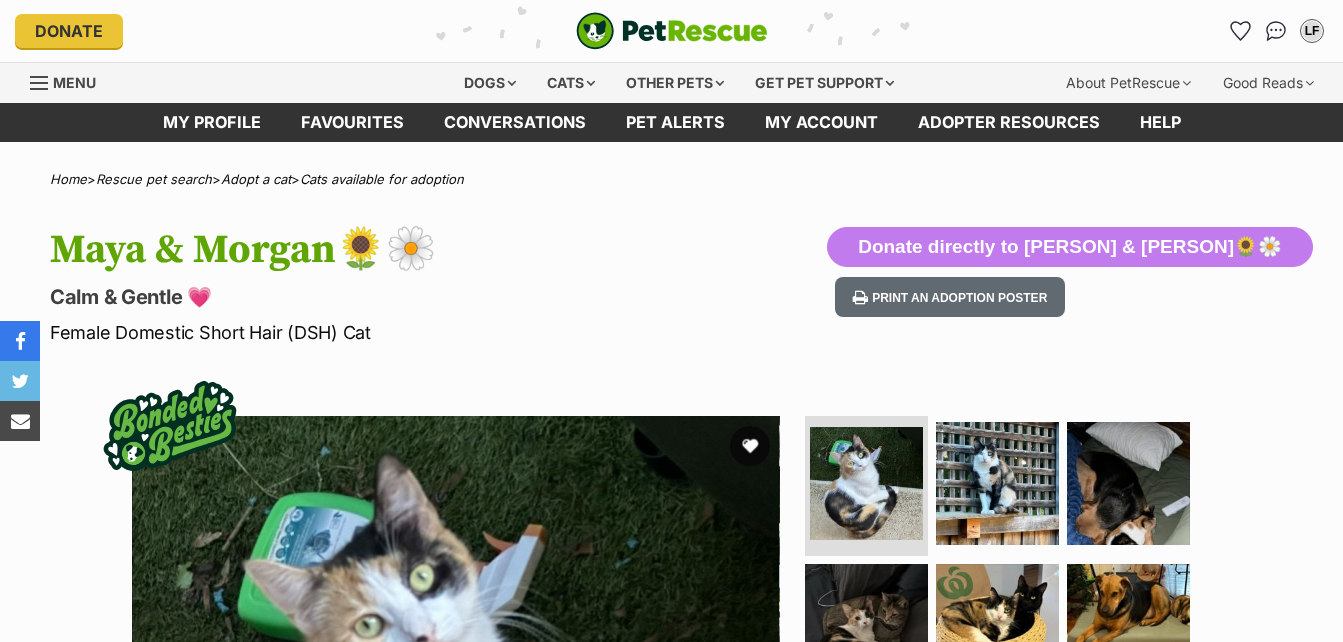 scroll, scrollTop: 0, scrollLeft: 0, axis: both 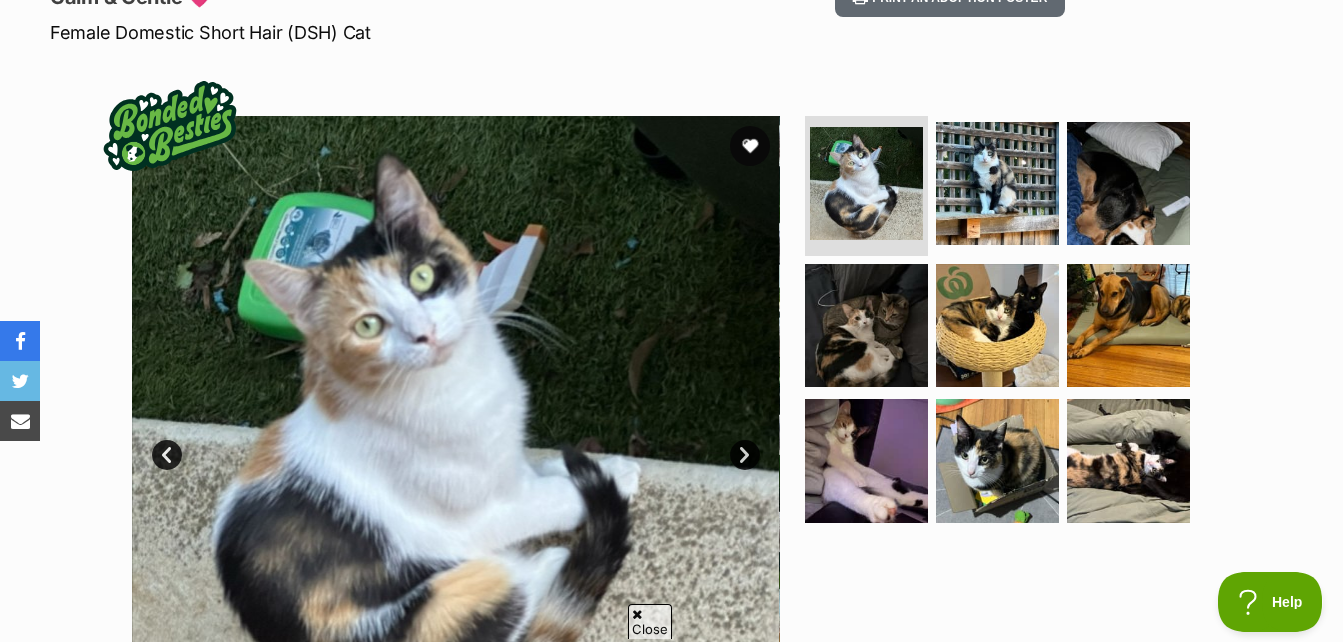click on "Next" at bounding box center [745, 455] 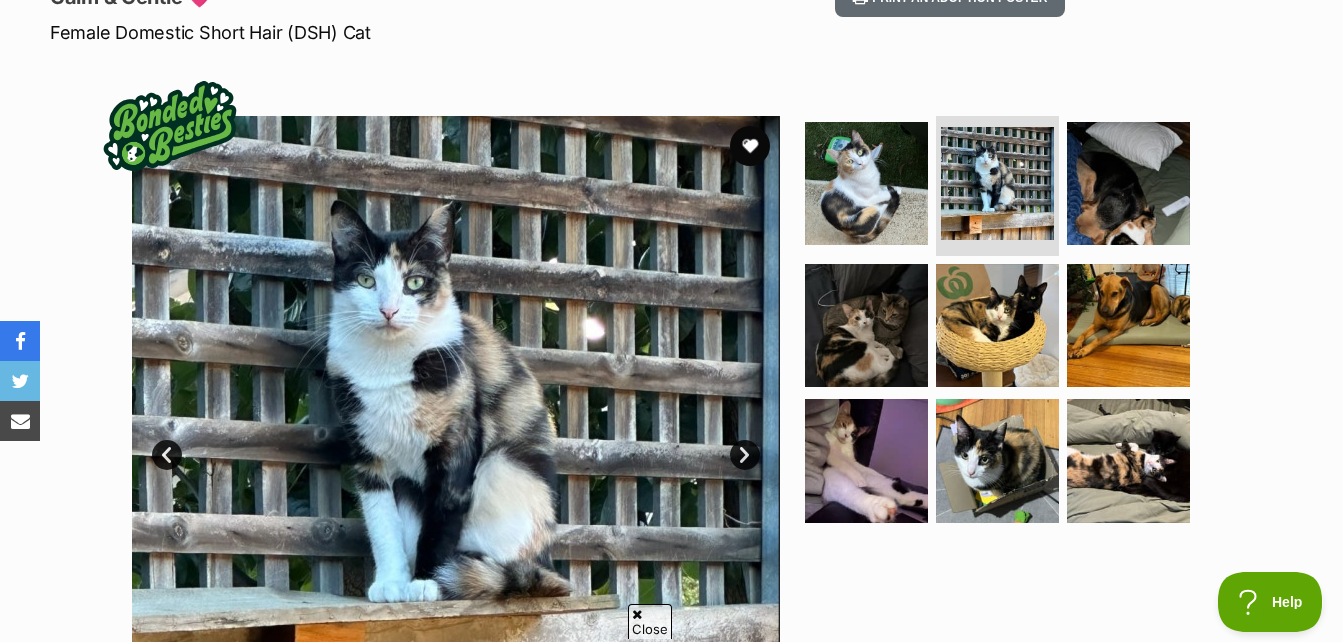 click on "Next" at bounding box center (745, 455) 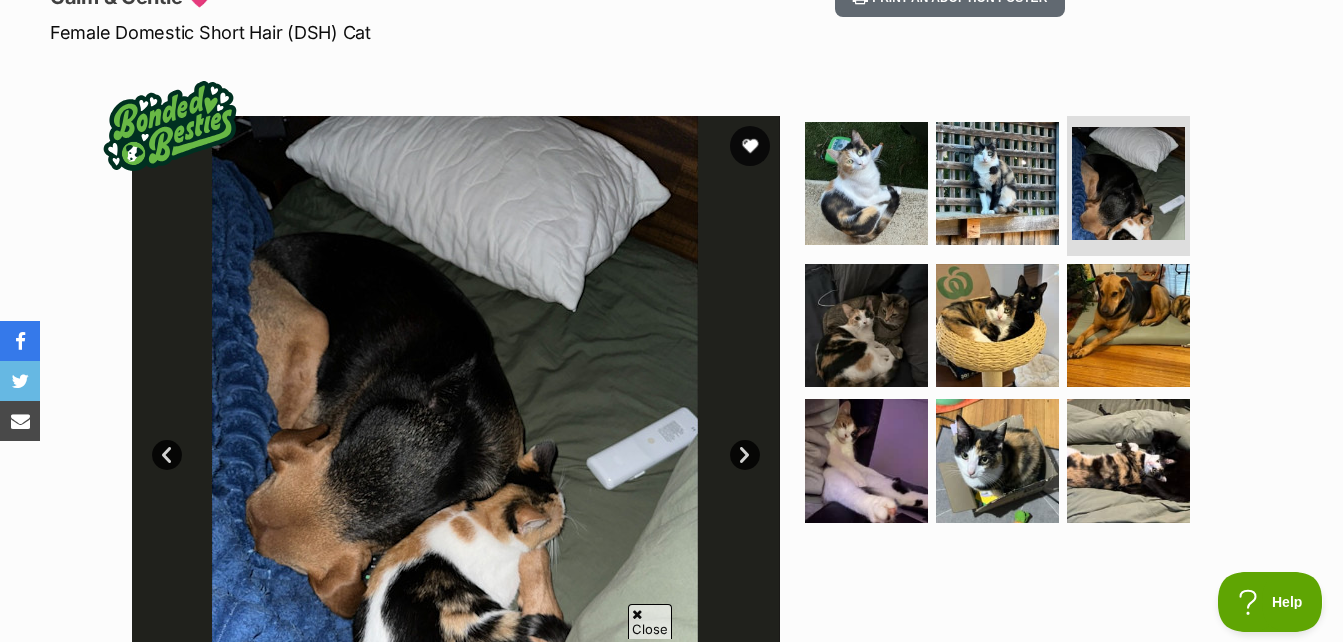 click on "Next" at bounding box center (745, 455) 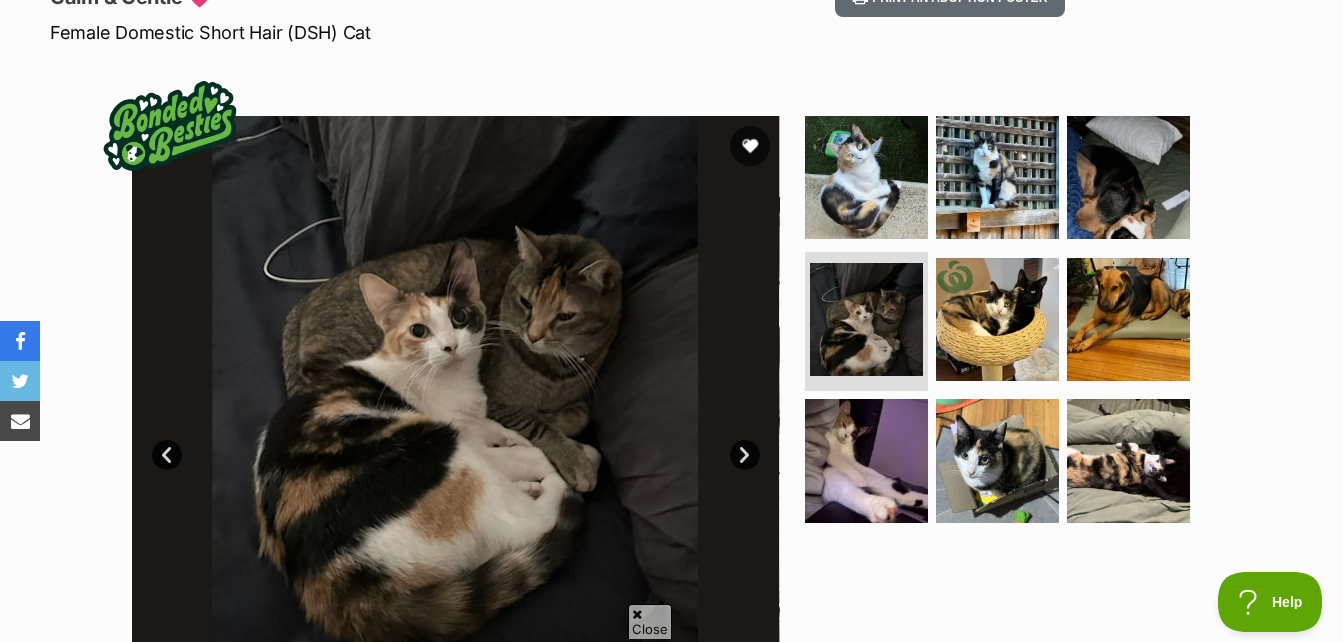 click on "Next" at bounding box center [745, 455] 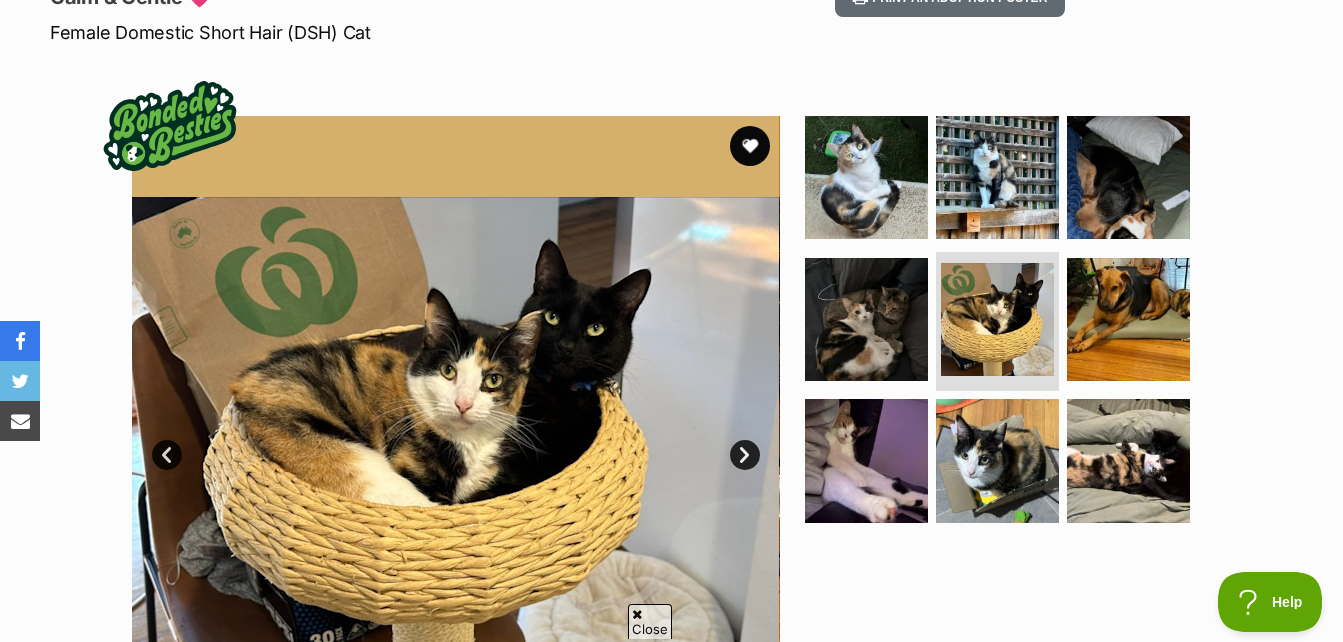click on "Next" at bounding box center (745, 455) 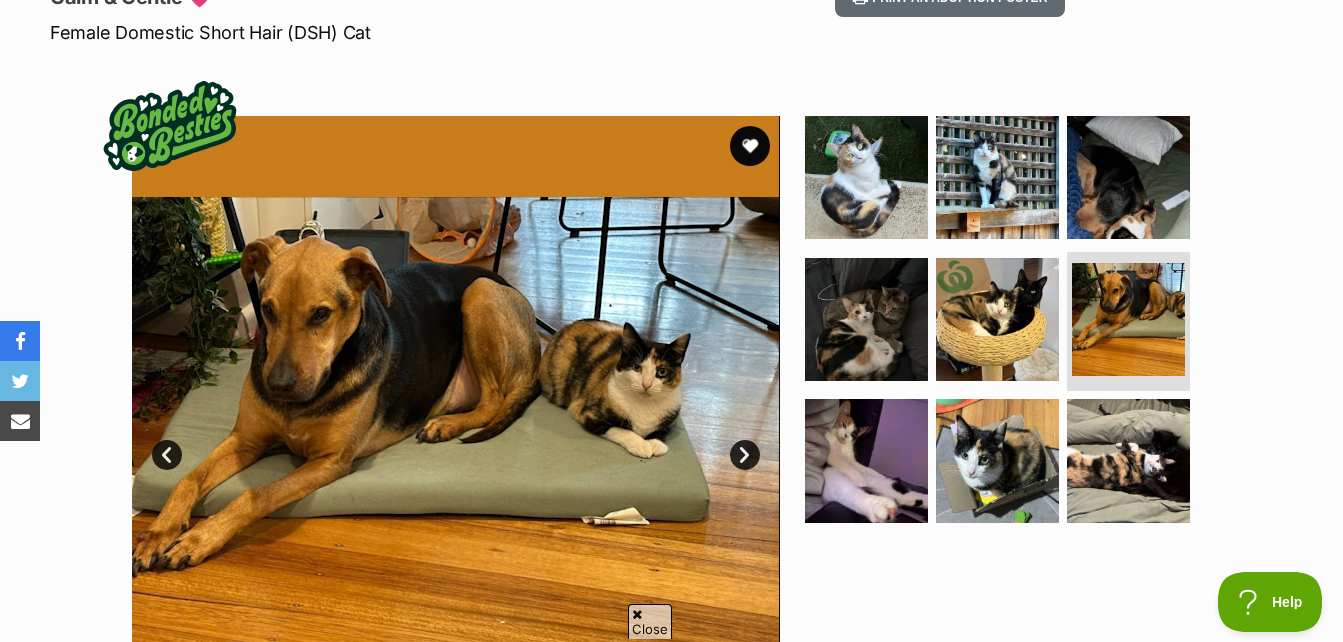 click on "Next" at bounding box center (745, 455) 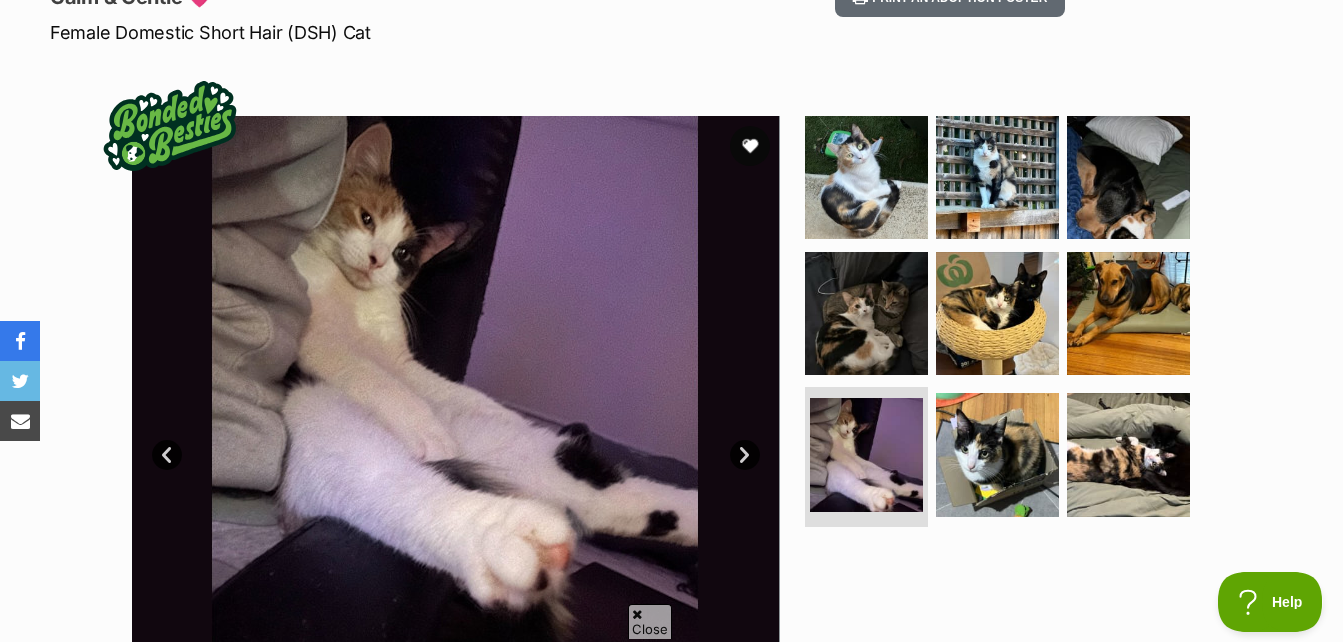 click on "Next" at bounding box center (745, 455) 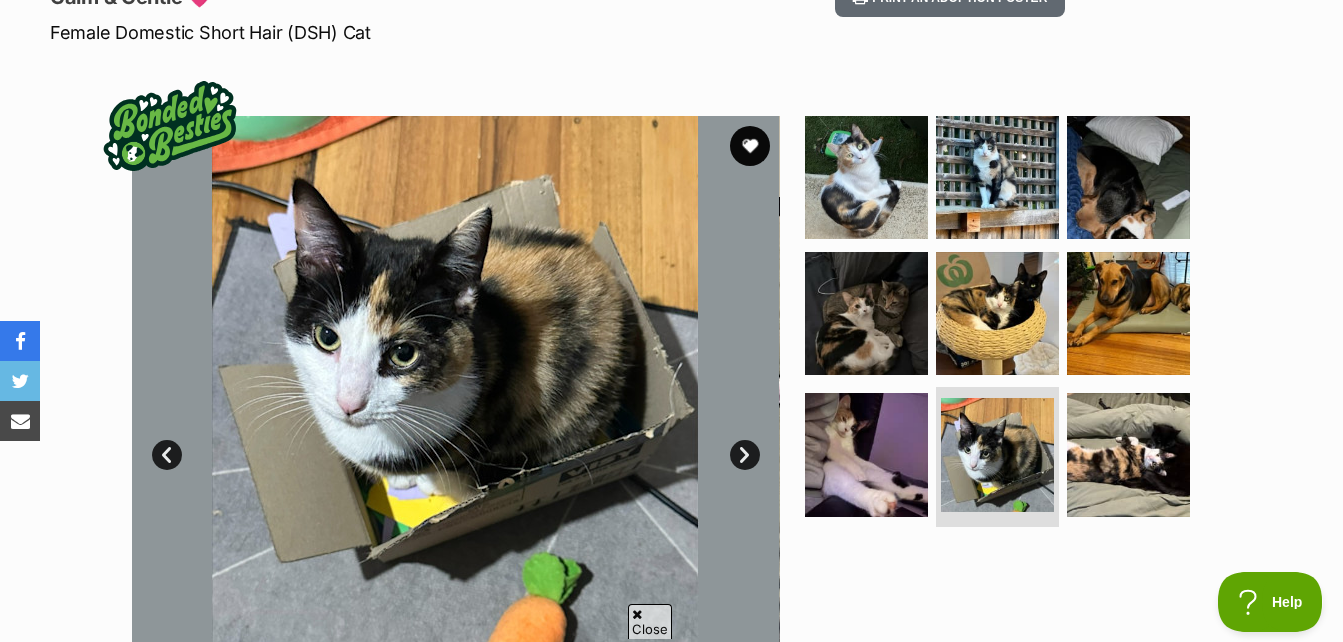 click on "Next" at bounding box center [745, 455] 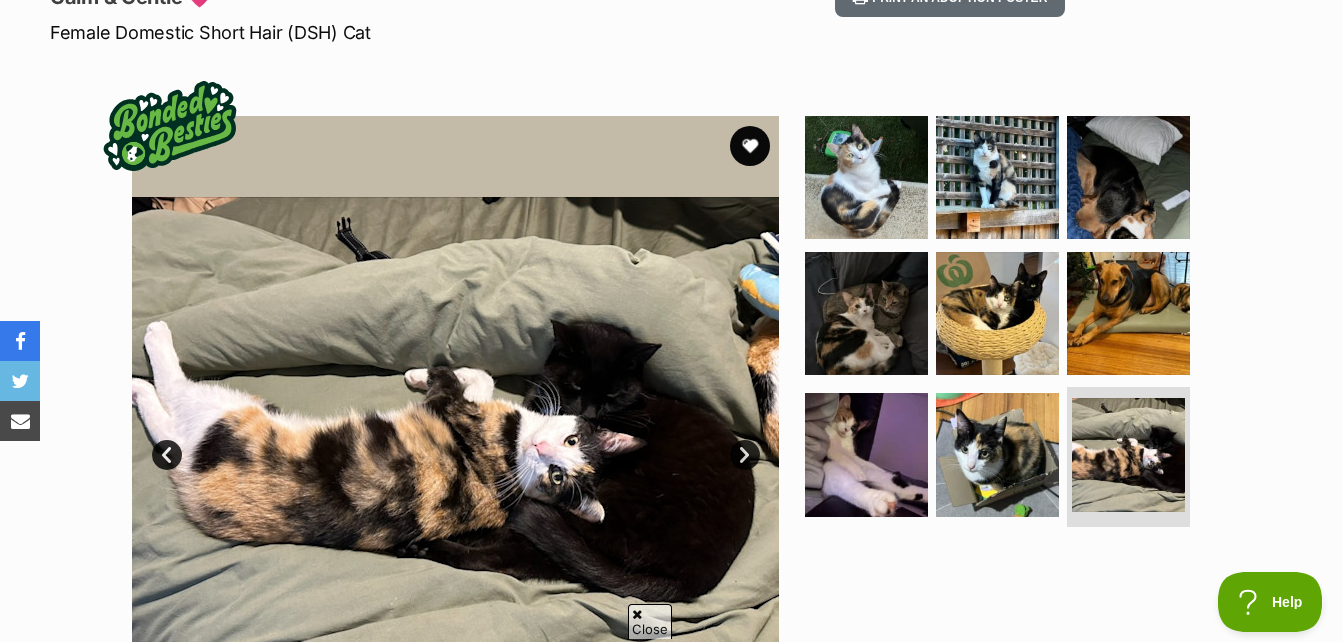 click on "Next" at bounding box center (745, 455) 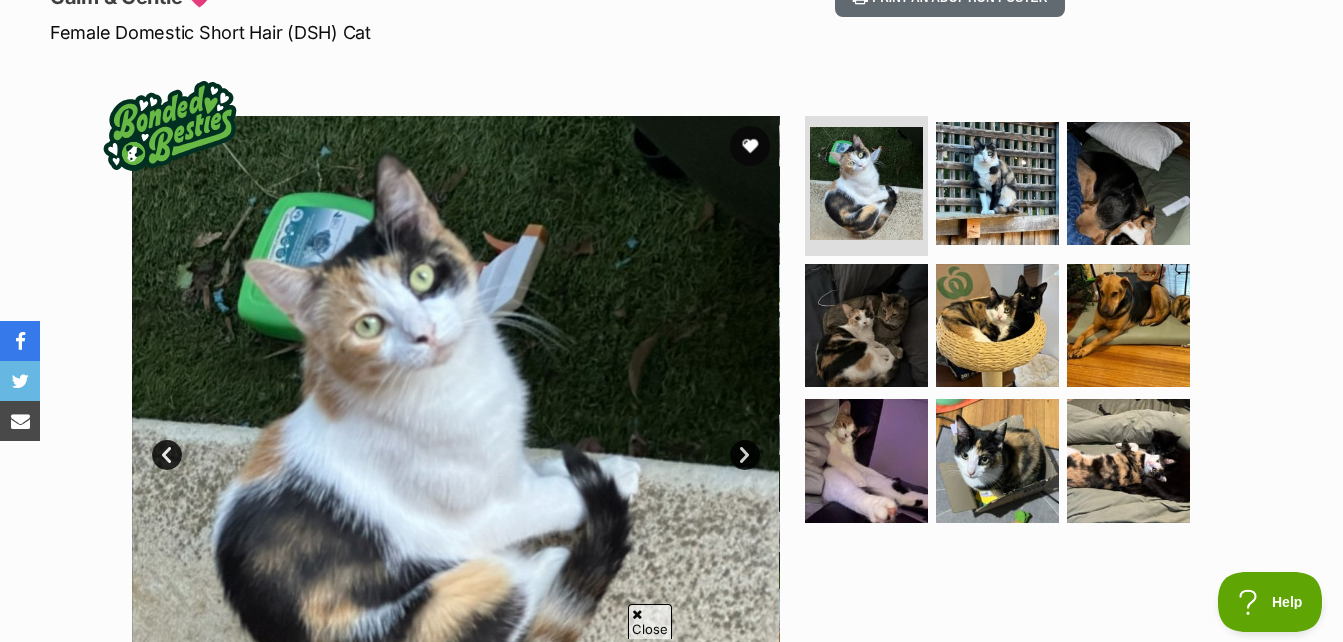click on "Next" at bounding box center (745, 455) 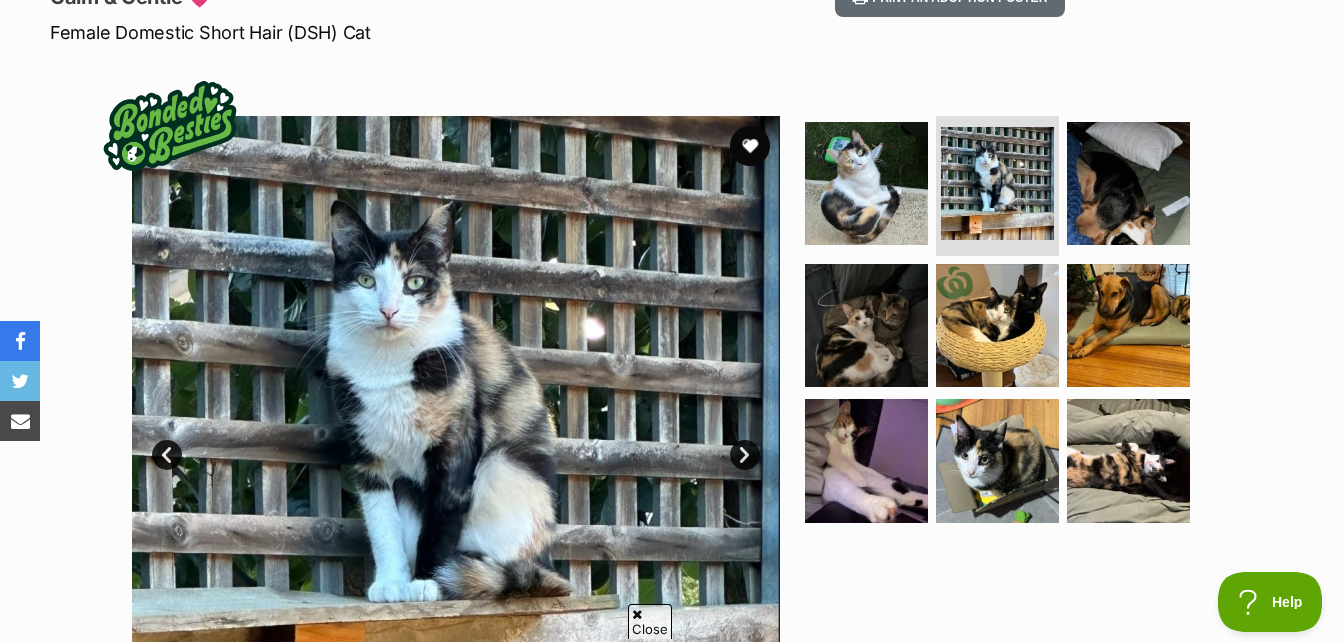 click on "Next" at bounding box center (745, 455) 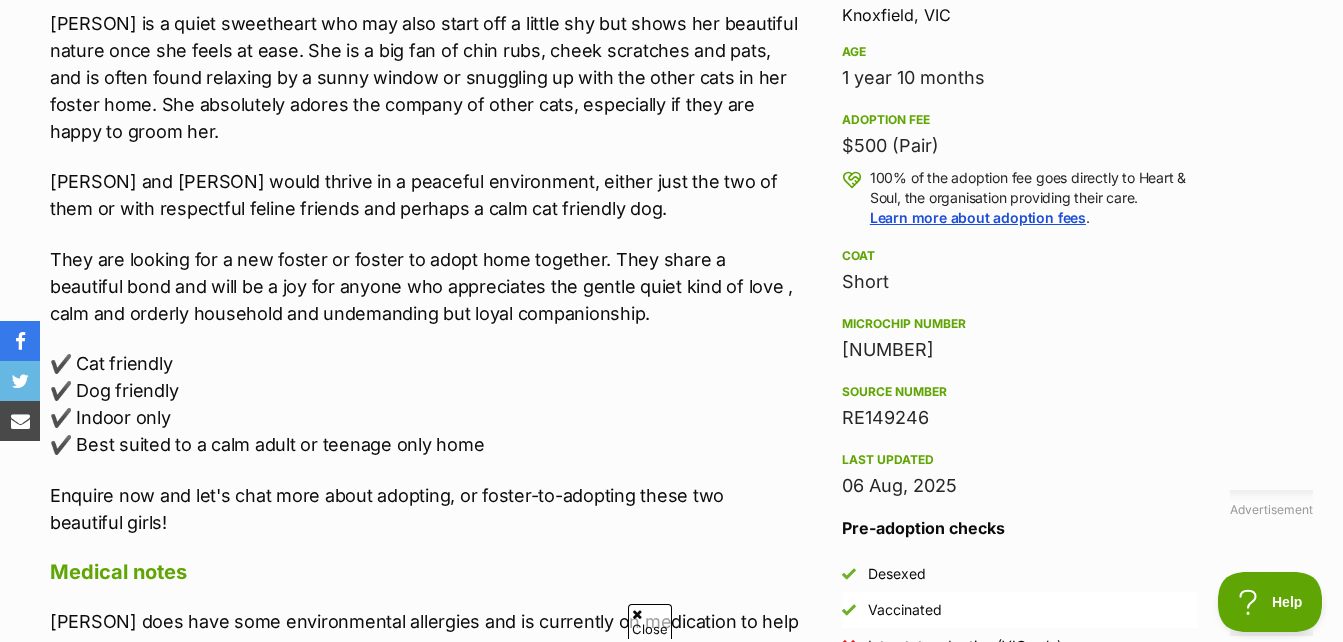 scroll, scrollTop: 1500, scrollLeft: 0, axis: vertical 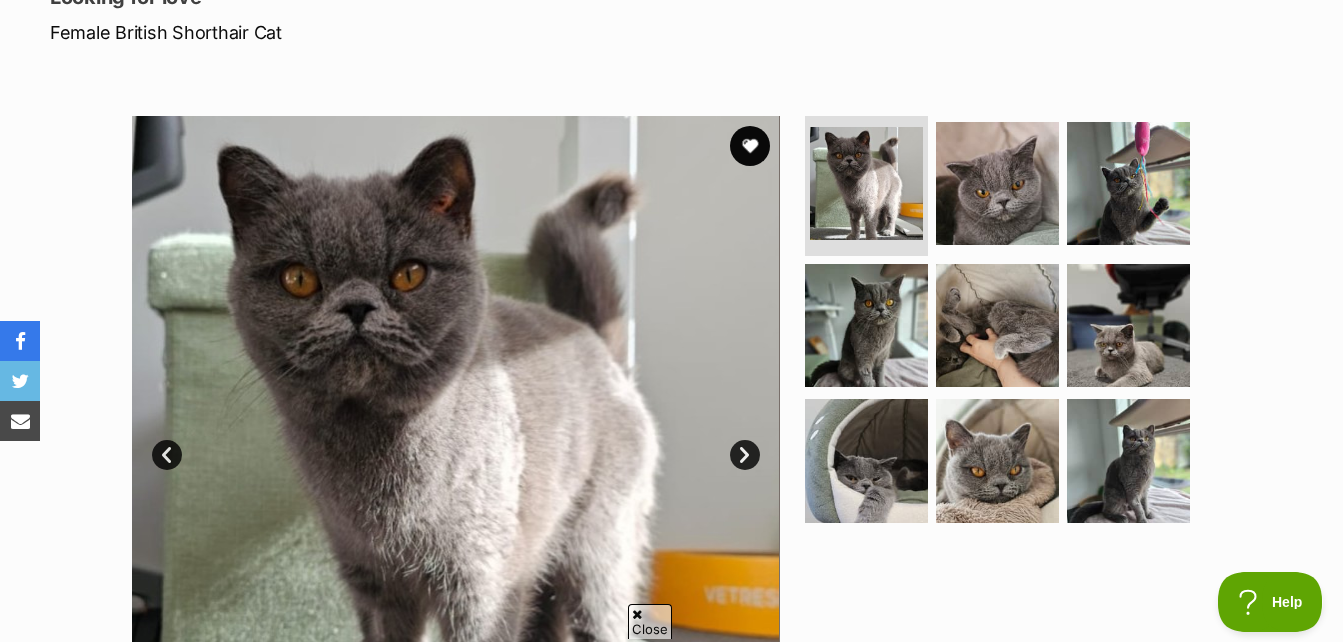 click on "Next" at bounding box center (745, 455) 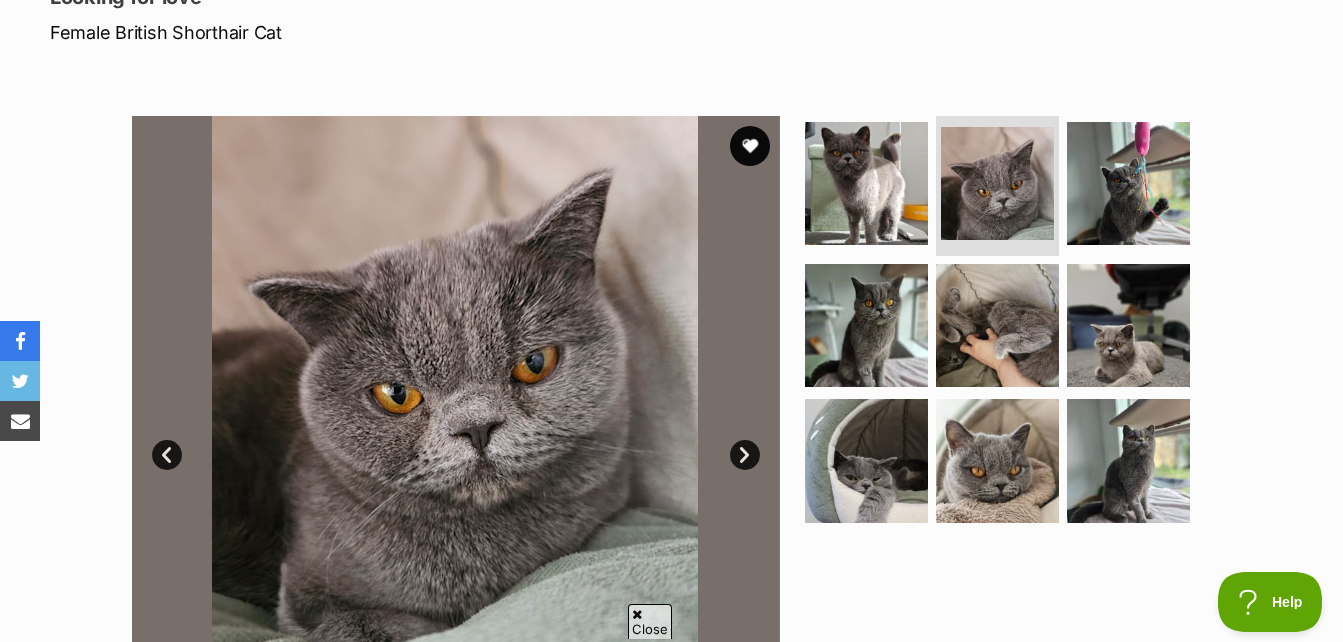 click on "Next" at bounding box center [745, 455] 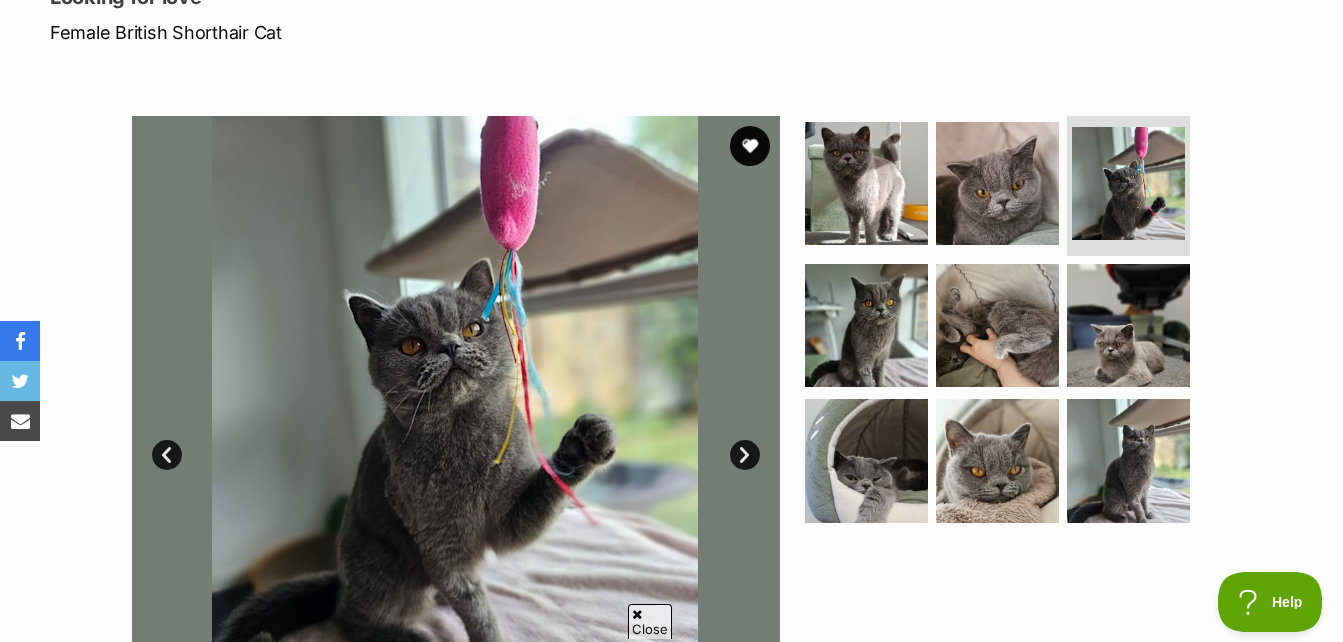 click on "Next" at bounding box center [745, 455] 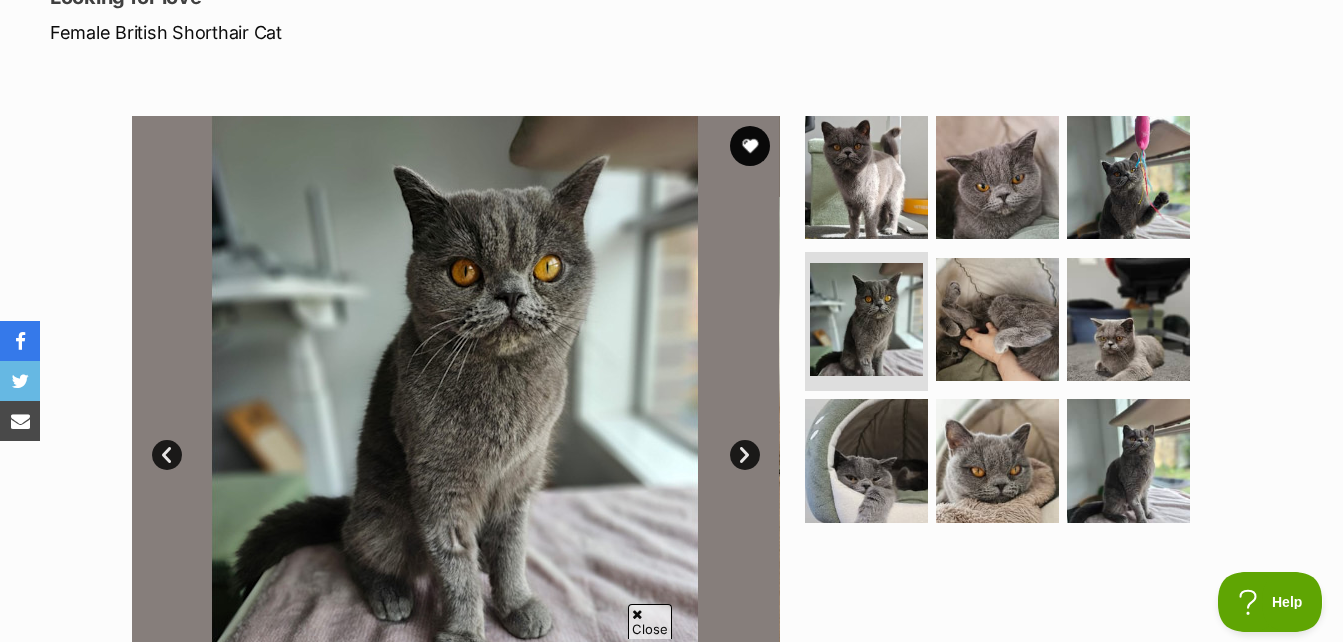 click on "Next" at bounding box center (745, 455) 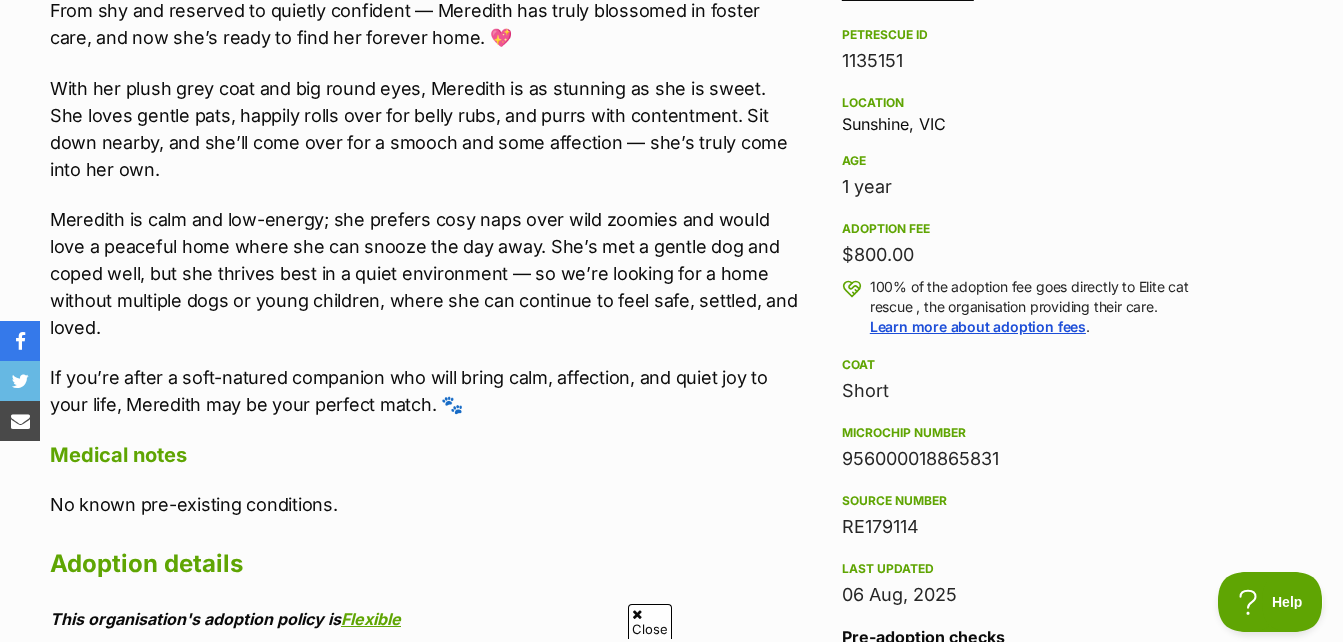 scroll, scrollTop: 1400, scrollLeft: 0, axis: vertical 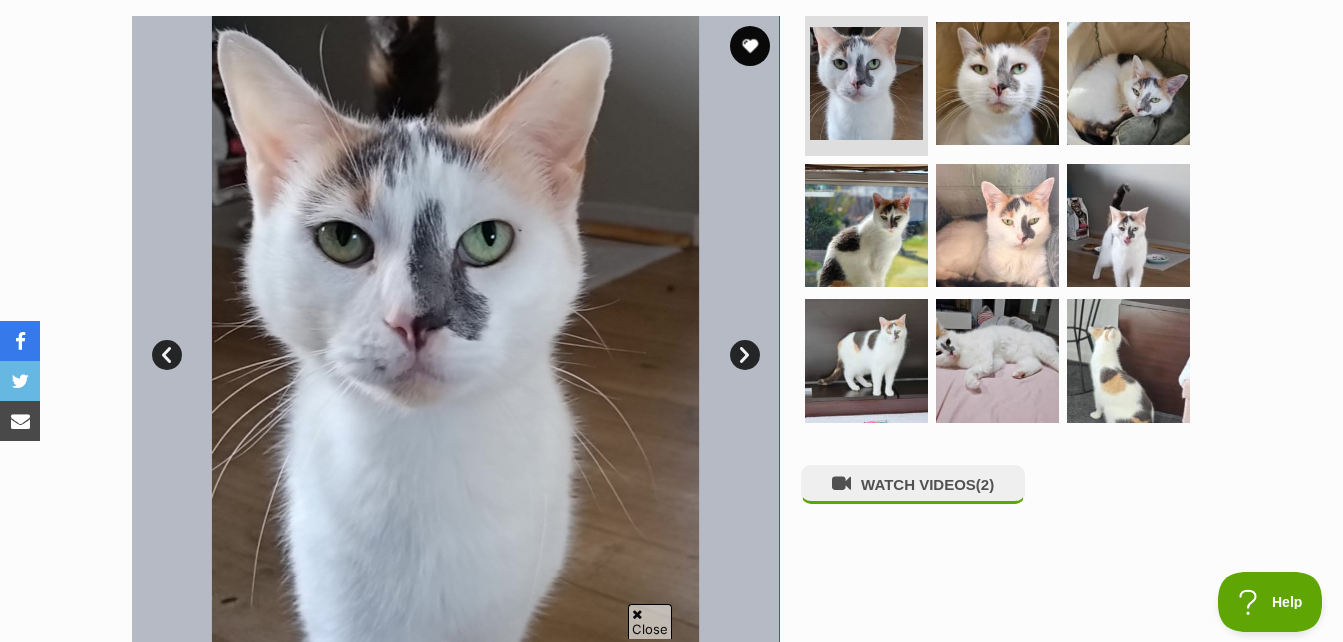 click on "Next" at bounding box center (745, 355) 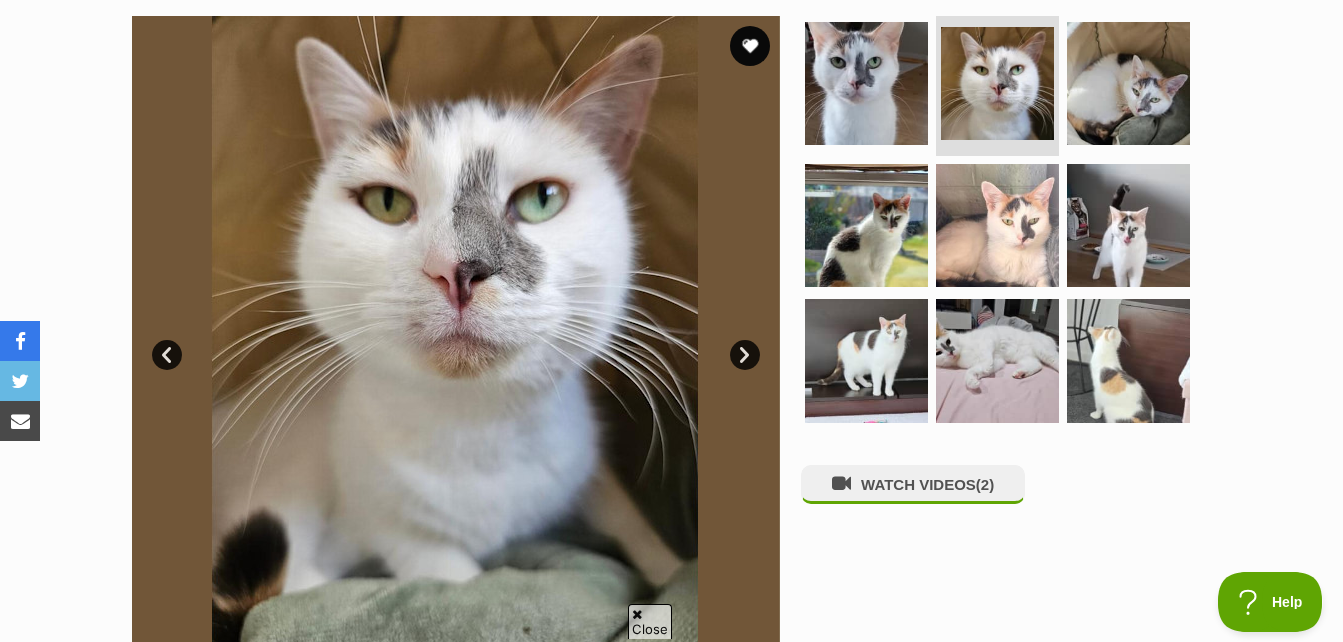 click on "Next" at bounding box center (745, 355) 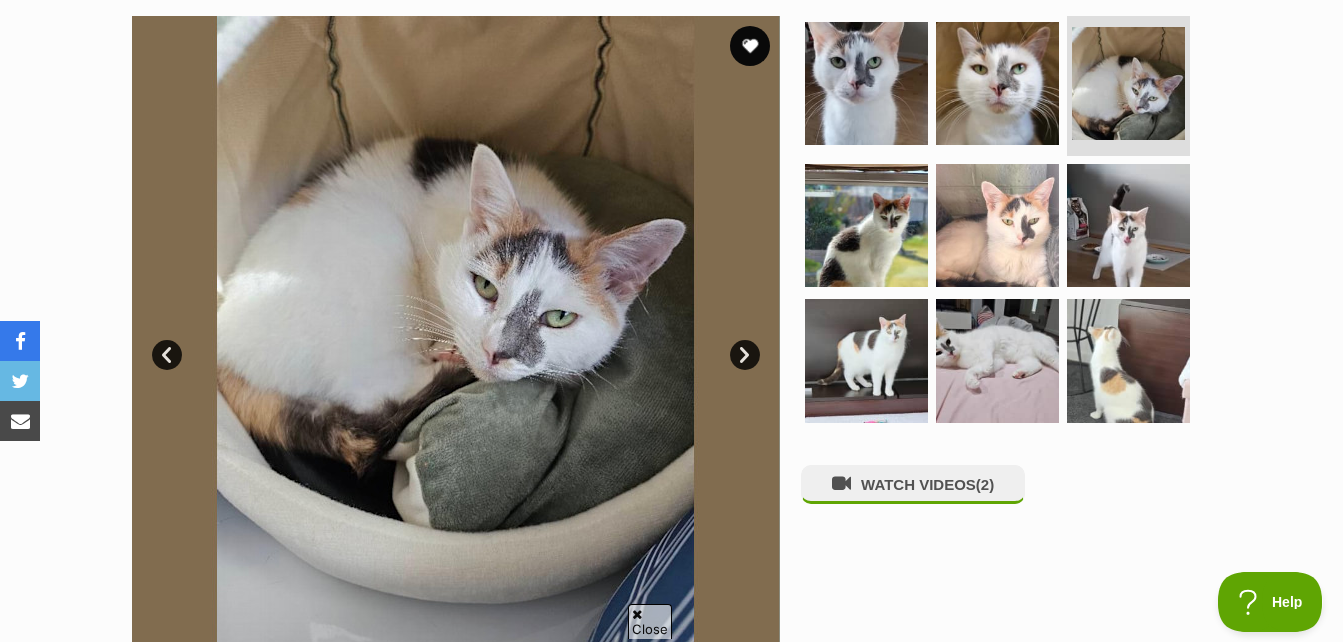 click on "Next" at bounding box center (745, 355) 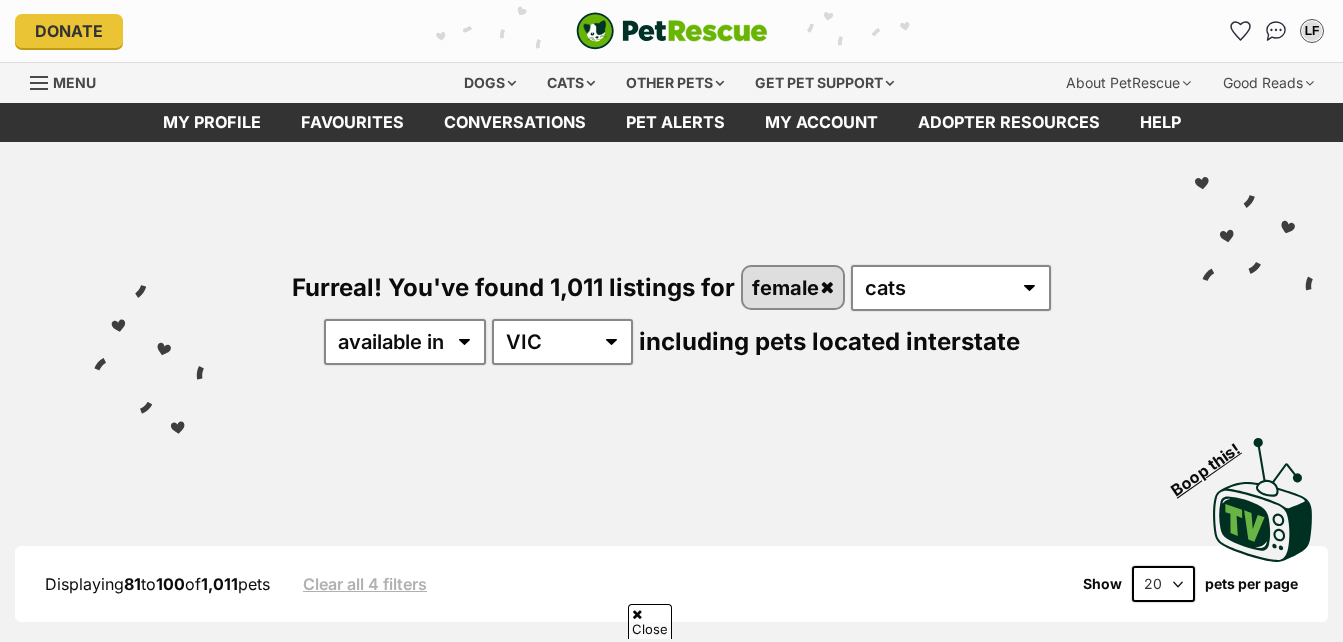 scroll, scrollTop: 355, scrollLeft: 0, axis: vertical 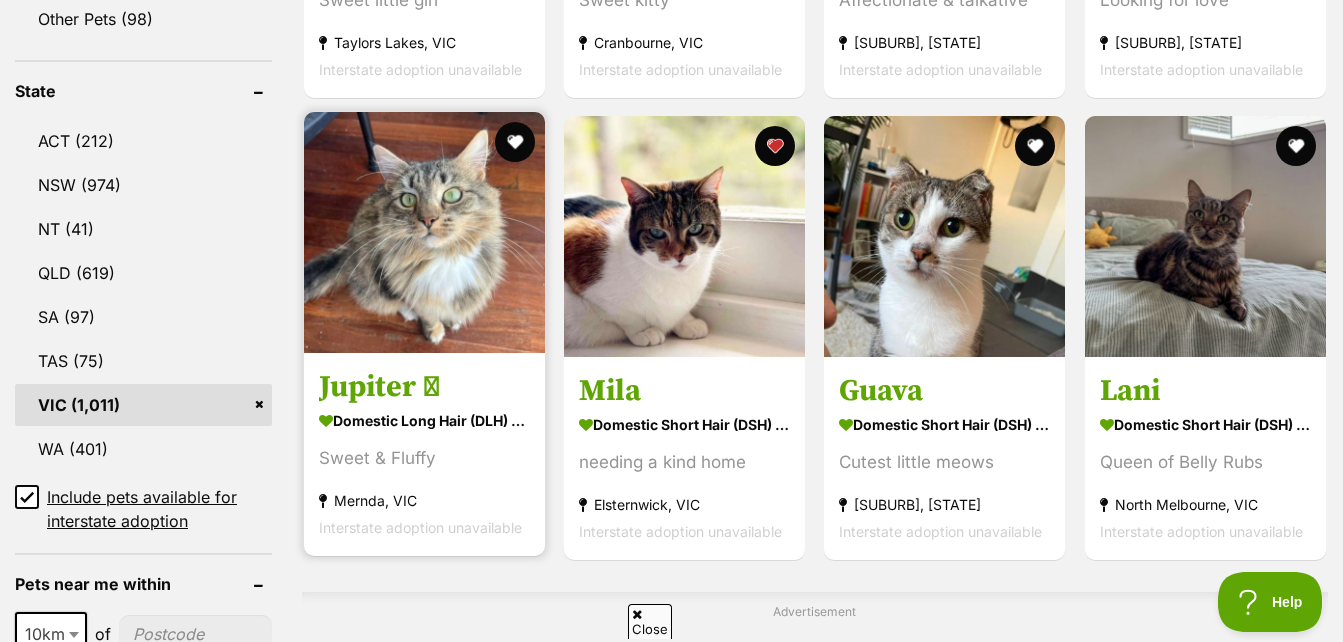 click at bounding box center [424, 232] 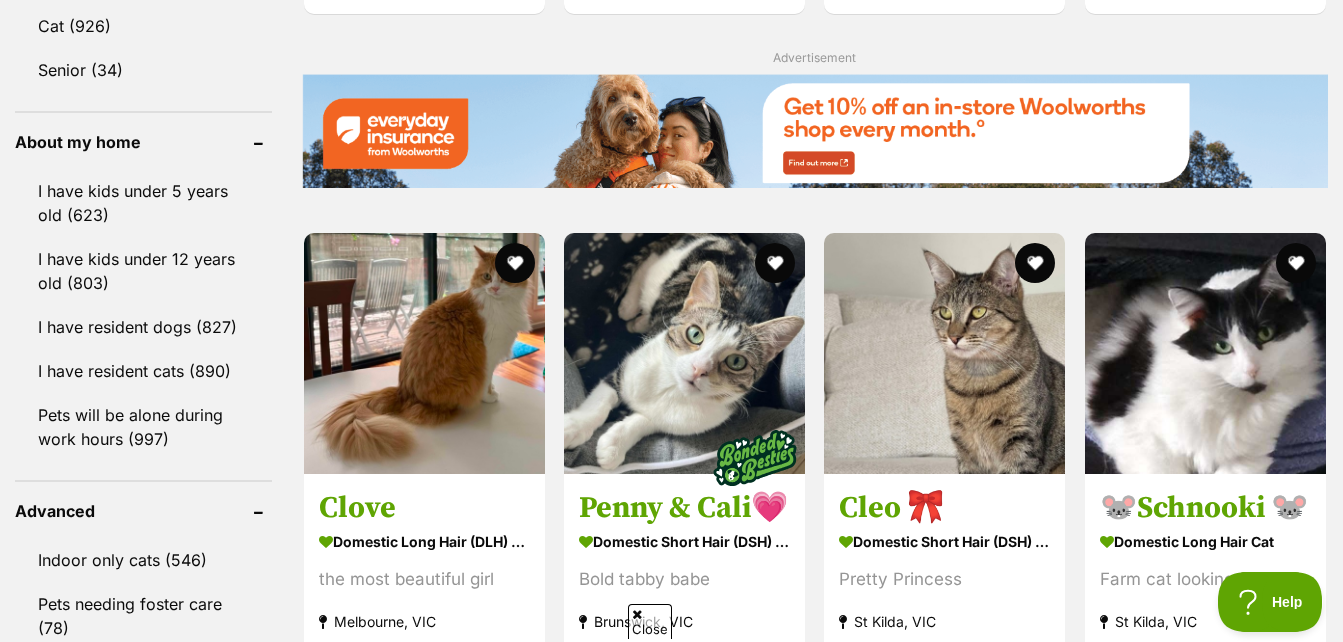 scroll, scrollTop: 2300, scrollLeft: 0, axis: vertical 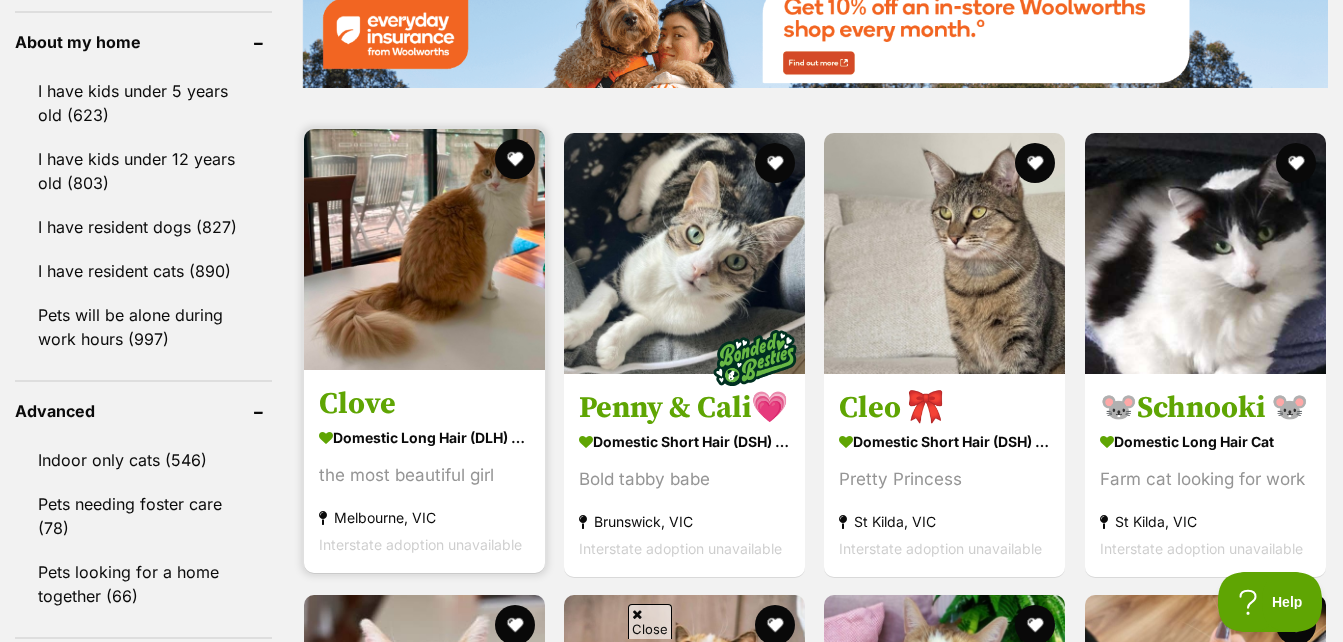 click at bounding box center (424, 249) 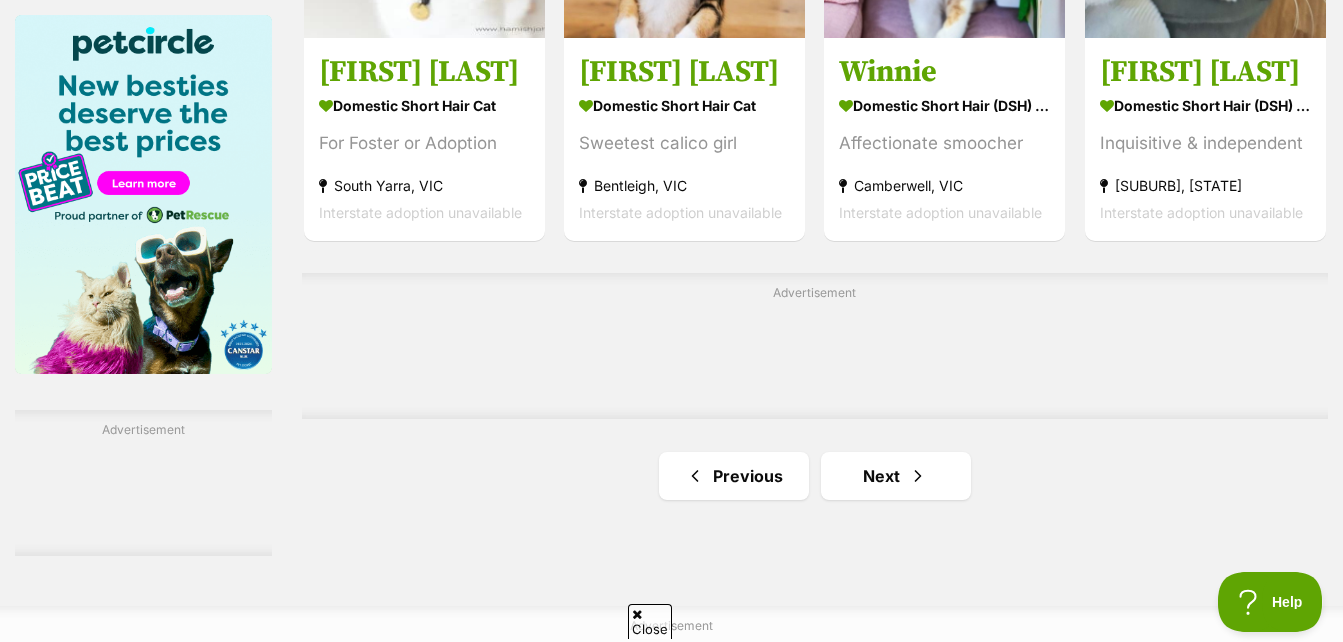 scroll, scrollTop: 3100, scrollLeft: 0, axis: vertical 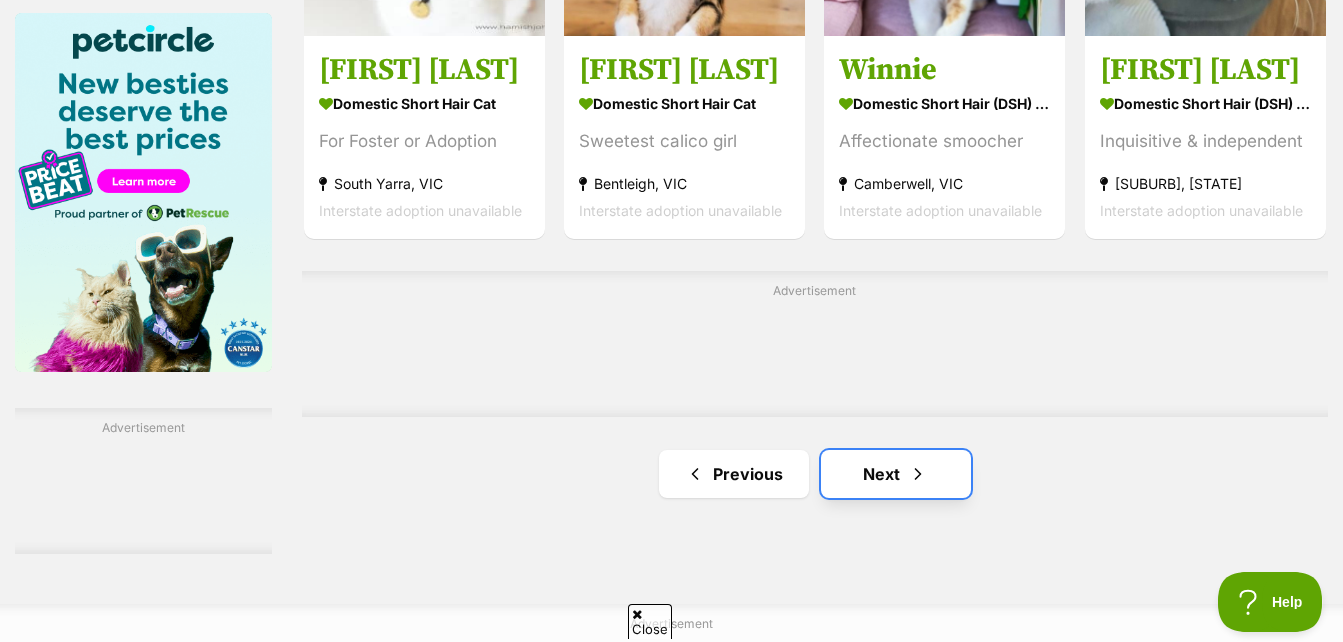 click on "Next" at bounding box center (896, 474) 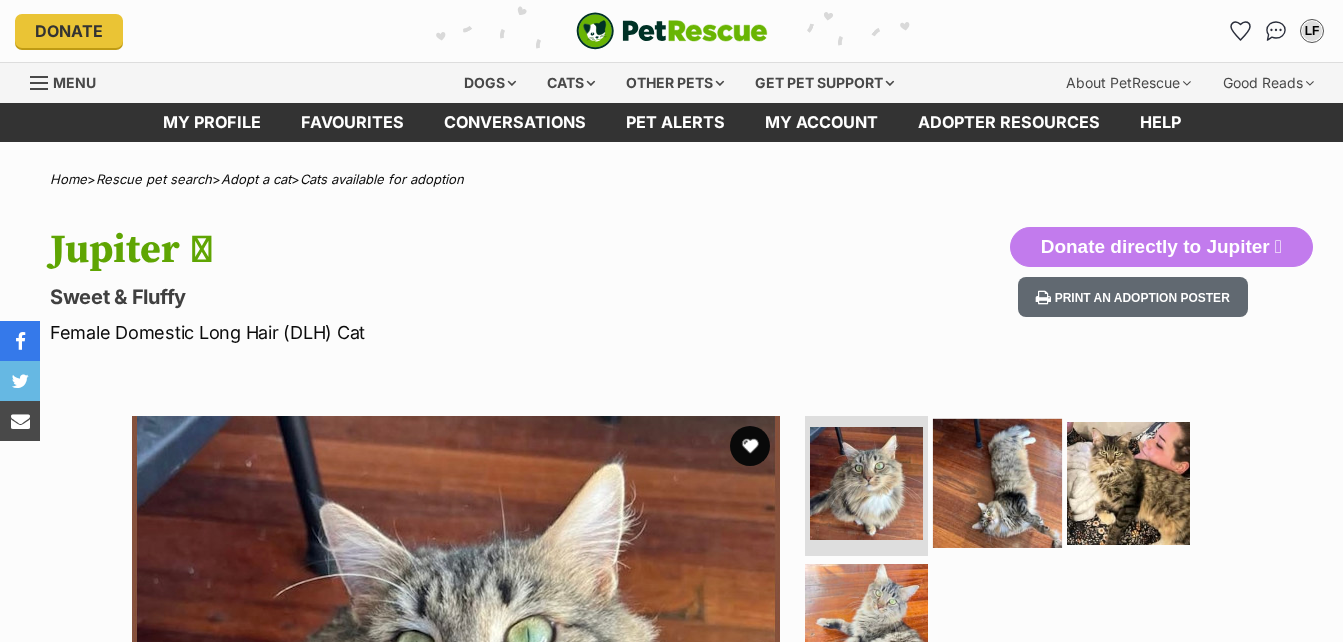 scroll, scrollTop: 0, scrollLeft: 0, axis: both 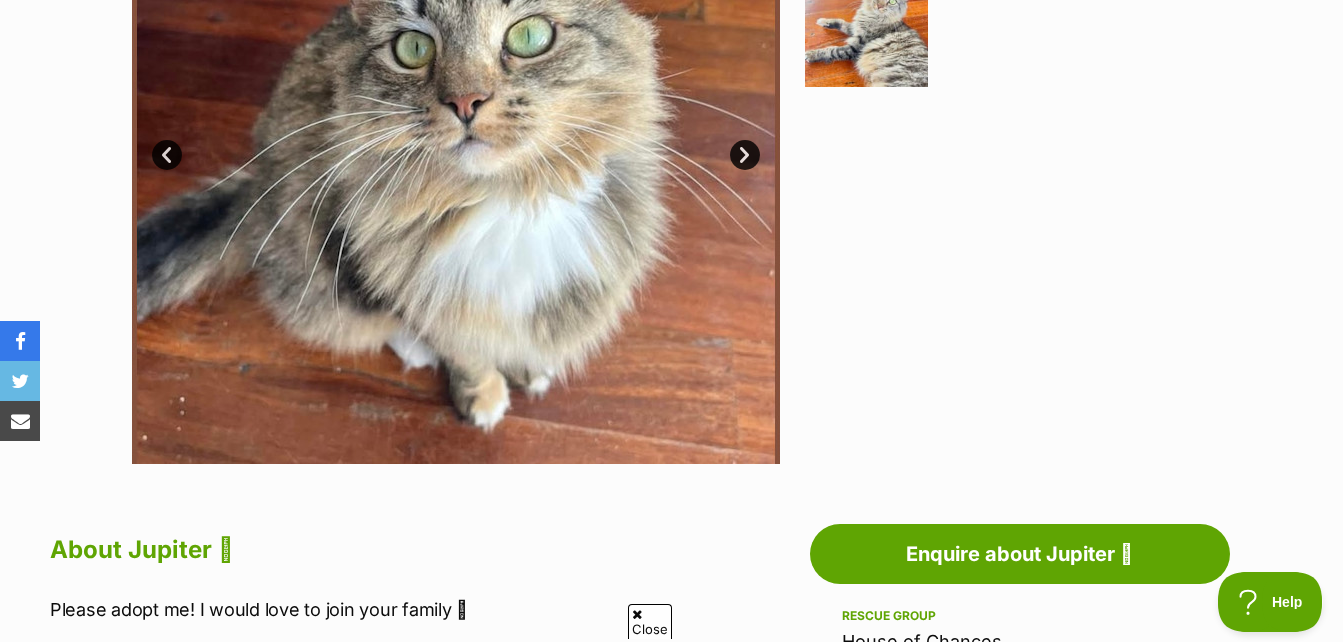 click on "Next" at bounding box center (745, 155) 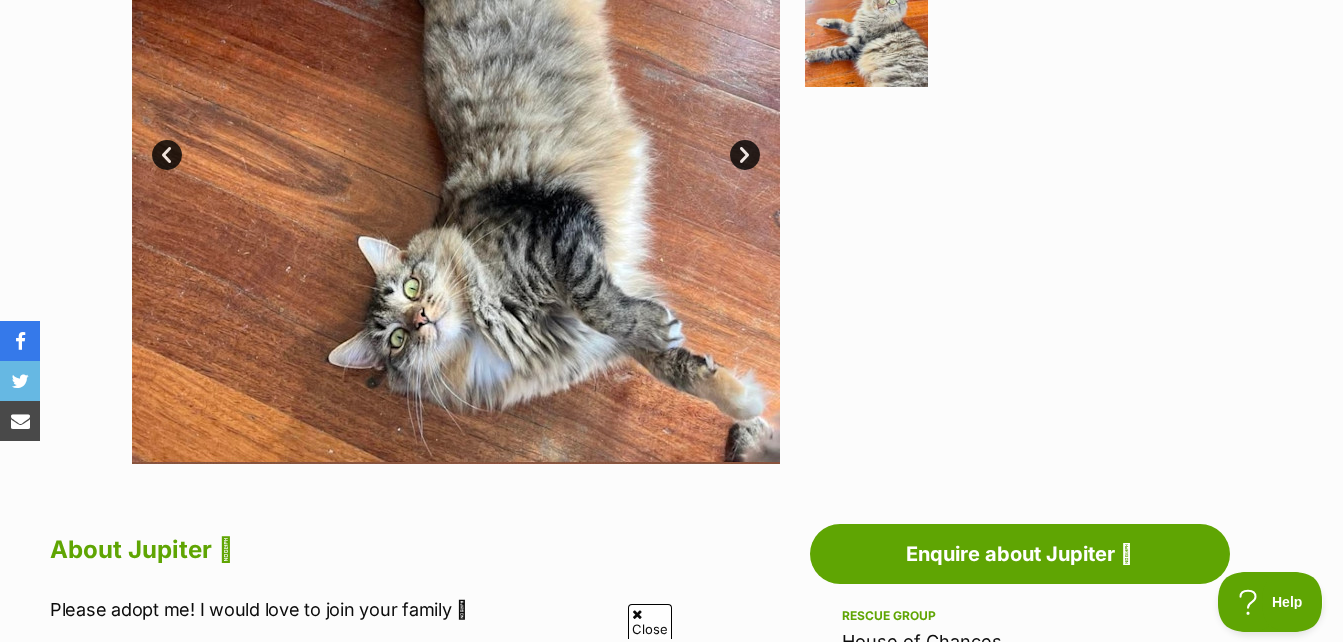 click on "Next" at bounding box center (745, 155) 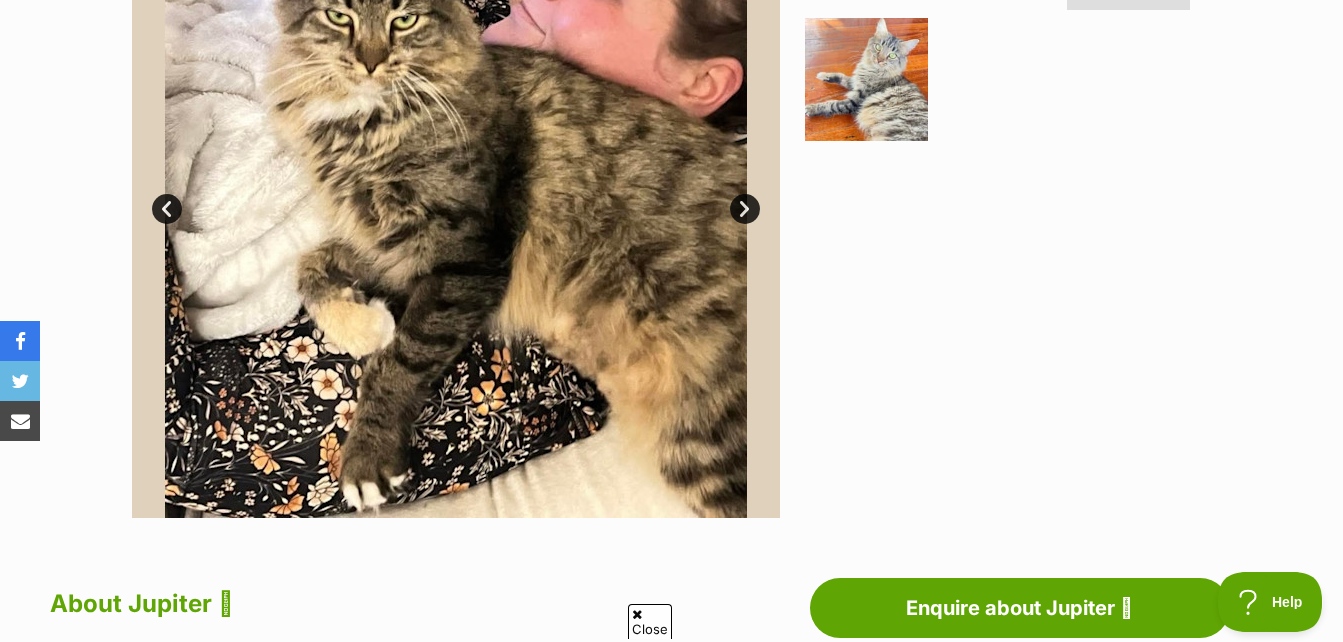 scroll, scrollTop: 500, scrollLeft: 0, axis: vertical 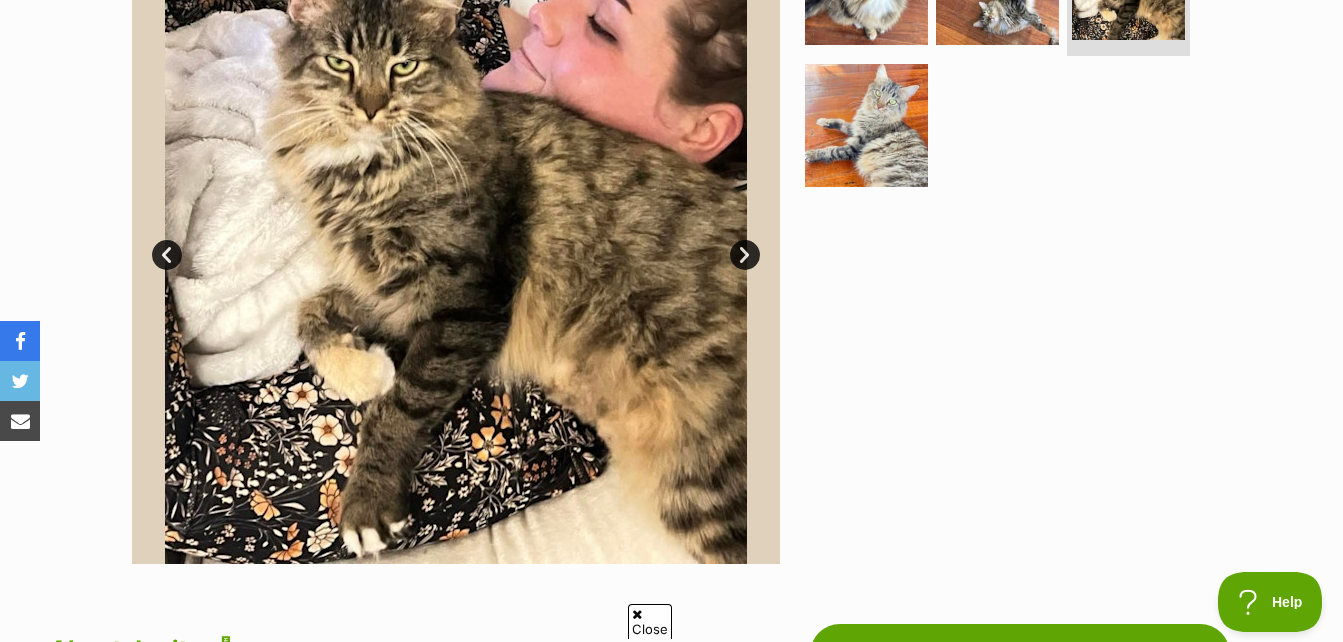 click on "Next" at bounding box center [745, 255] 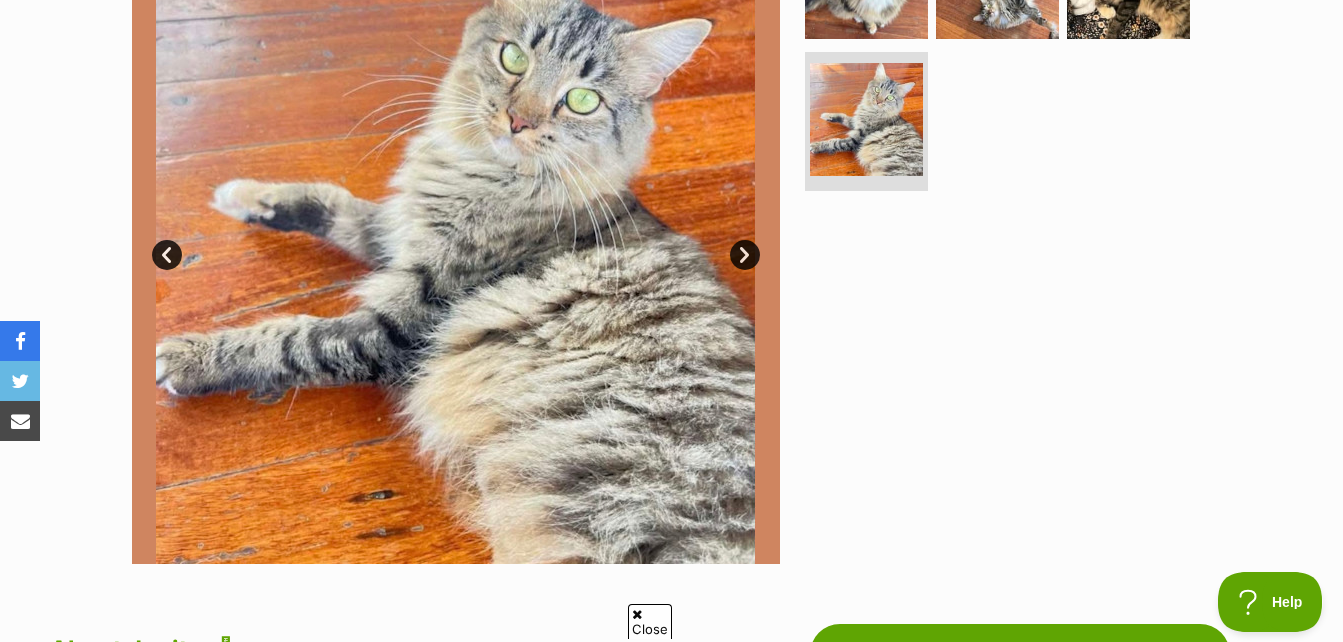 click on "Next" at bounding box center (745, 255) 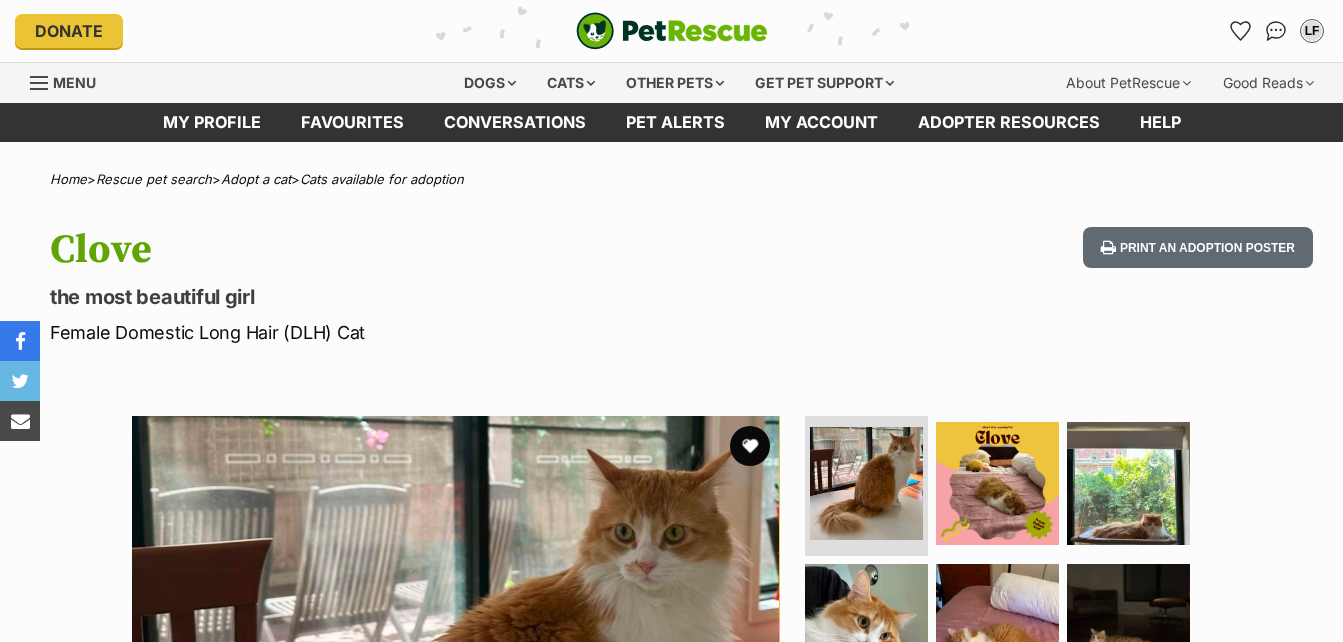 scroll, scrollTop: 182, scrollLeft: 0, axis: vertical 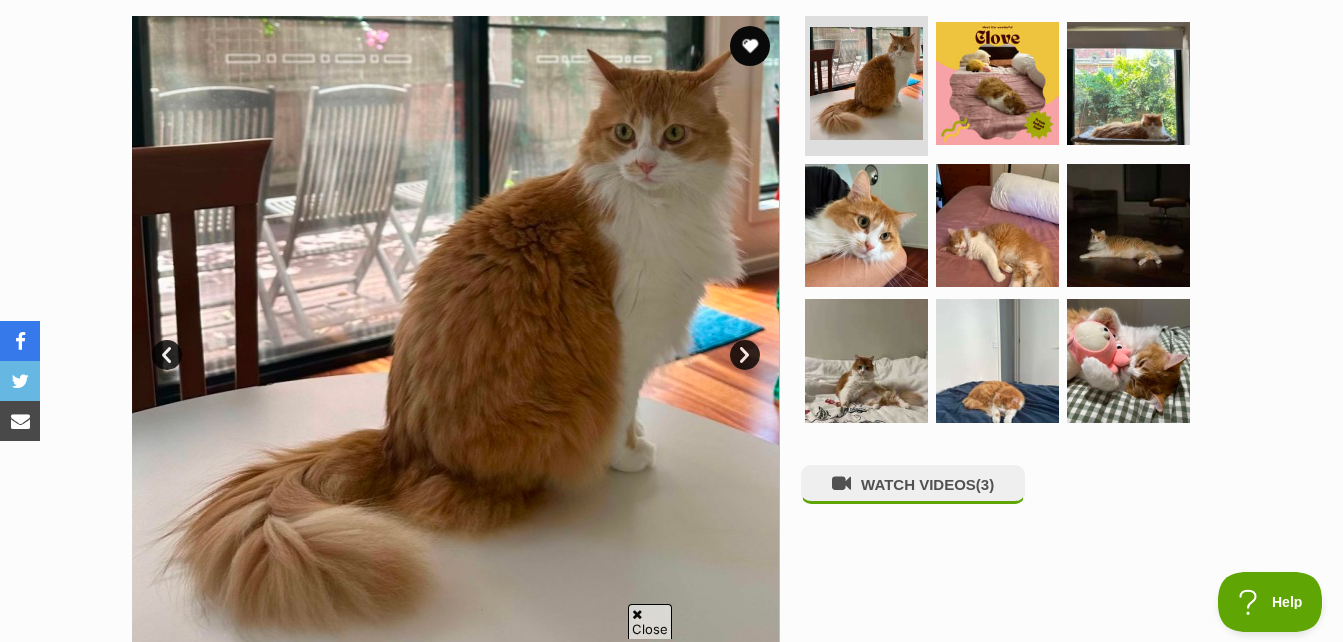 click on "Next" at bounding box center [745, 355] 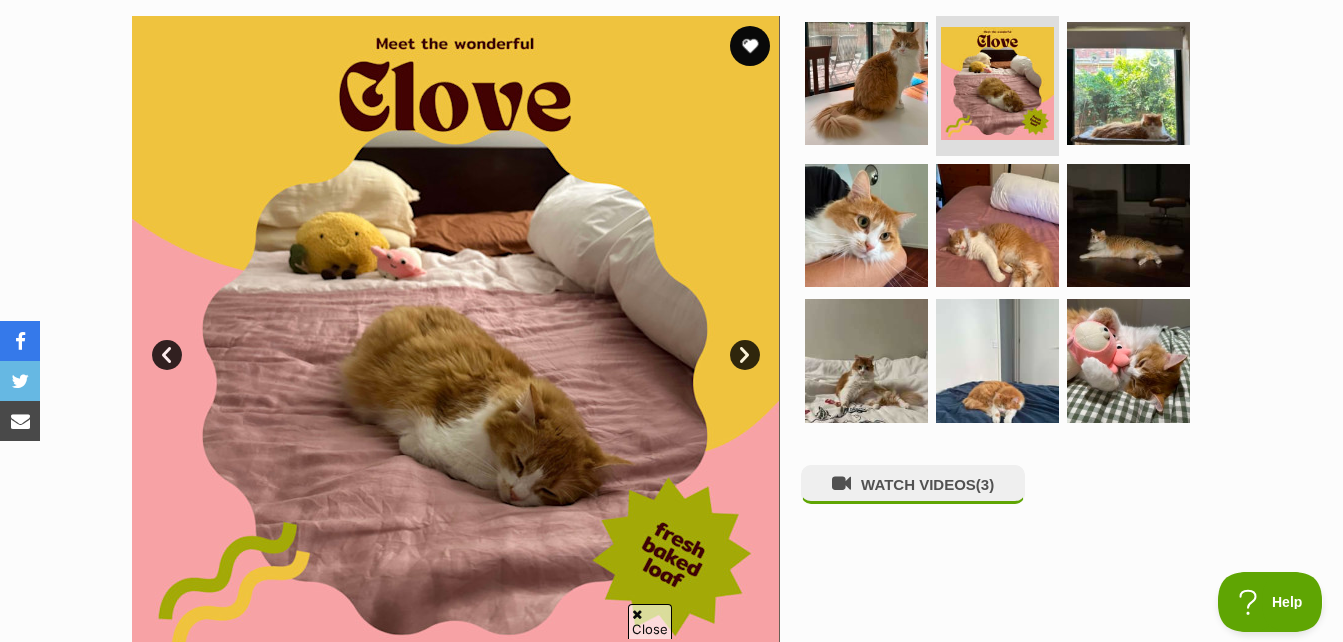 click on "Next" at bounding box center [745, 355] 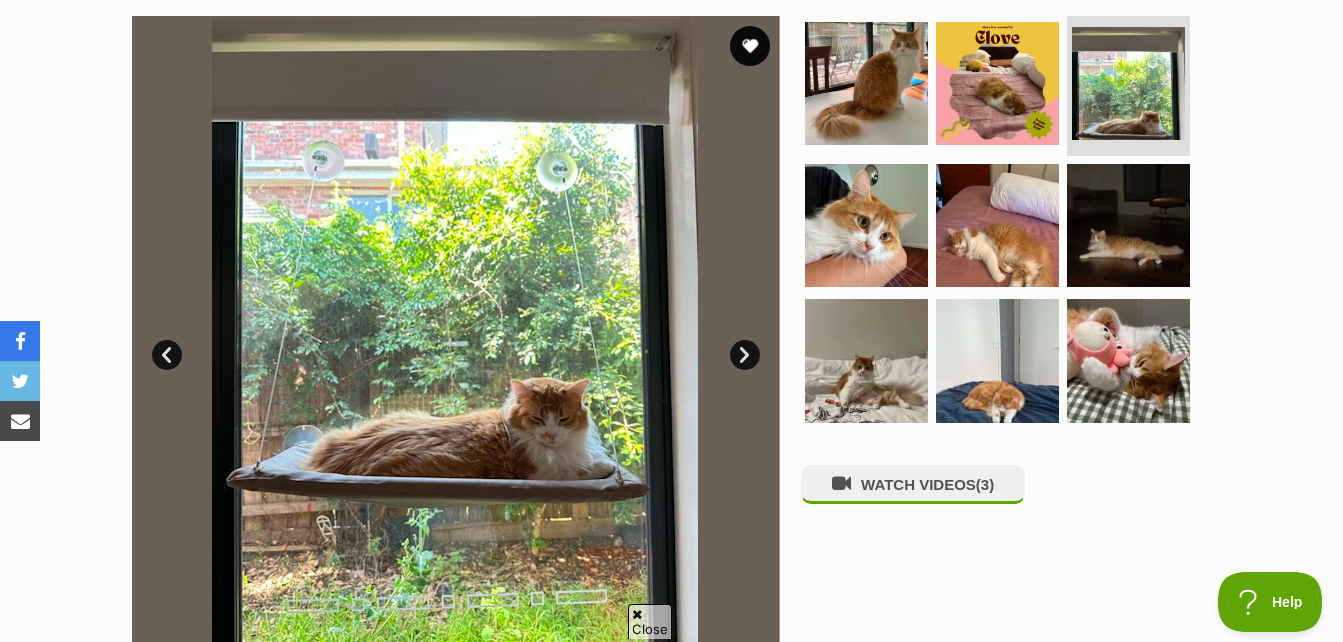 click on "Next" at bounding box center (745, 355) 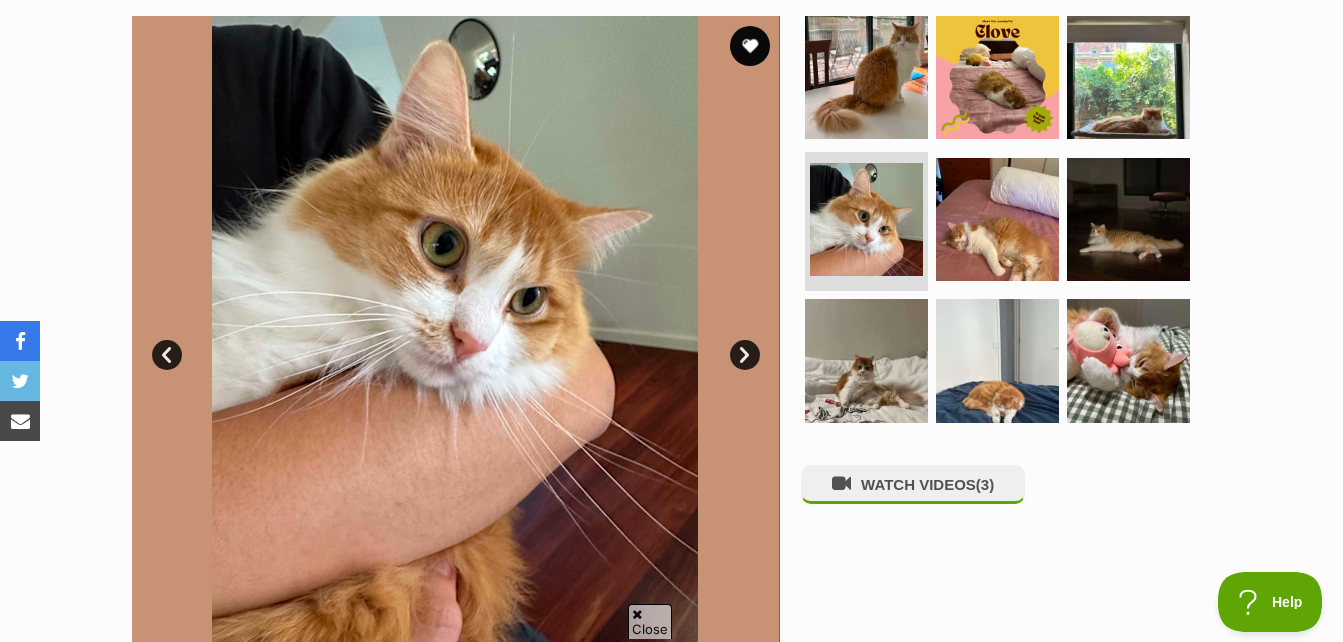 click on "Next" at bounding box center (745, 355) 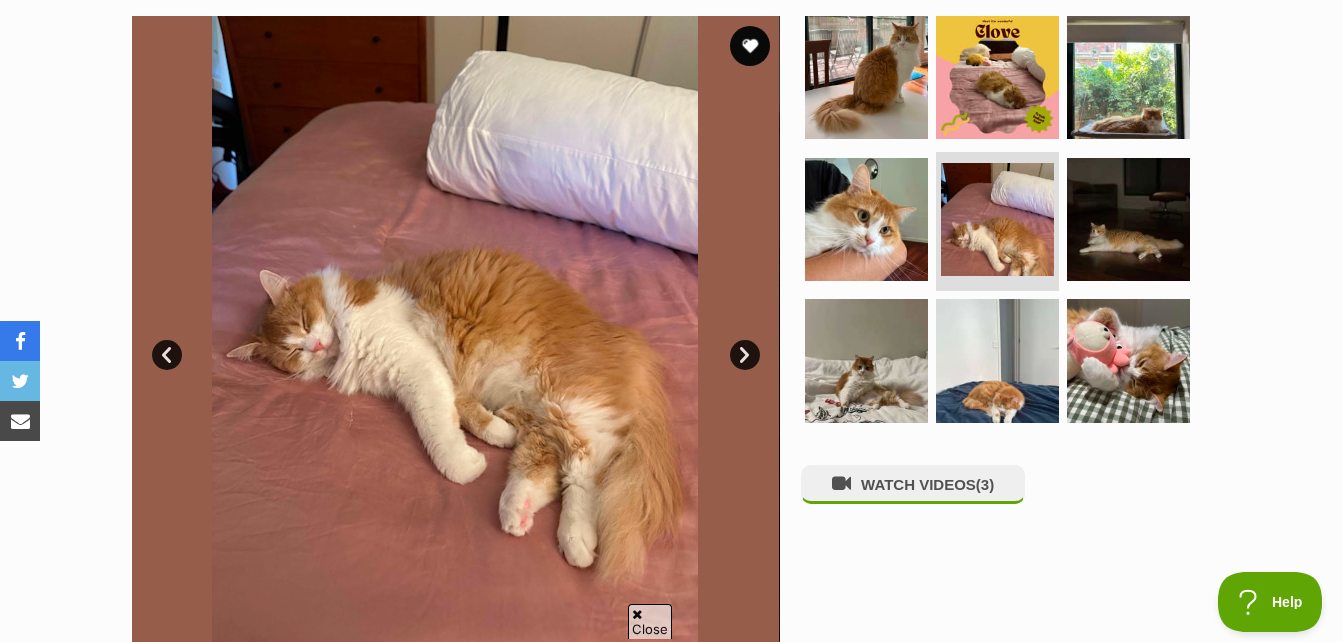 click on "Next" at bounding box center [745, 355] 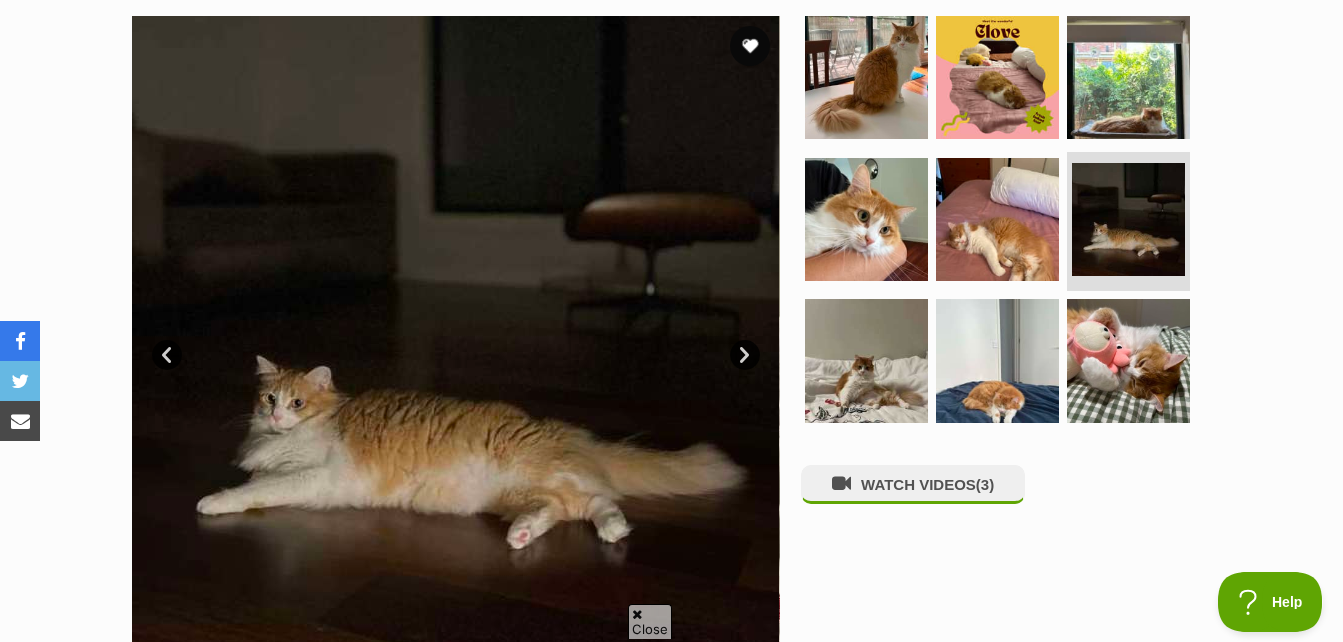 click on "Next" at bounding box center [745, 355] 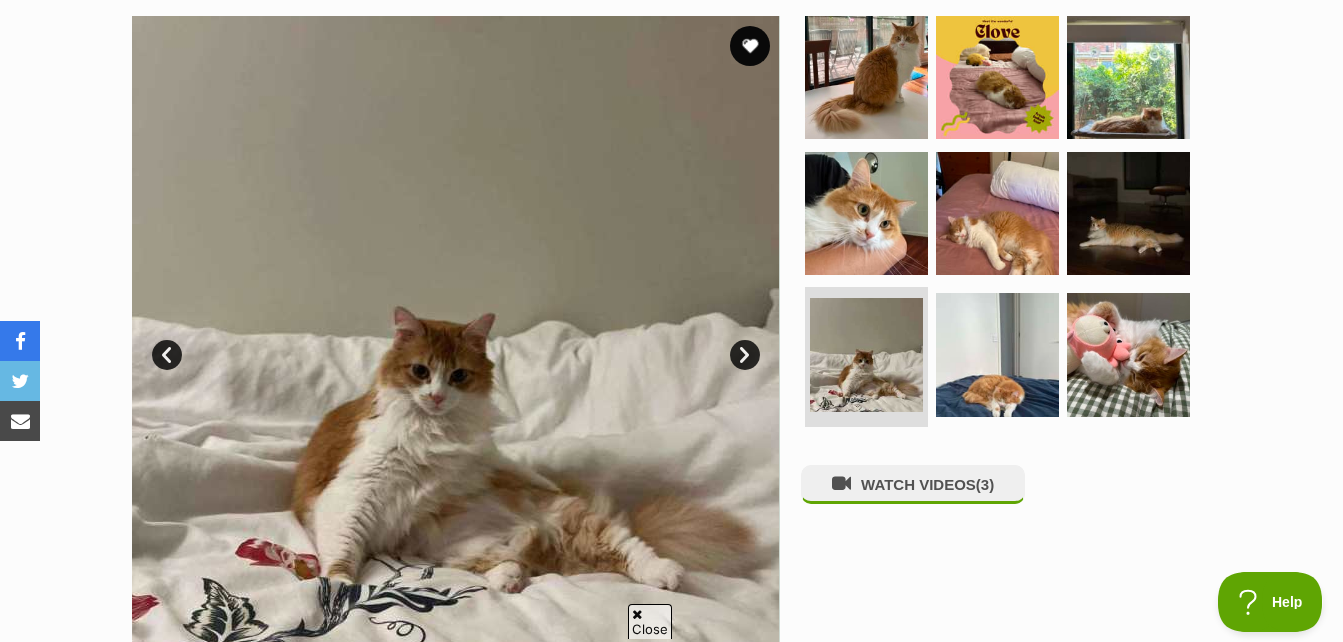 click on "Next" at bounding box center (745, 355) 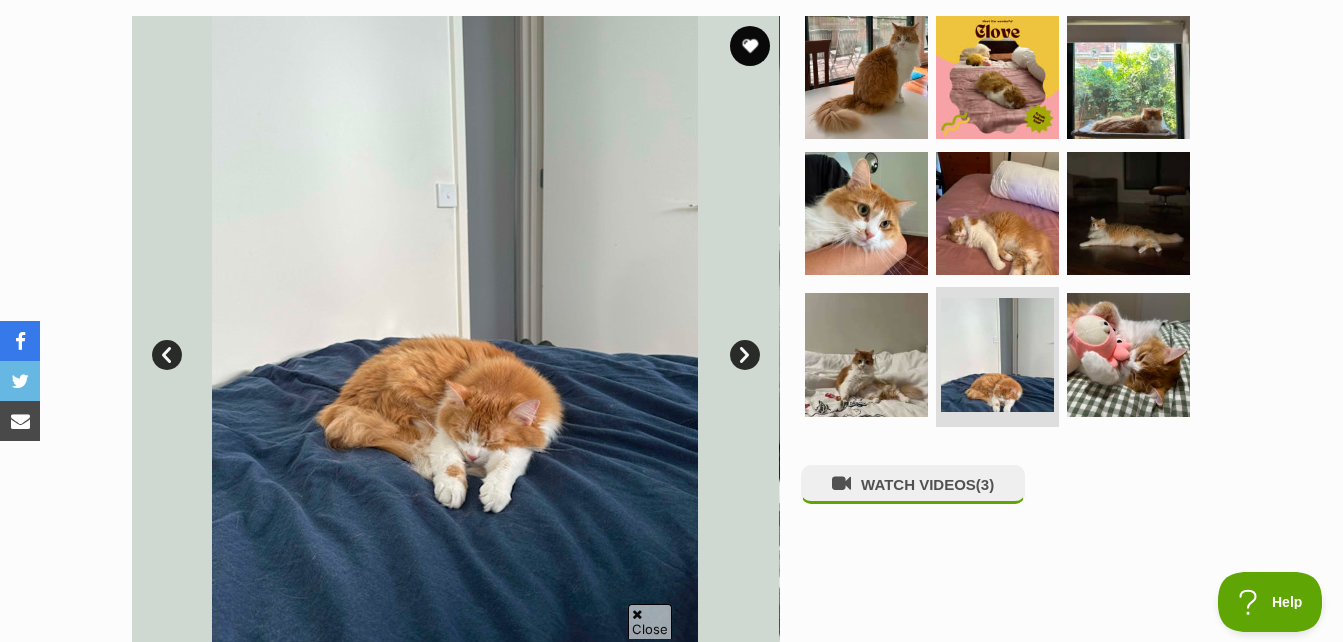 click on "Next" at bounding box center [745, 355] 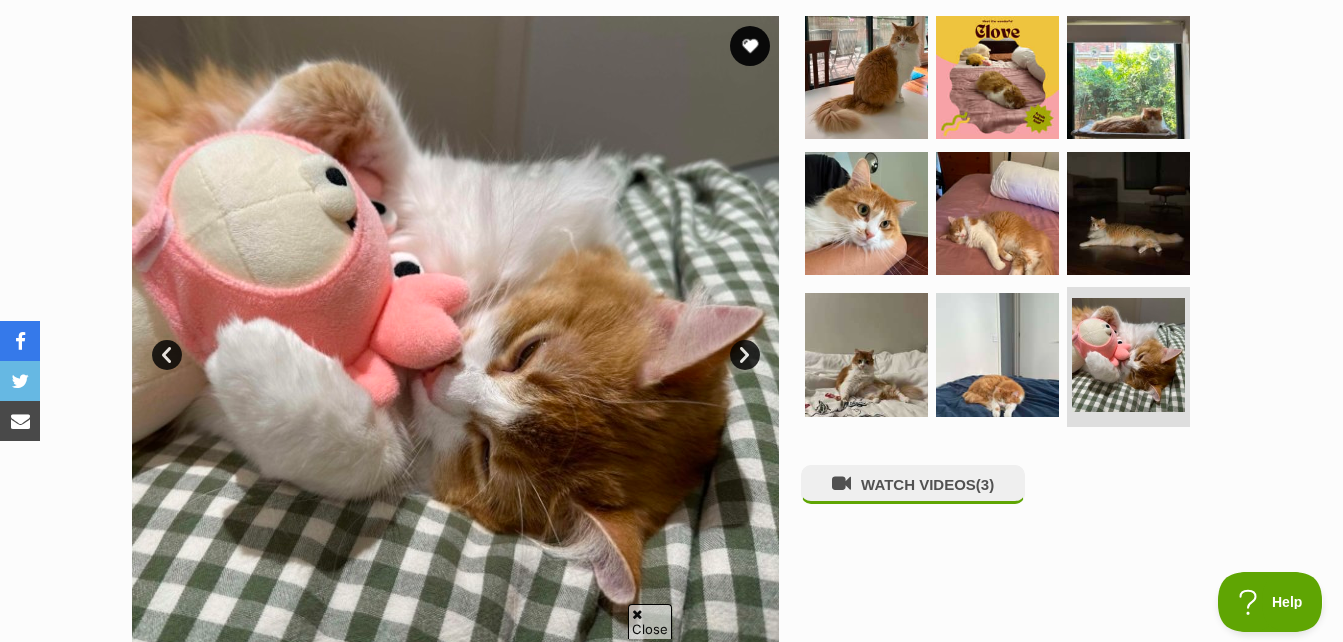 click on "Next" at bounding box center [745, 355] 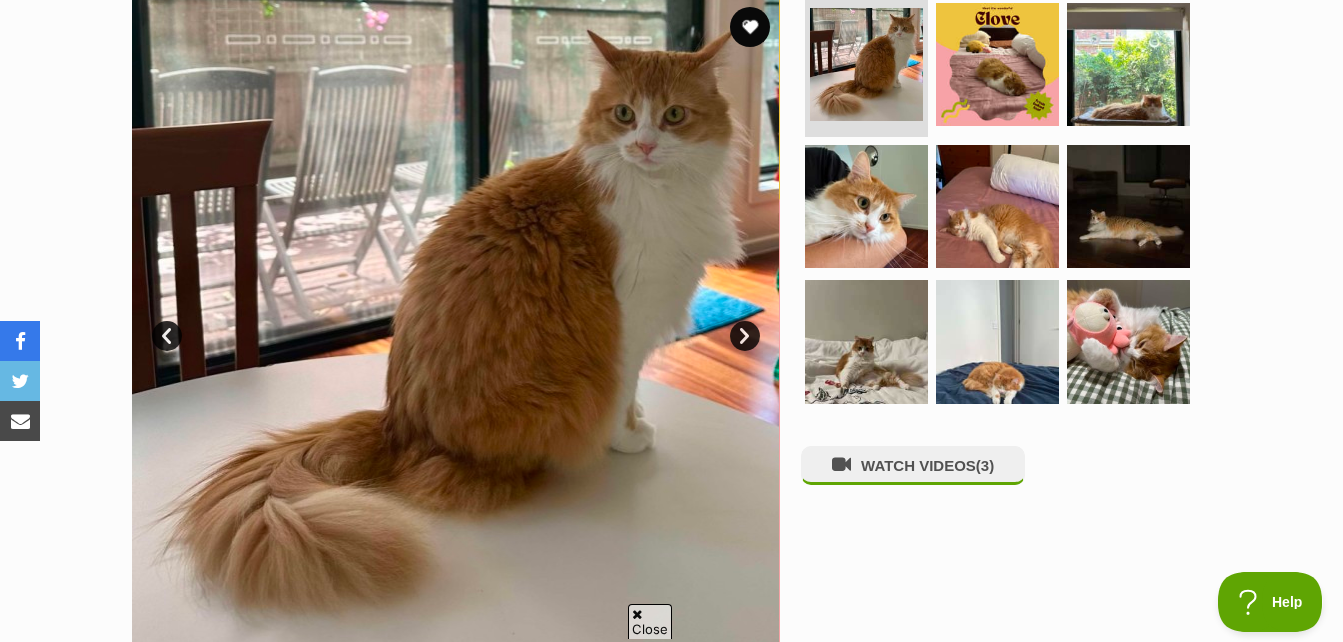 scroll, scrollTop: 400, scrollLeft: 0, axis: vertical 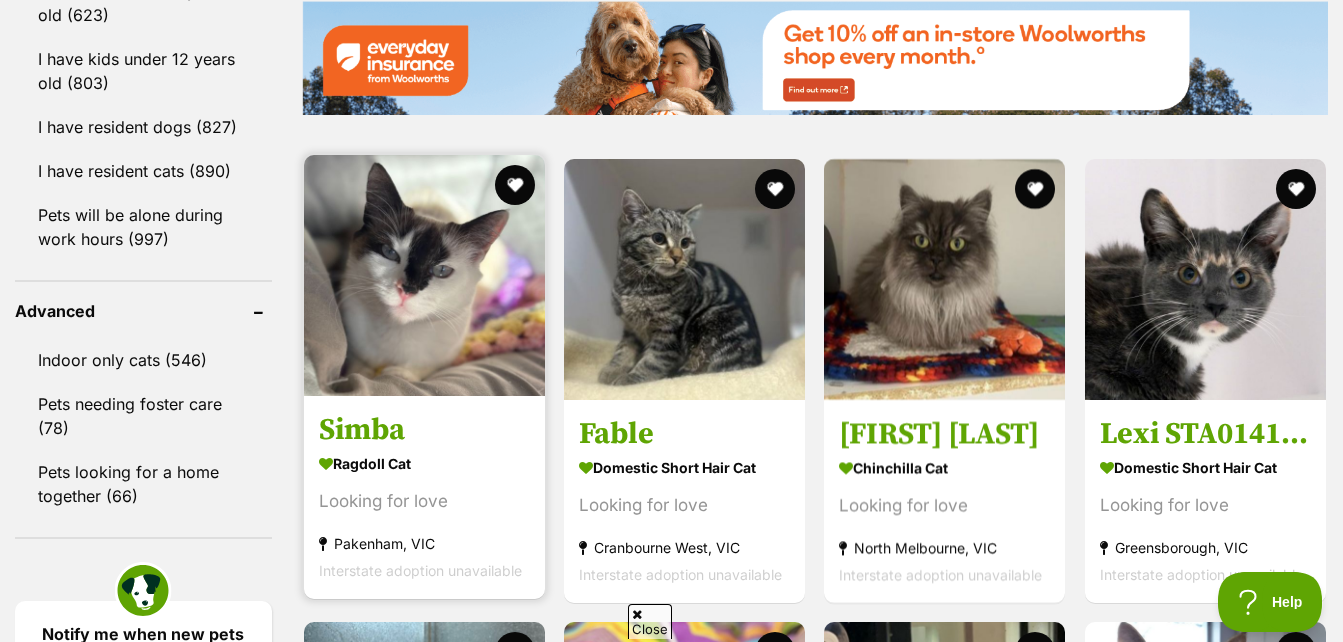 click at bounding box center (424, 275) 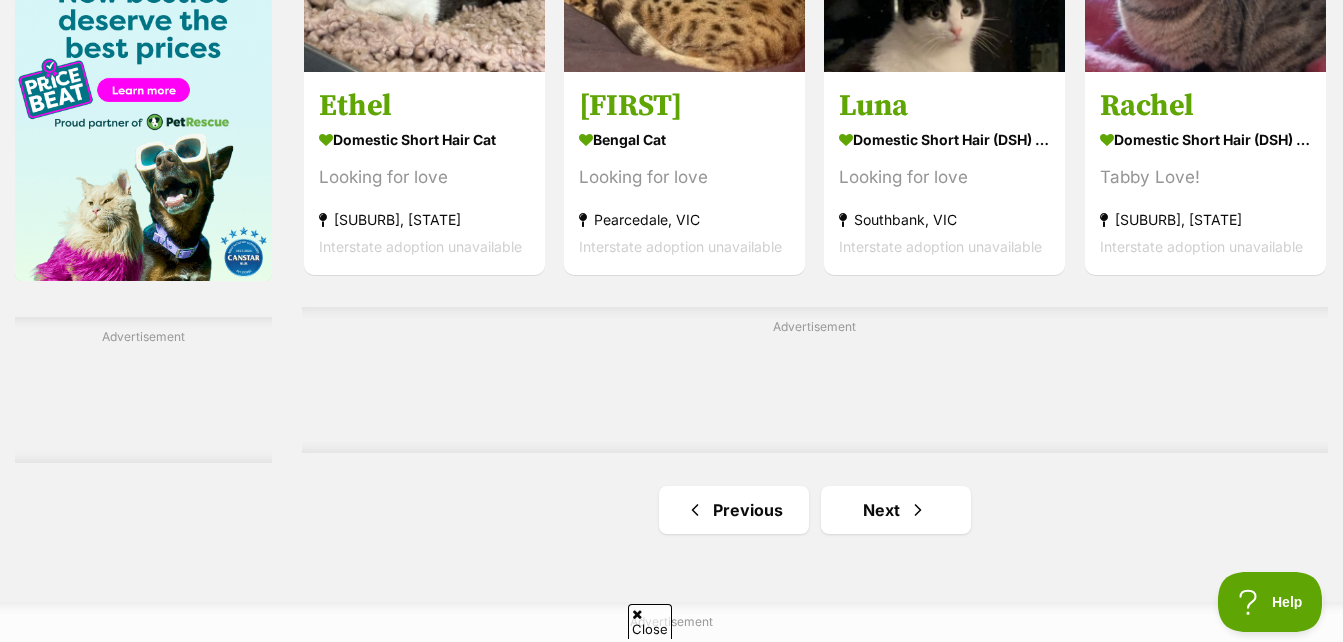 scroll, scrollTop: 3200, scrollLeft: 0, axis: vertical 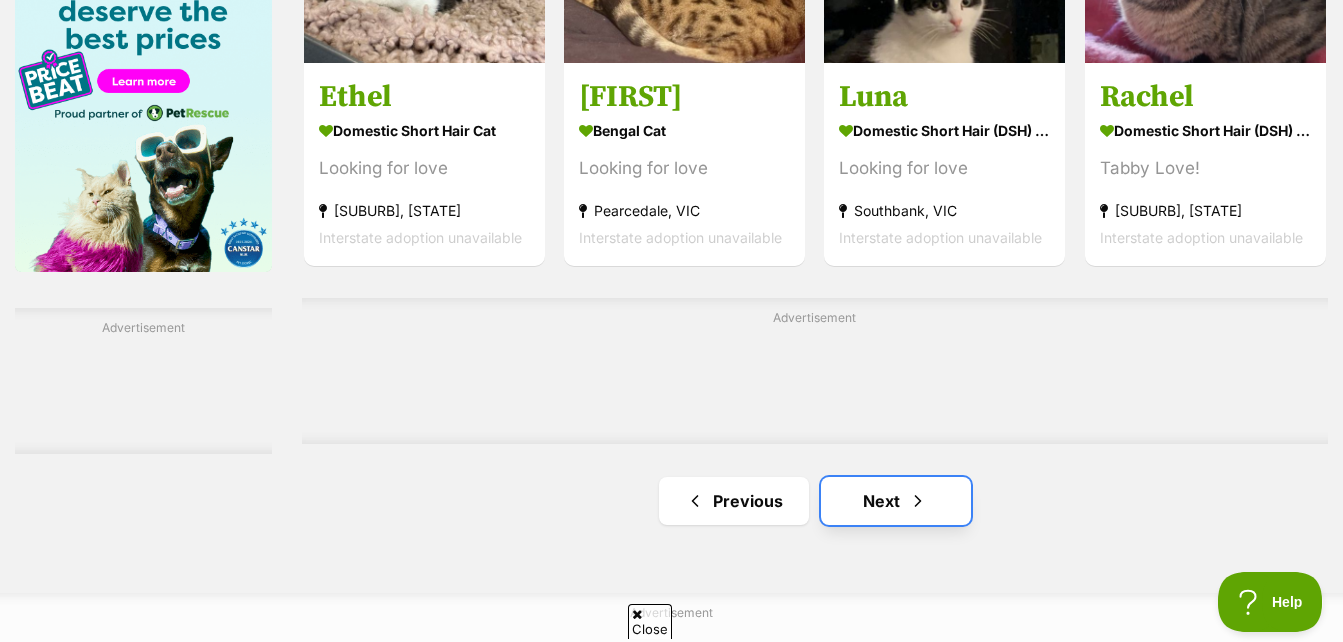 click on "Next" at bounding box center (896, 501) 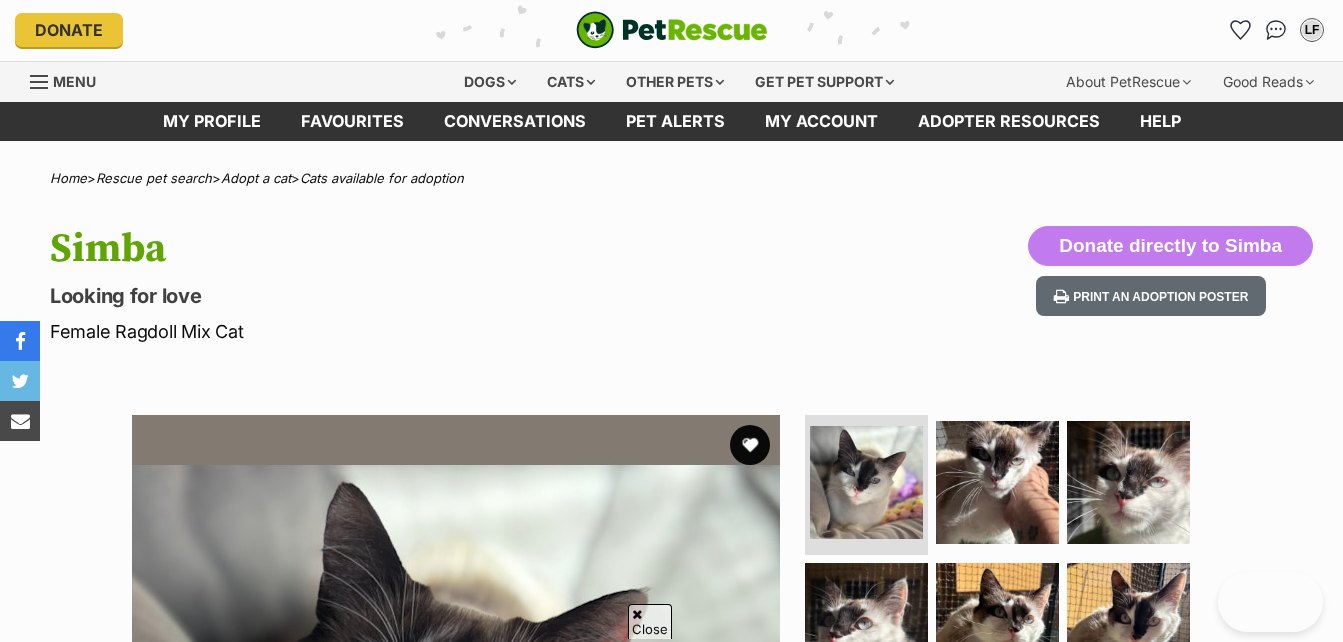 scroll, scrollTop: 300, scrollLeft: 0, axis: vertical 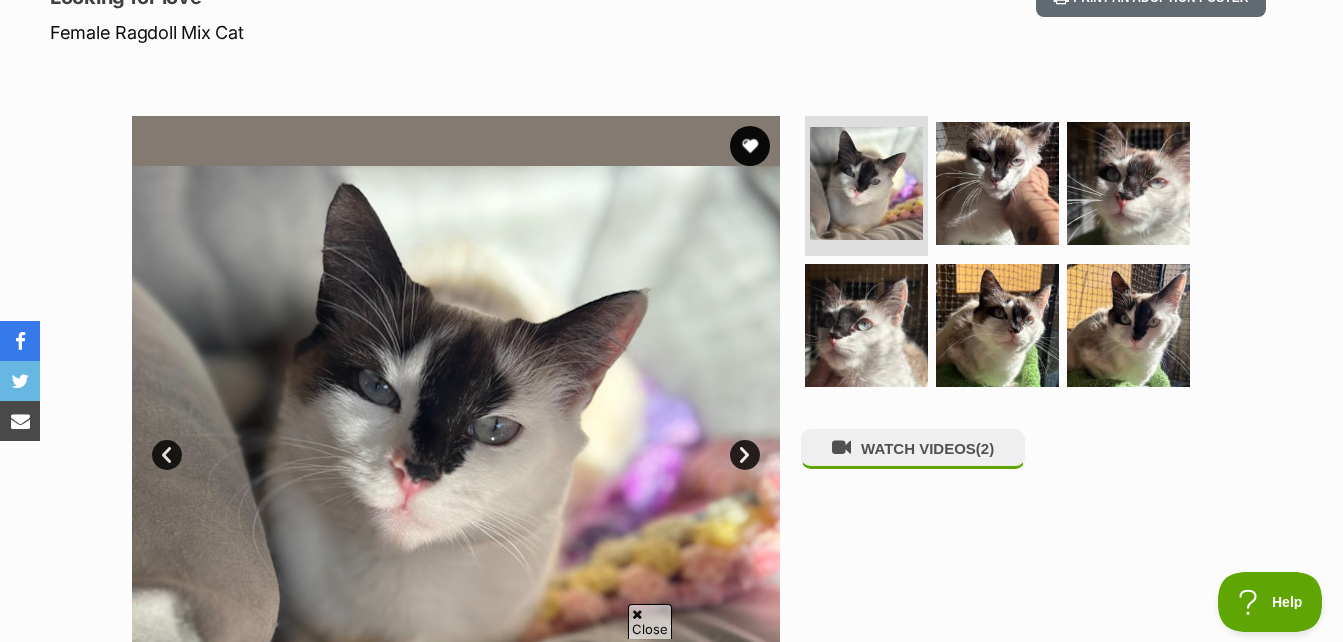 click on "Next" at bounding box center (745, 455) 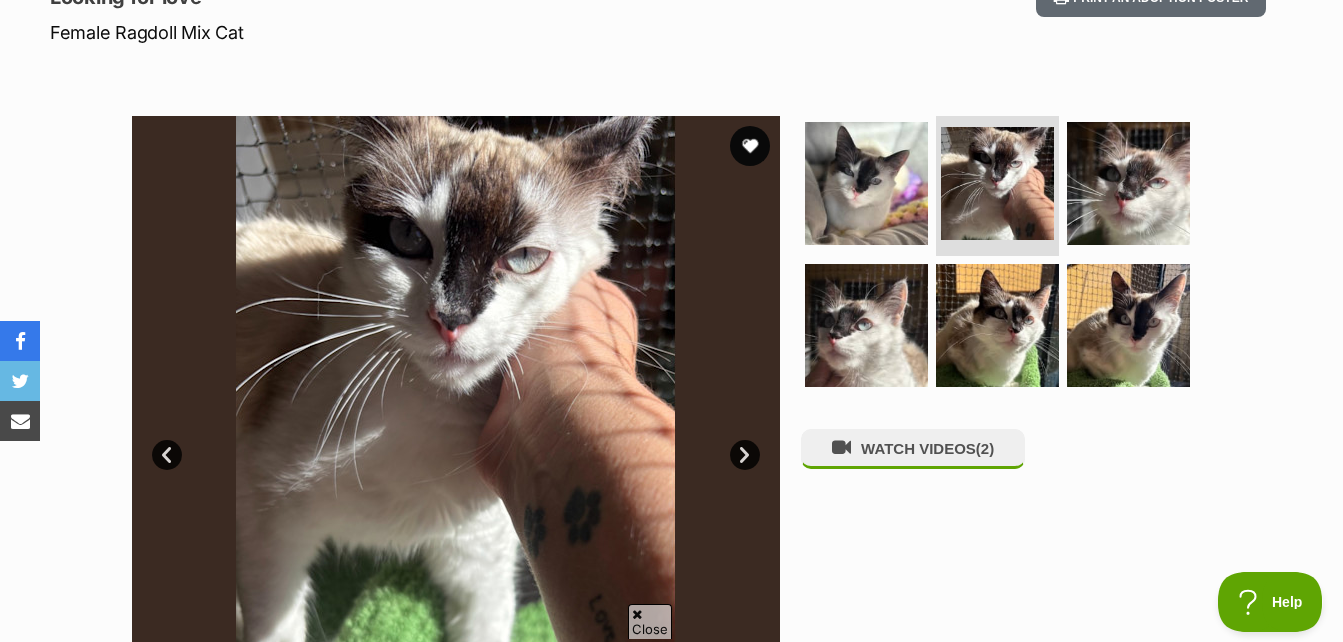 click on "Next" at bounding box center [745, 455] 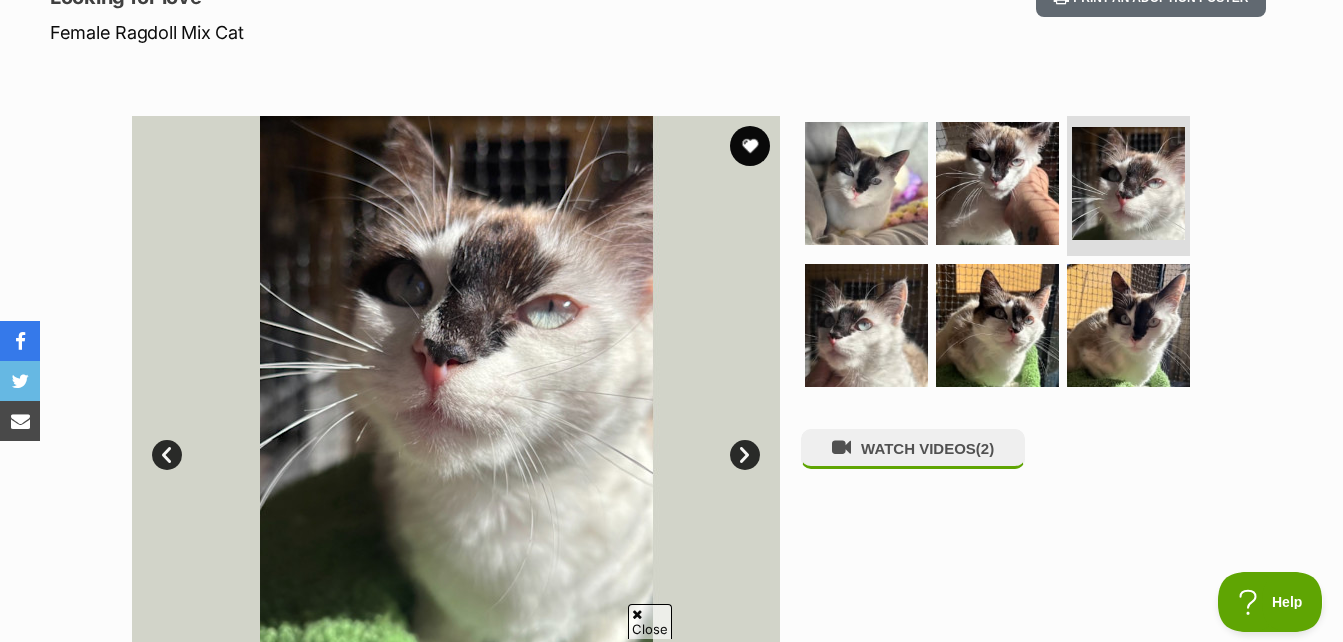 click on "Next" at bounding box center [745, 455] 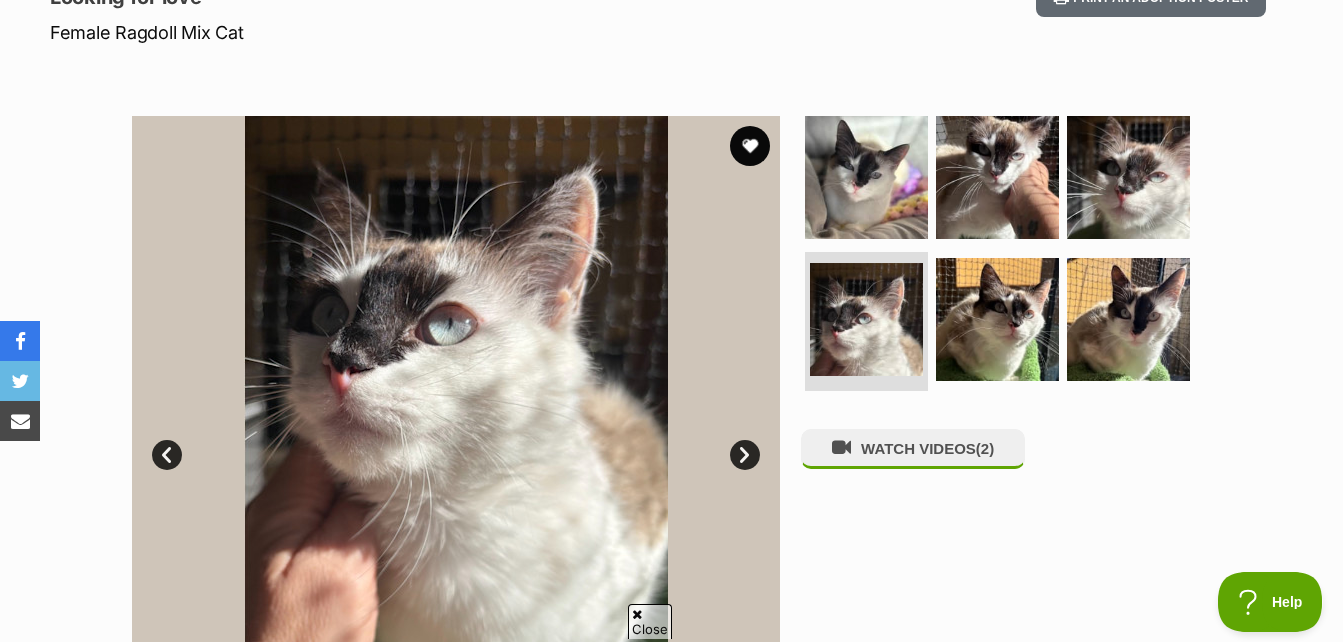 click on "Next" at bounding box center [745, 455] 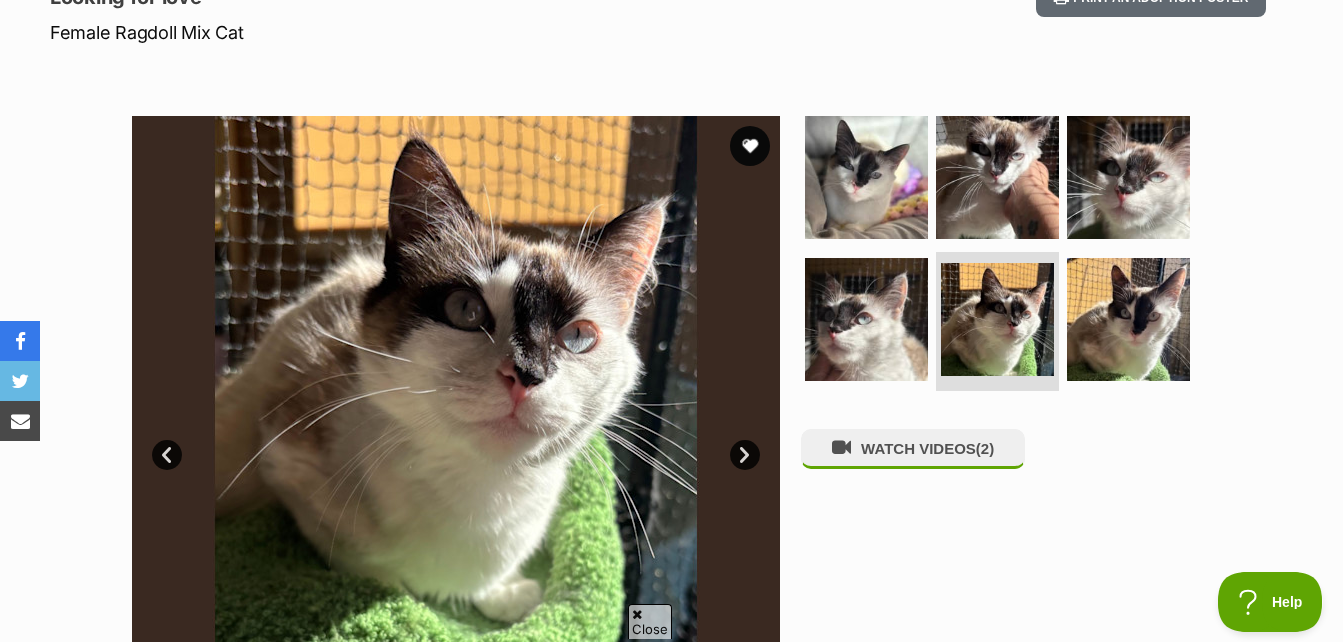 click on "Next" at bounding box center (745, 455) 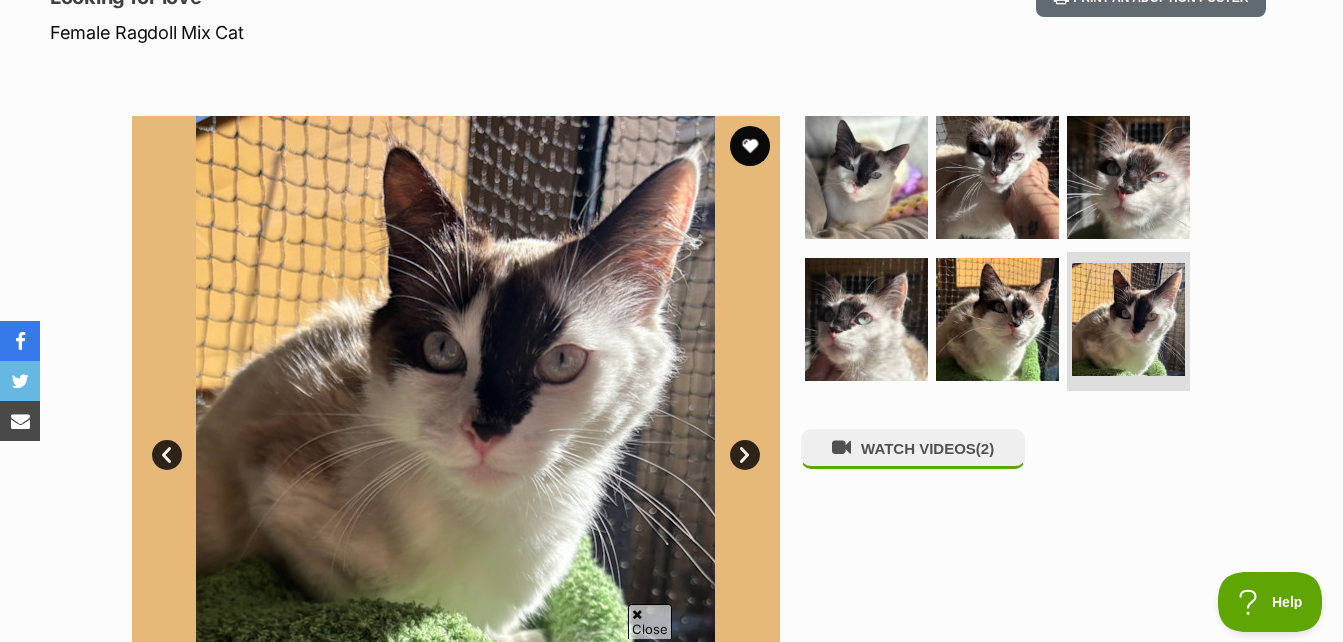 click on "Next" at bounding box center (745, 455) 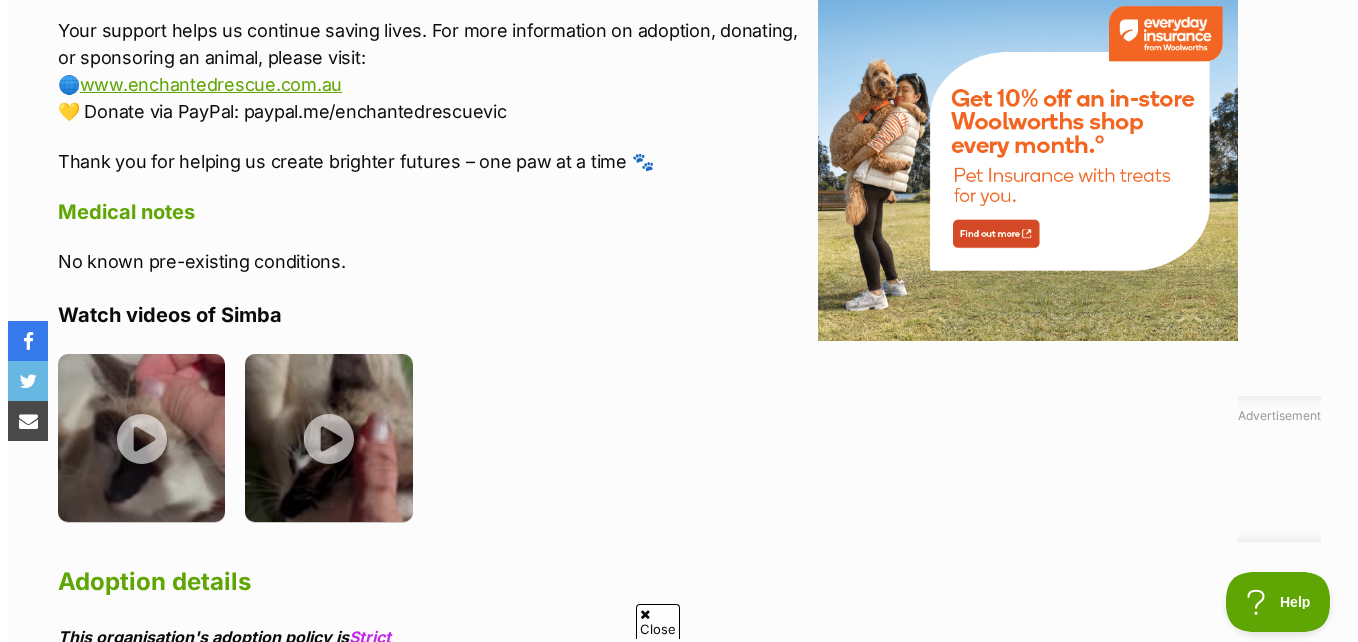 scroll, scrollTop: 2400, scrollLeft: 0, axis: vertical 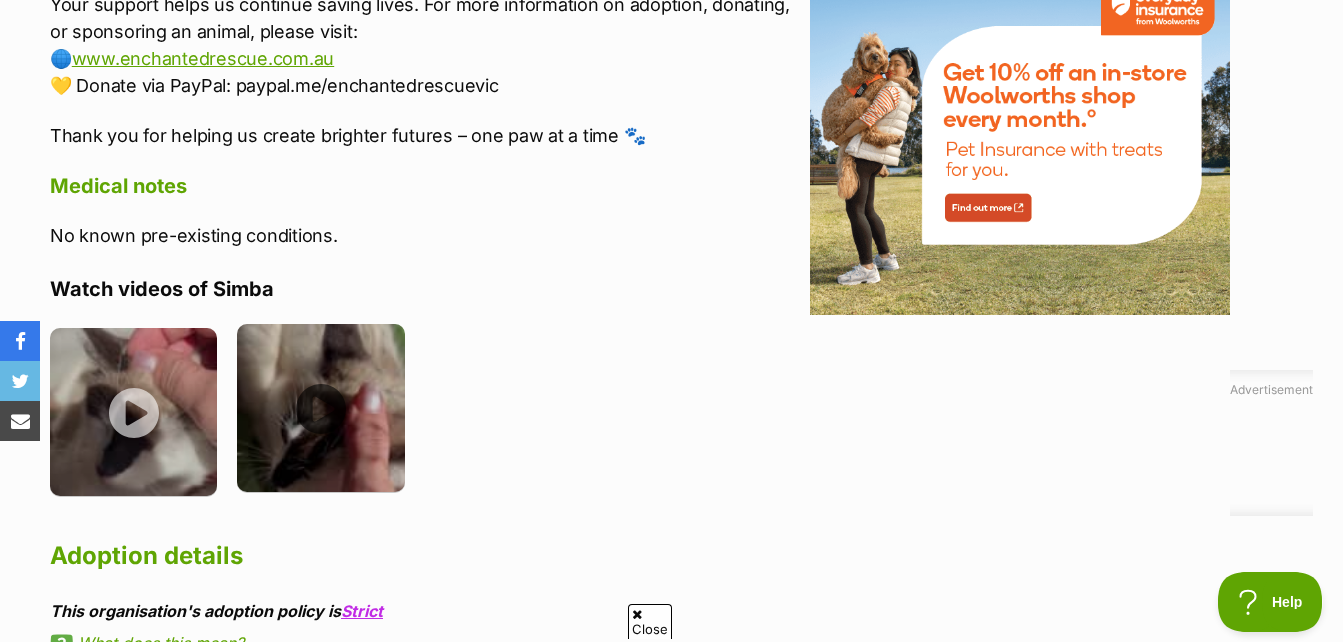 click at bounding box center [320, 407] 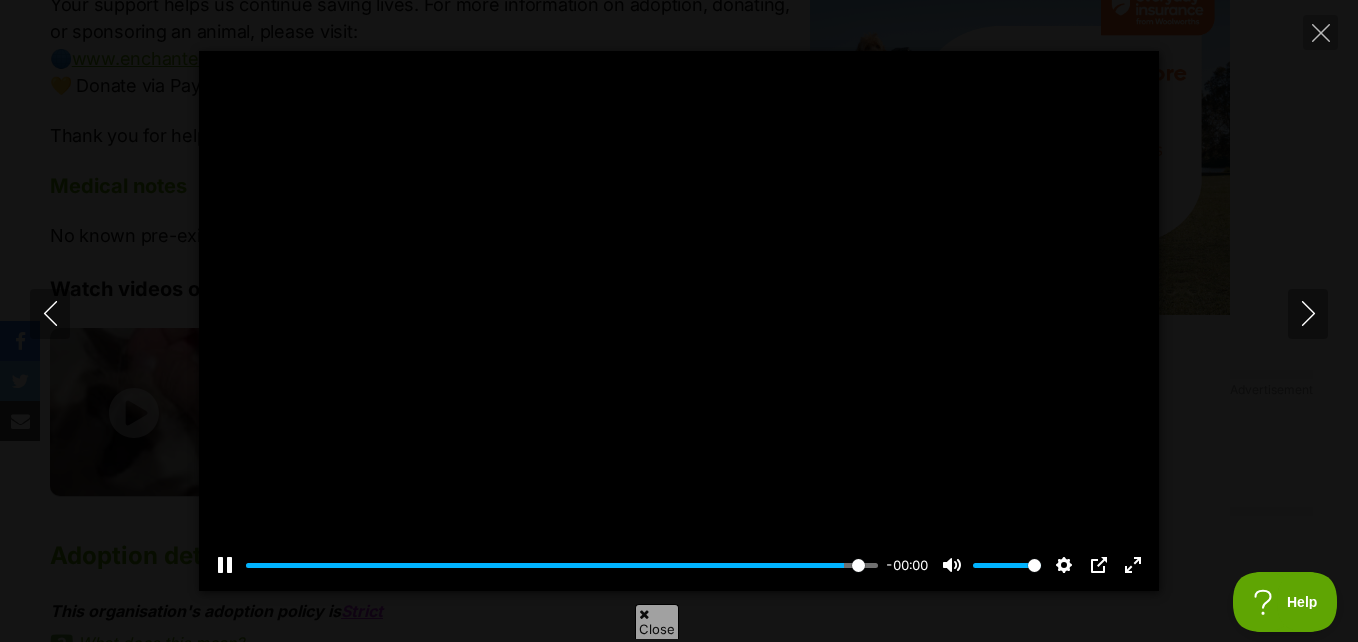 type on "100" 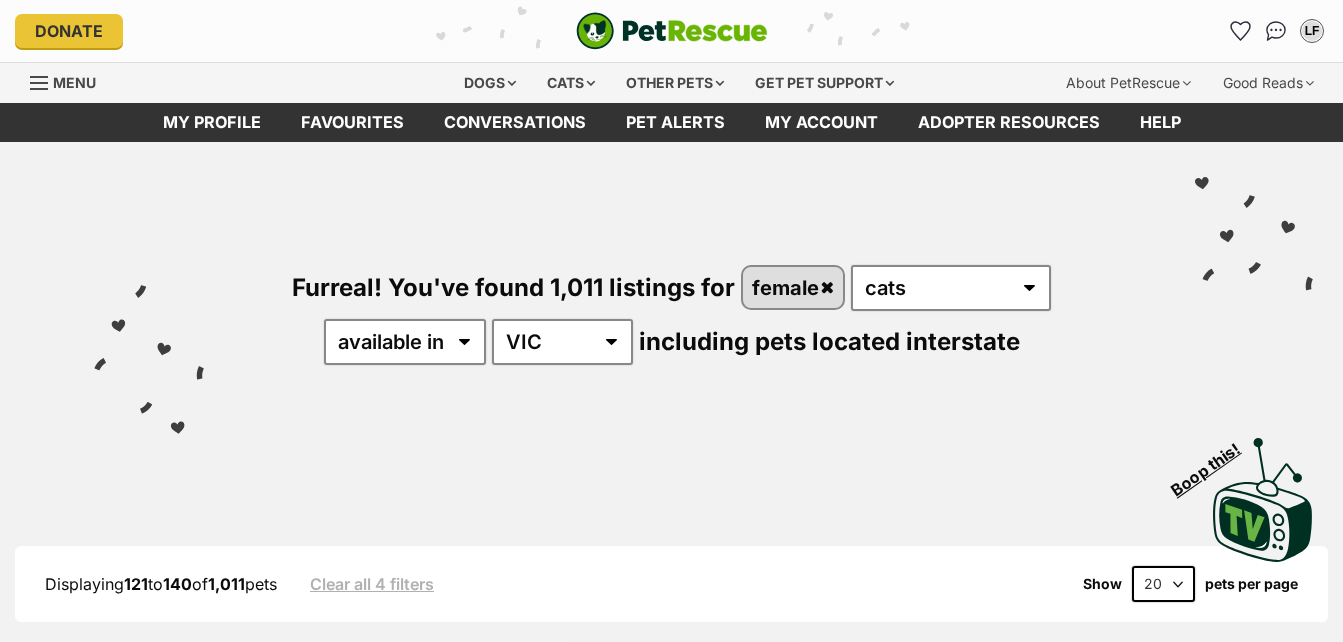 scroll, scrollTop: 400, scrollLeft: 0, axis: vertical 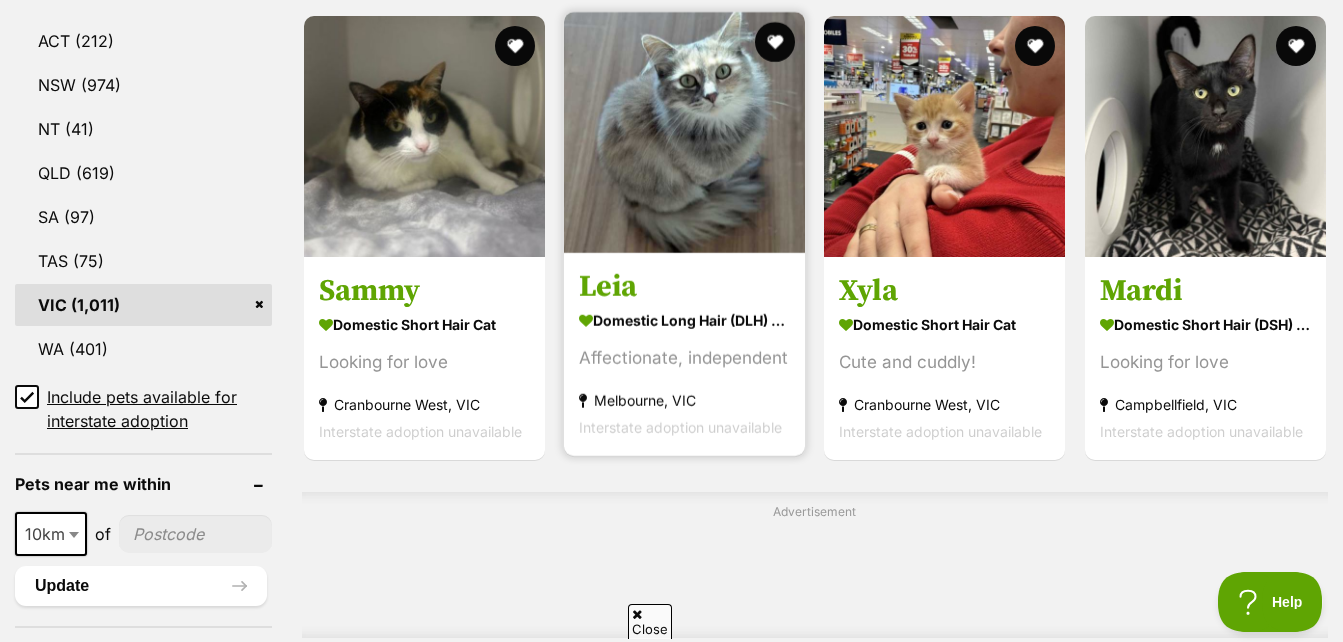 click at bounding box center [684, 132] 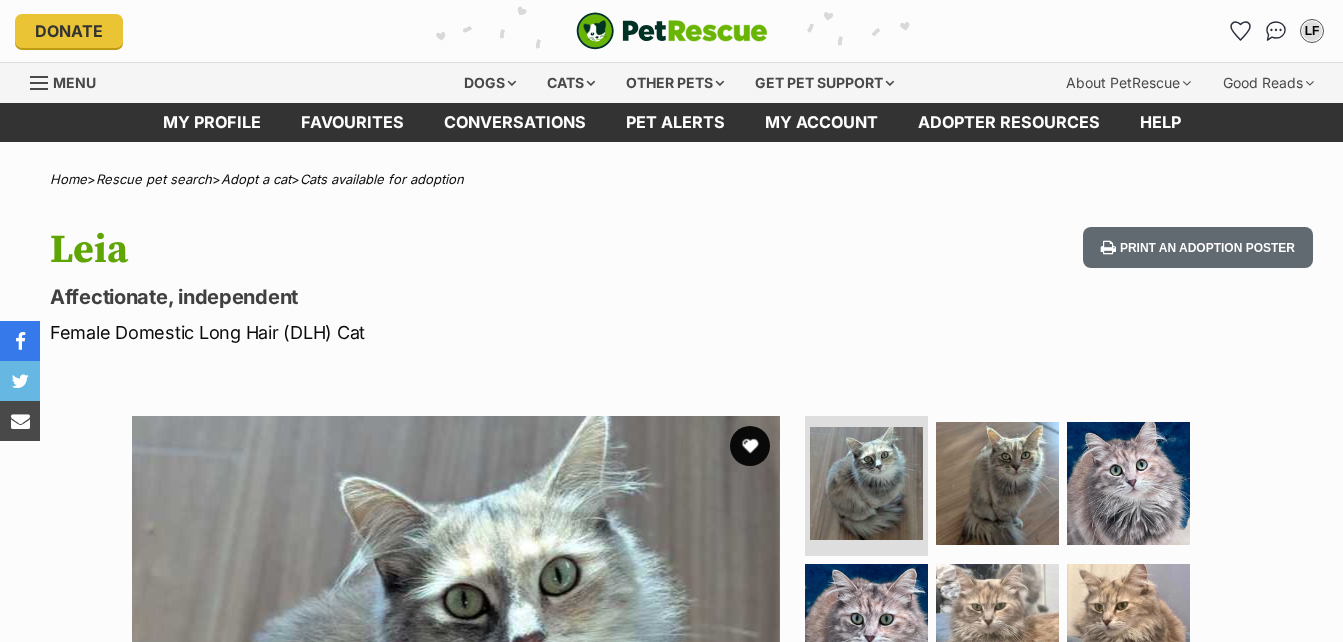scroll, scrollTop: 0, scrollLeft: 0, axis: both 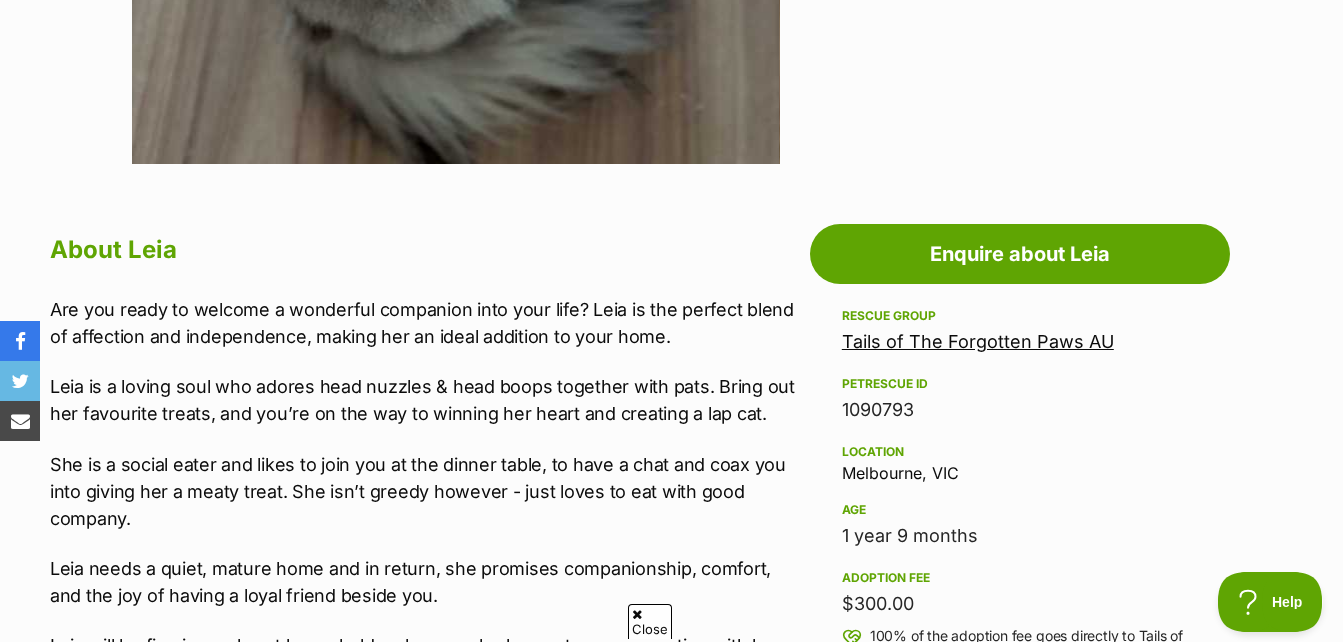 click on "Tails of The Forgotten Paws AU" at bounding box center (978, 341) 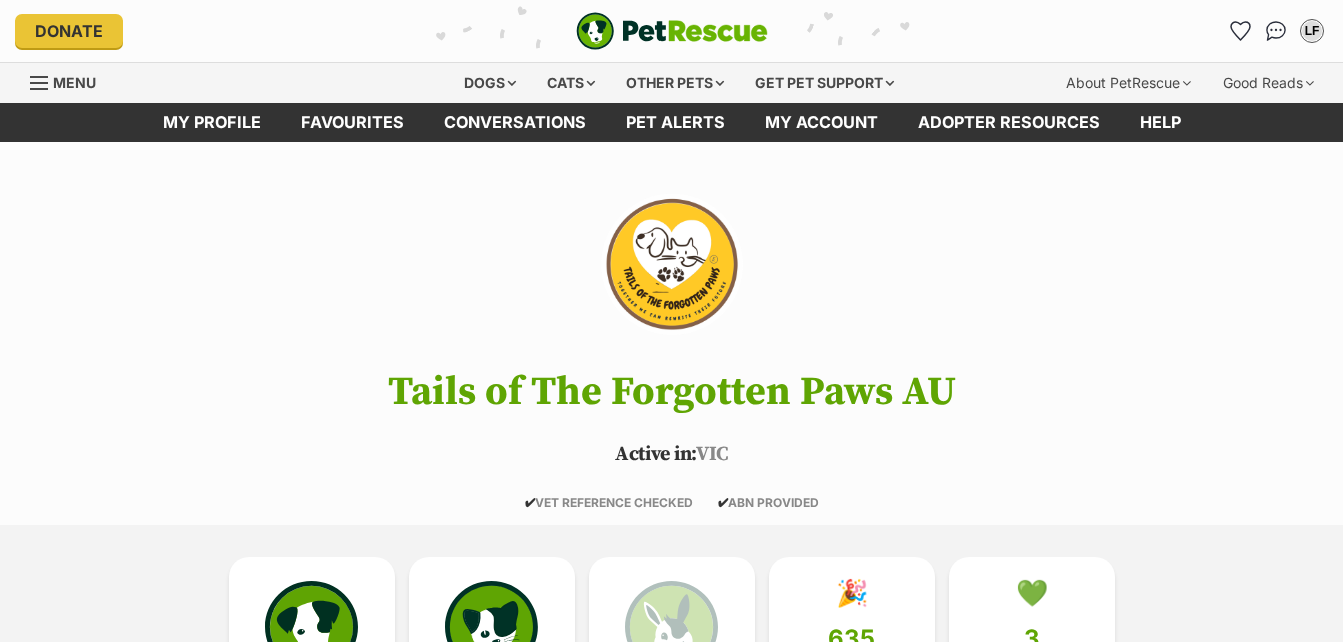 scroll, scrollTop: 0, scrollLeft: 0, axis: both 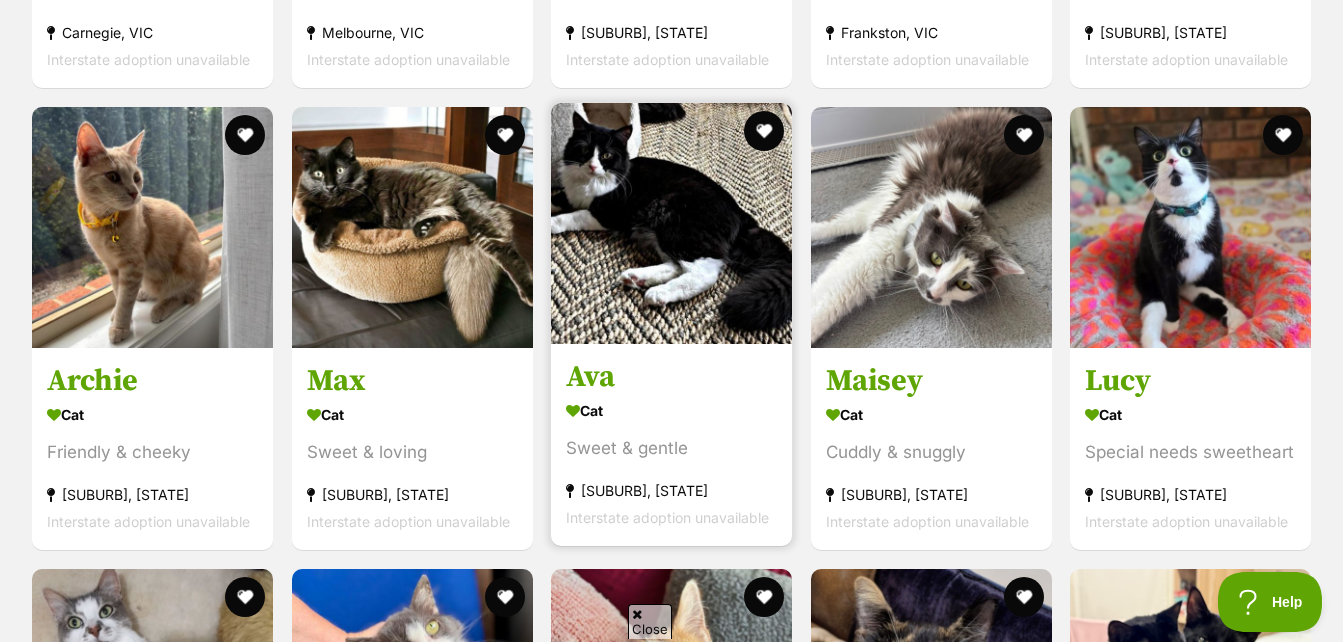 click at bounding box center [671, 223] 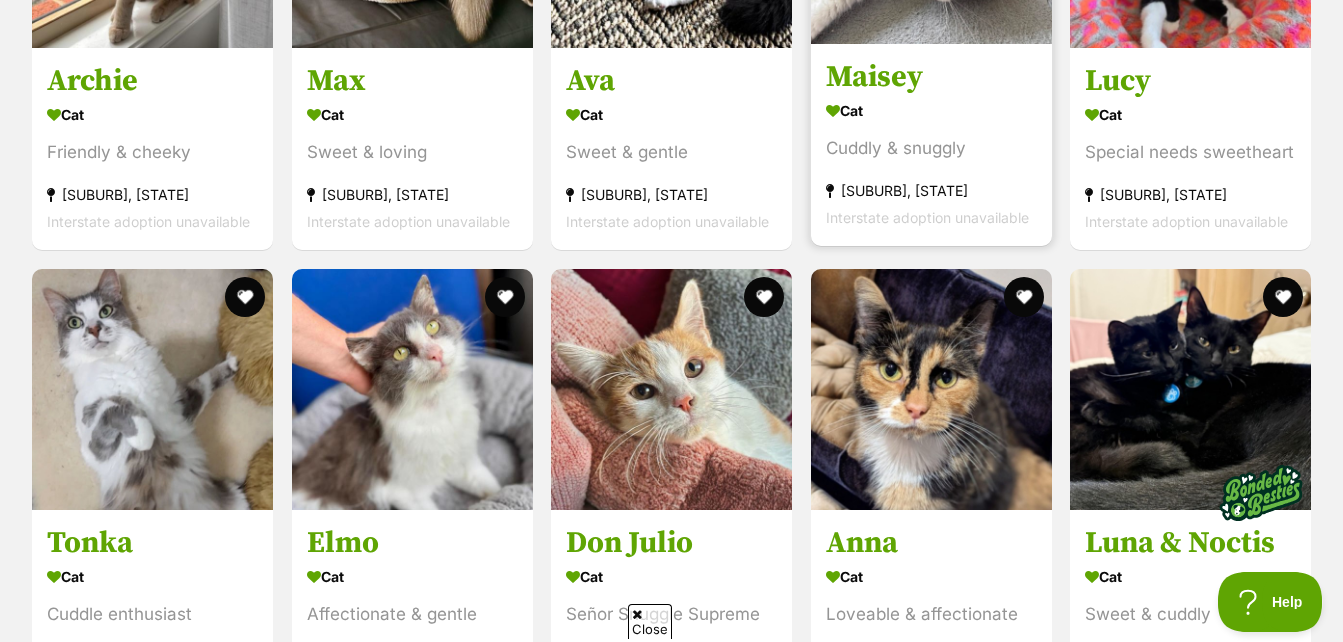 scroll, scrollTop: 7300, scrollLeft: 0, axis: vertical 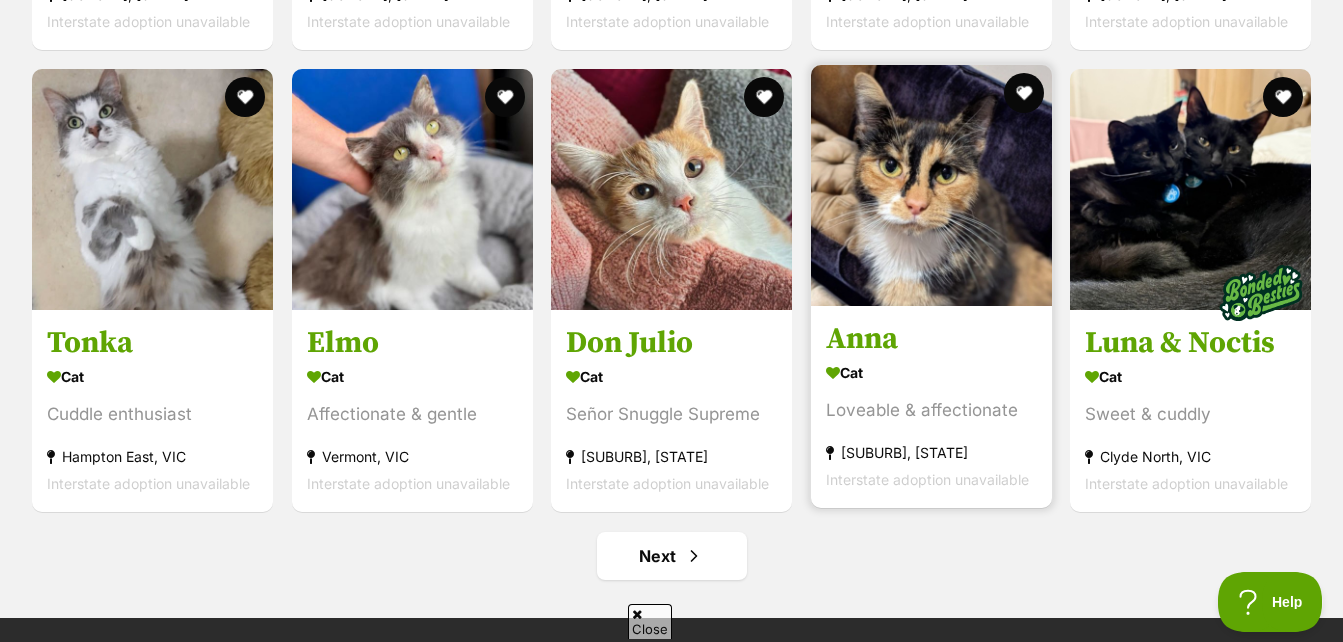 click at bounding box center [931, 185] 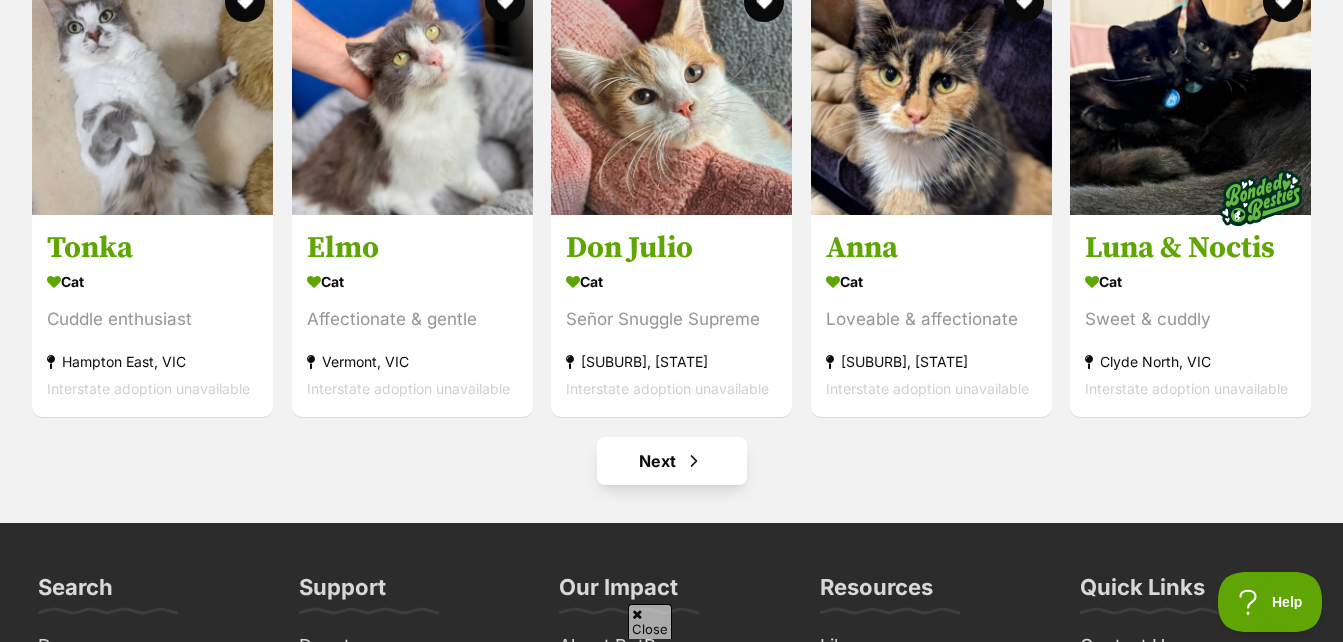 scroll, scrollTop: 7600, scrollLeft: 0, axis: vertical 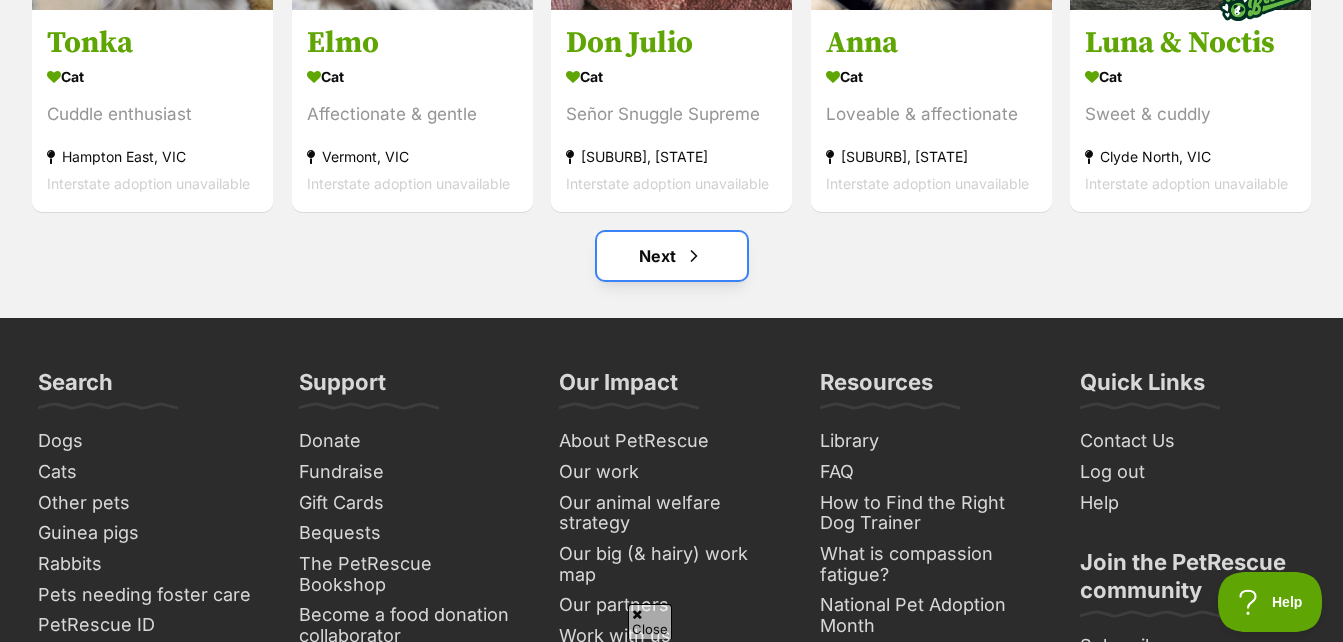 click at bounding box center (694, 256) 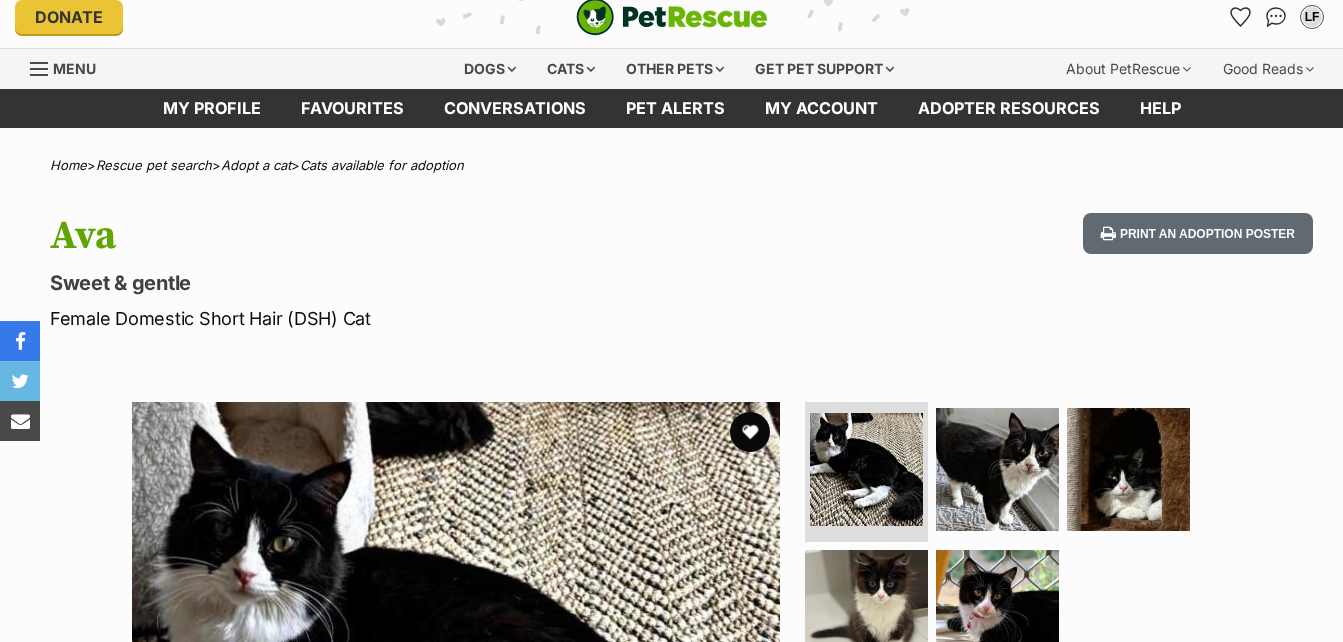 scroll, scrollTop: 261, scrollLeft: 0, axis: vertical 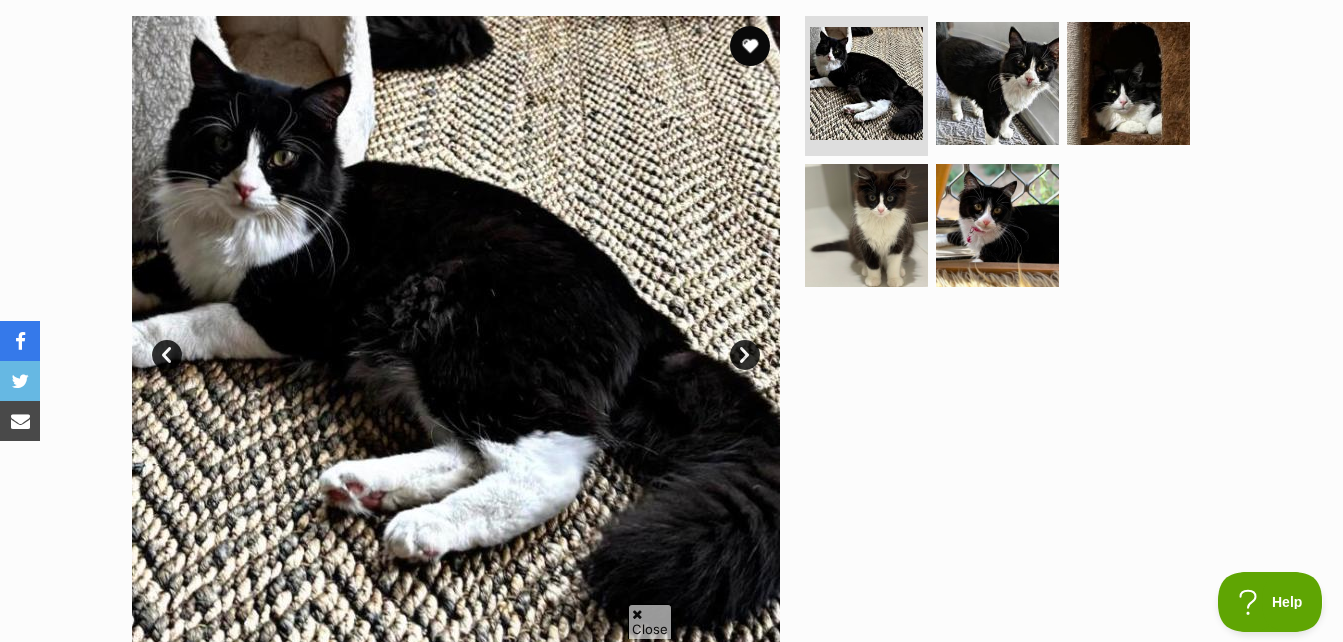 click on "Next" at bounding box center [745, 355] 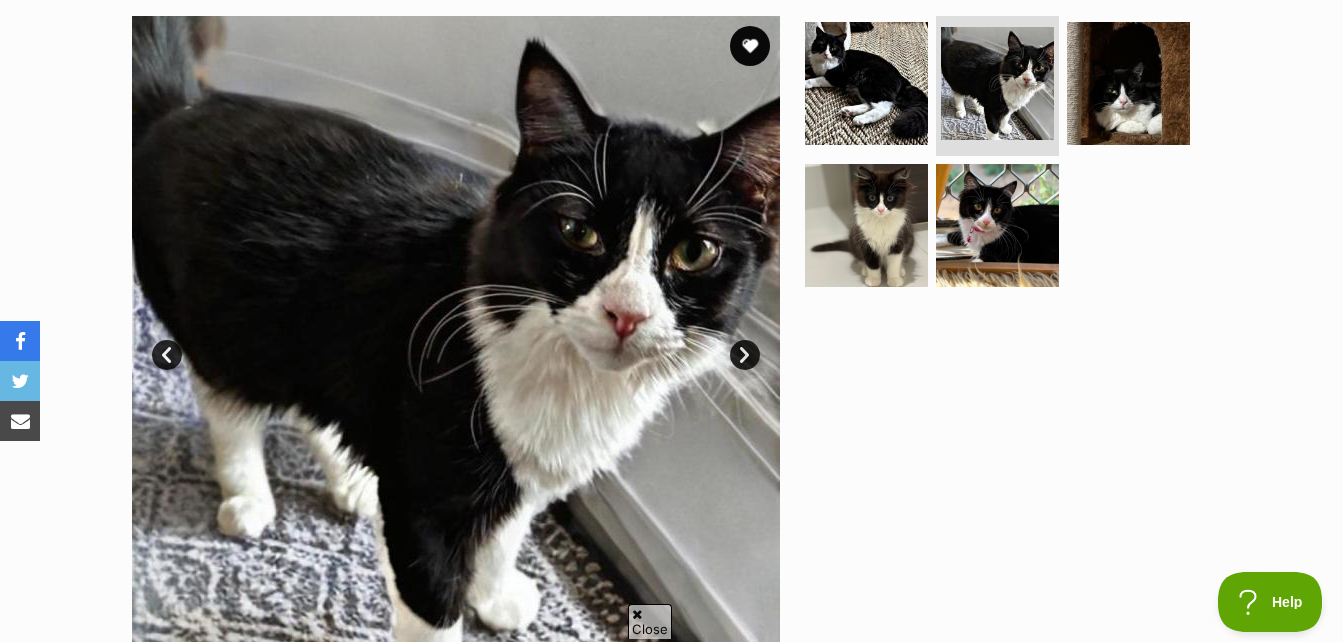 click on "Next" at bounding box center [745, 355] 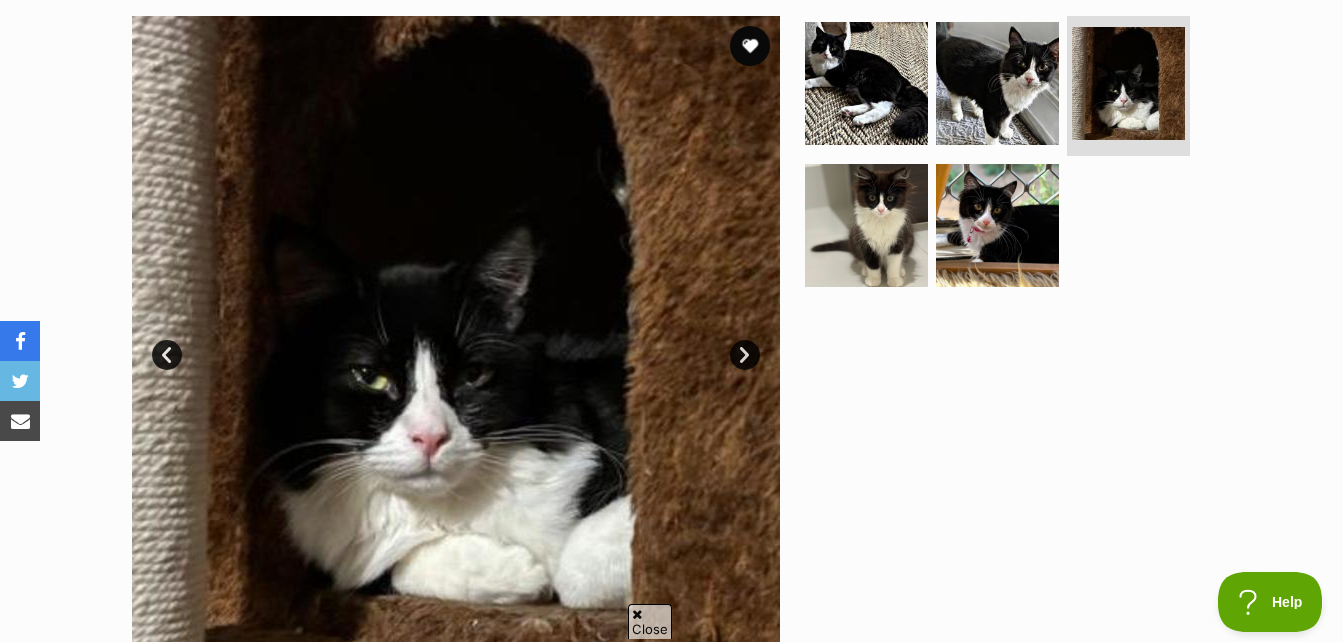click on "Next" at bounding box center (745, 355) 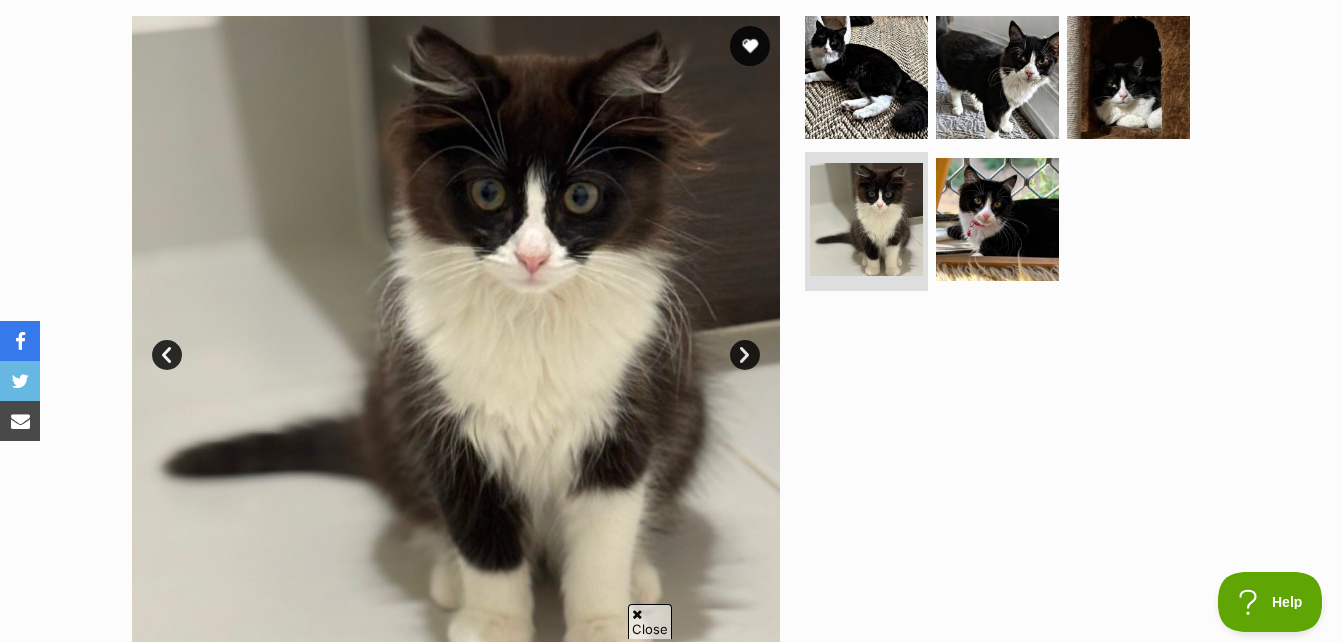 click on "Next" at bounding box center (745, 355) 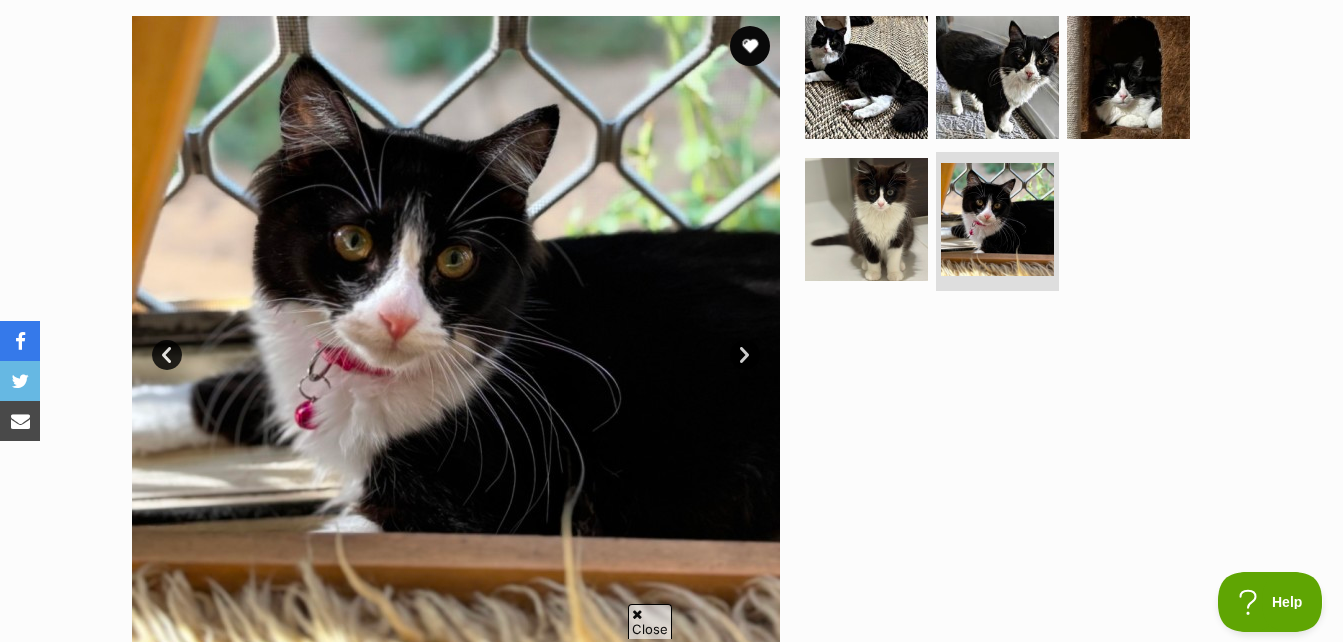 click on "Next" at bounding box center [745, 355] 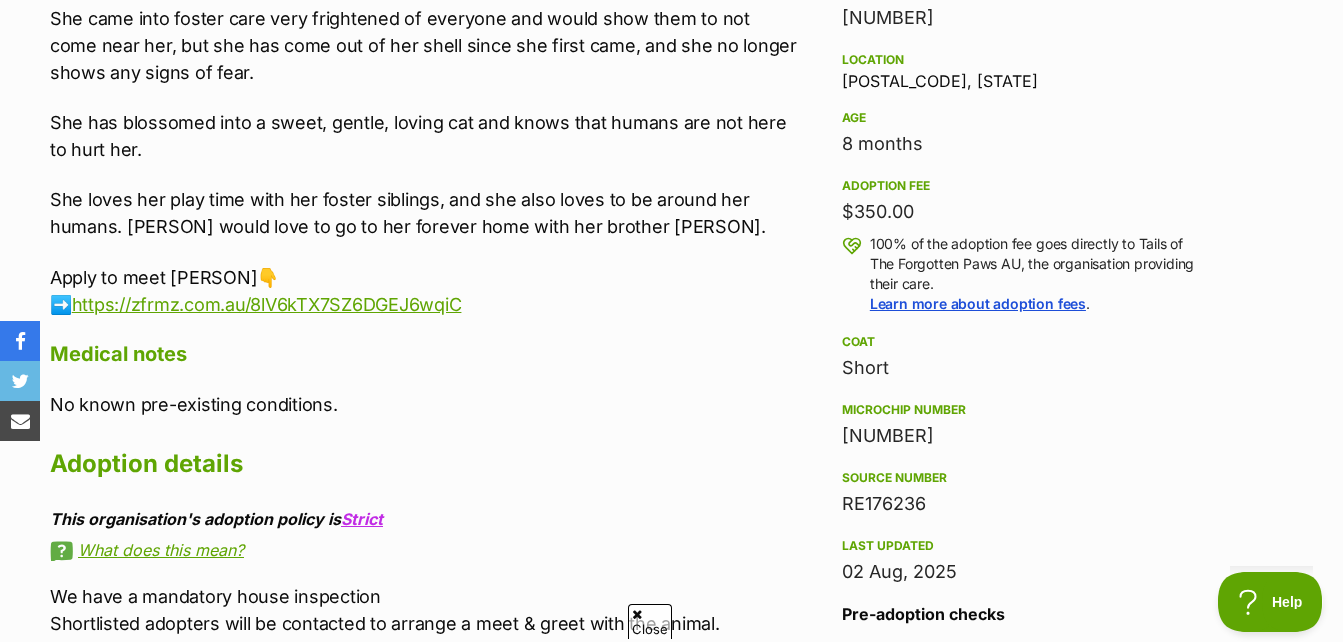 scroll, scrollTop: 1300, scrollLeft: 0, axis: vertical 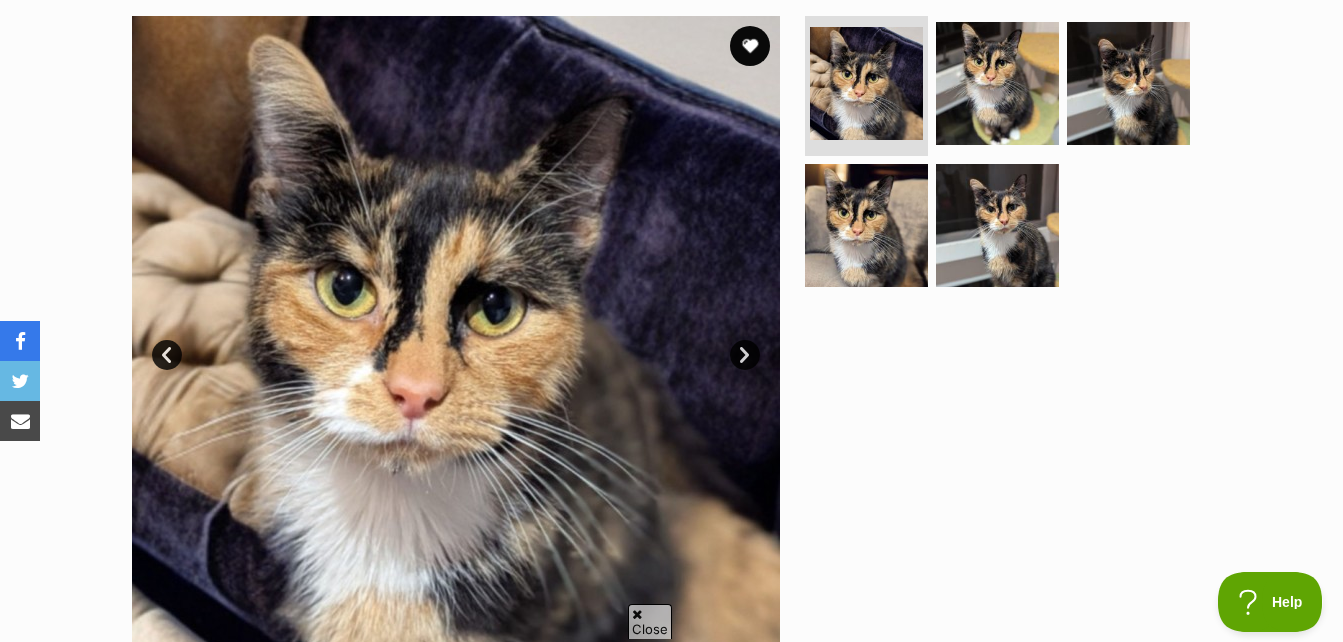 click on "Next" at bounding box center (745, 355) 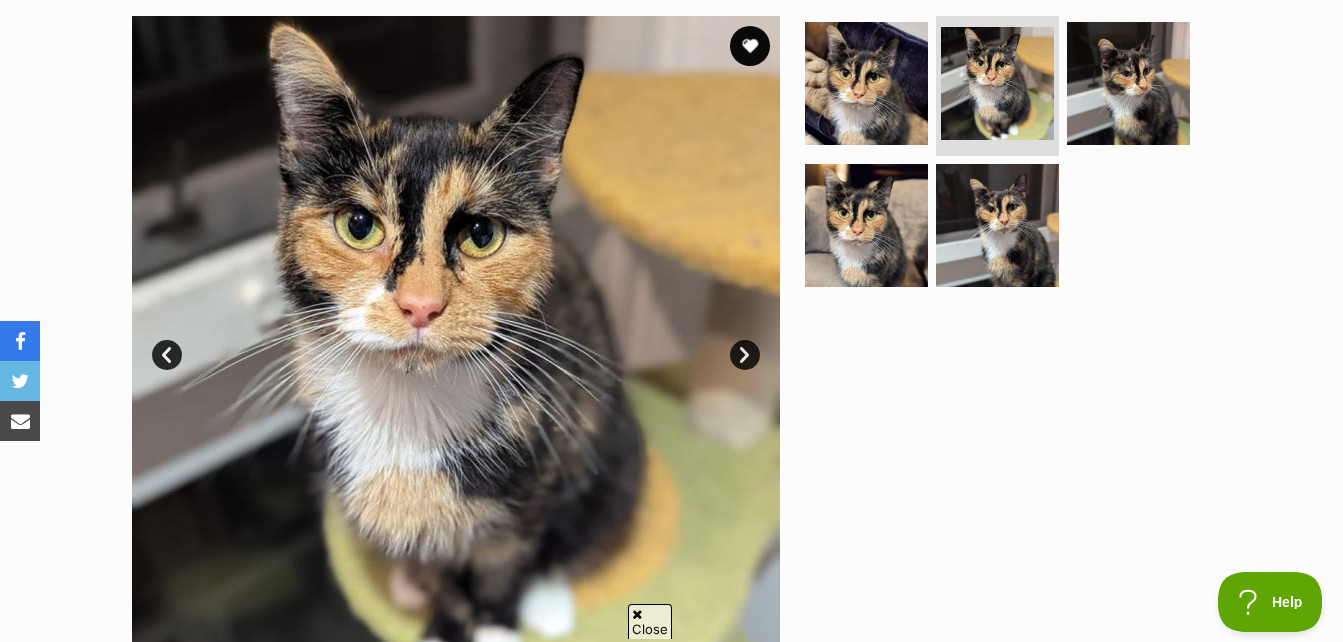 click on "Next" at bounding box center (745, 355) 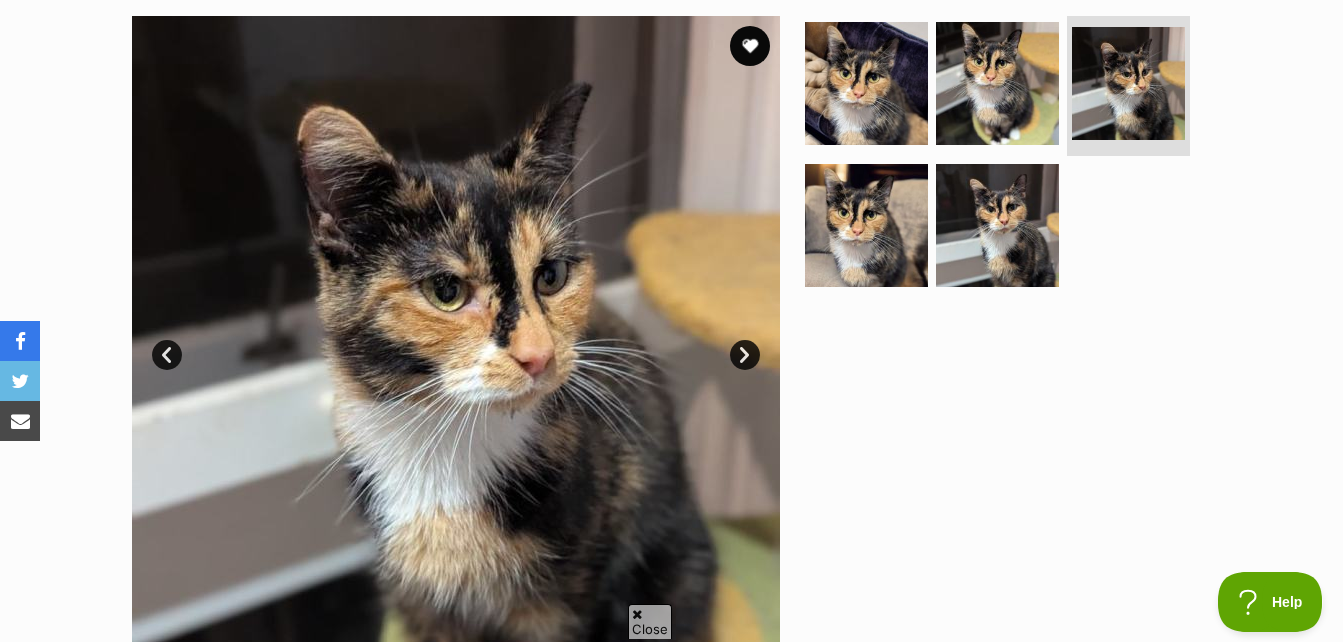 click on "Next" at bounding box center [745, 355] 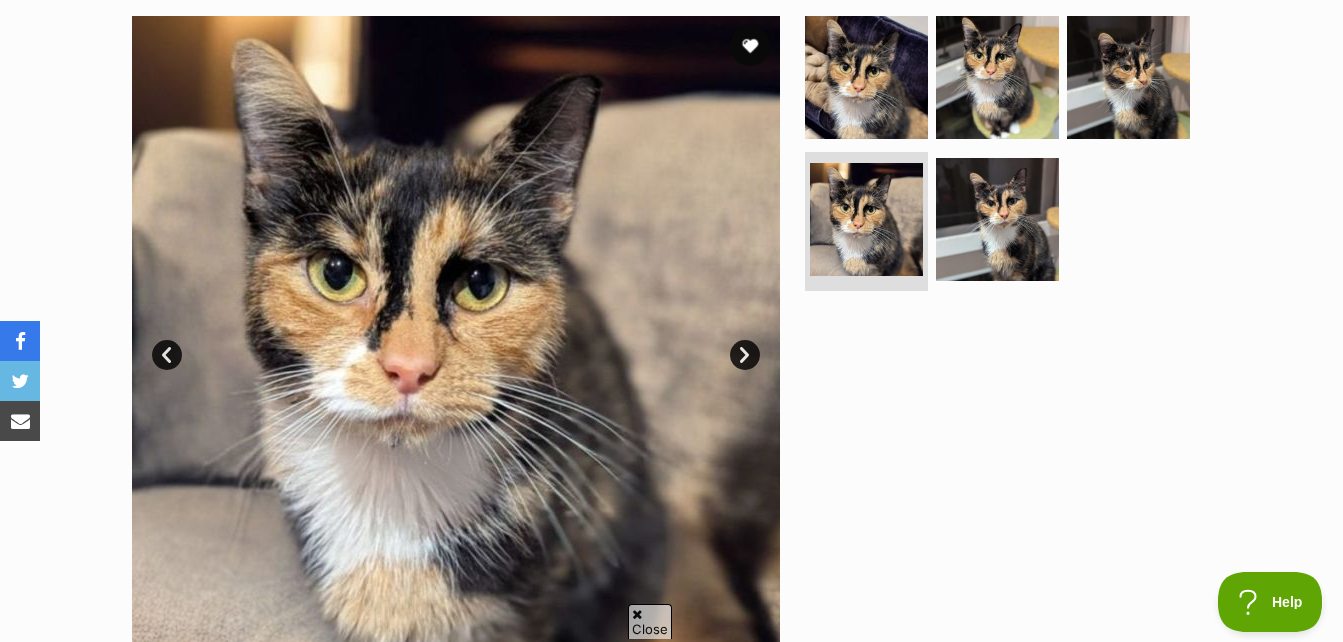 click on "Next" at bounding box center (745, 355) 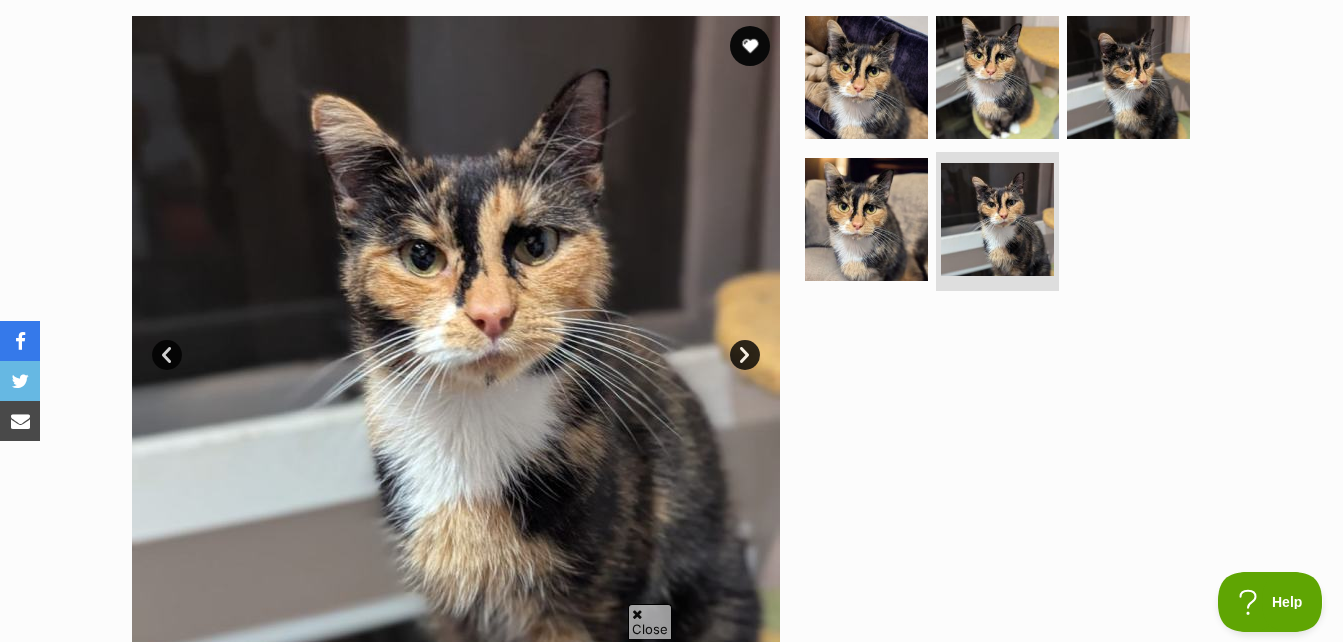 click on "Next" at bounding box center (745, 355) 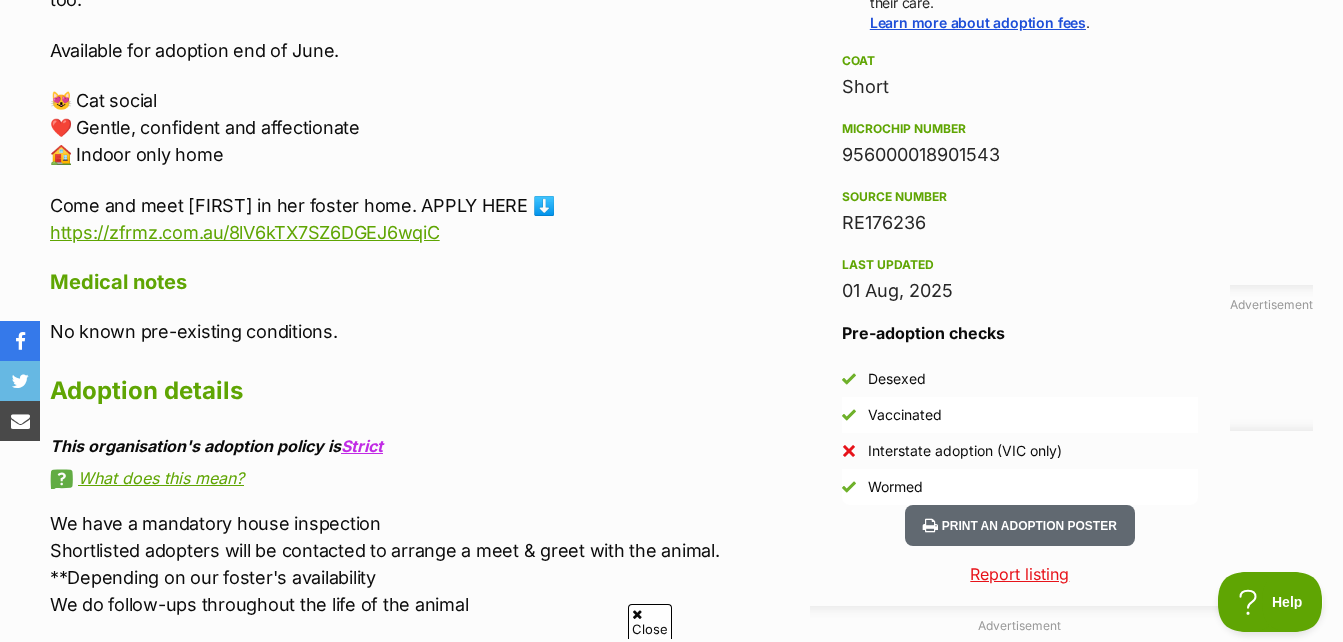 scroll, scrollTop: 1700, scrollLeft: 0, axis: vertical 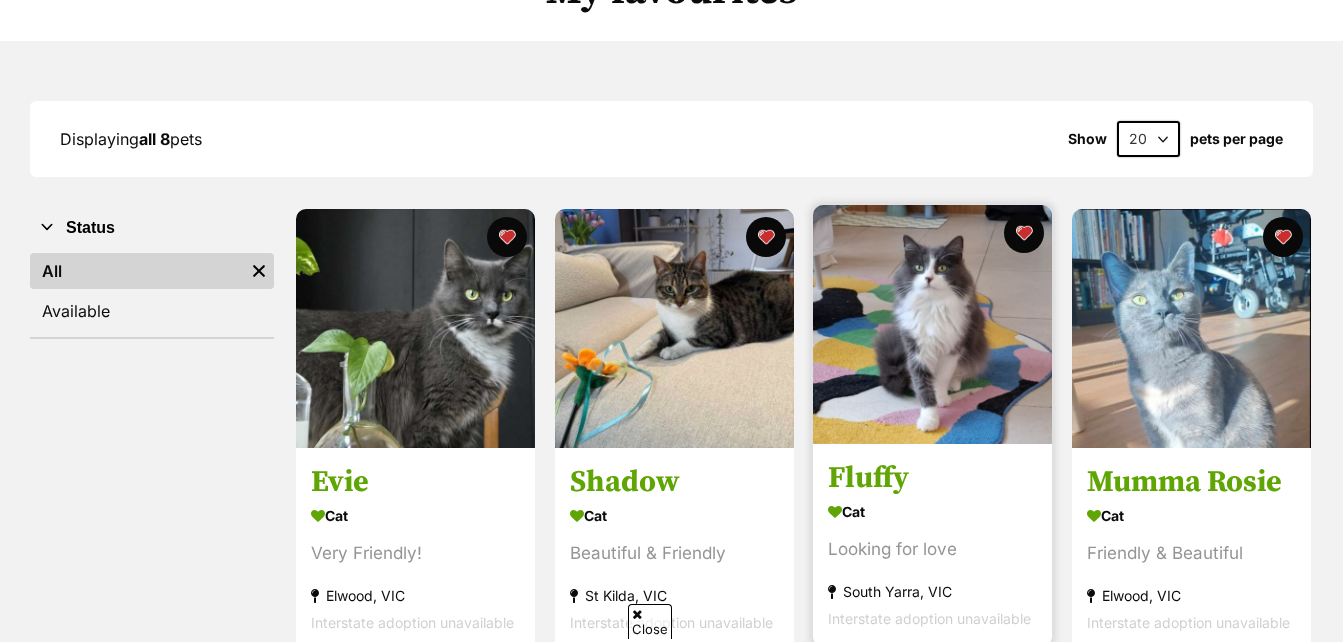 click at bounding box center [932, 324] 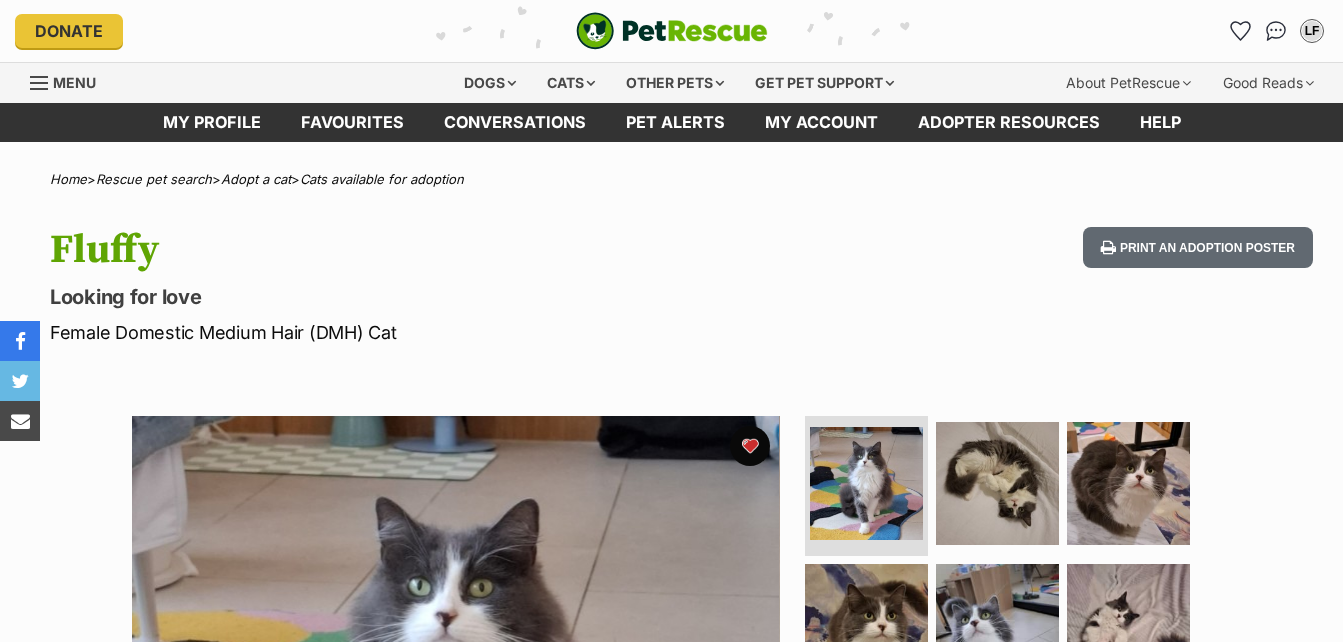 scroll, scrollTop: 0, scrollLeft: 0, axis: both 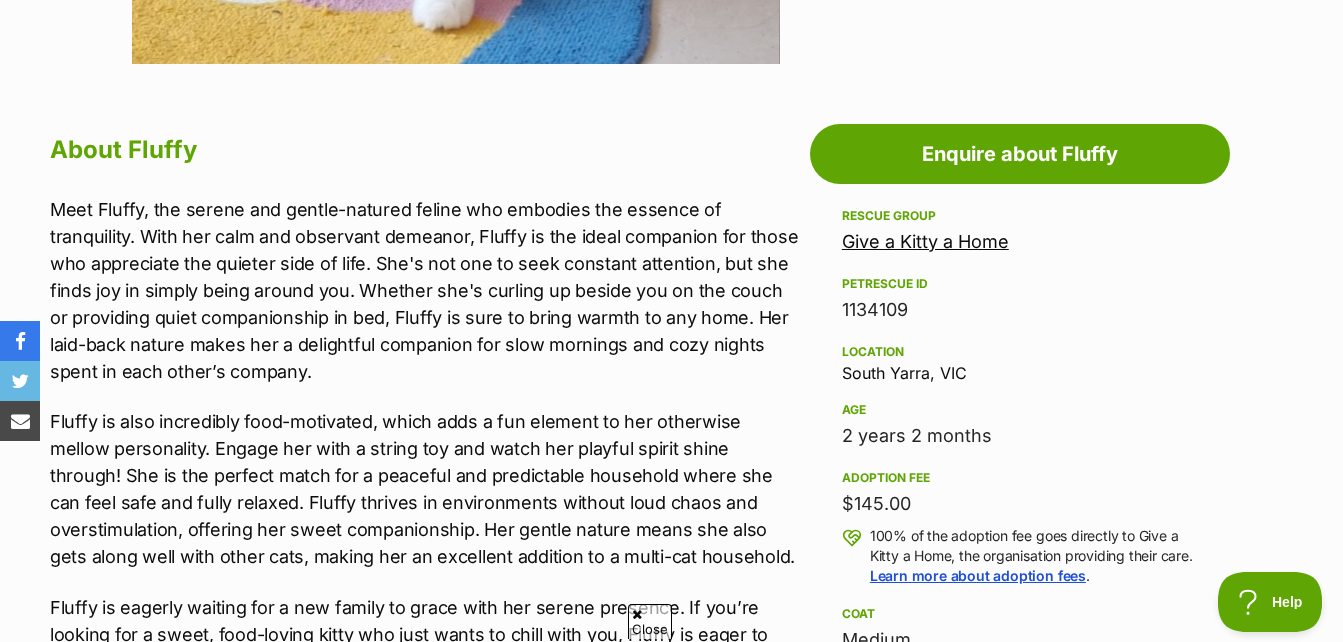 click on "Give a Kitty a Home" at bounding box center (925, 241) 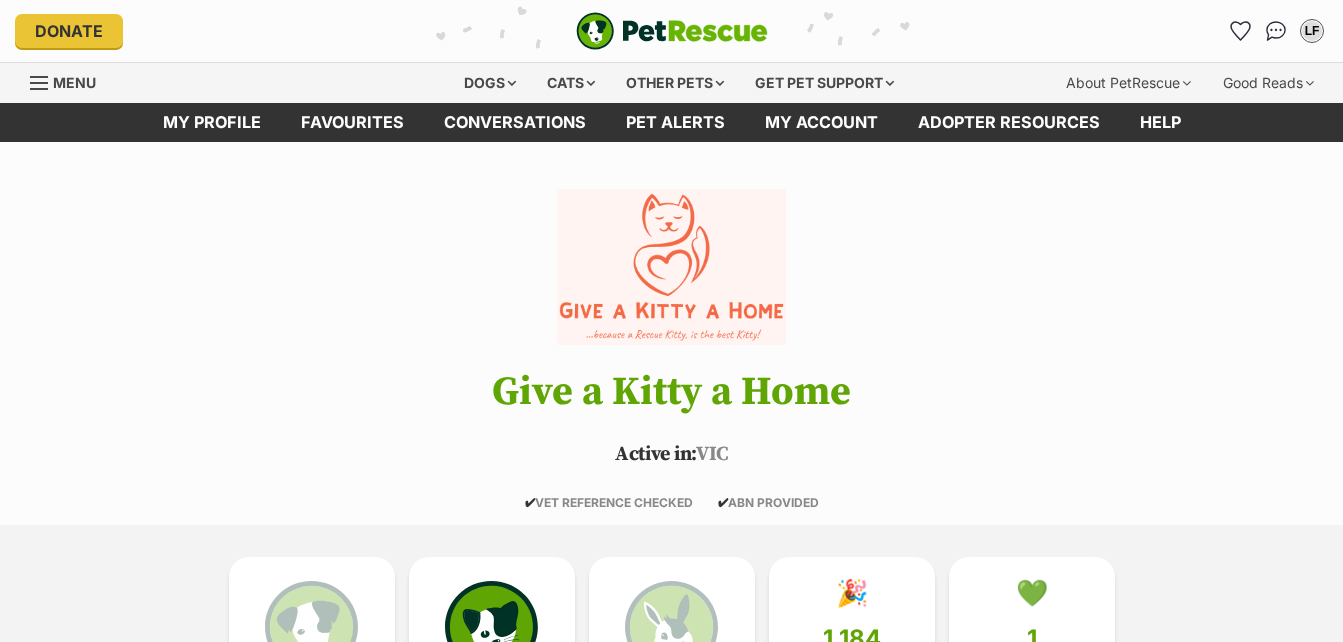 scroll, scrollTop: 0, scrollLeft: 0, axis: both 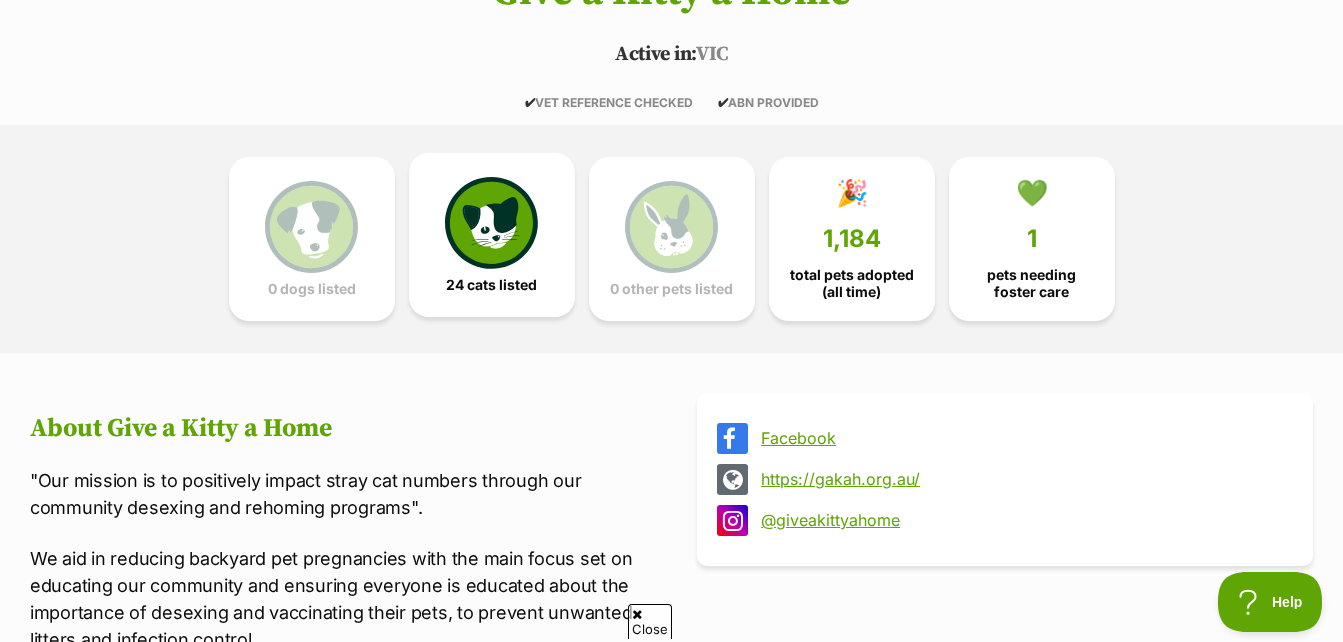 click at bounding box center (491, 223) 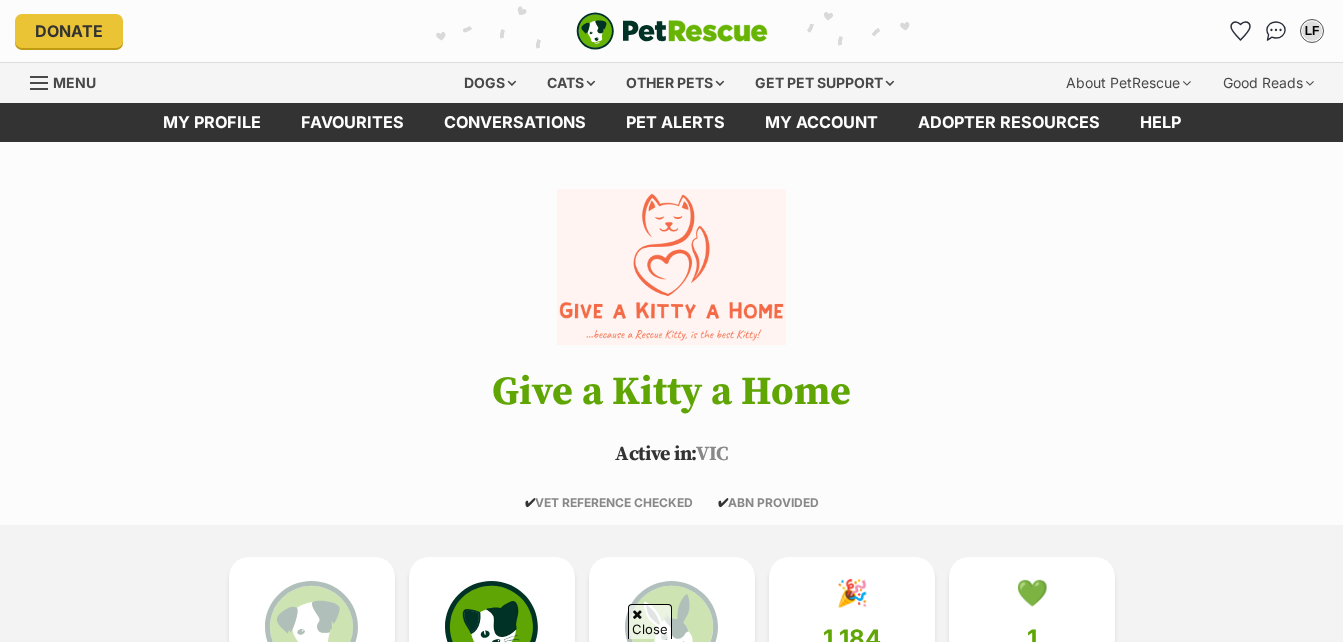 scroll, scrollTop: 1895, scrollLeft: 0, axis: vertical 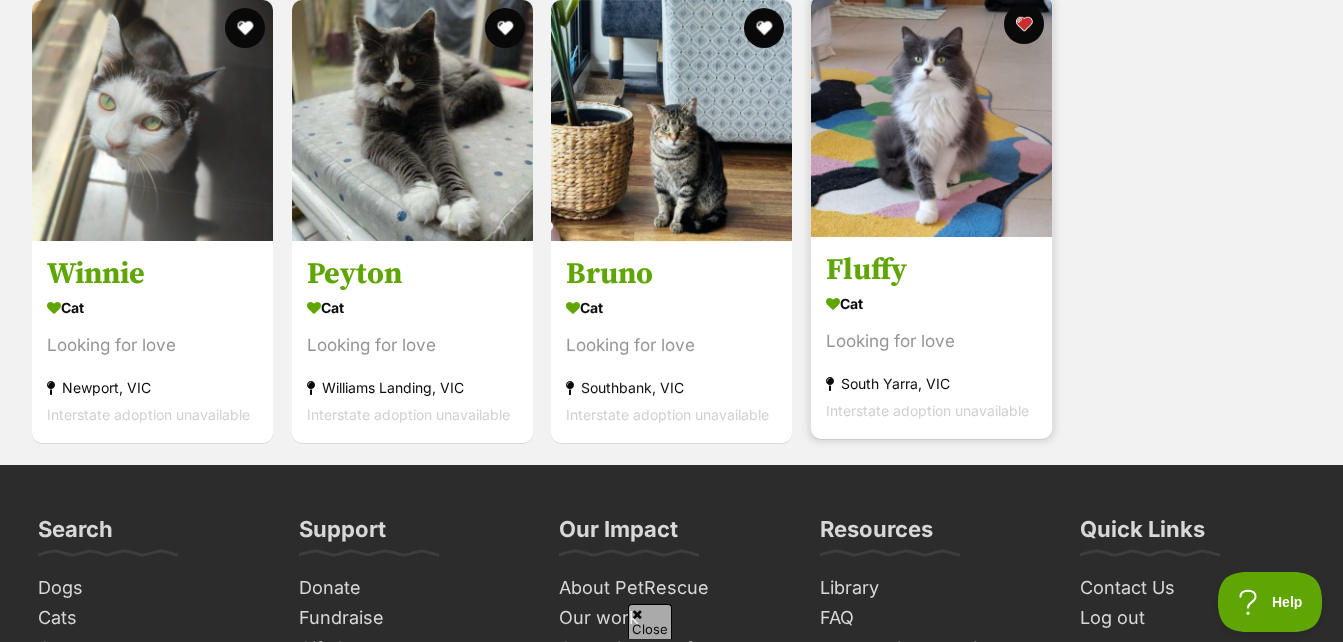 click at bounding box center [931, 116] 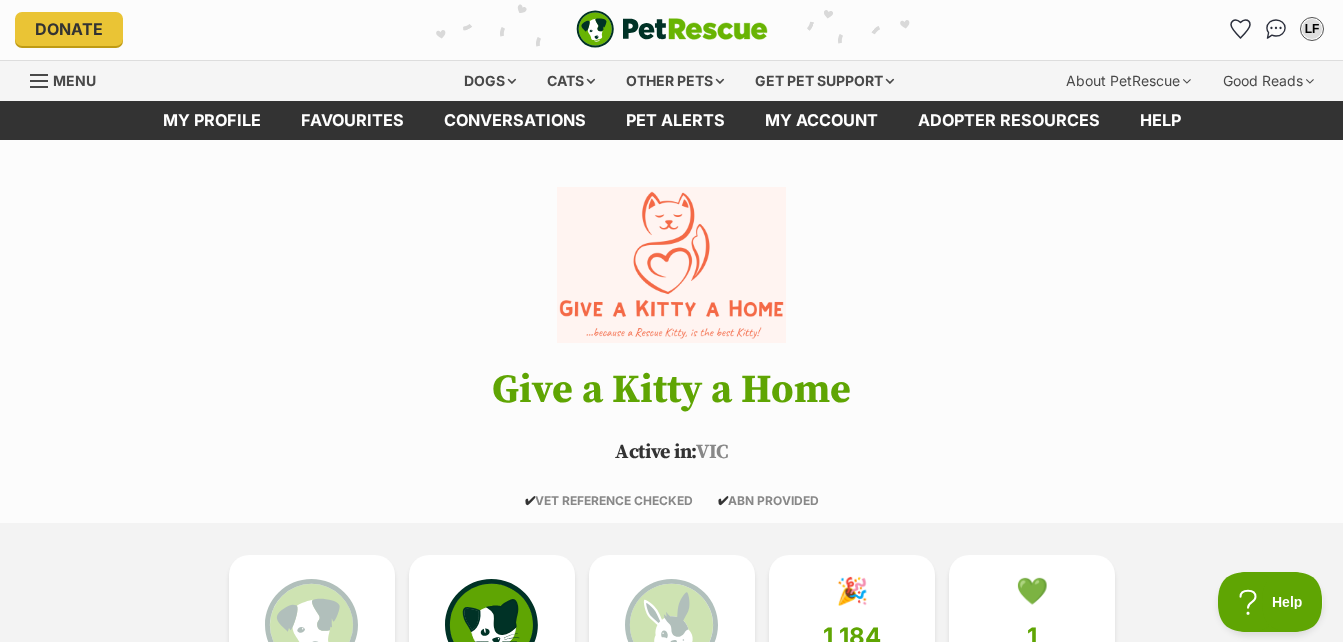 scroll, scrollTop: 0, scrollLeft: 0, axis: both 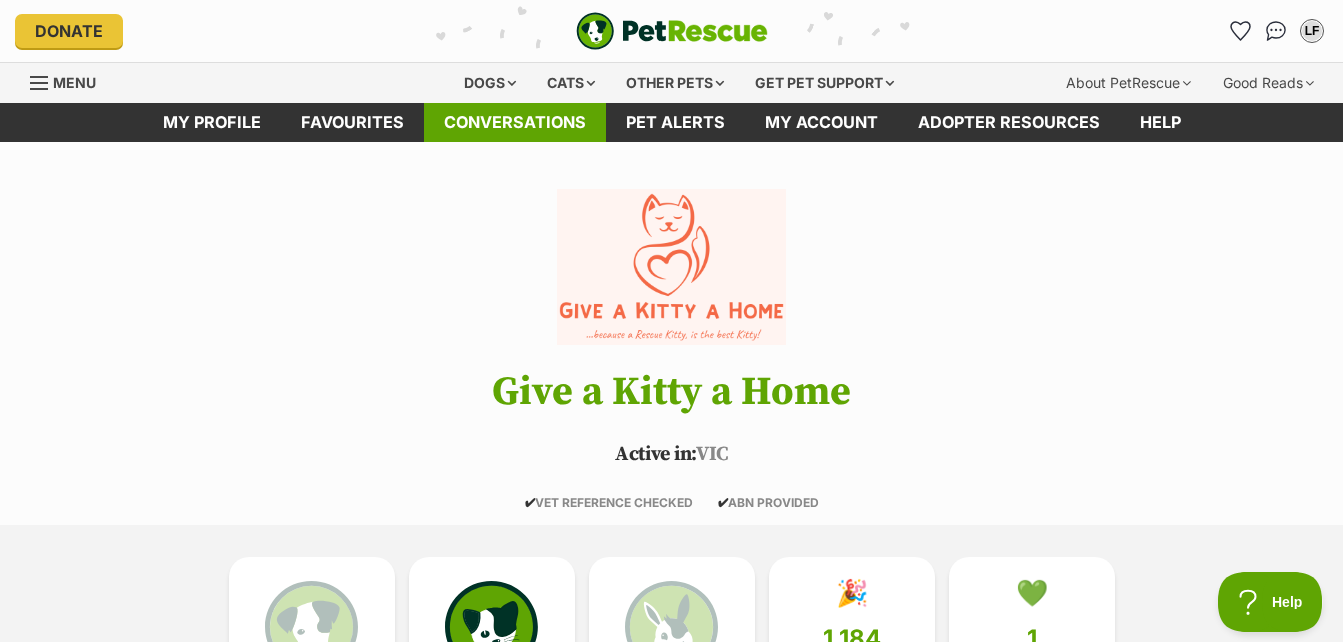 click on "Conversations" at bounding box center (515, 122) 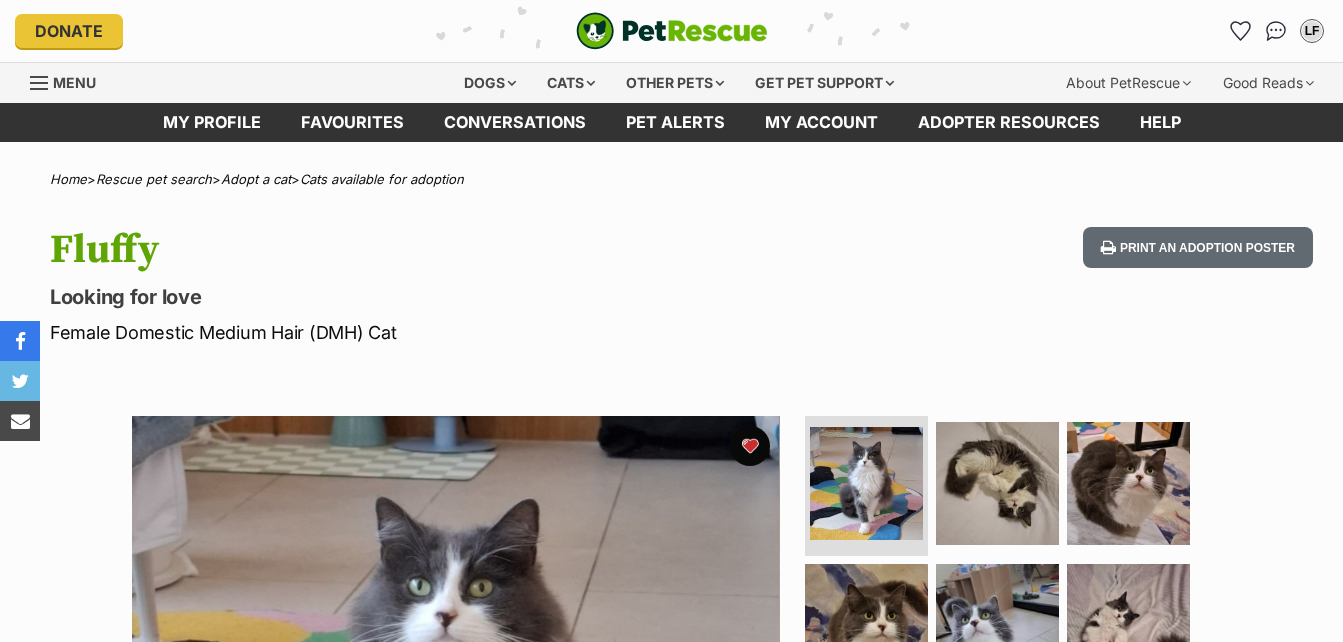 scroll, scrollTop: 0, scrollLeft: 0, axis: both 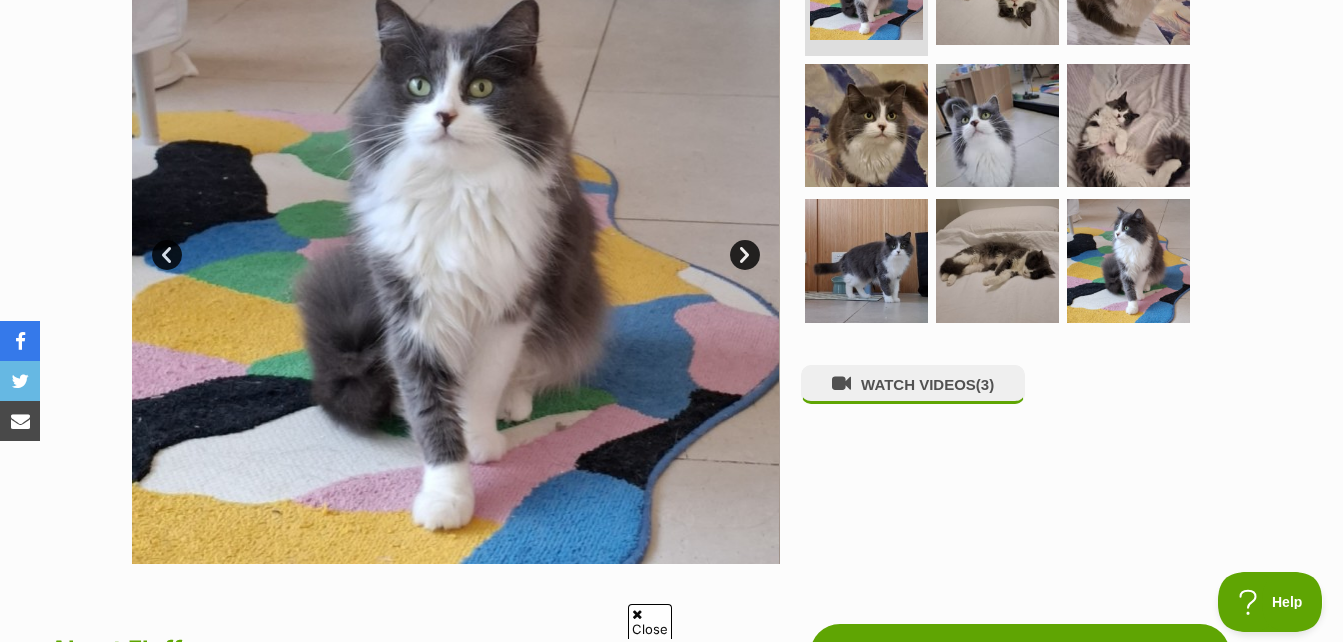 click on "Next" at bounding box center (745, 255) 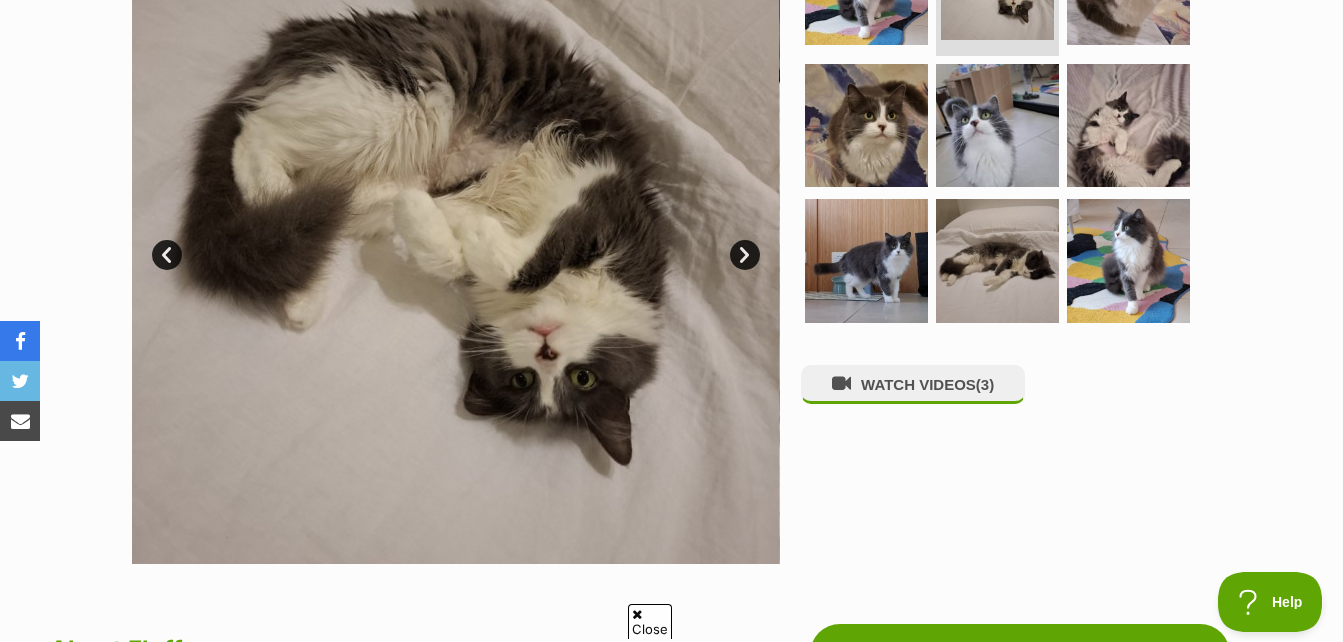 click on "Next" at bounding box center [745, 255] 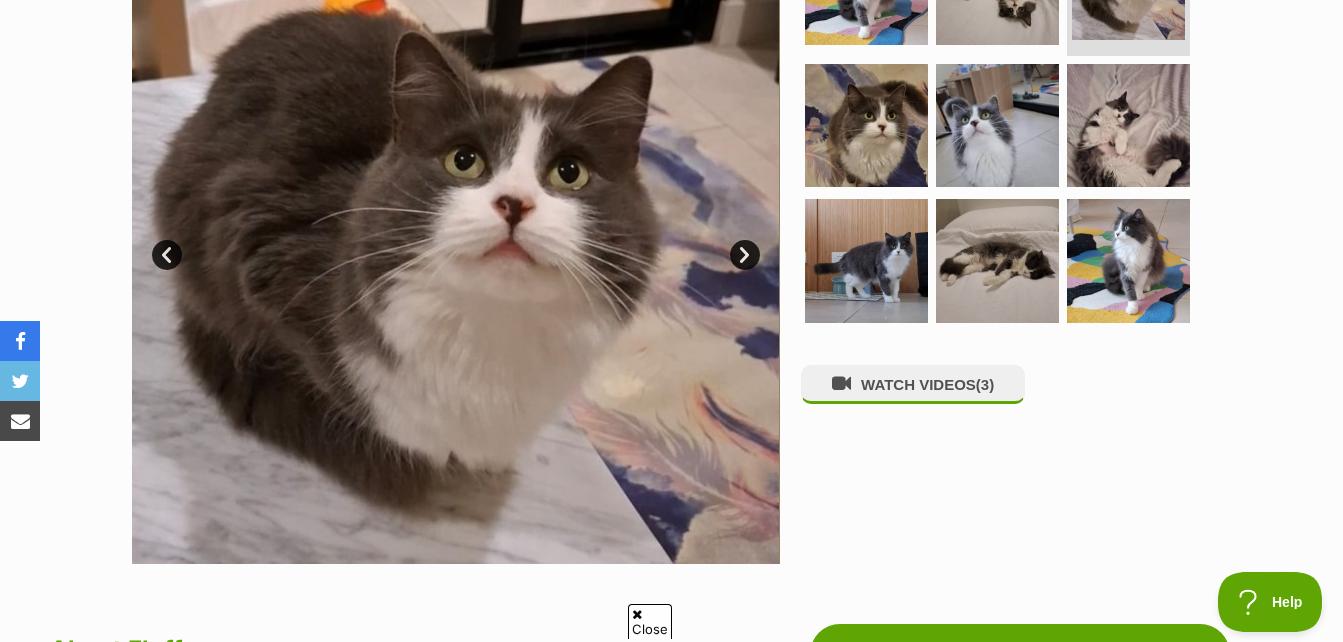 click on "Next" at bounding box center [745, 255] 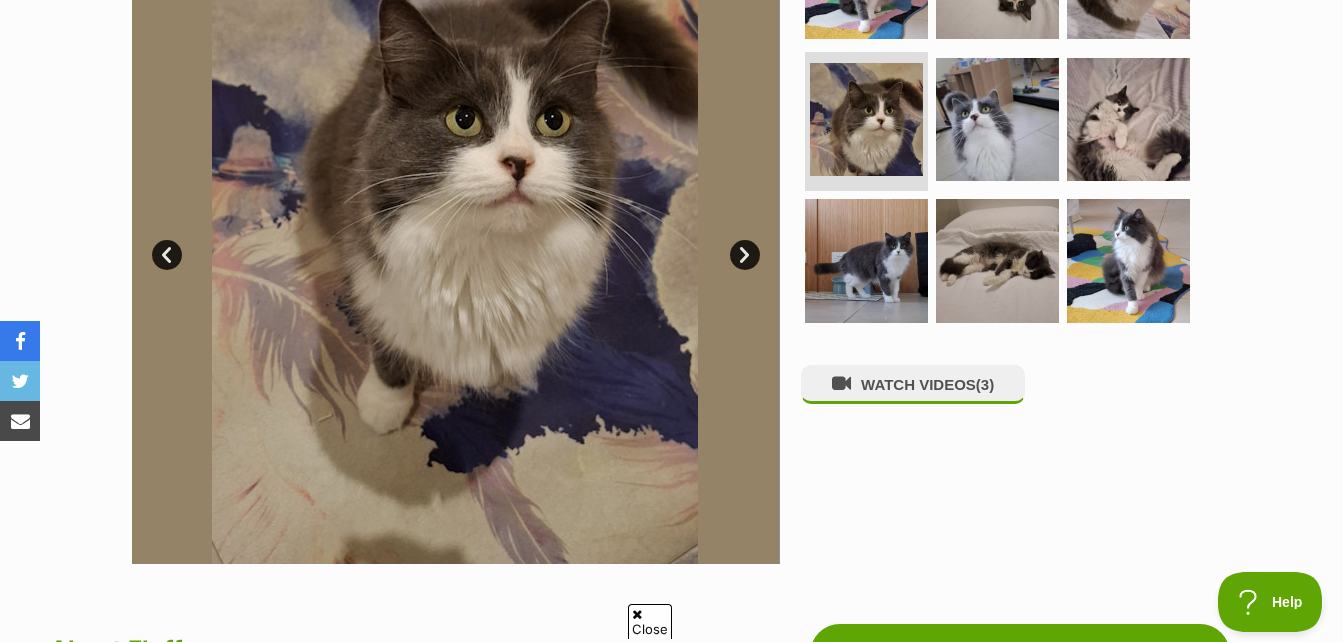 click on "Next" at bounding box center [745, 255] 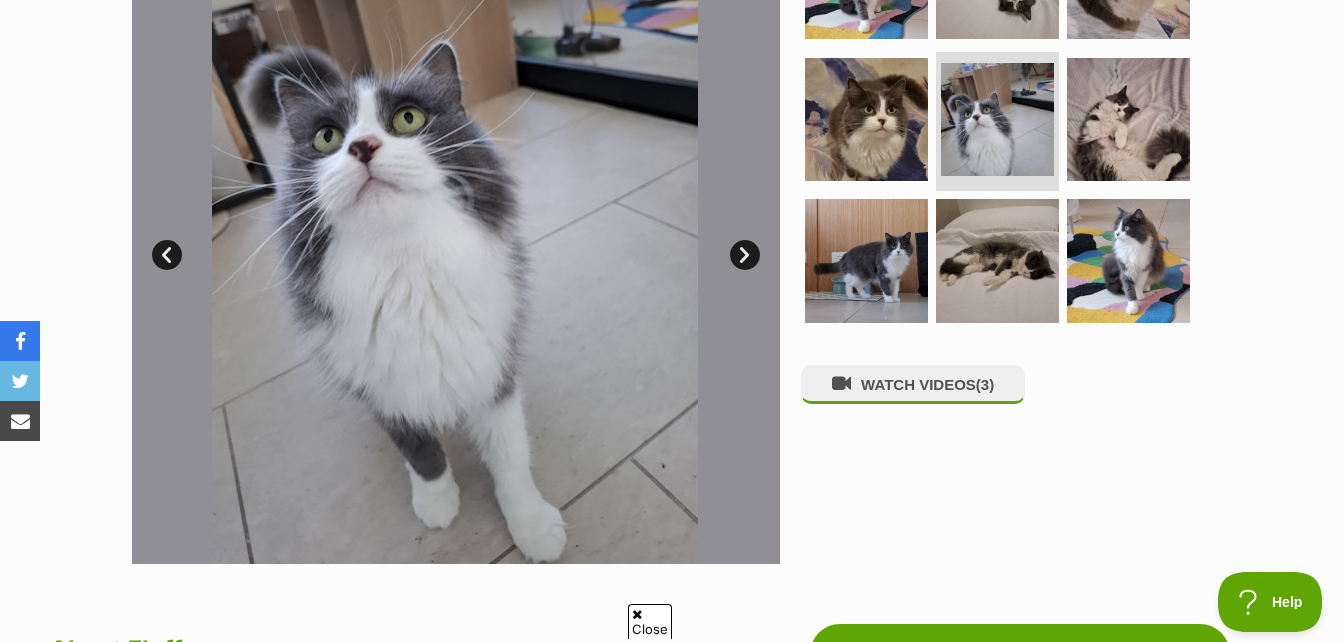 click on "Next" at bounding box center [745, 255] 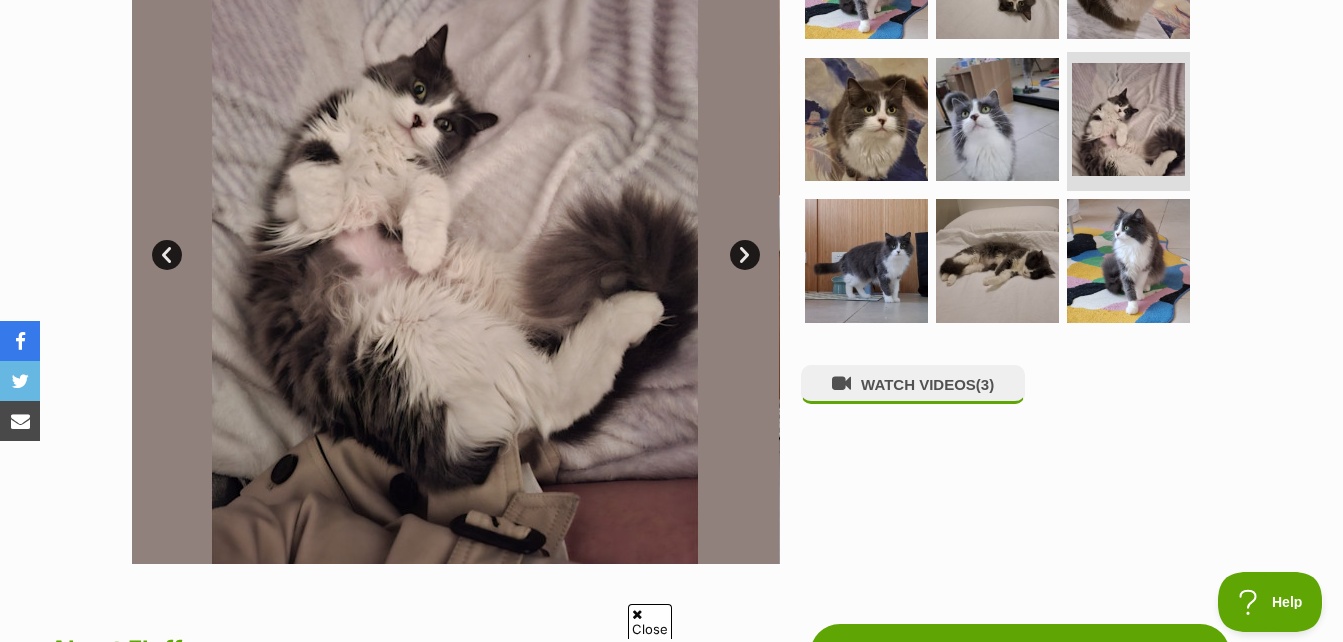 click on "Next" at bounding box center [745, 255] 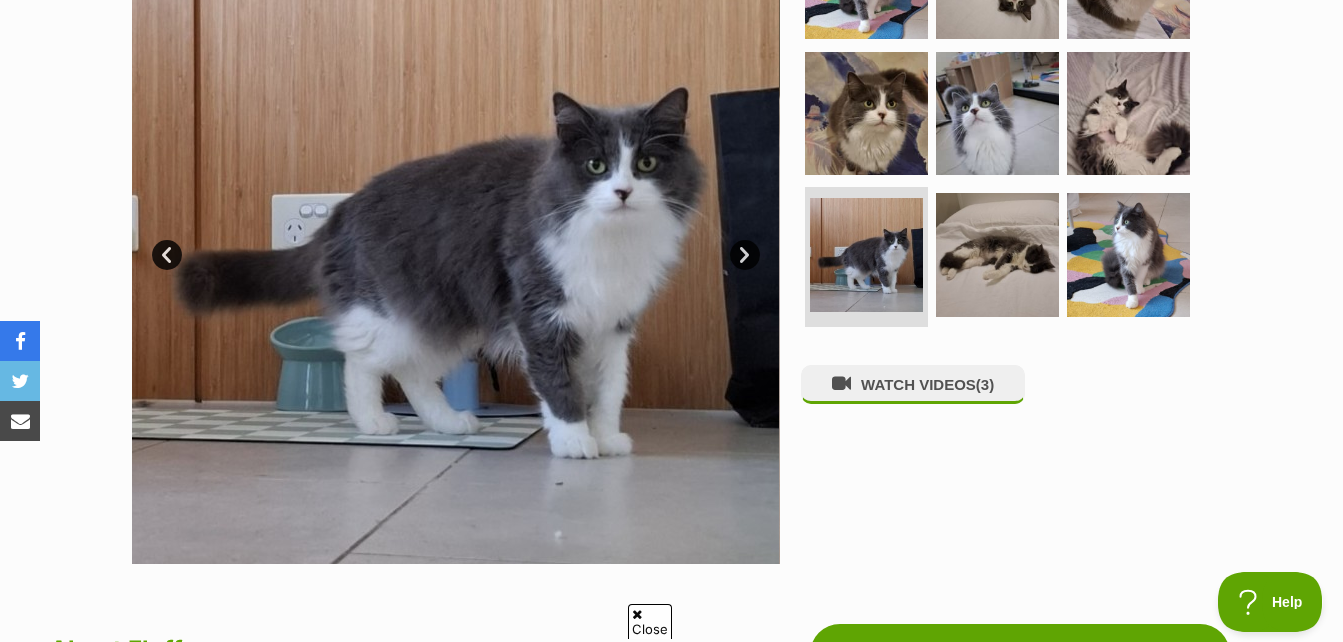 click on "Next" at bounding box center (745, 255) 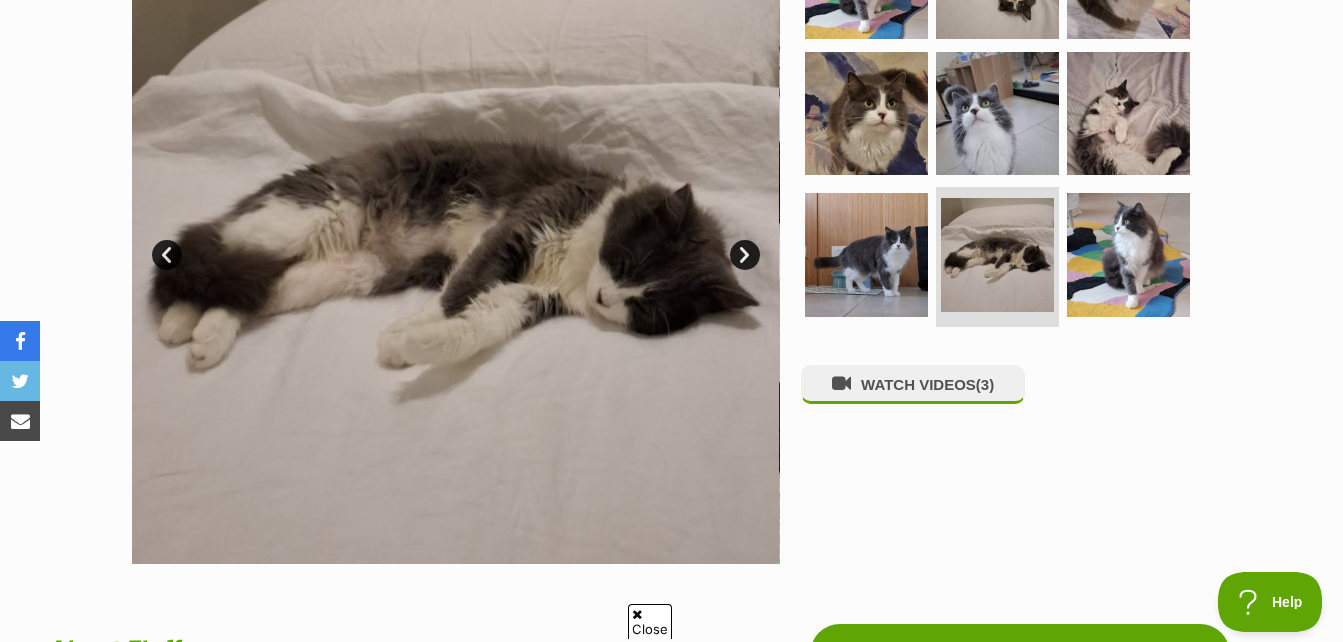 click on "Next" at bounding box center (745, 255) 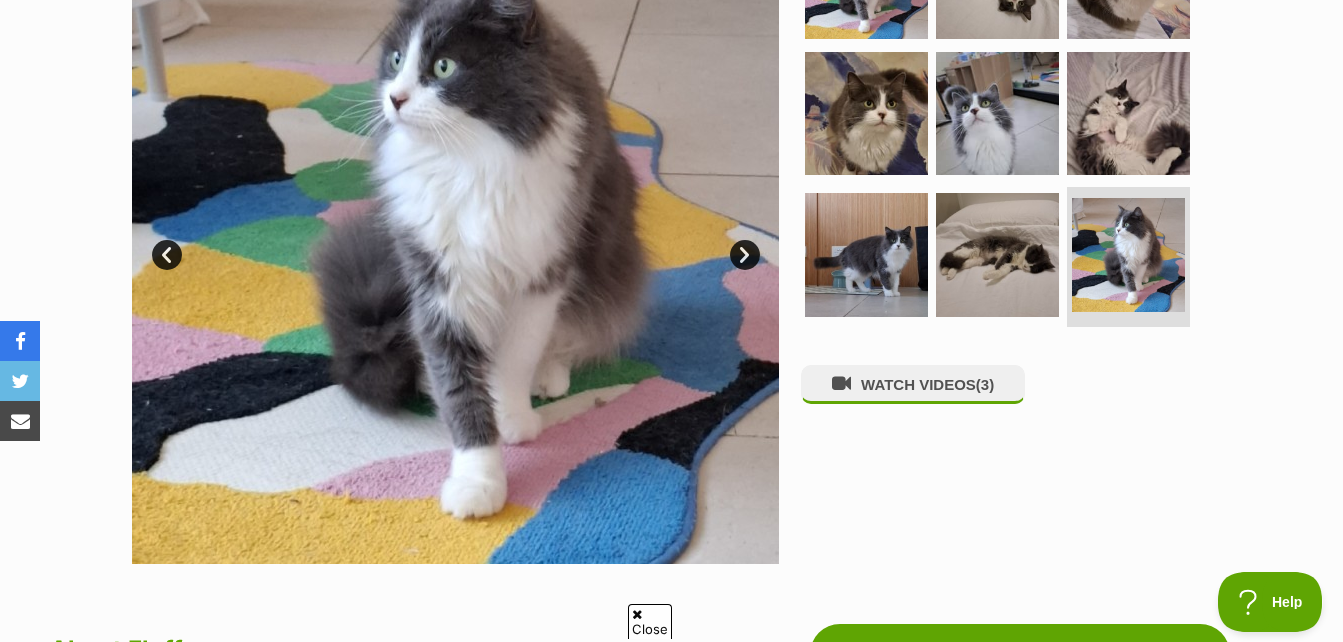 click on "Next" at bounding box center [745, 255] 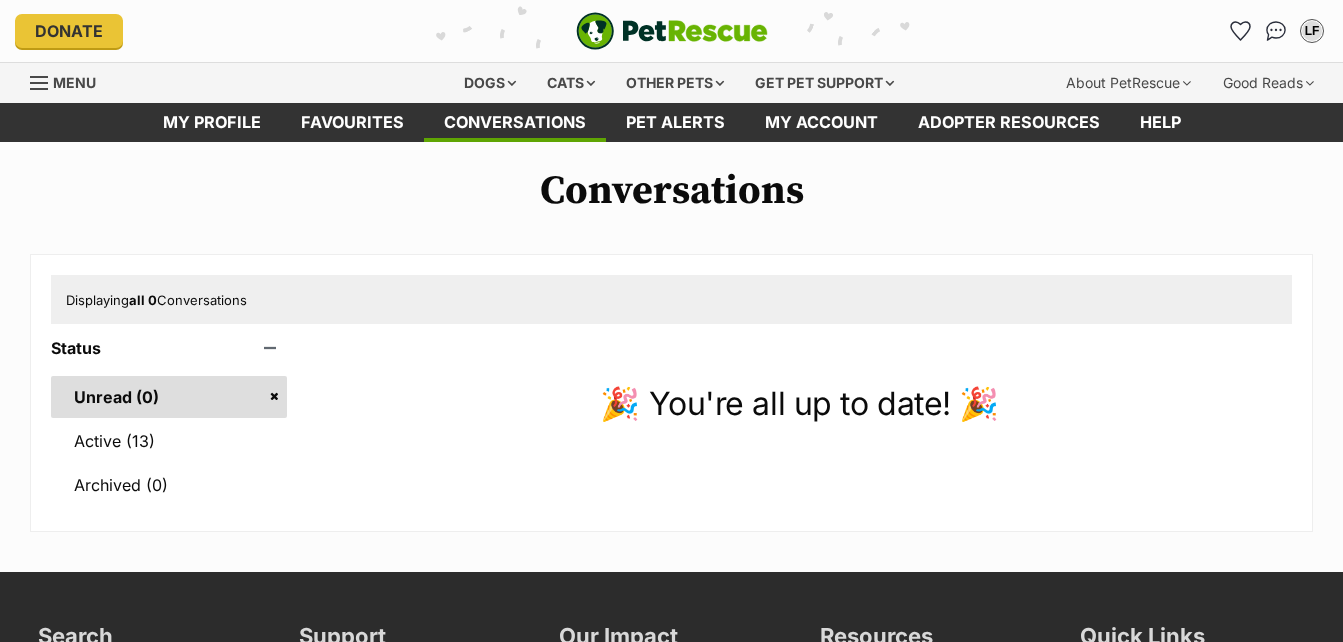 scroll, scrollTop: 0, scrollLeft: 0, axis: both 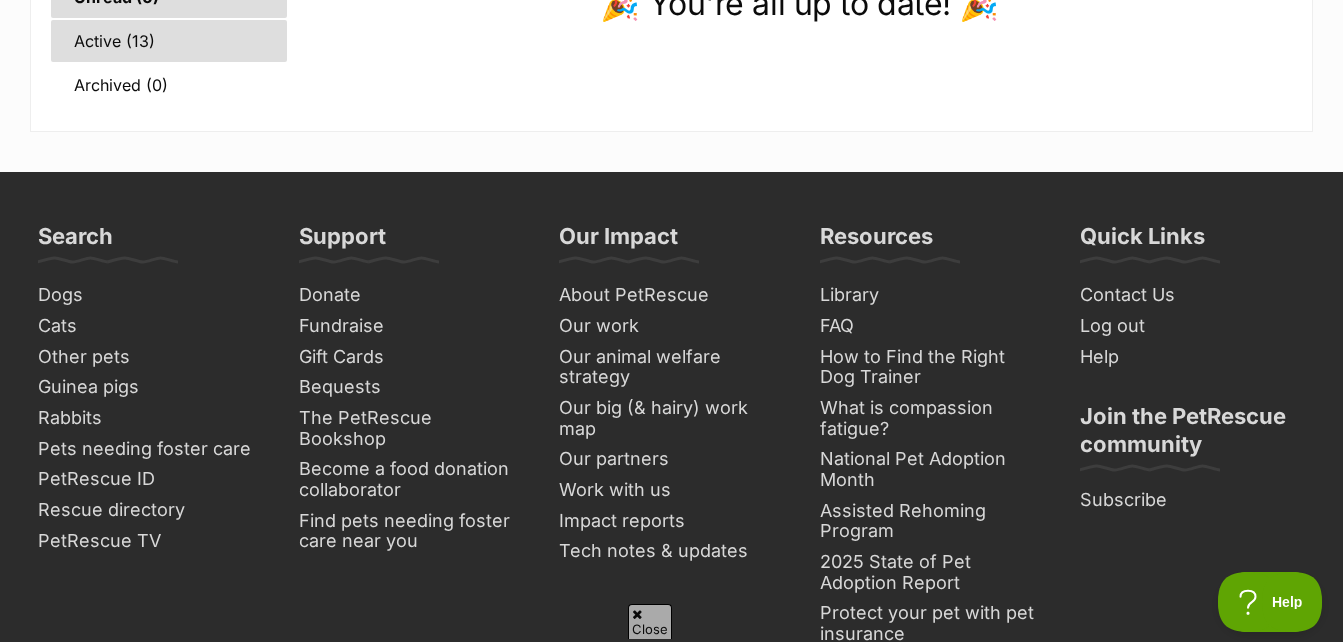 click on "Active (13)" at bounding box center [169, 41] 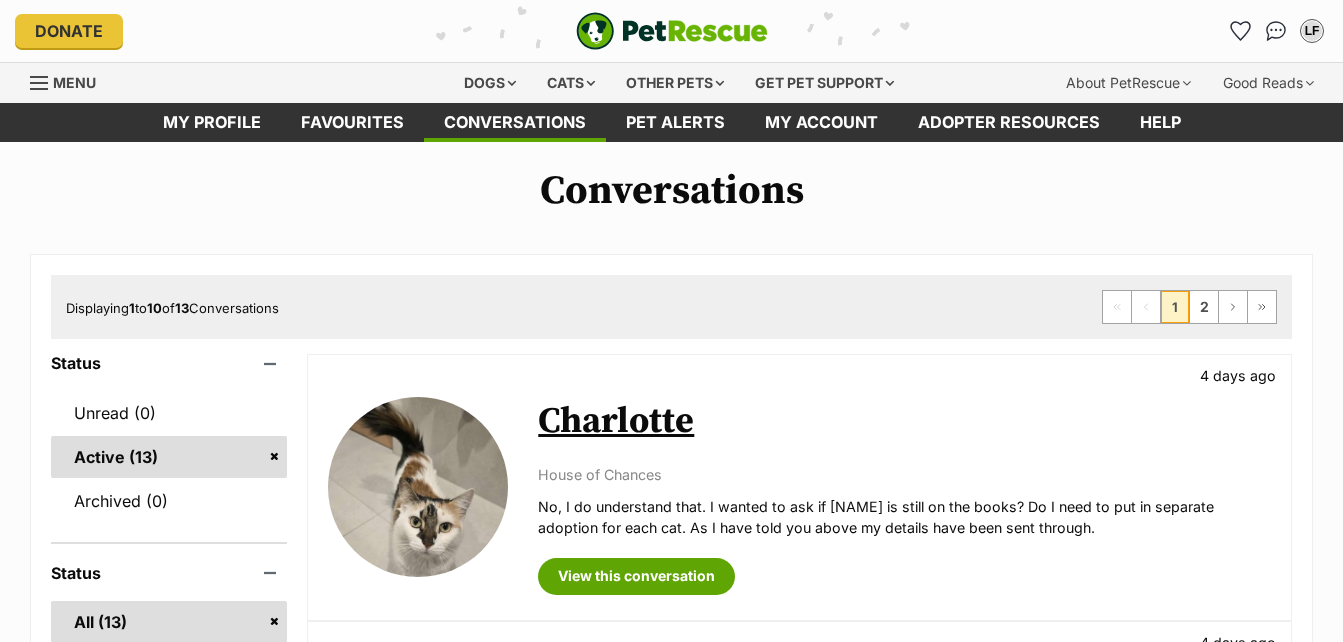 scroll, scrollTop: 0, scrollLeft: 0, axis: both 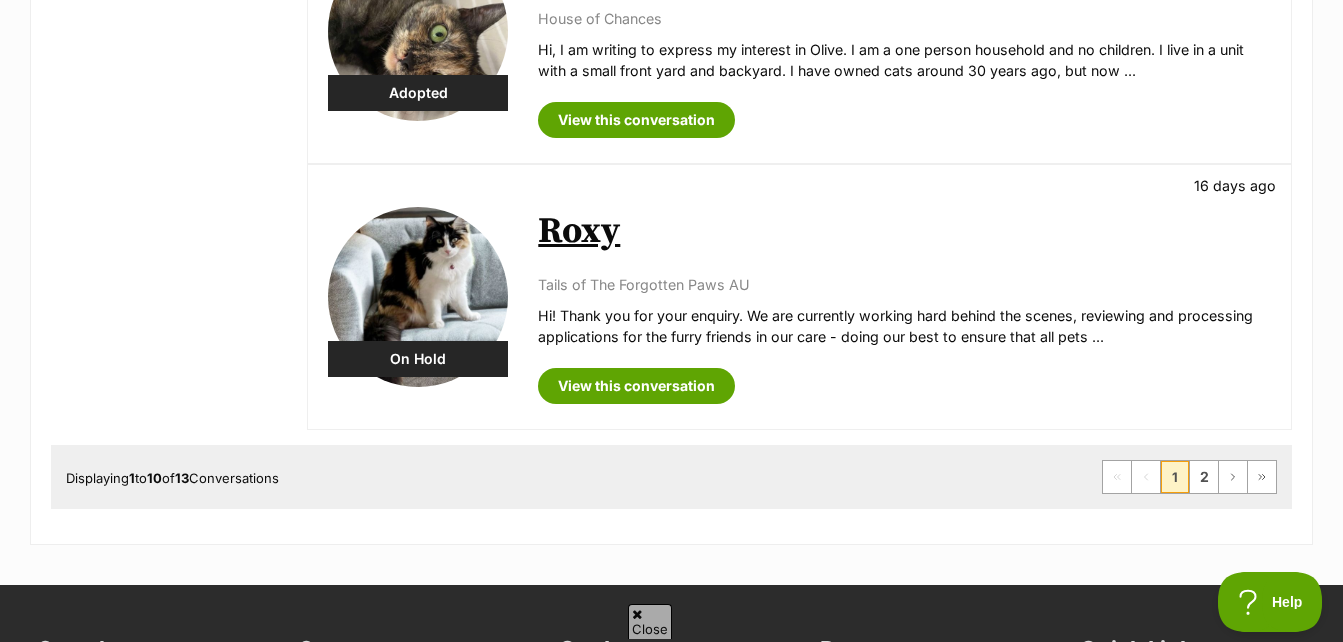 click at bounding box center (418, 297) 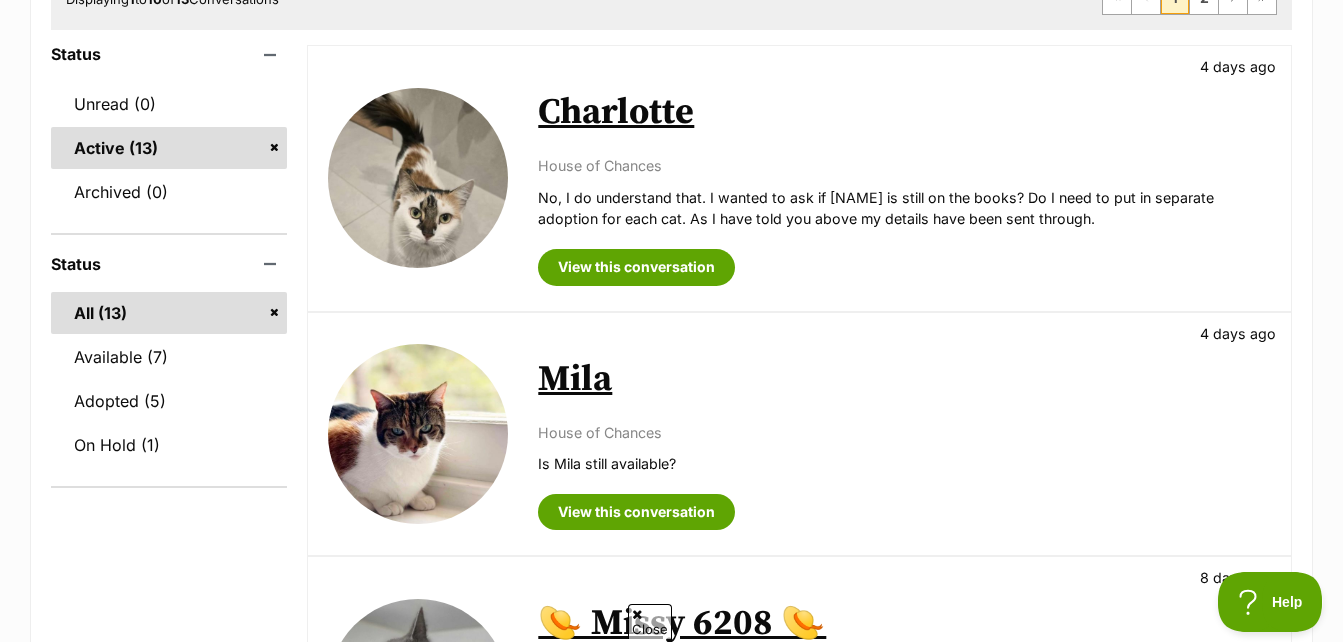scroll, scrollTop: 300, scrollLeft: 0, axis: vertical 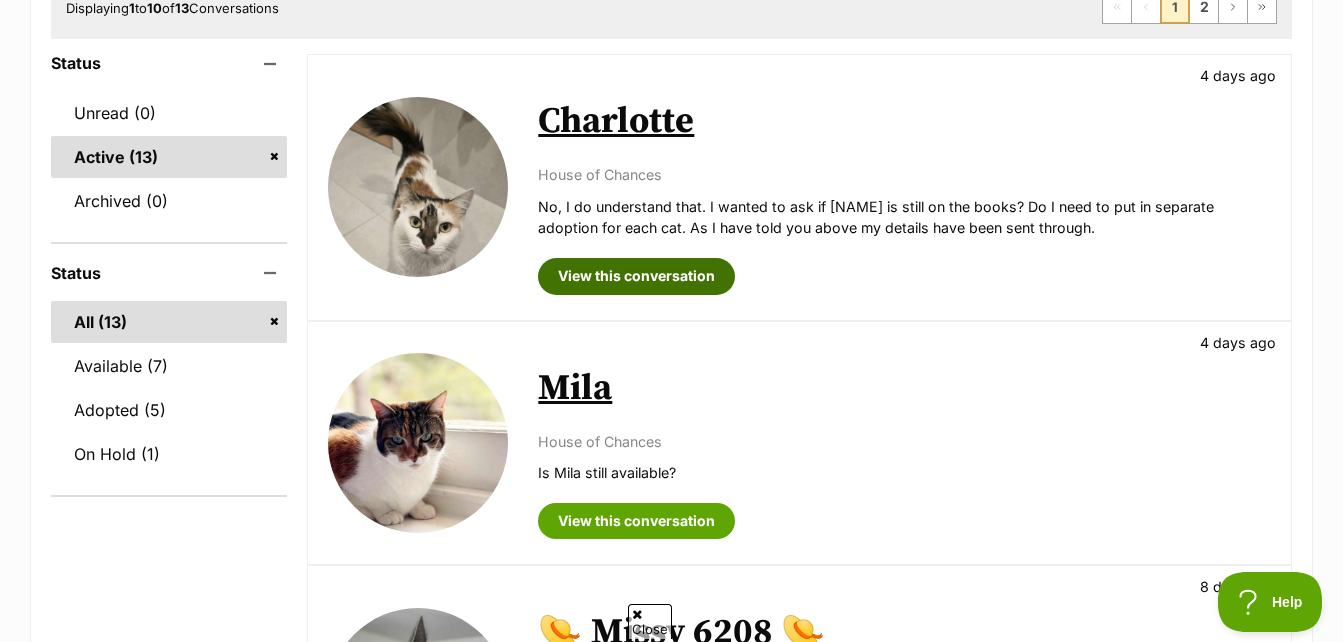 click on "View this conversation" at bounding box center (636, 276) 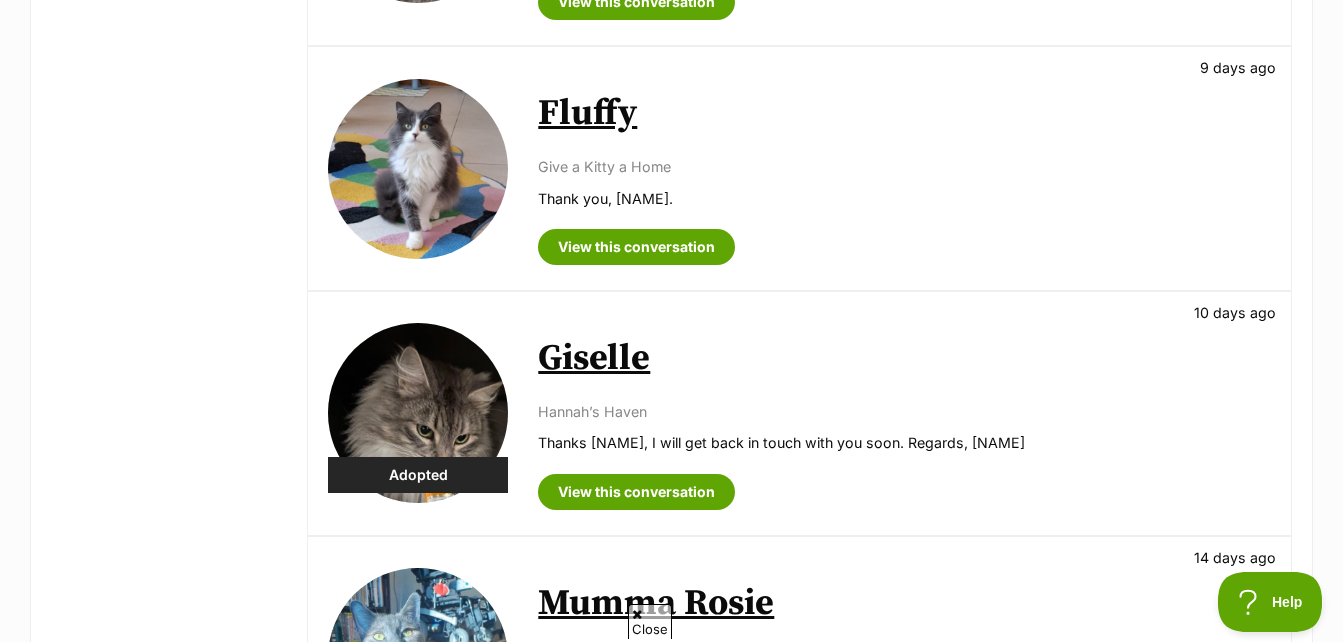 scroll, scrollTop: 1100, scrollLeft: 0, axis: vertical 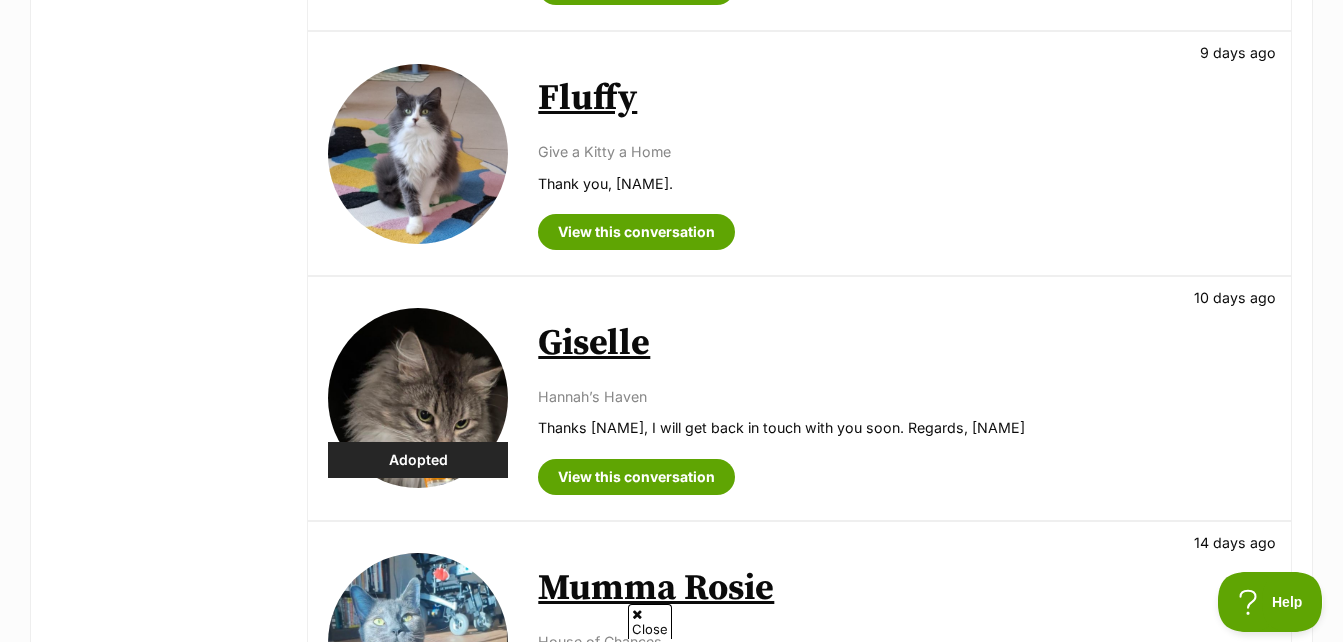 click on "Fluffy" at bounding box center [587, 98] 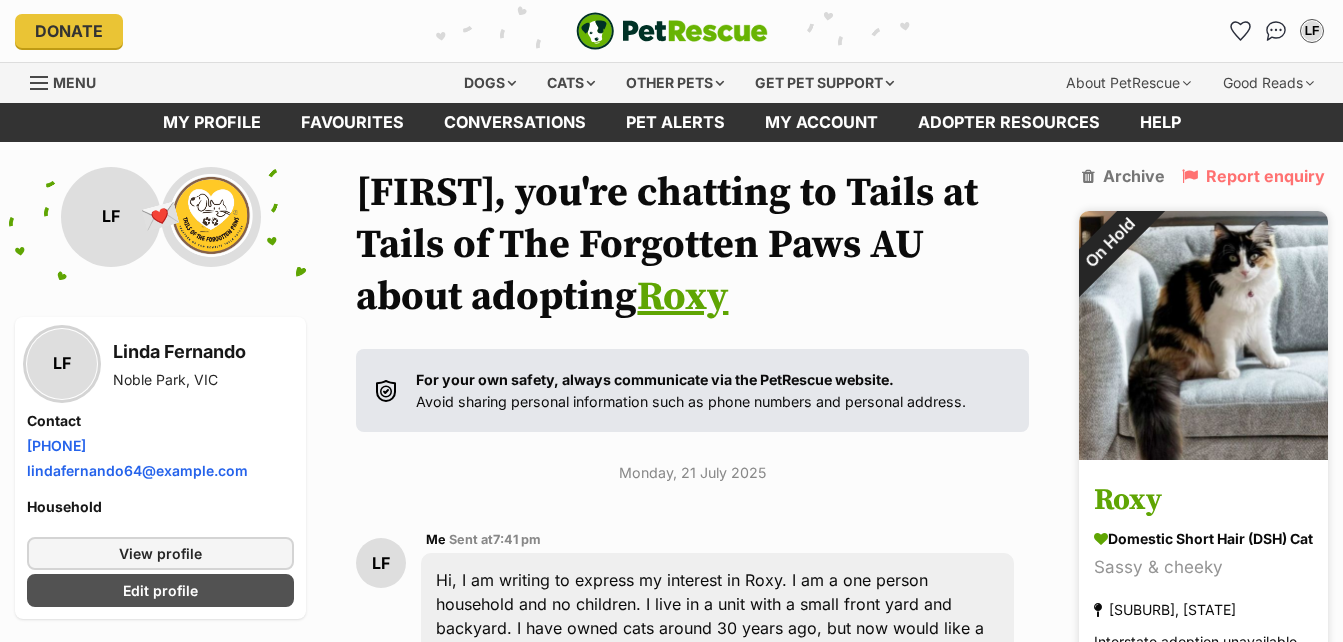 scroll, scrollTop: 0, scrollLeft: 0, axis: both 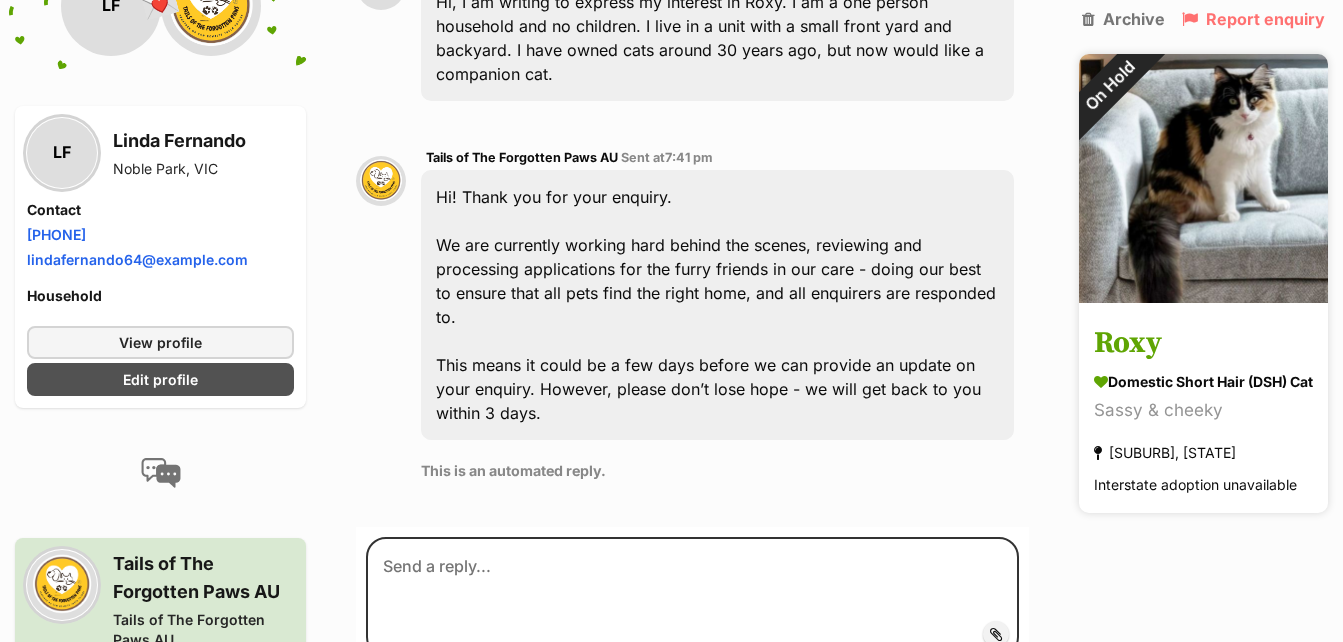 click at bounding box center (1203, 178) 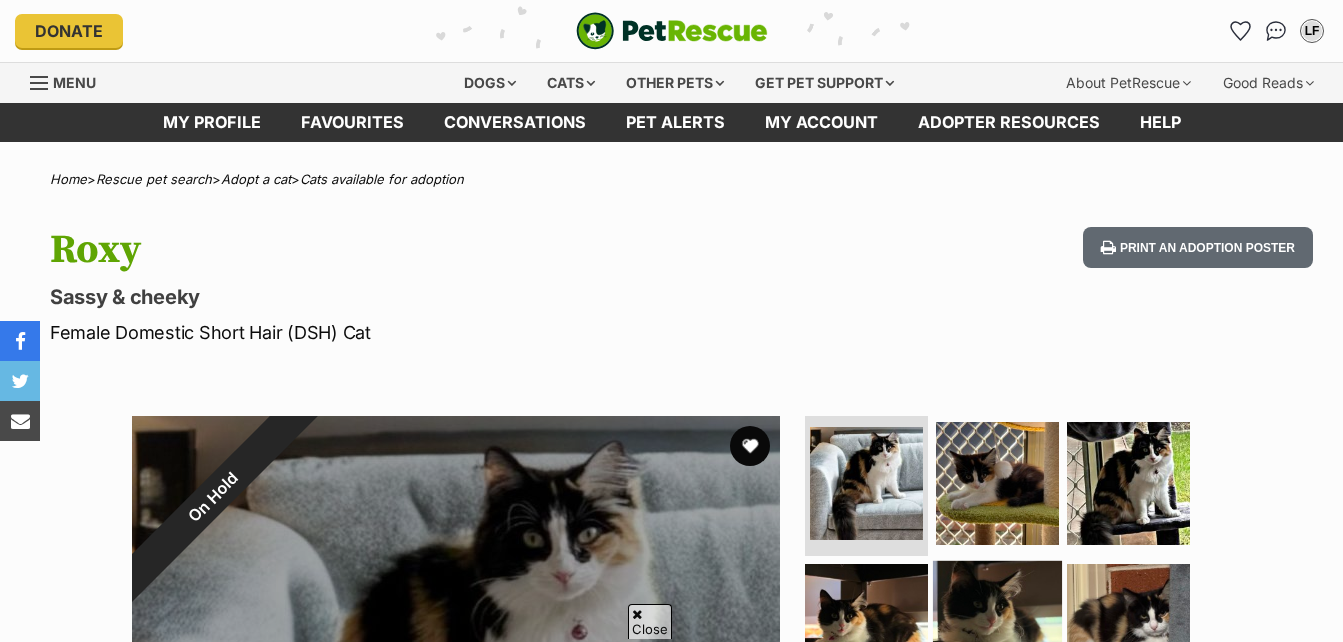 scroll, scrollTop: 300, scrollLeft: 0, axis: vertical 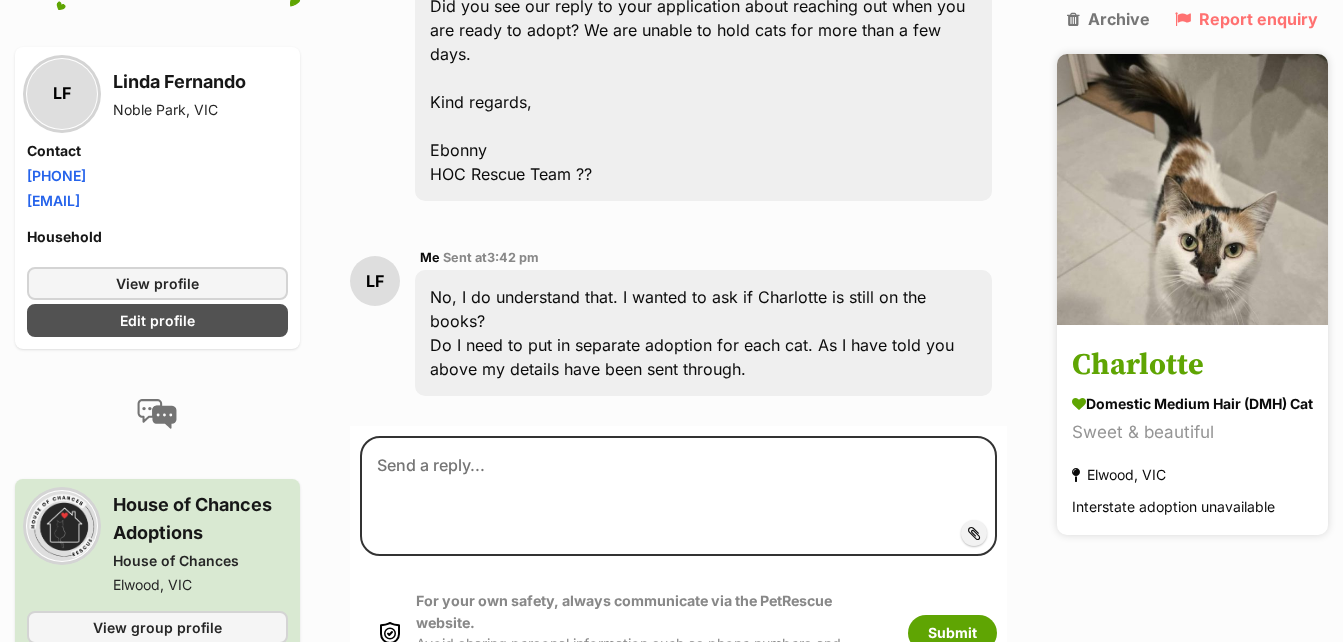 click on "Charlotte" at bounding box center [1192, 366] 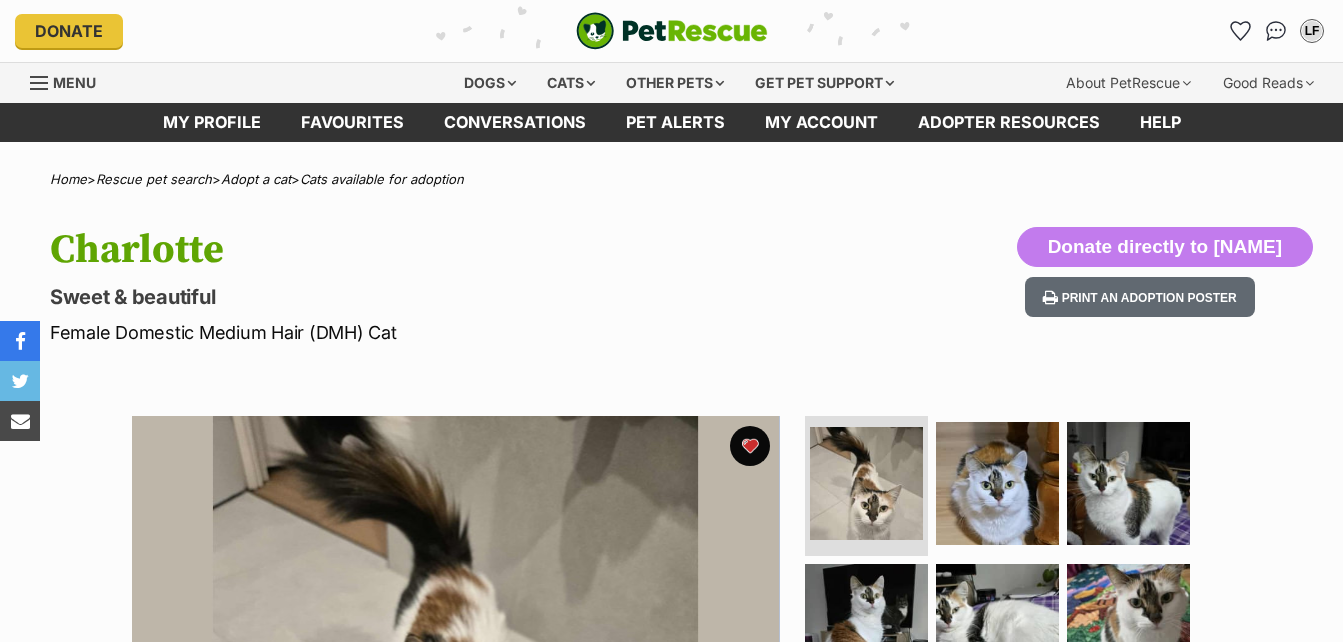 scroll, scrollTop: 0, scrollLeft: 0, axis: both 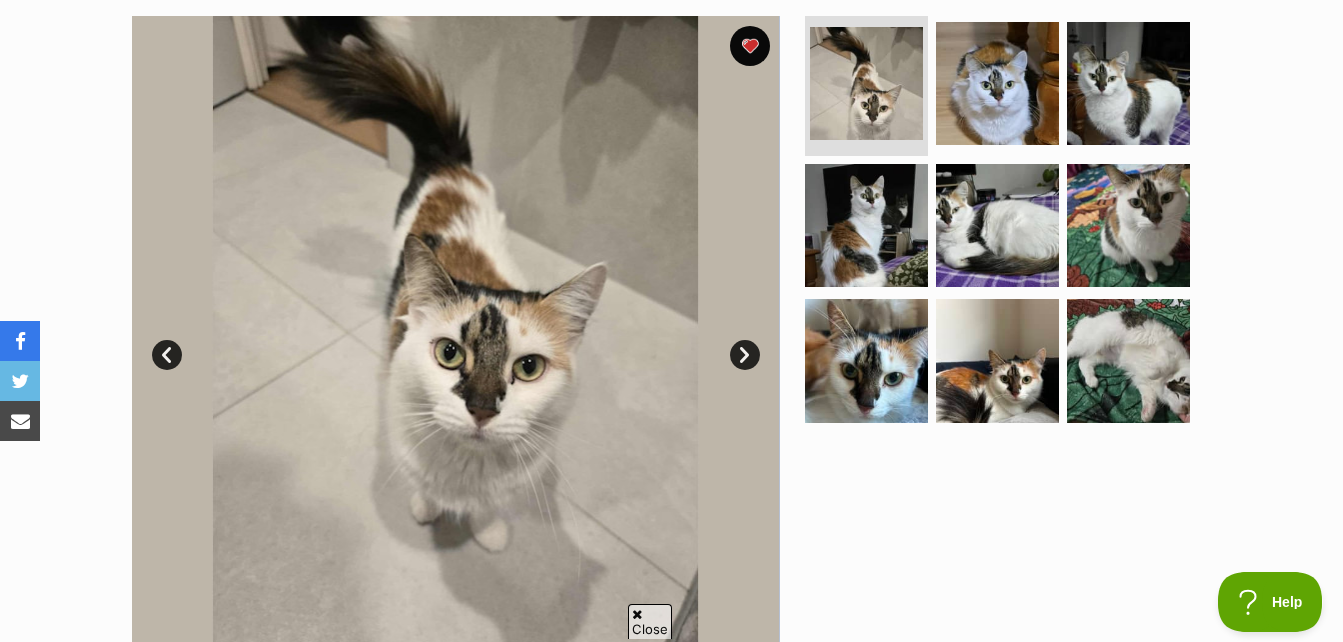 click on "Next" at bounding box center [745, 355] 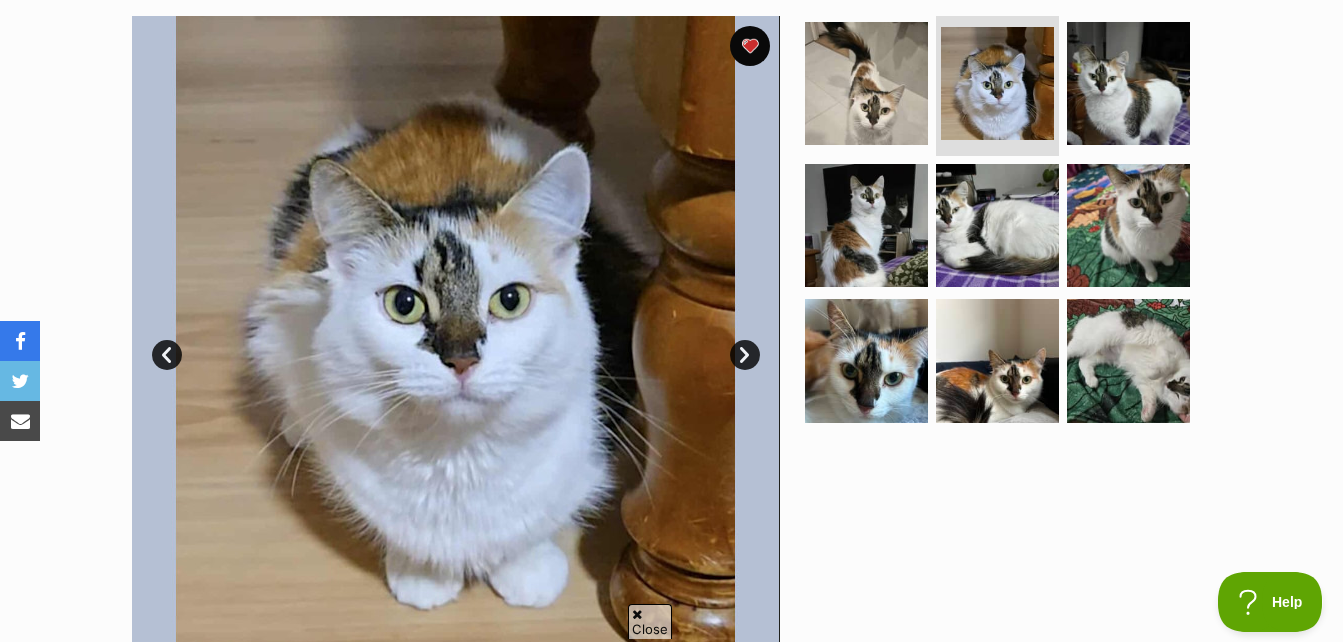 click at bounding box center [455, 340] 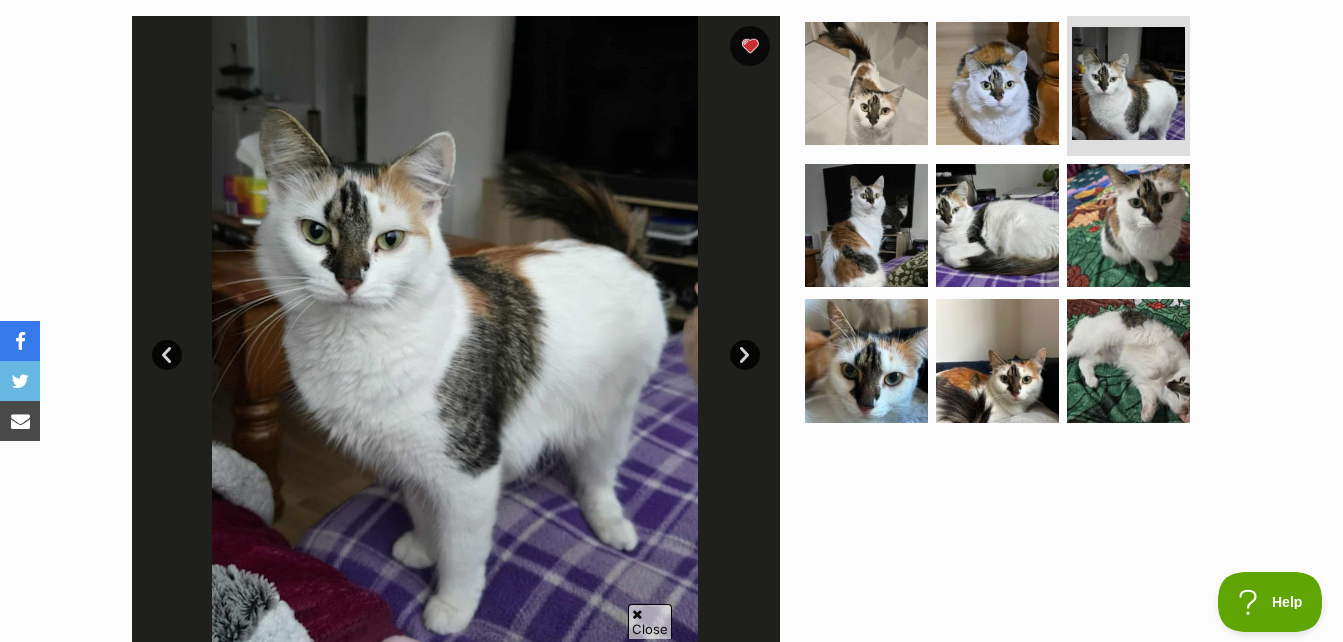 click on "Next" at bounding box center (745, 355) 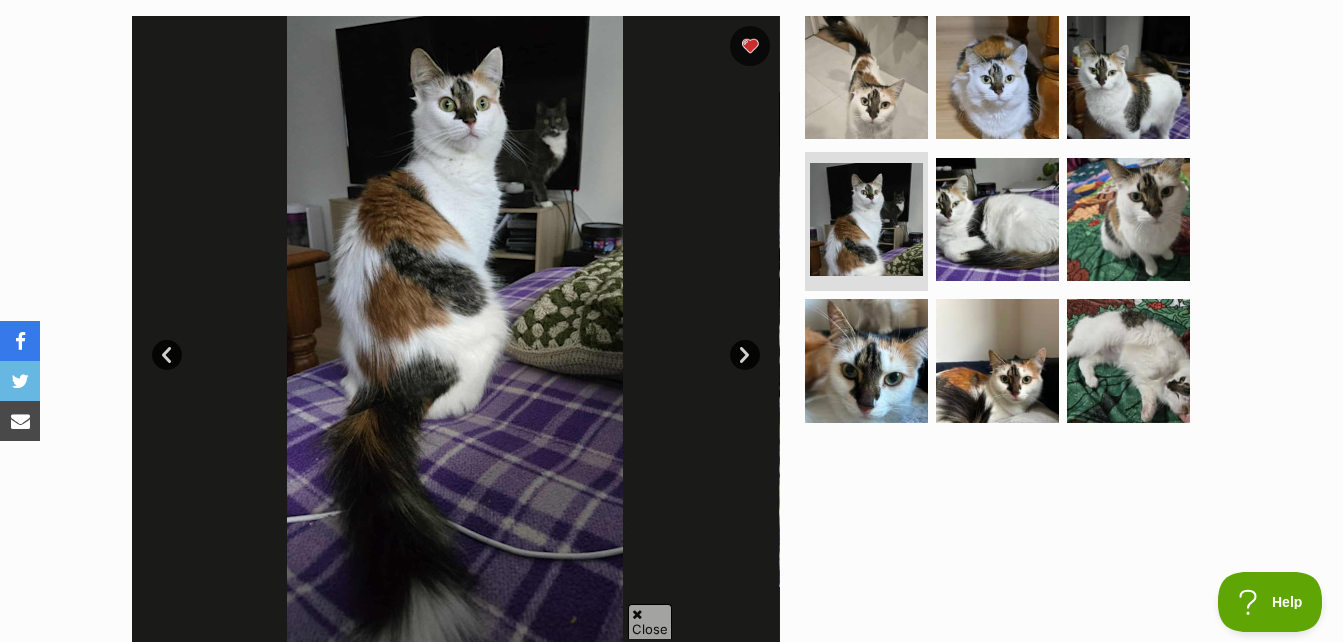 click on "Next" at bounding box center [745, 355] 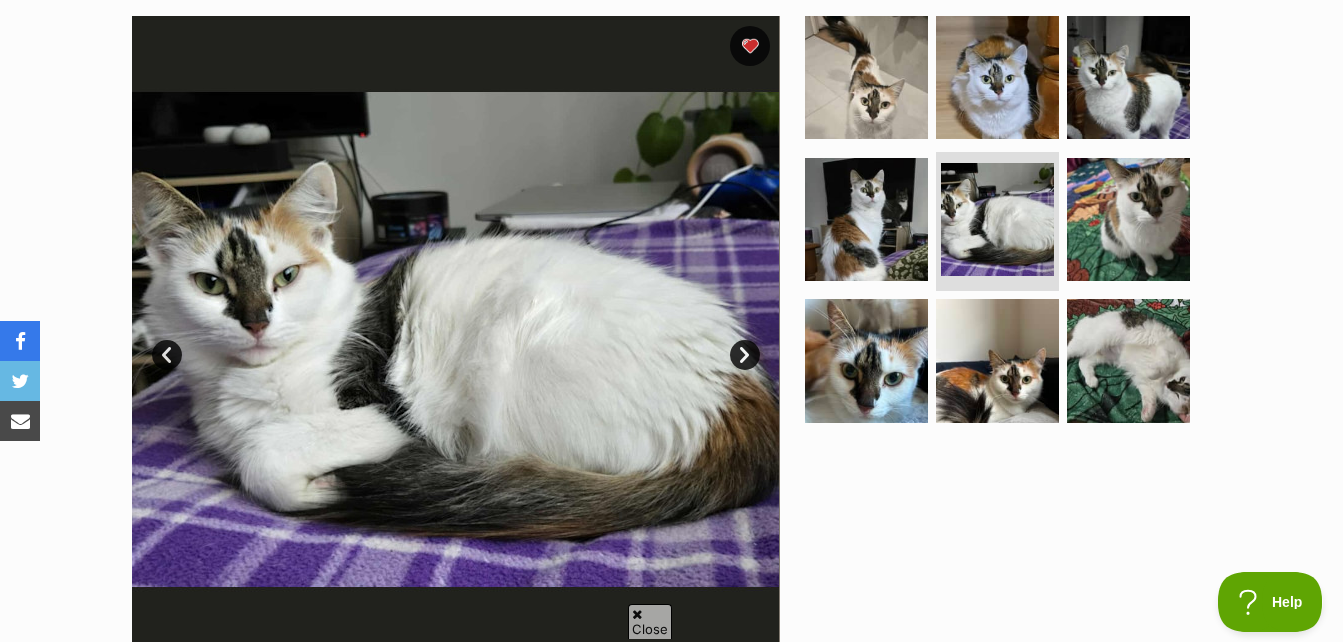 click on "Next" at bounding box center [745, 355] 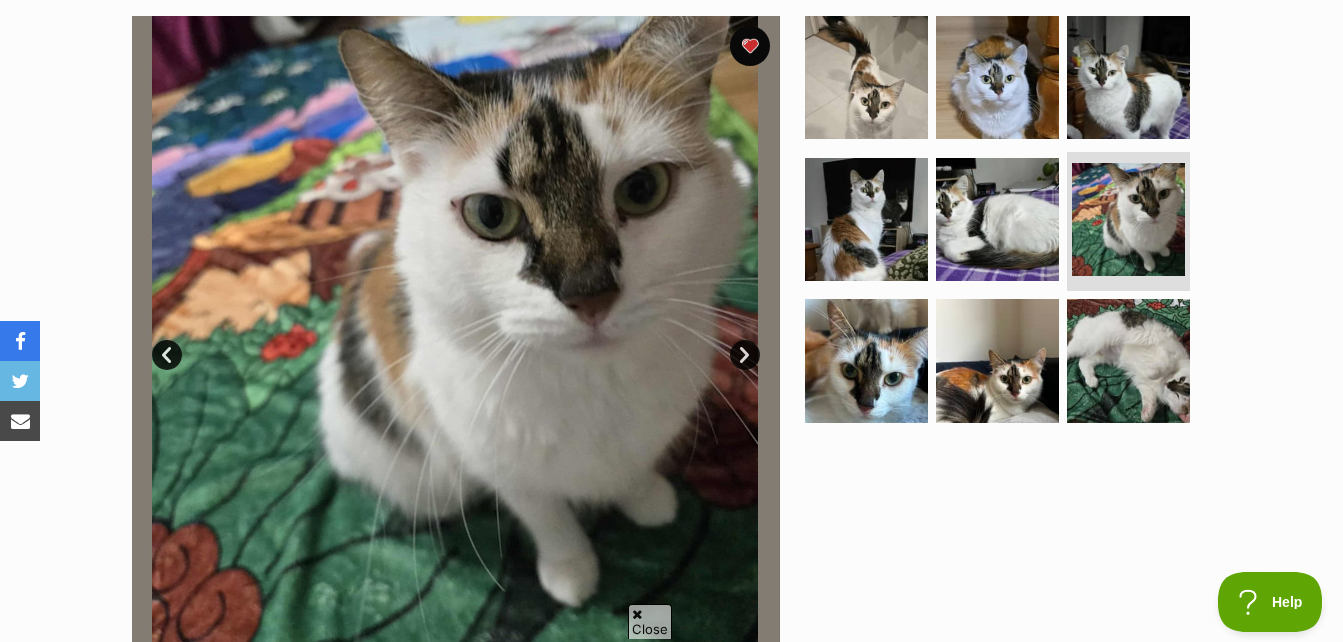 click on "Next" at bounding box center (745, 355) 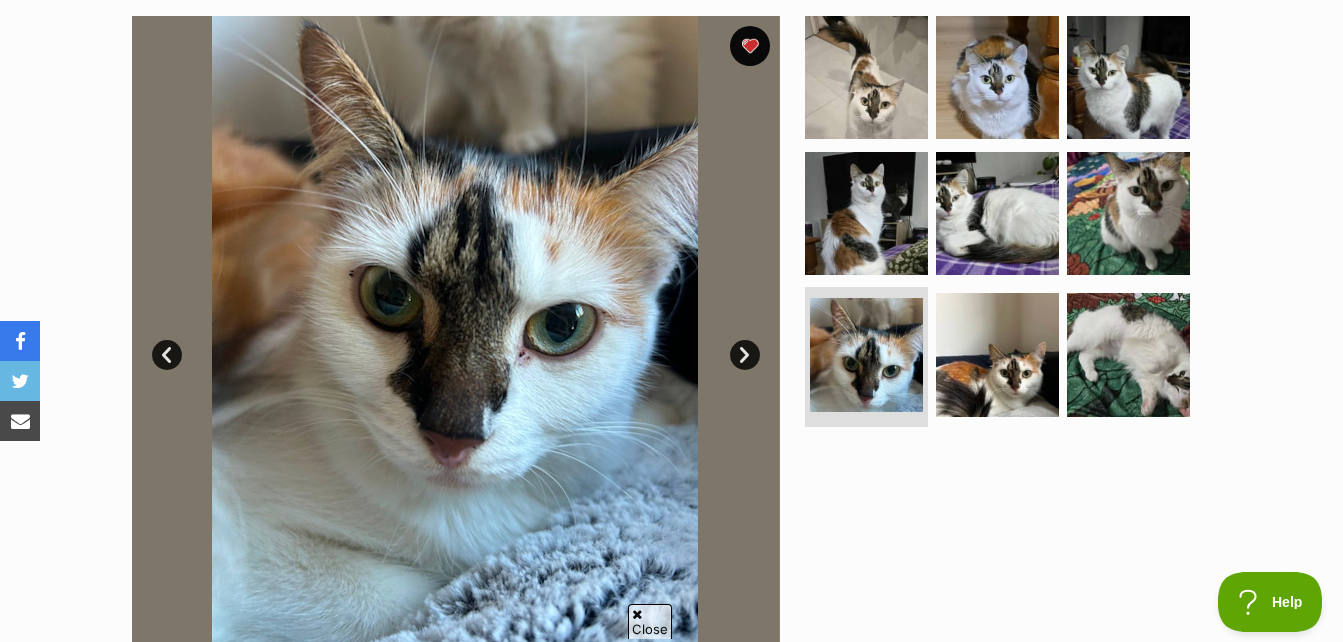 click on "Next" at bounding box center [745, 355] 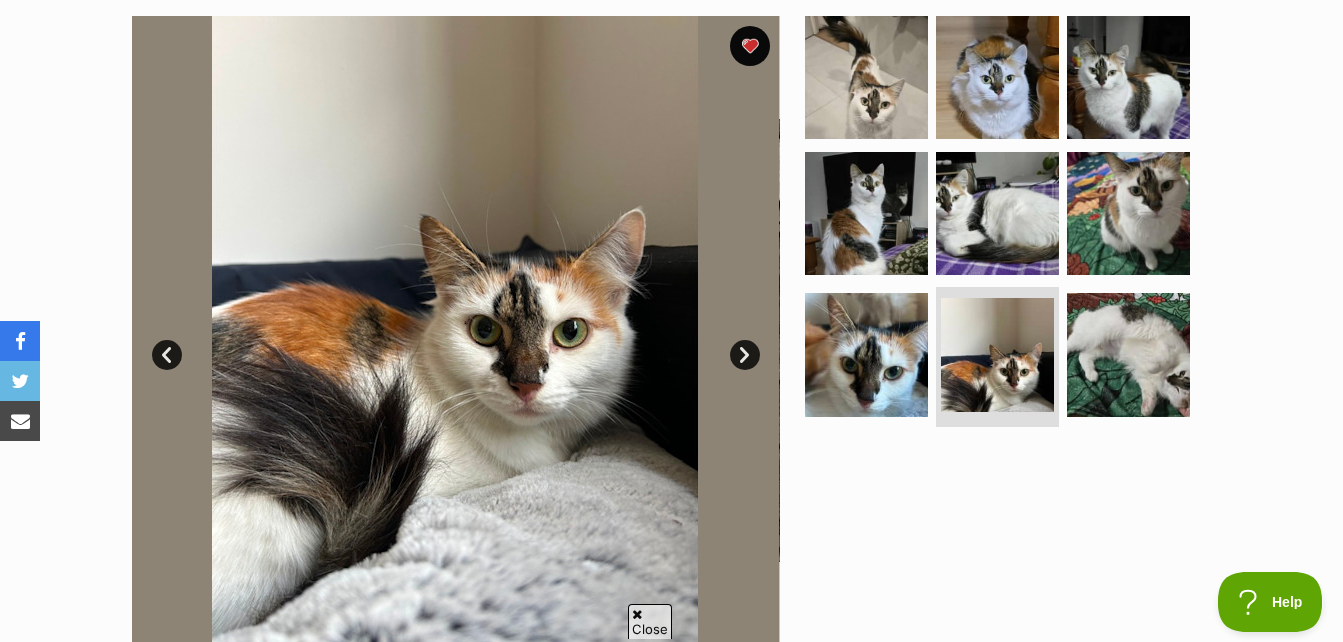 click on "Next" at bounding box center (745, 355) 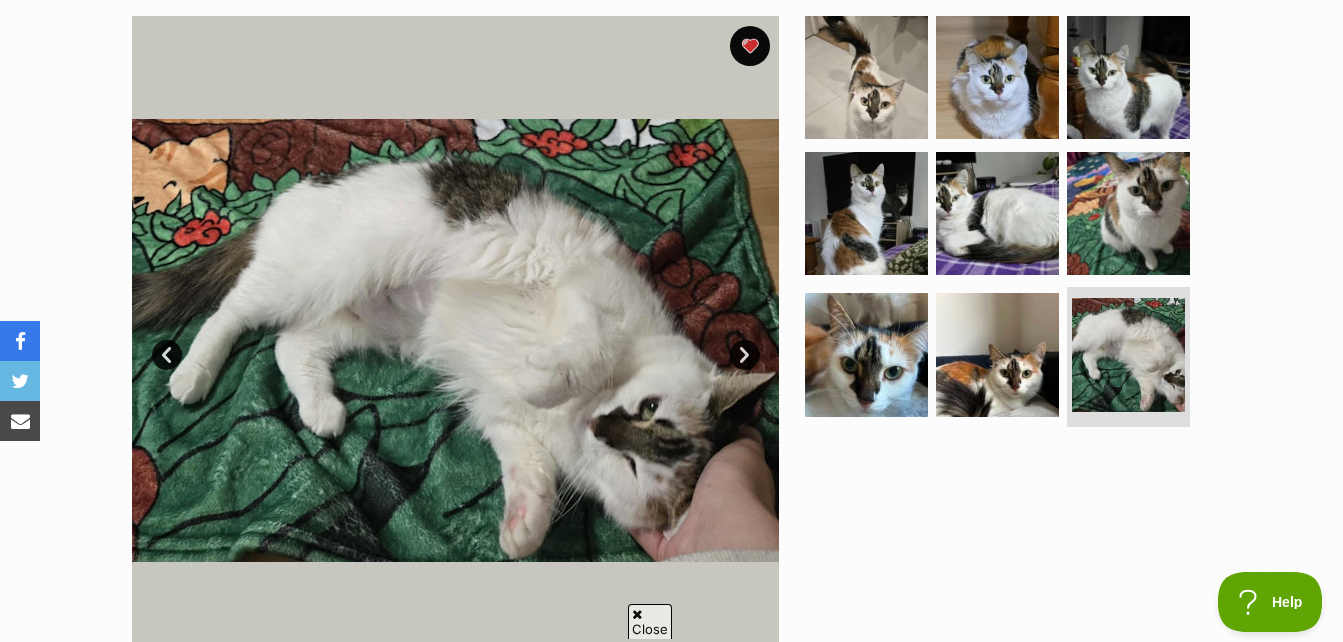 click on "Next" at bounding box center (745, 355) 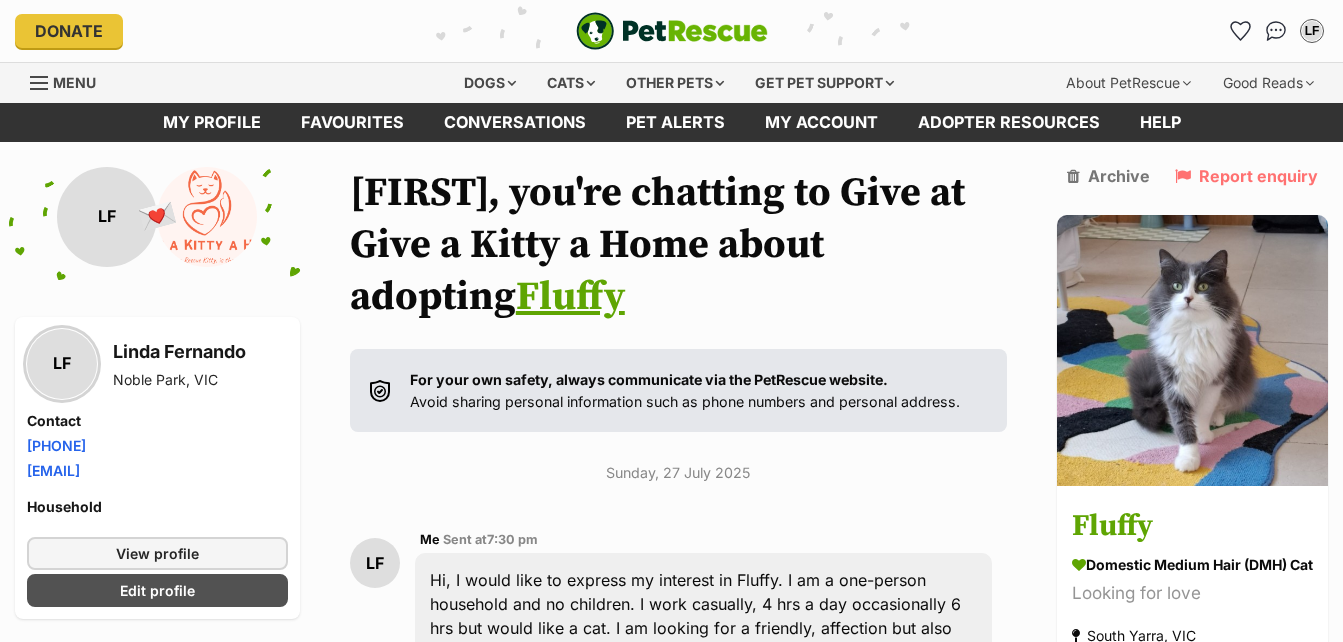 scroll, scrollTop: 0, scrollLeft: 0, axis: both 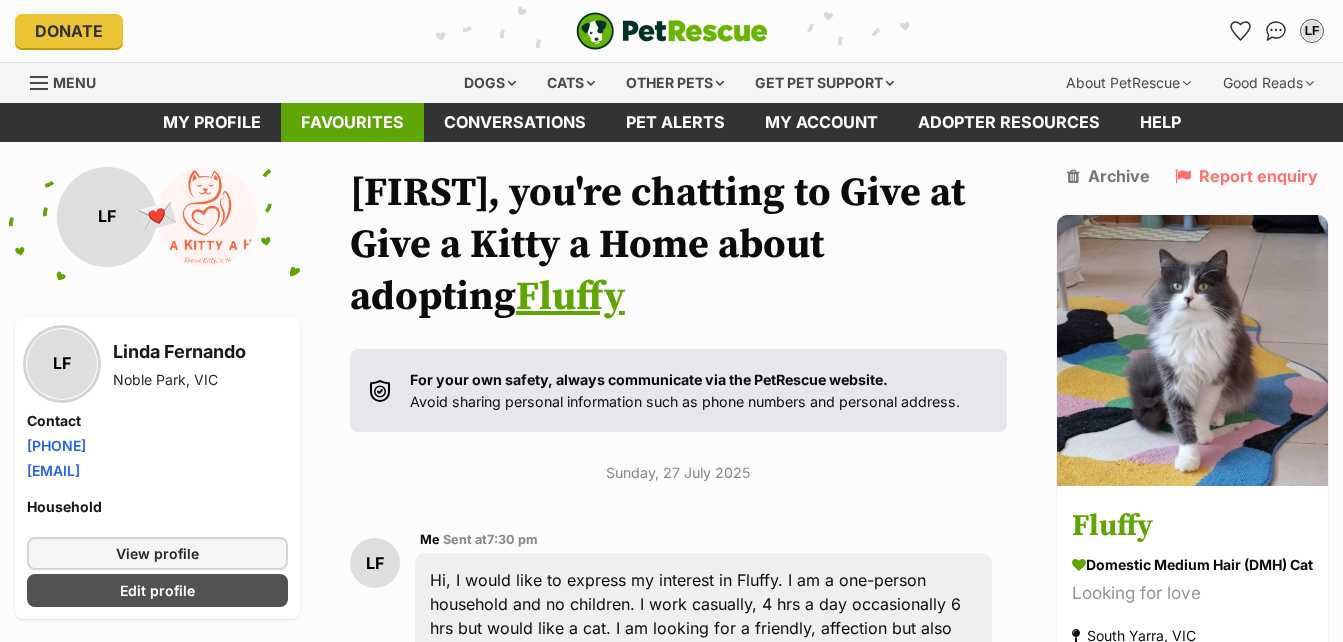 click on "Favourites" at bounding box center (352, 122) 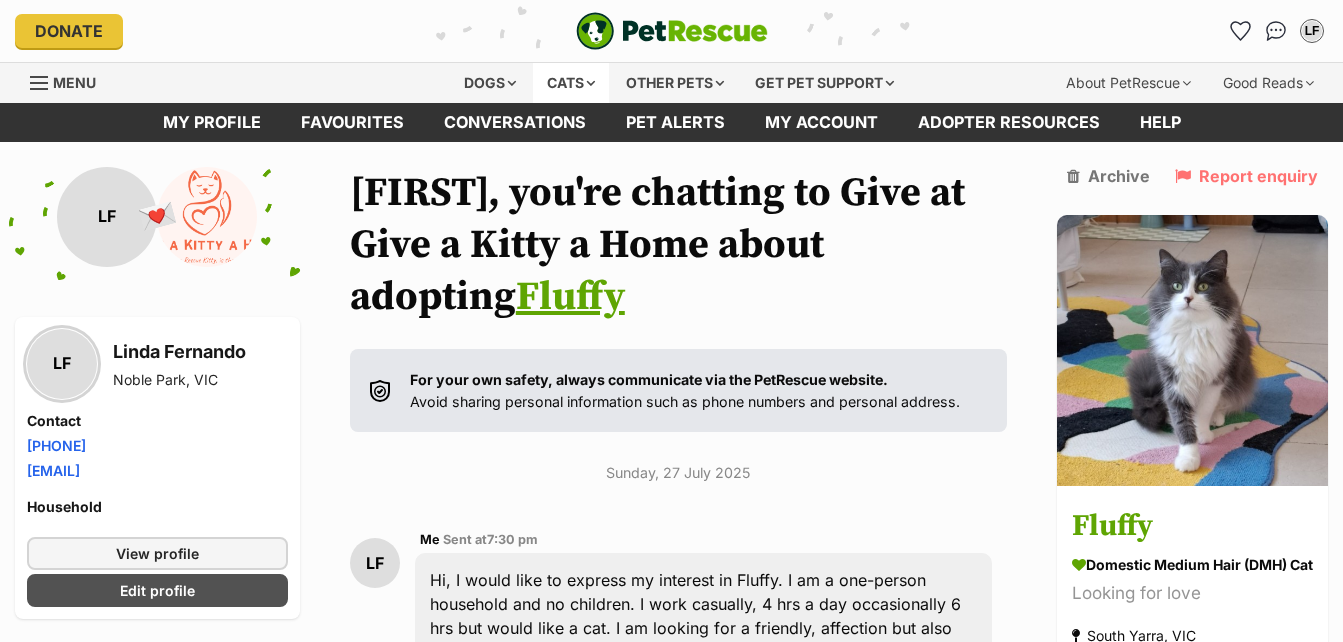click on "Cats" at bounding box center (571, 83) 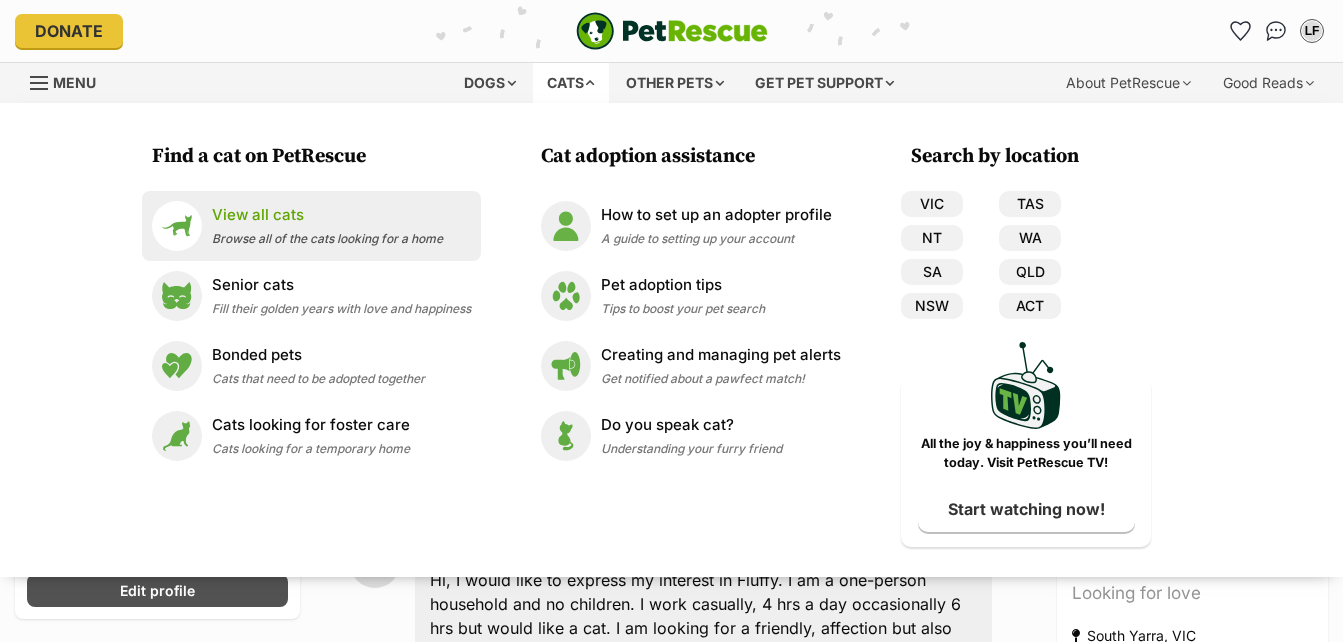 click on "View all cats" at bounding box center [327, 215] 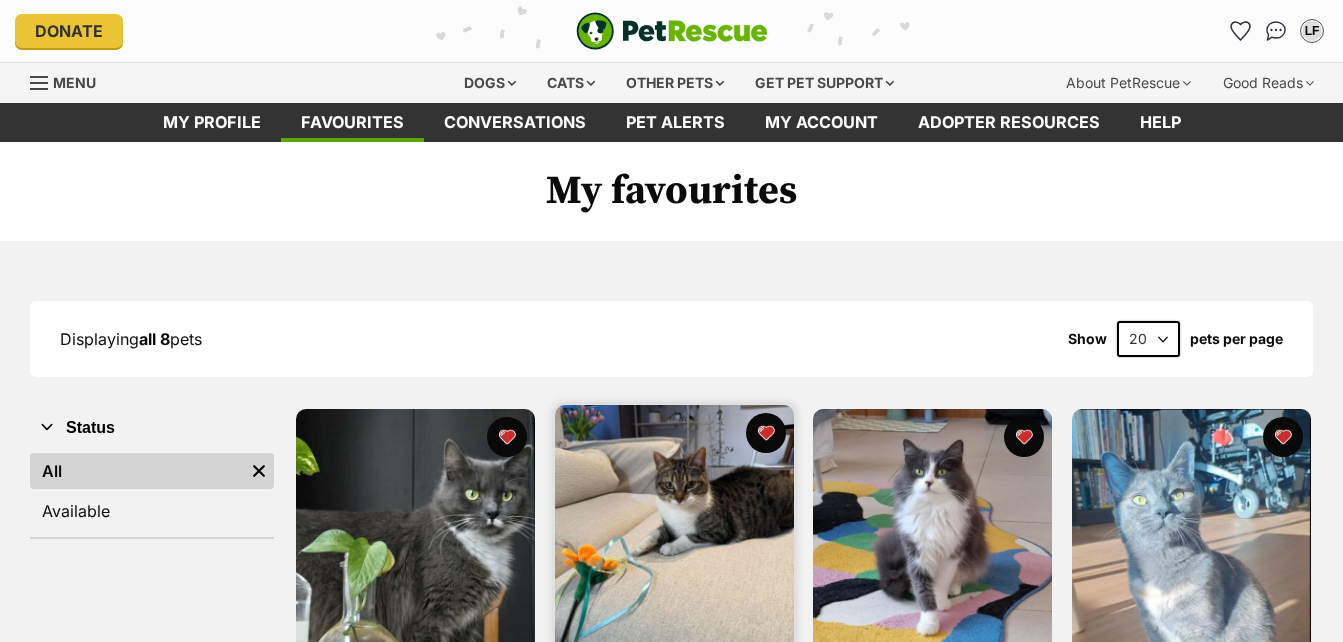 scroll, scrollTop: 0, scrollLeft: 0, axis: both 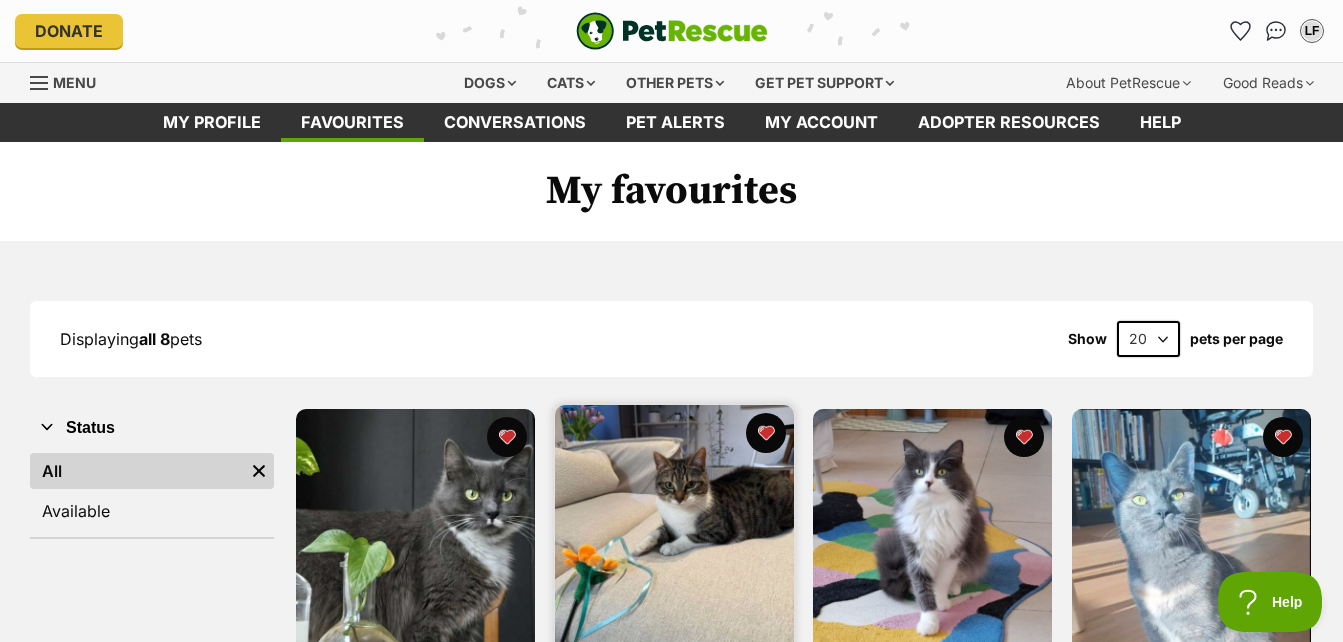 click at bounding box center [674, 524] 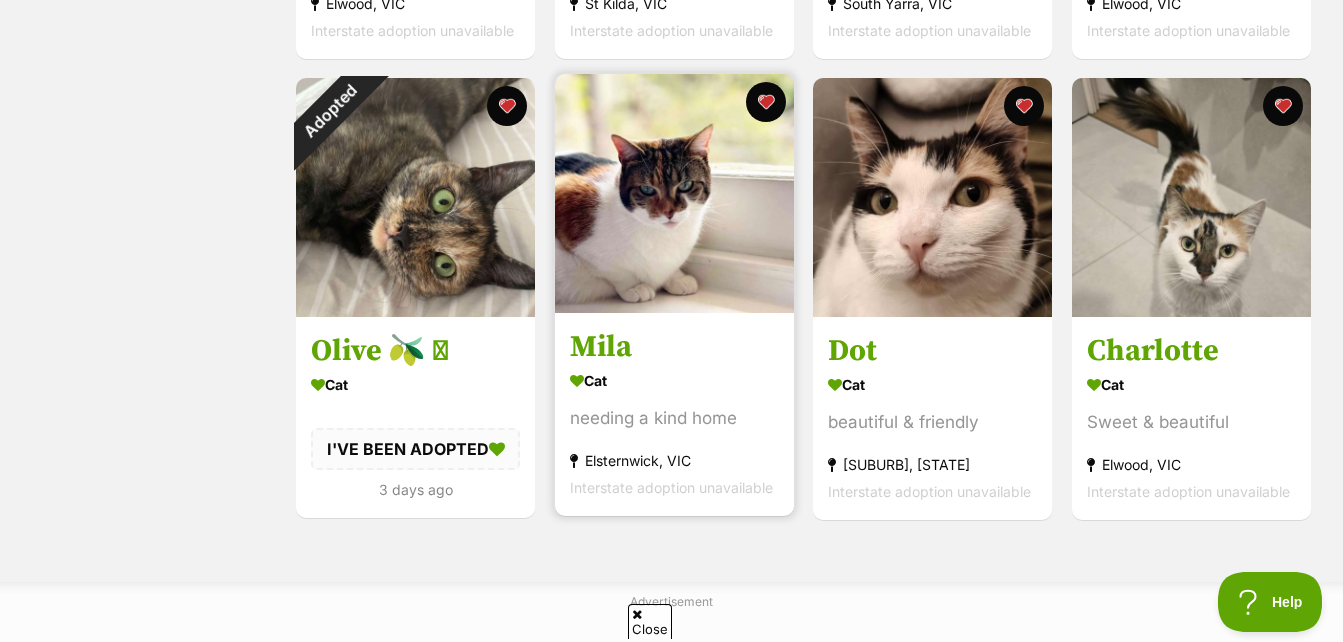 scroll, scrollTop: 800, scrollLeft: 0, axis: vertical 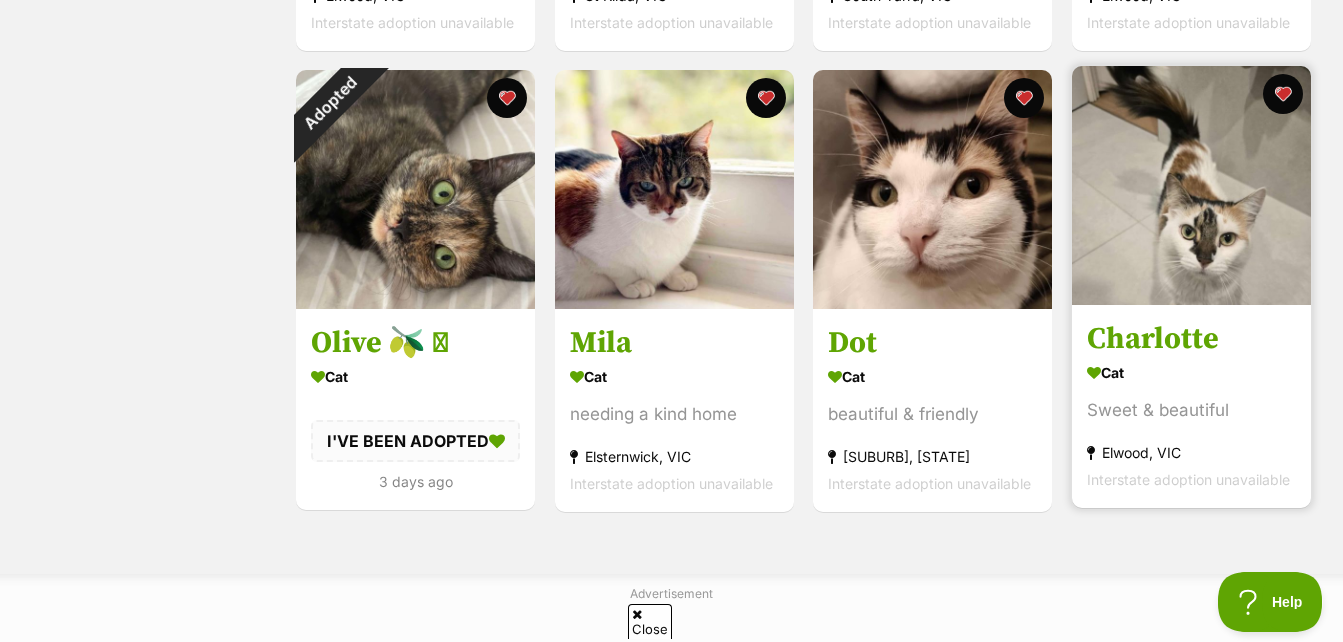 click at bounding box center (1191, 185) 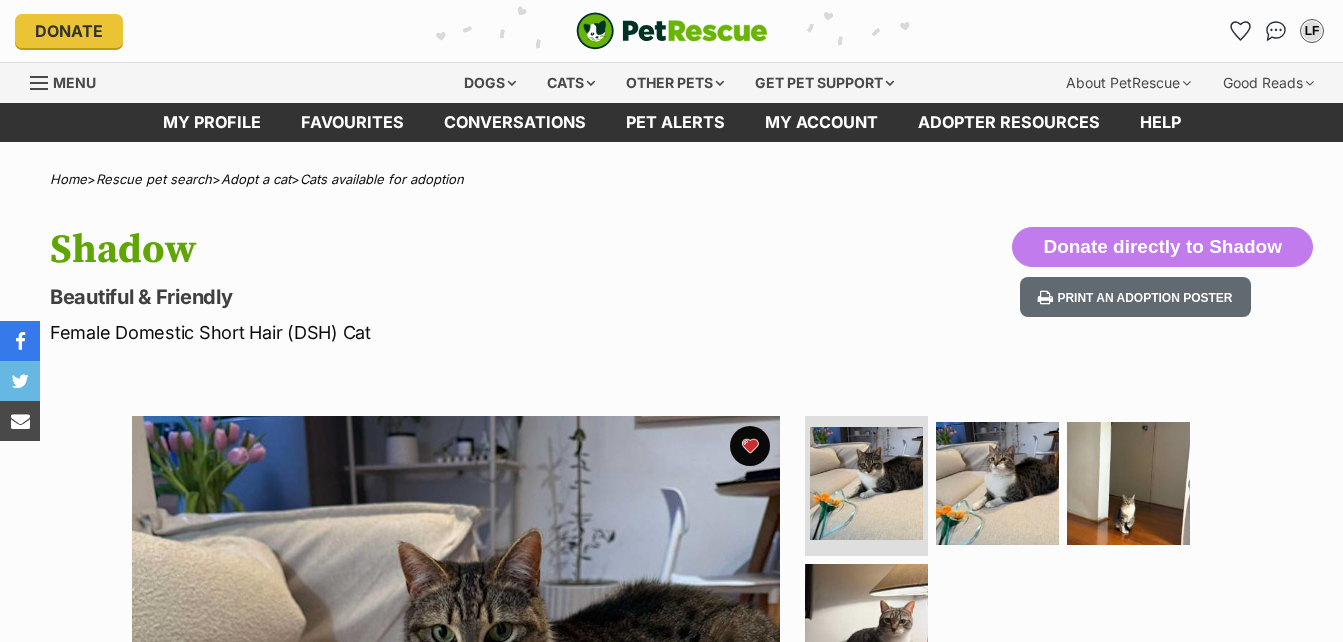 scroll, scrollTop: 0, scrollLeft: 0, axis: both 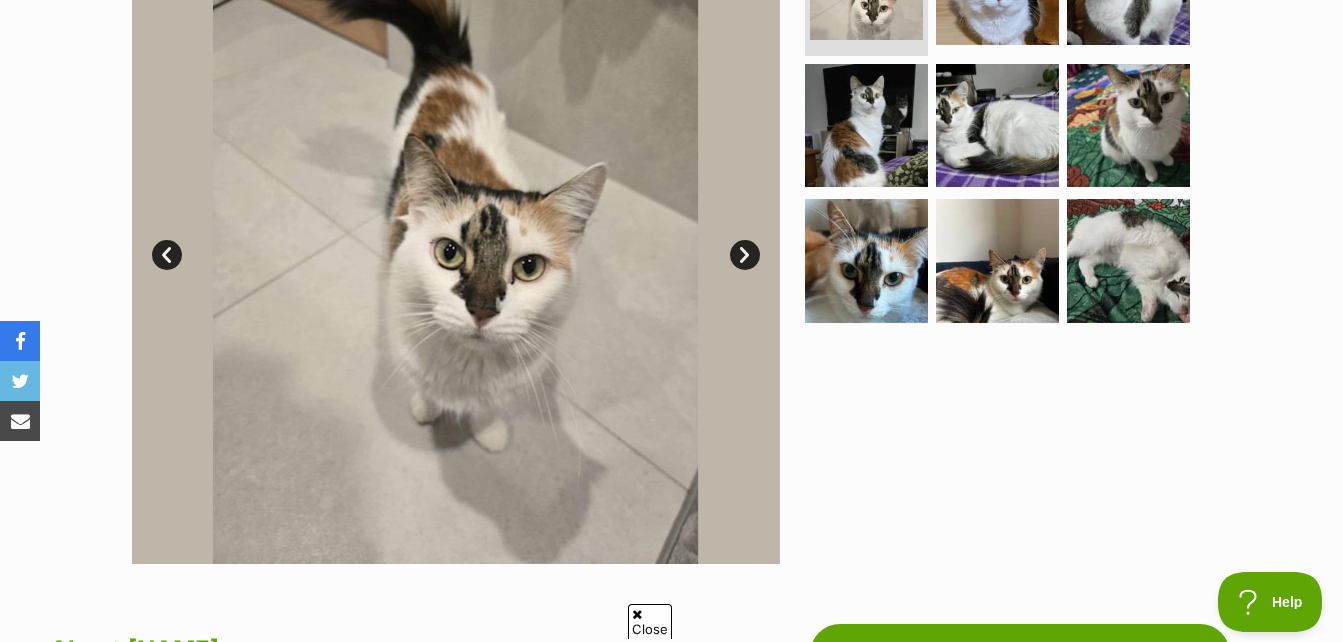click on "Next" at bounding box center (745, 255) 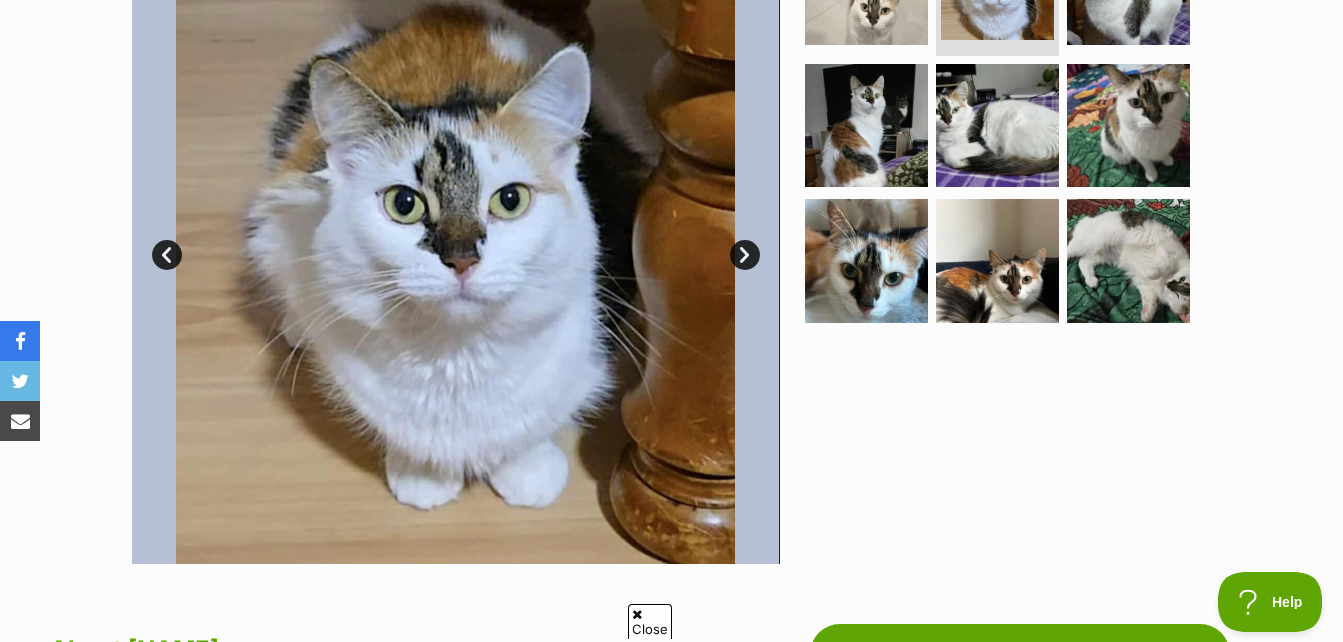 click on "Next" at bounding box center (745, 255) 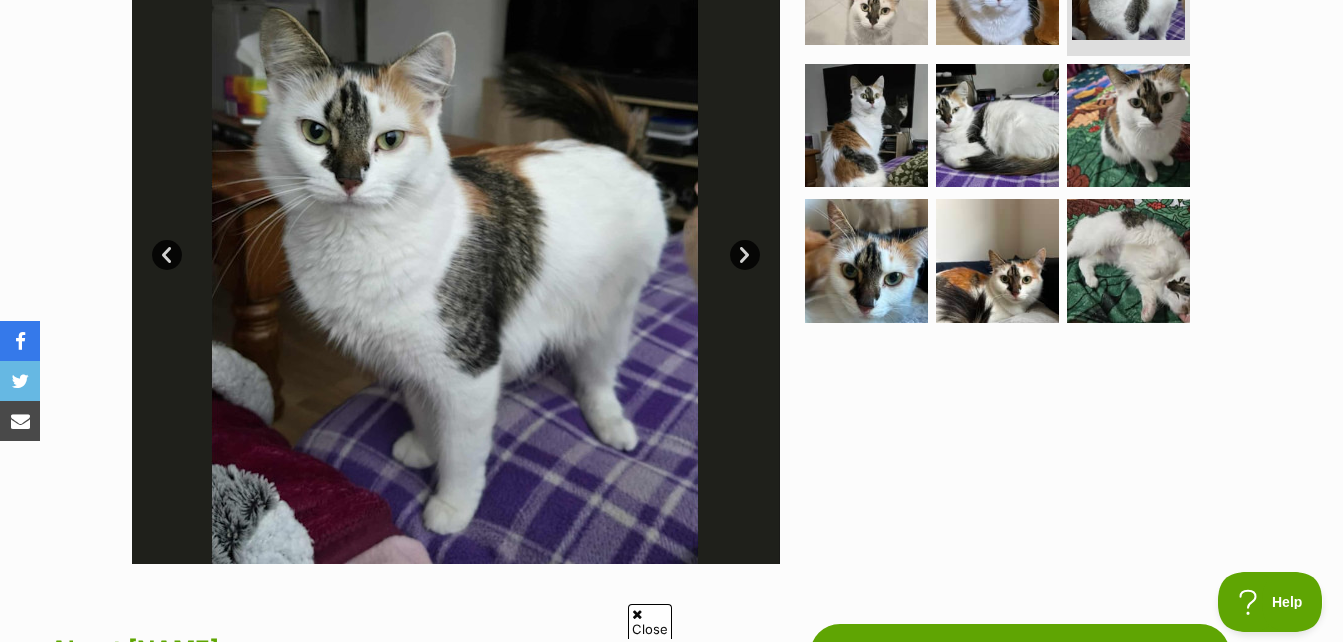 click on "Next" at bounding box center (745, 255) 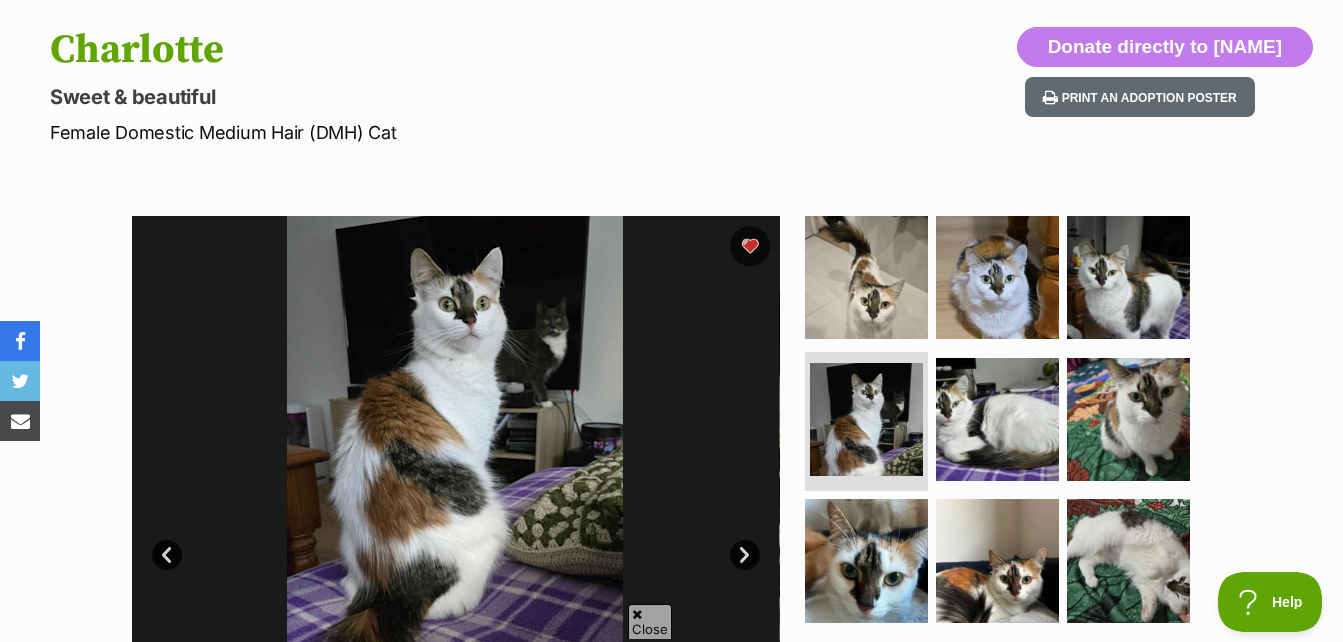 scroll, scrollTop: 400, scrollLeft: 0, axis: vertical 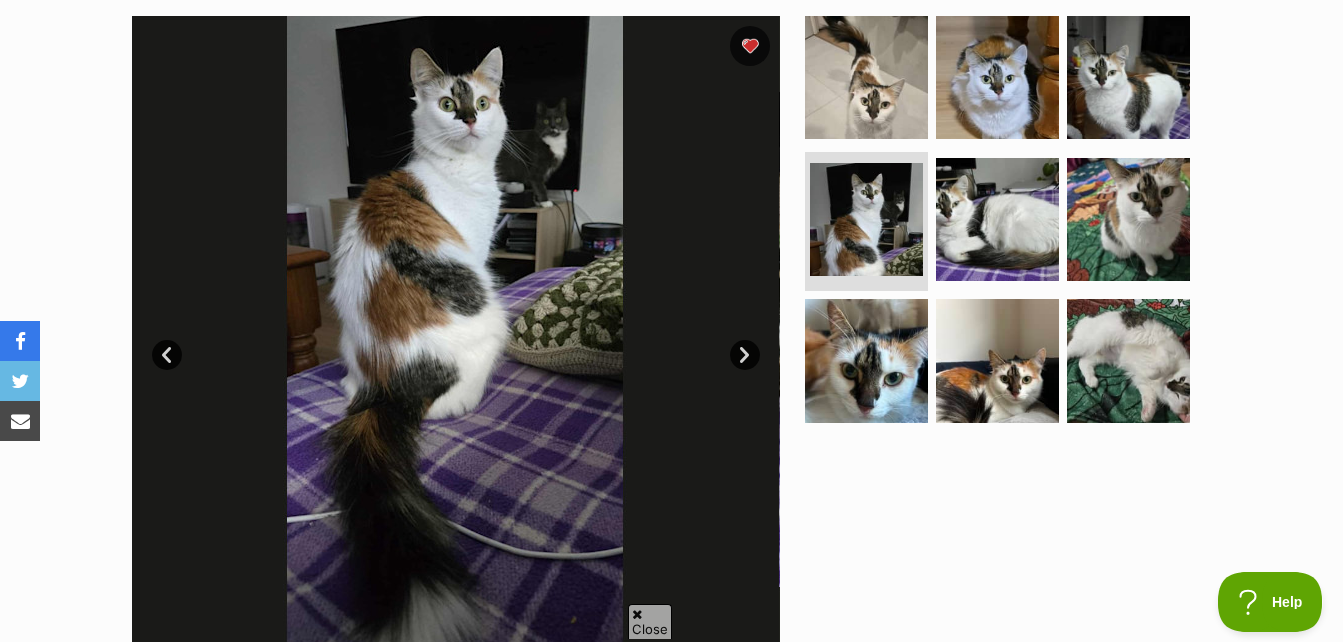 click on "Next" at bounding box center (745, 355) 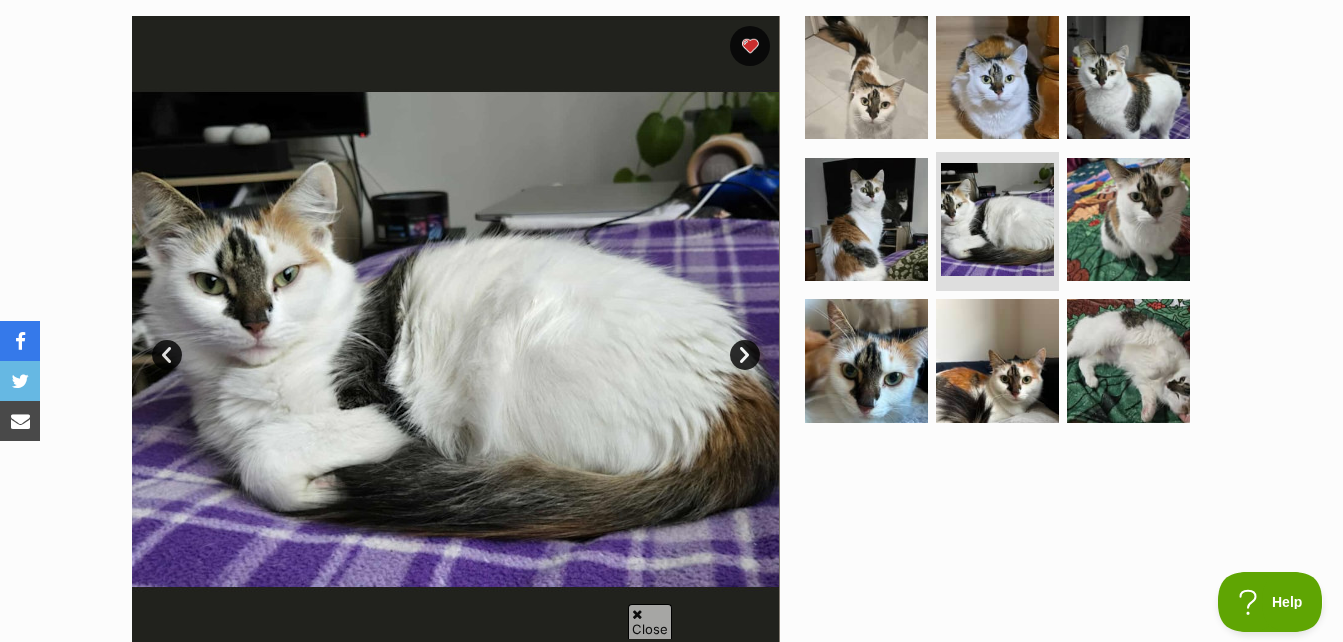 click on "Next" at bounding box center (745, 355) 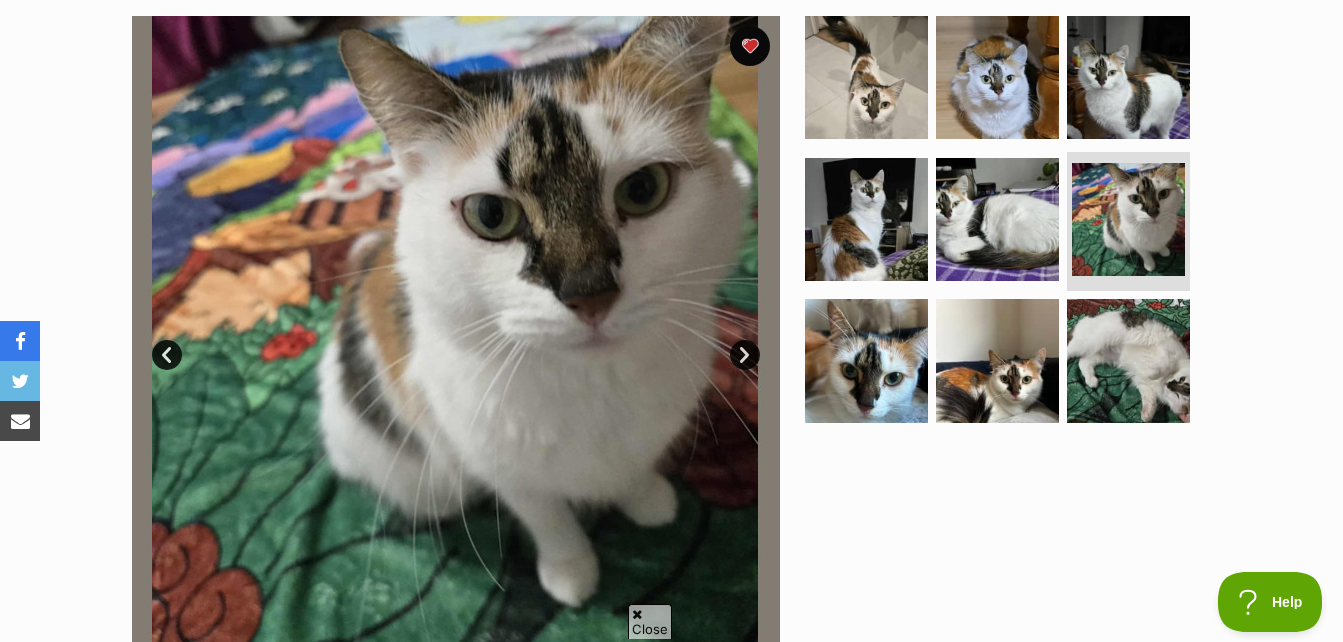 click on "Next" at bounding box center (745, 355) 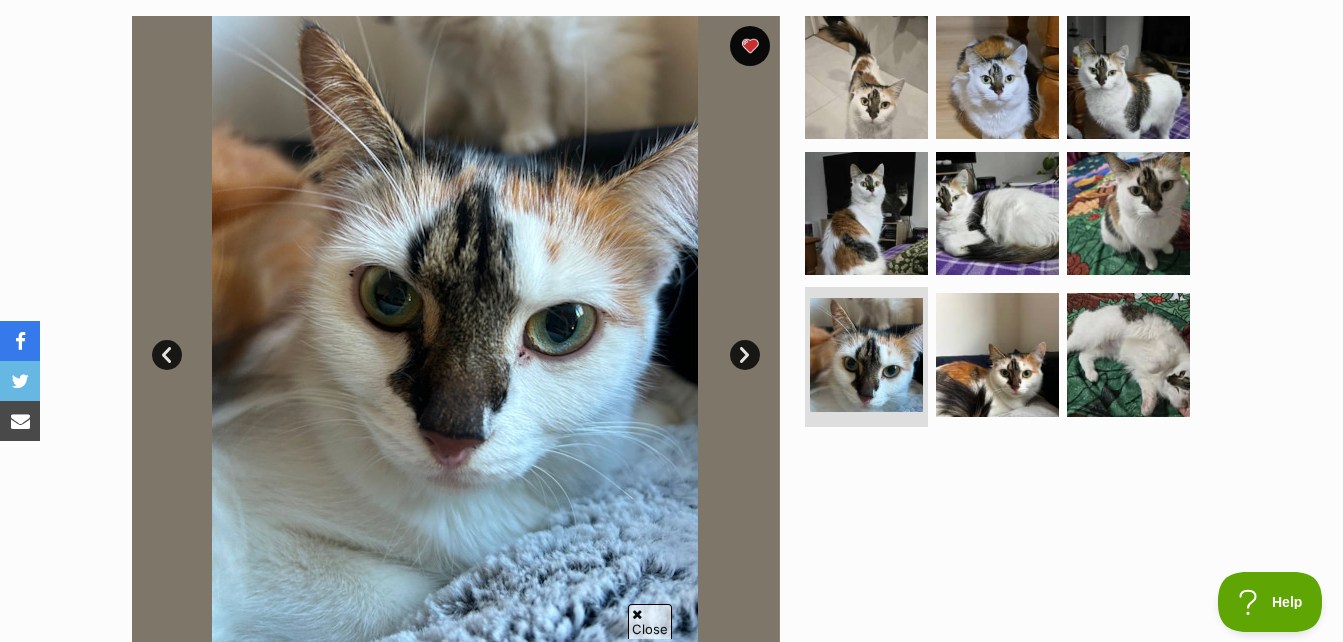 click on "Next" at bounding box center (745, 355) 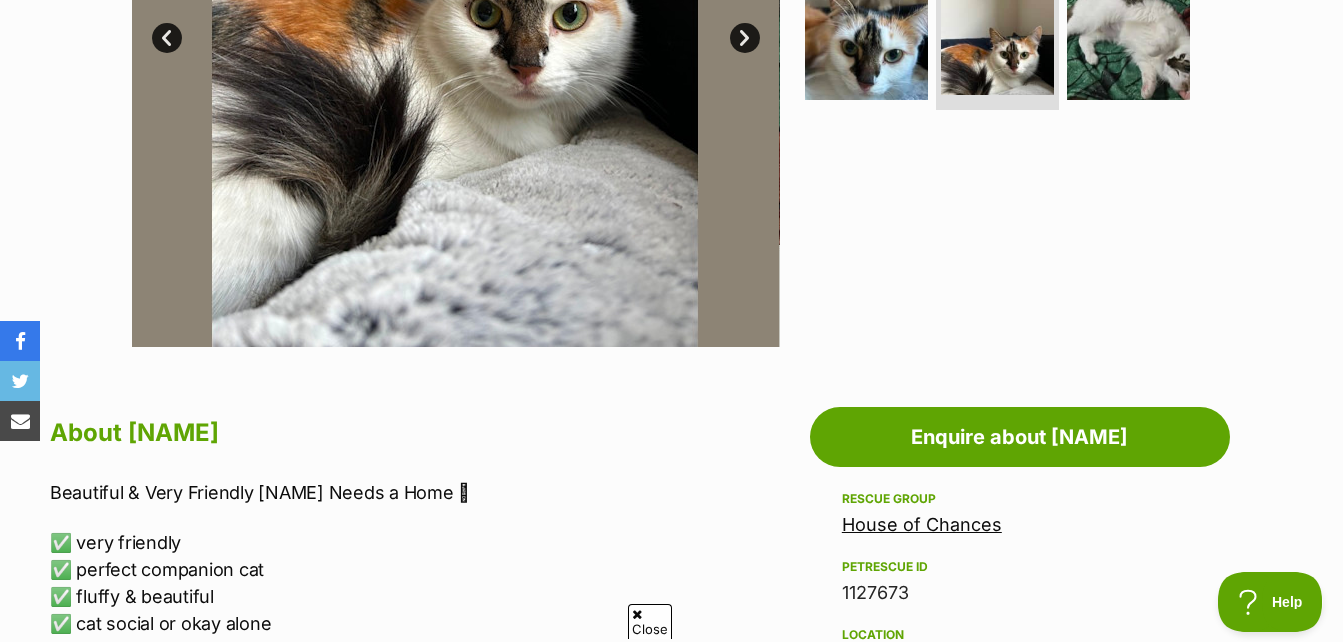 scroll, scrollTop: 400, scrollLeft: 0, axis: vertical 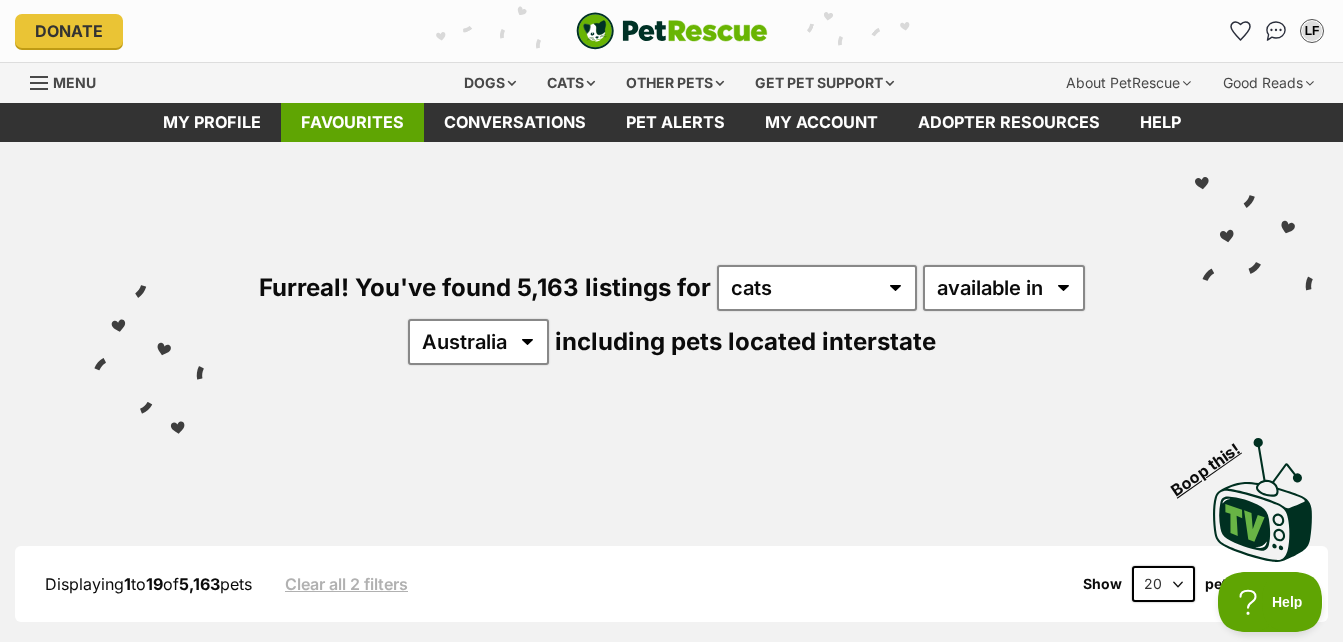 click on "Favourites" at bounding box center [352, 122] 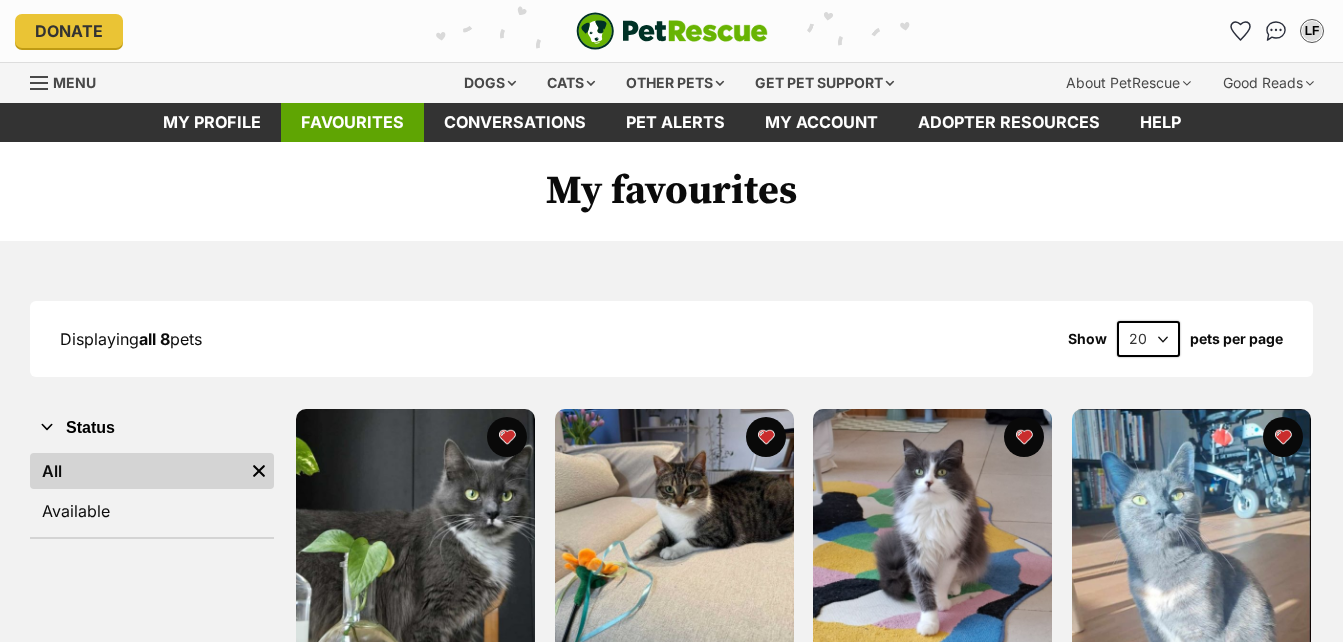 scroll, scrollTop: 0, scrollLeft: 0, axis: both 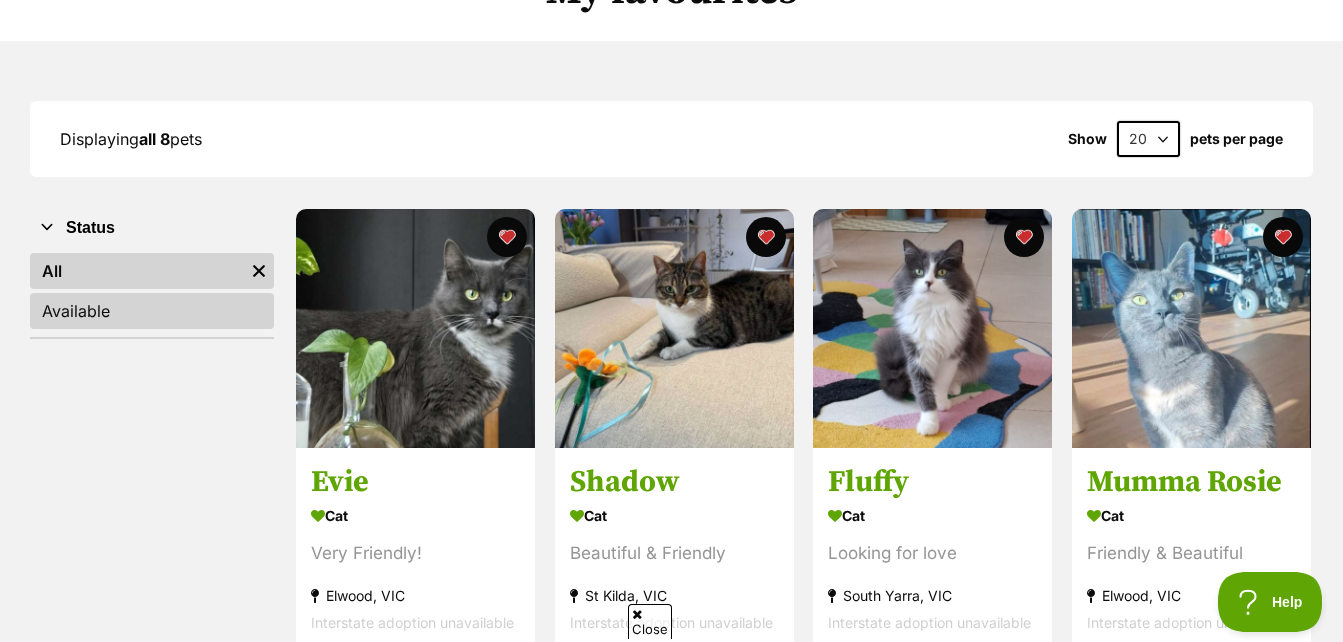 click on "Available" at bounding box center [152, 311] 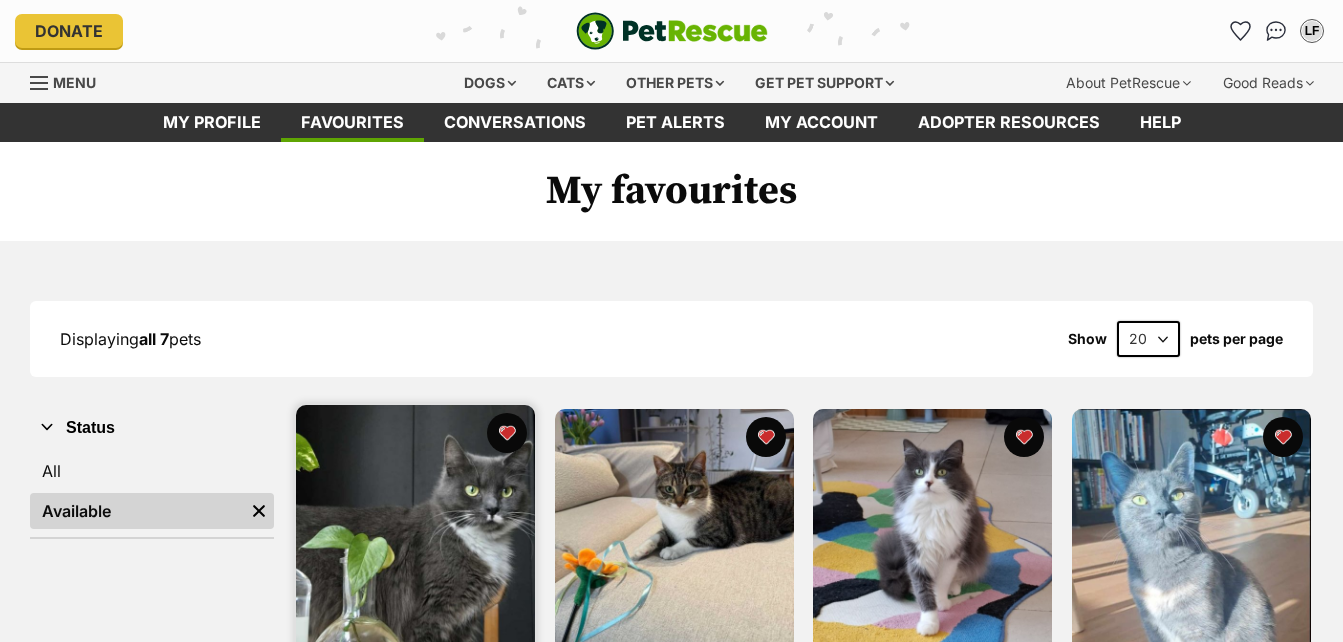scroll, scrollTop: 0, scrollLeft: 0, axis: both 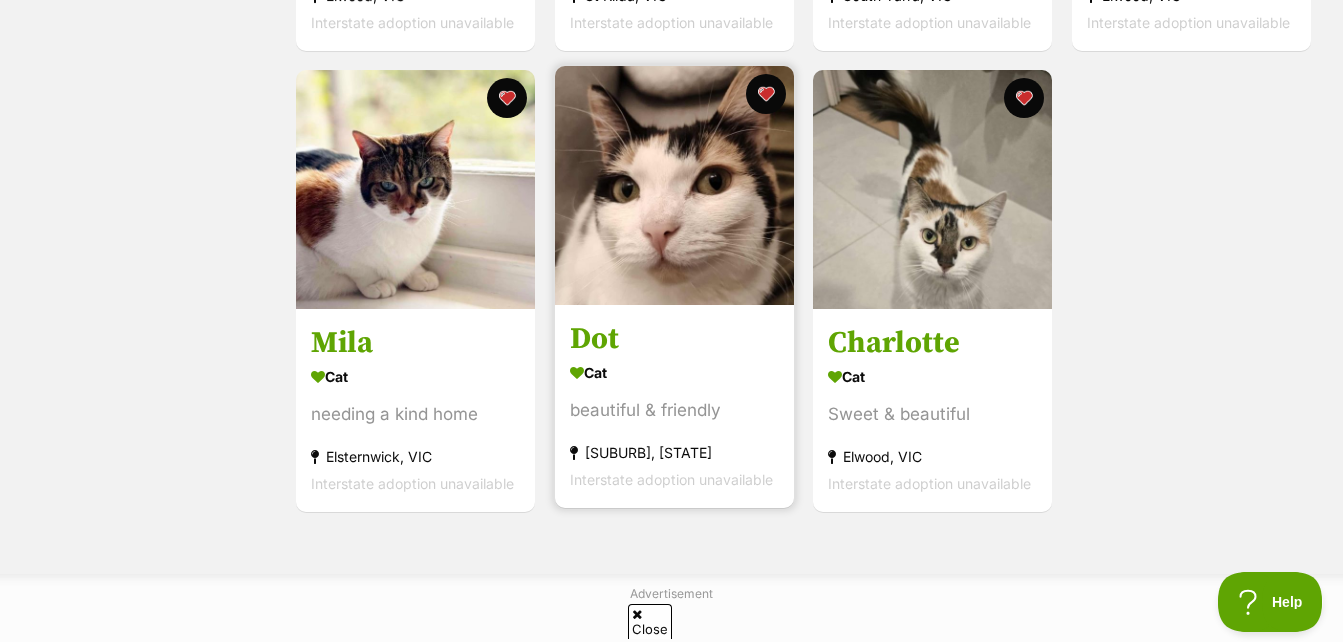 click at bounding box center (674, 185) 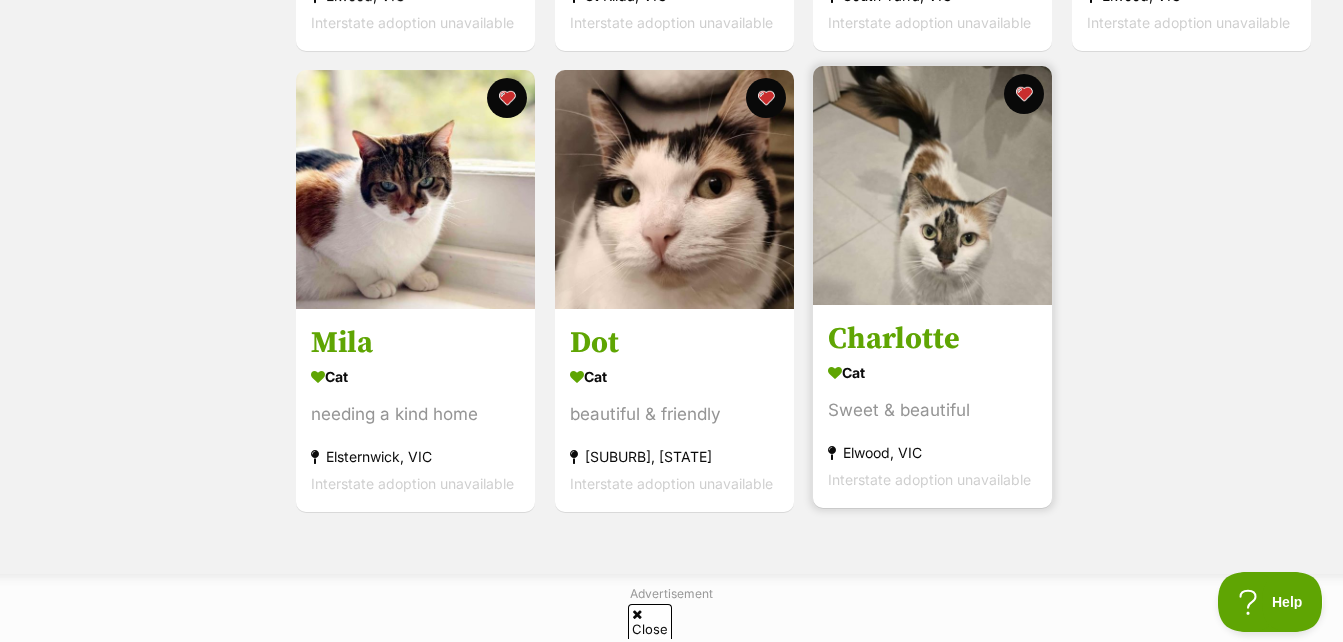 click at bounding box center [932, 185] 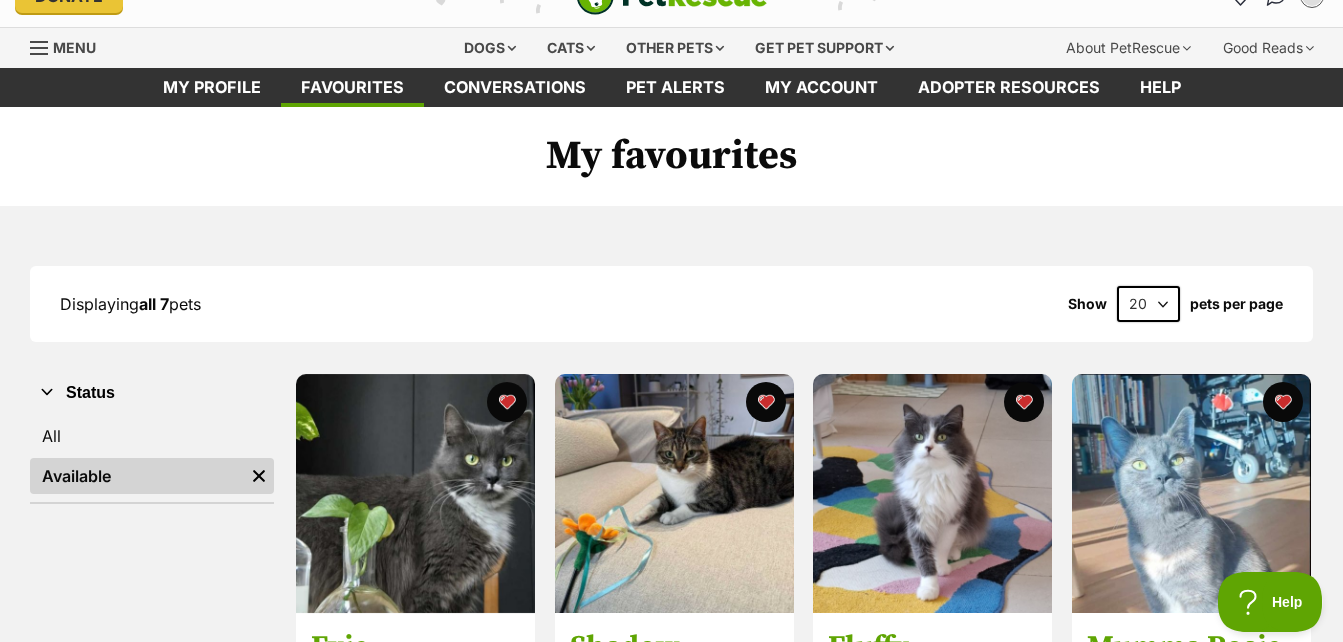 scroll, scrollTop: 0, scrollLeft: 0, axis: both 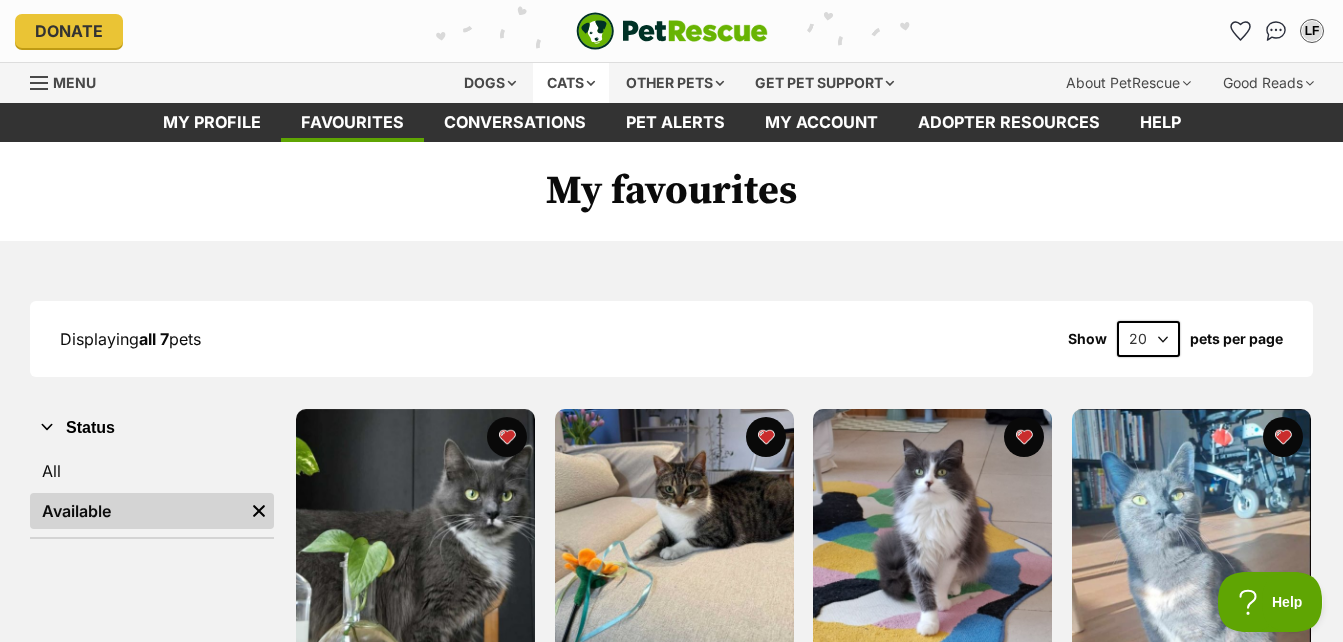 click on "Cats" at bounding box center (571, 83) 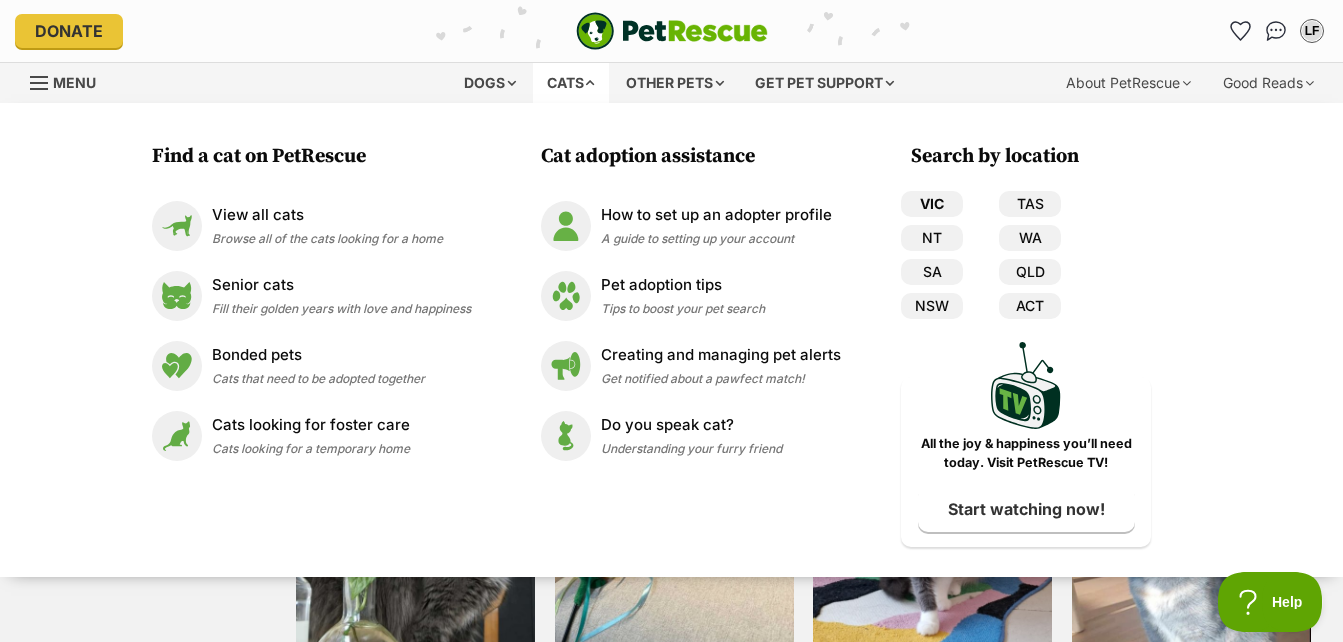 click on "VIC" at bounding box center (932, 204) 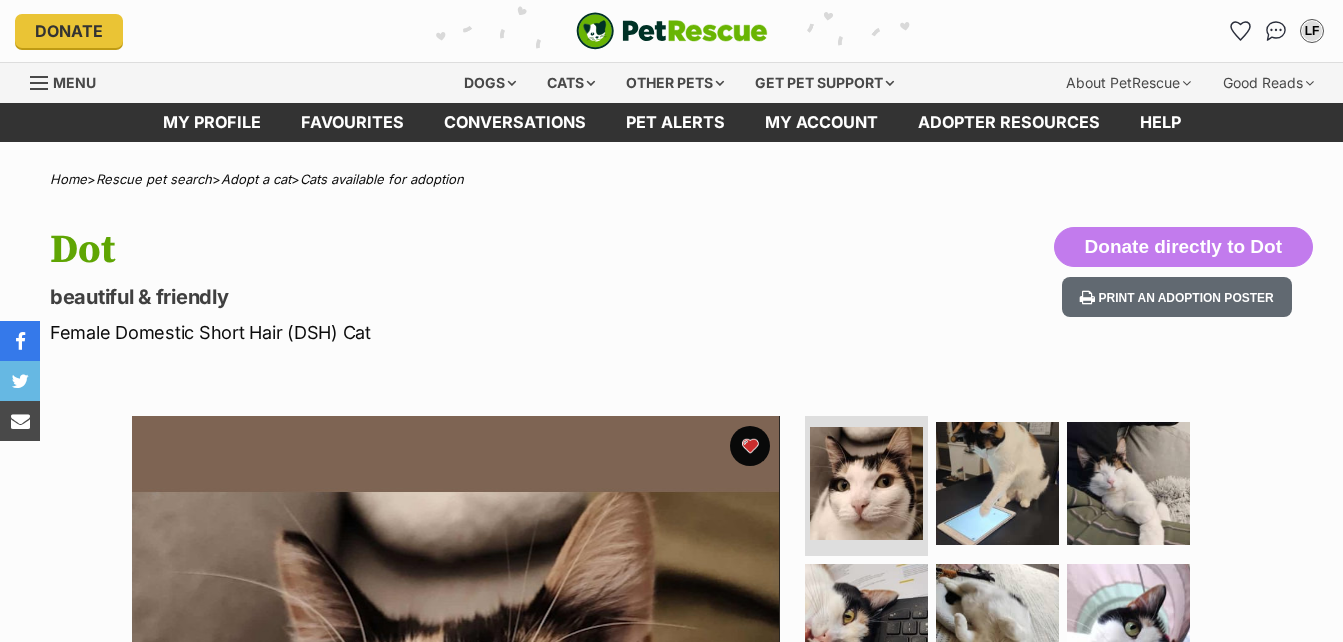 scroll, scrollTop: 0, scrollLeft: 0, axis: both 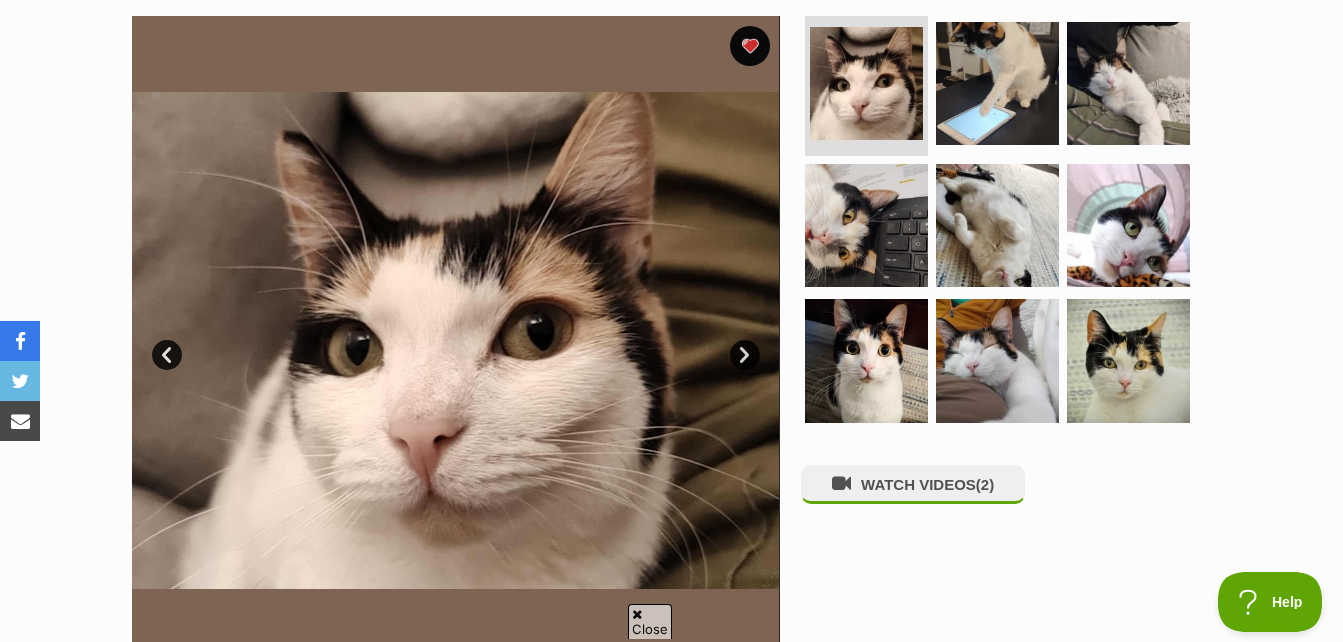 click on "Next" at bounding box center (745, 355) 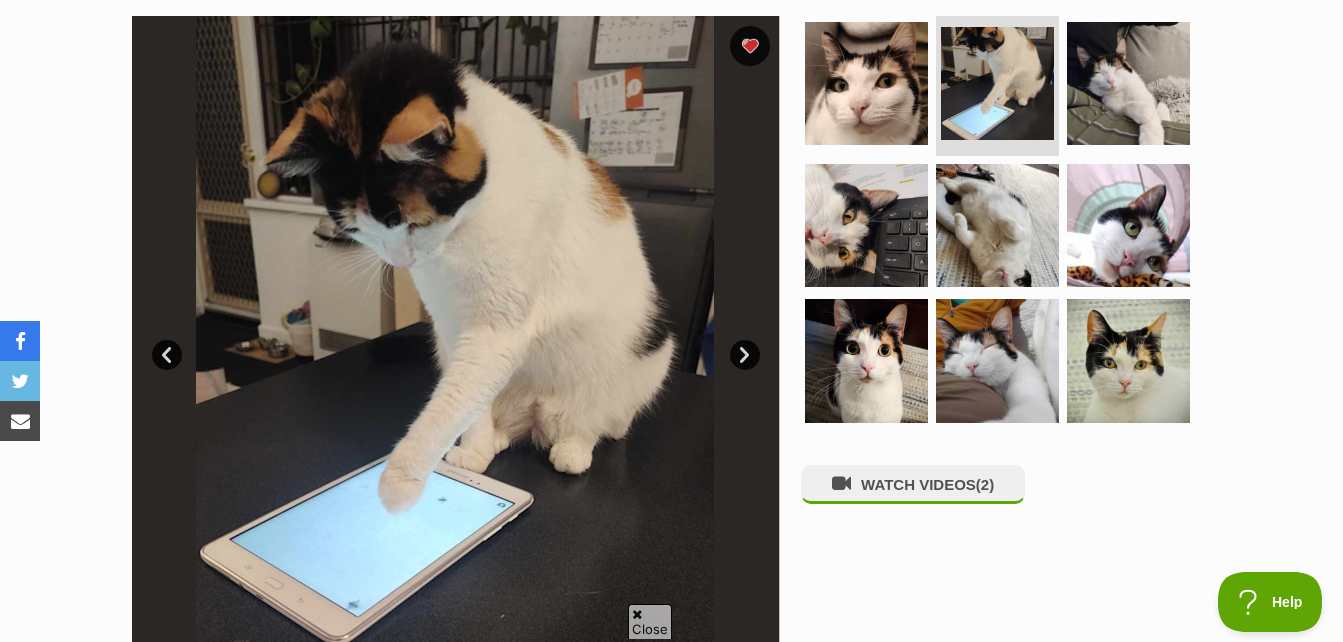 click on "Next" at bounding box center [745, 355] 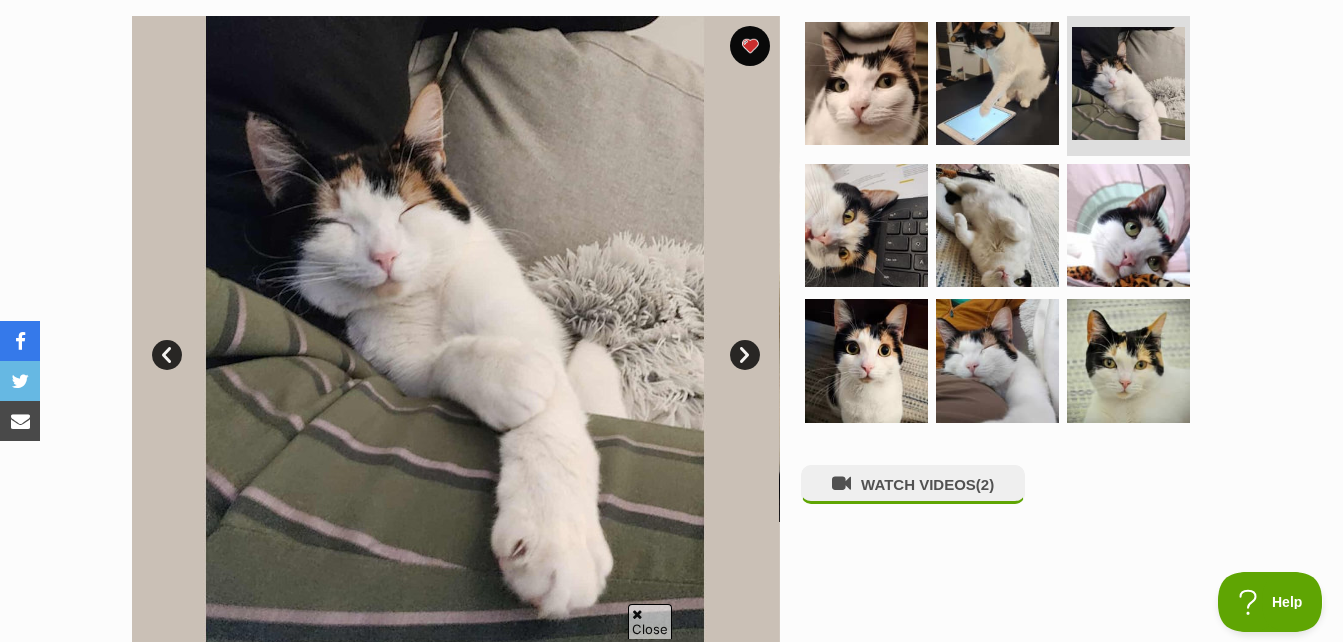 click on "Next" at bounding box center (745, 355) 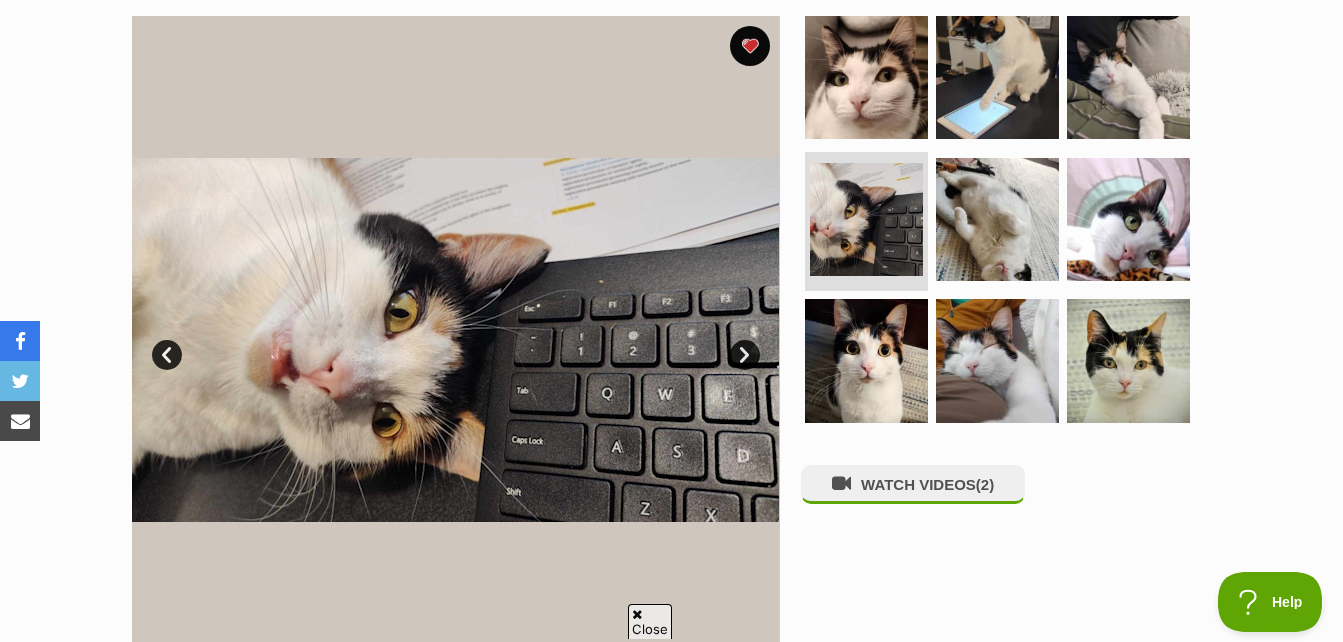 click on "Next" at bounding box center (745, 355) 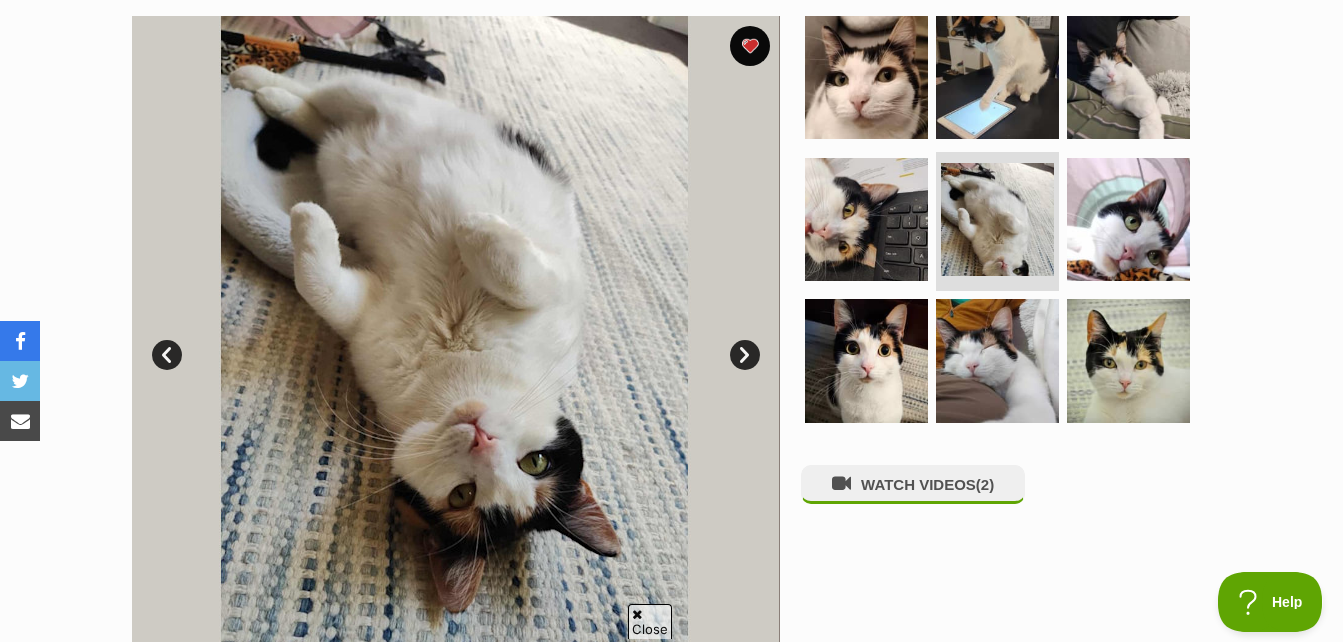 click on "Next" at bounding box center (745, 355) 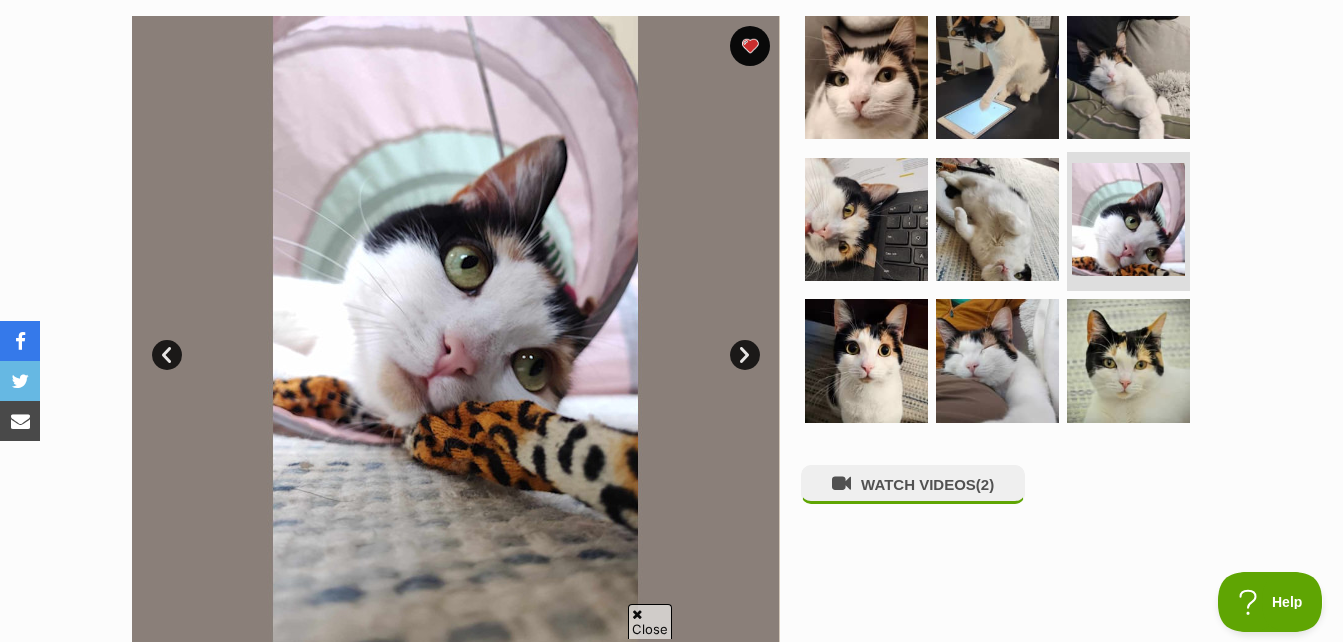click on "Next" at bounding box center [745, 355] 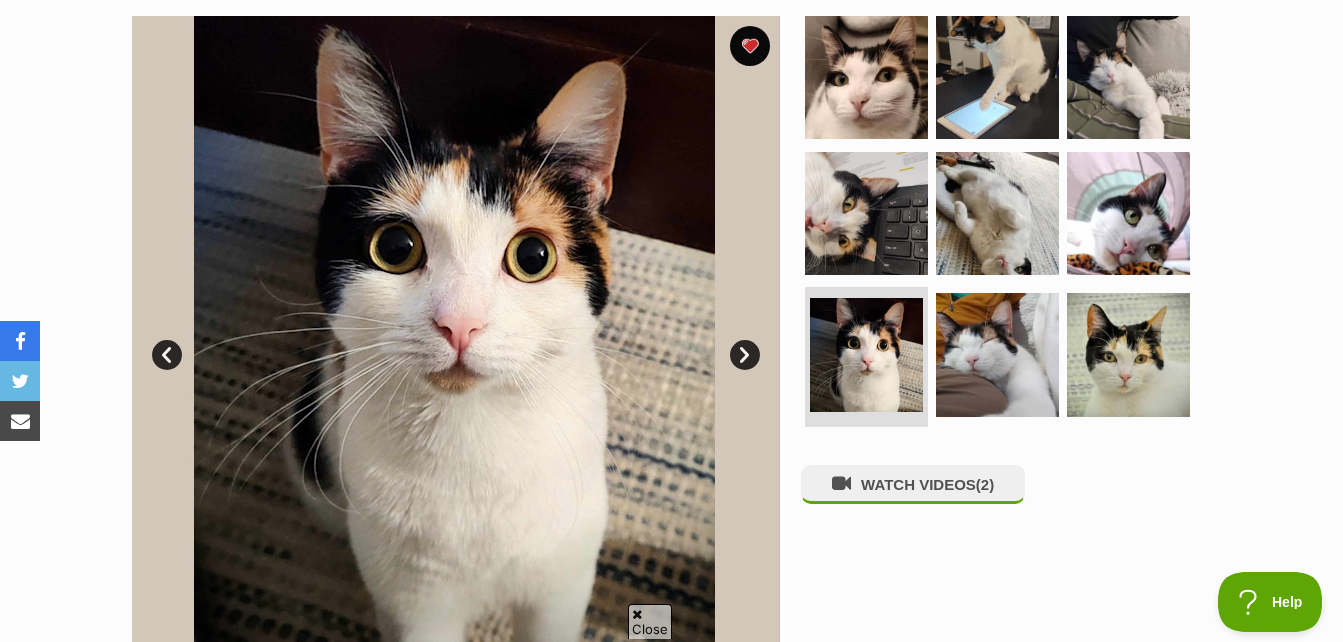 click on "Next" at bounding box center [745, 355] 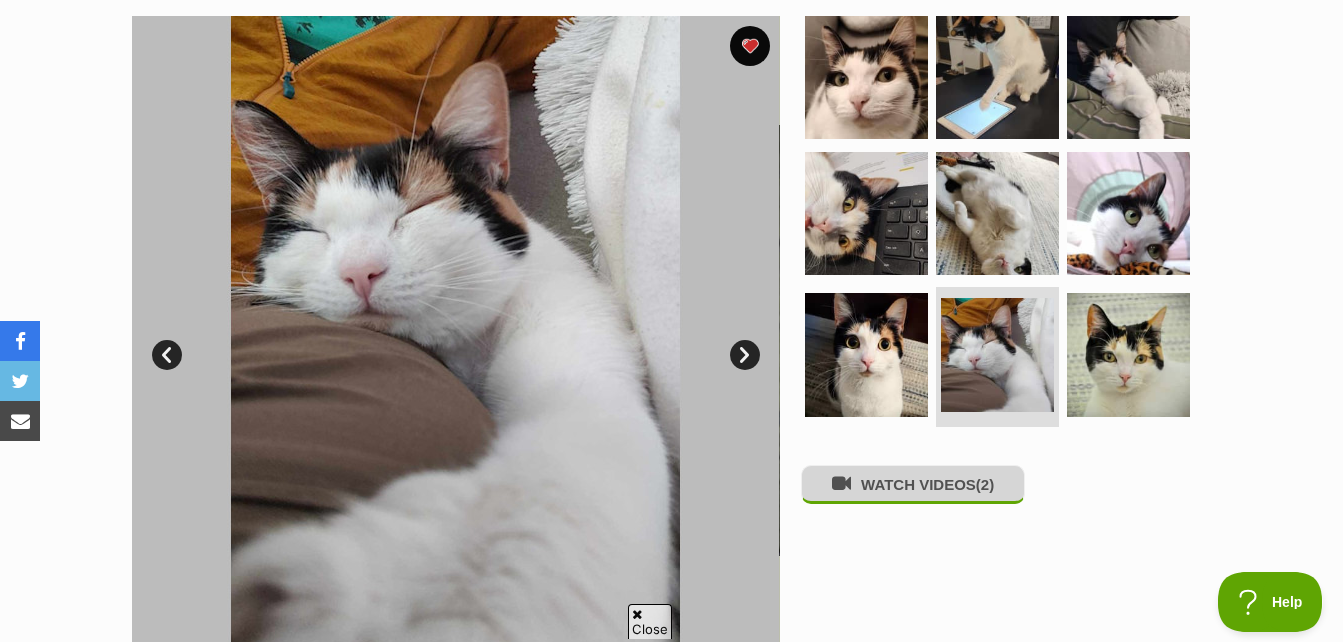 click on "WATCH VIDEOS
(2)" at bounding box center (913, 484) 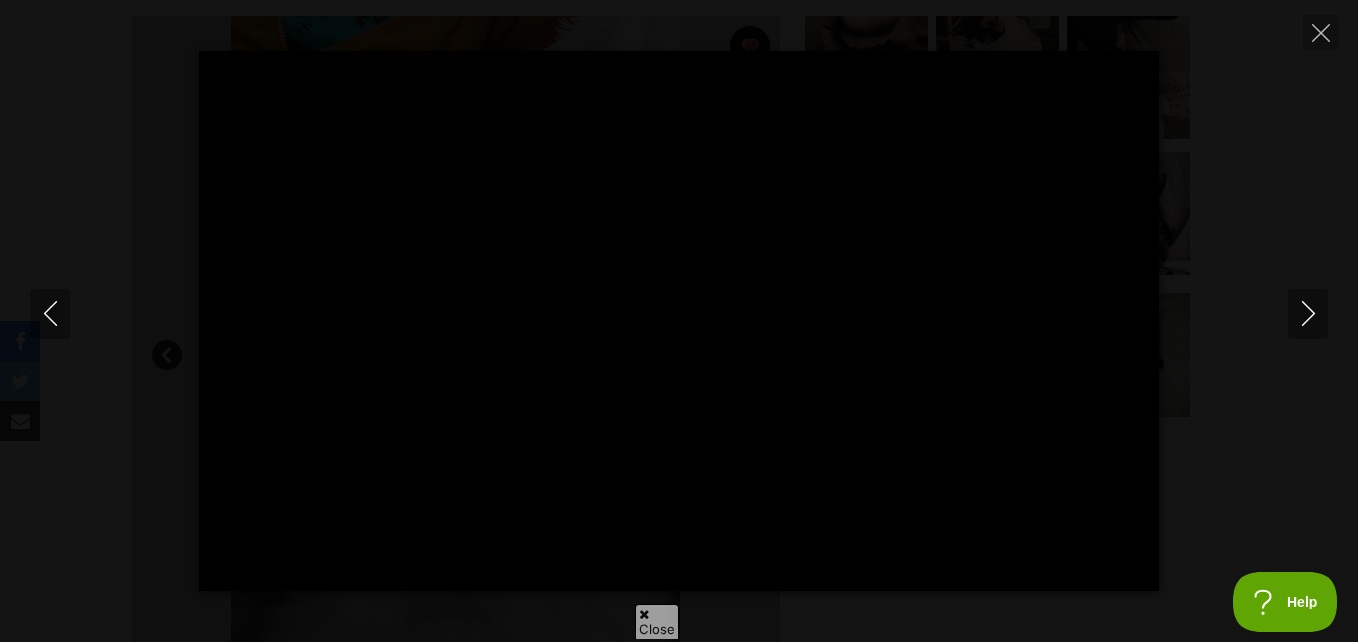 type on "100" 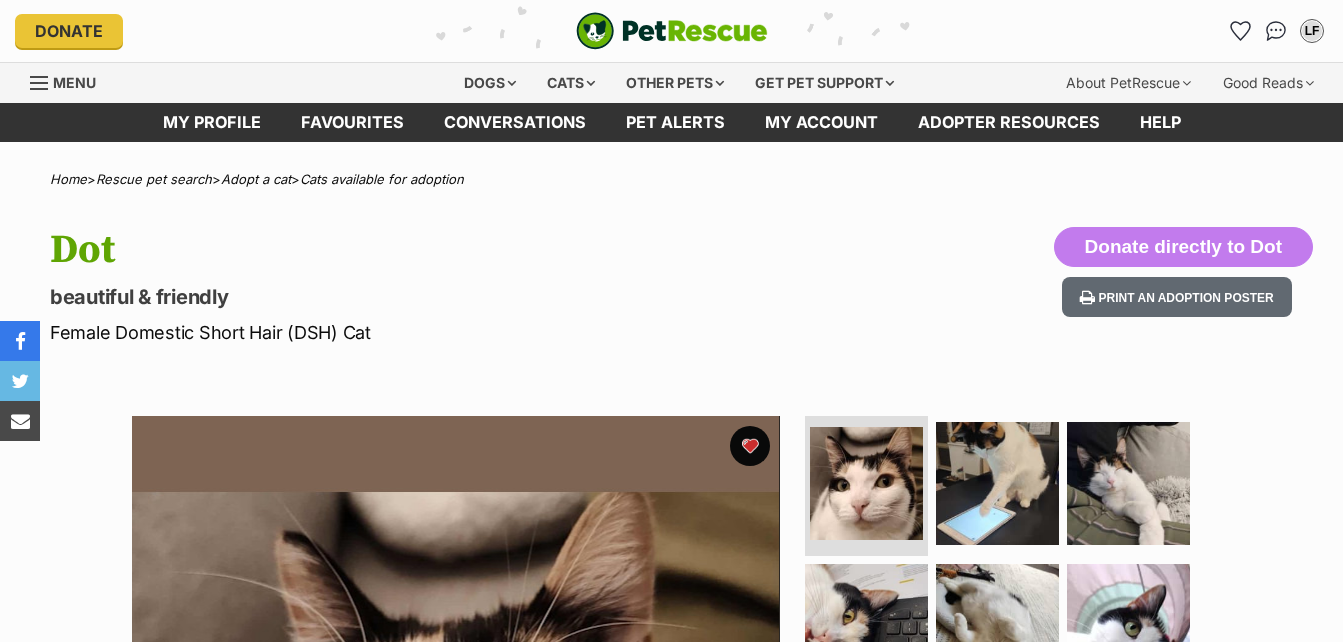 scroll, scrollTop: 147, scrollLeft: 0, axis: vertical 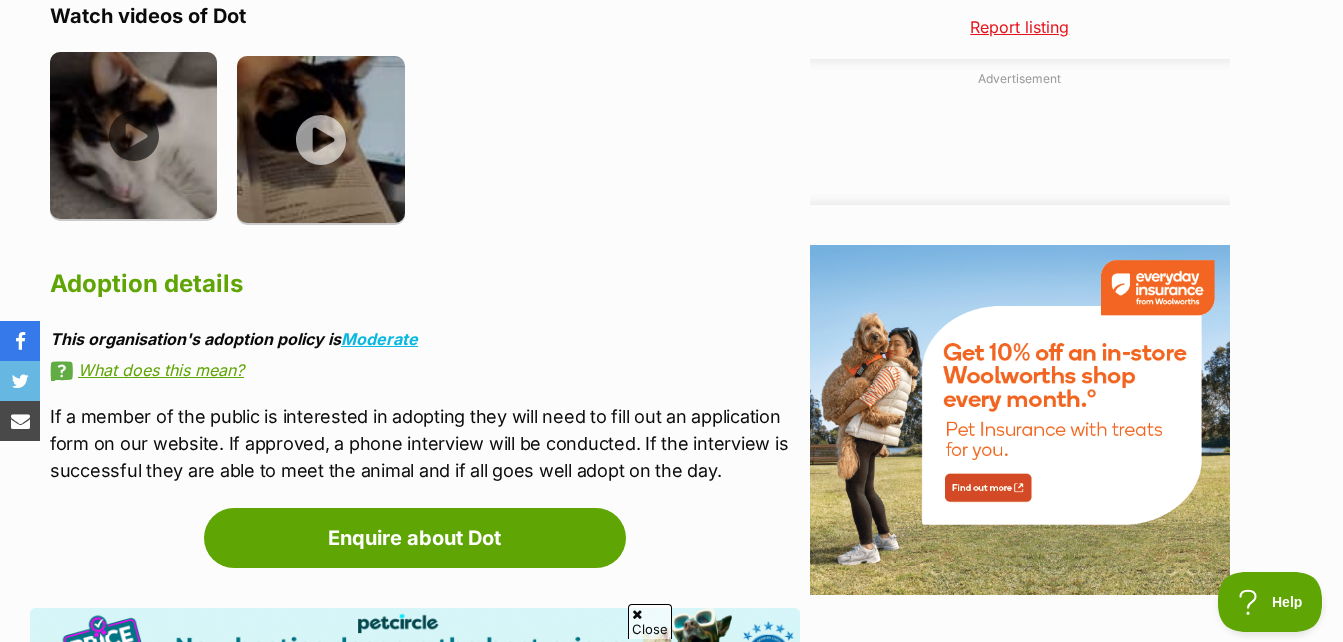 click at bounding box center (133, 135) 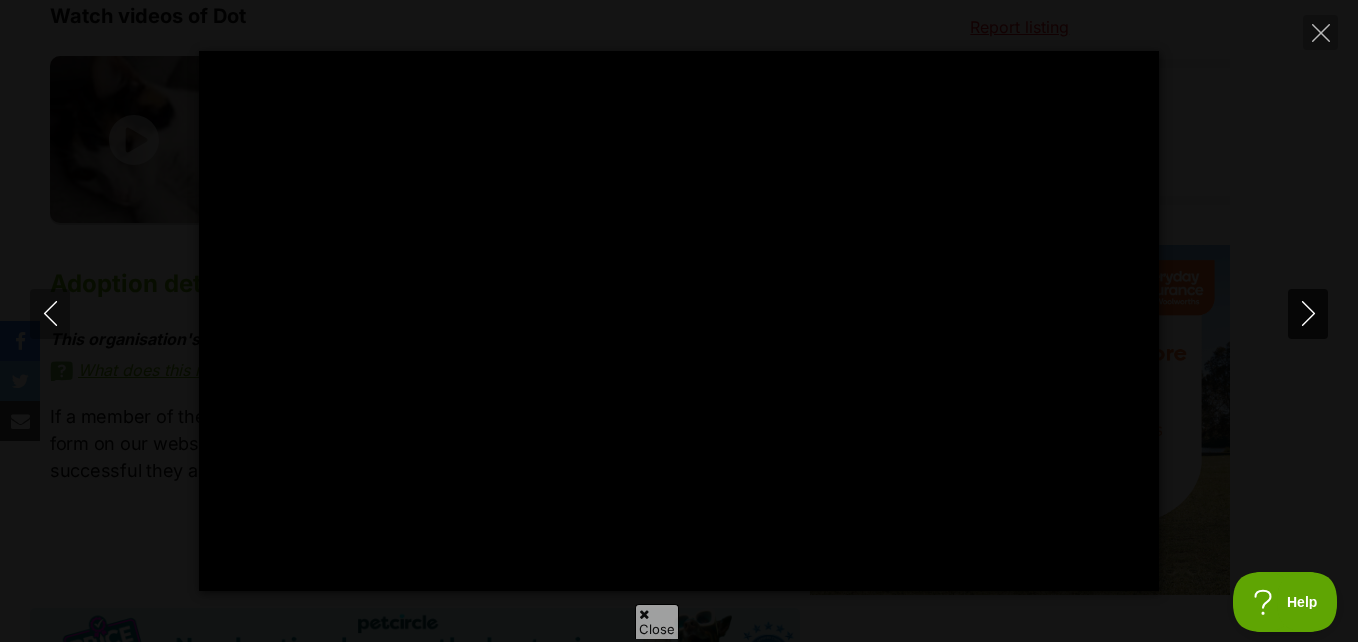 click 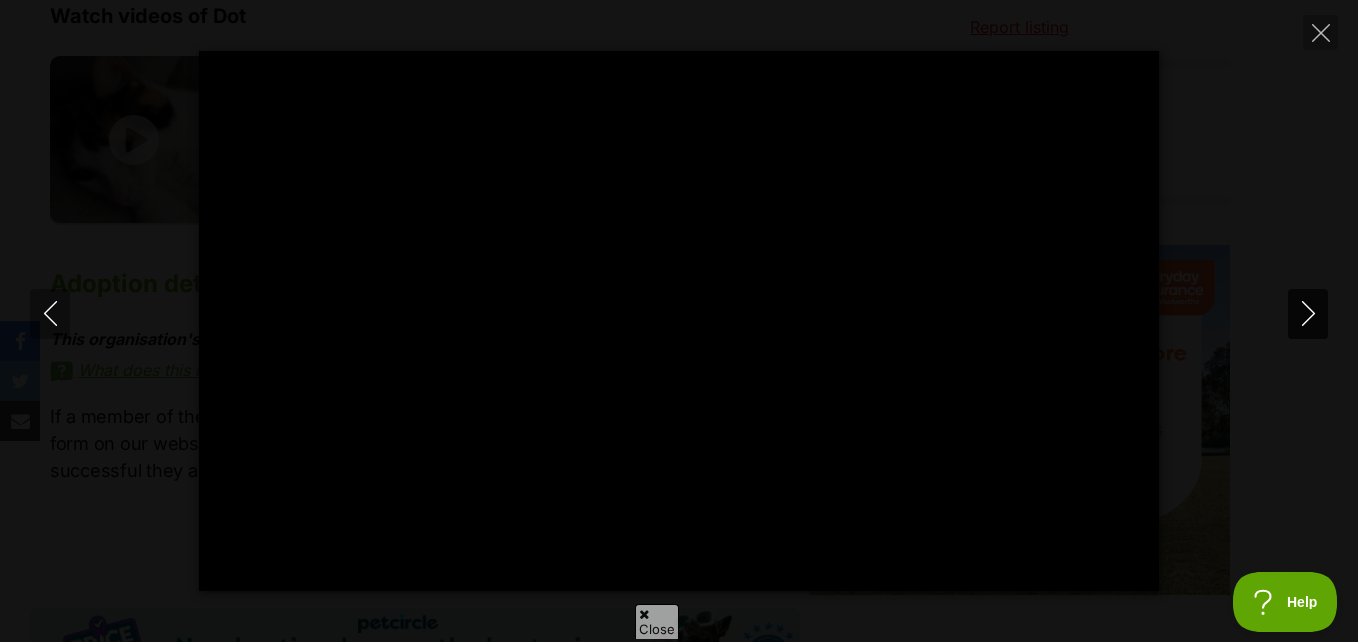 click 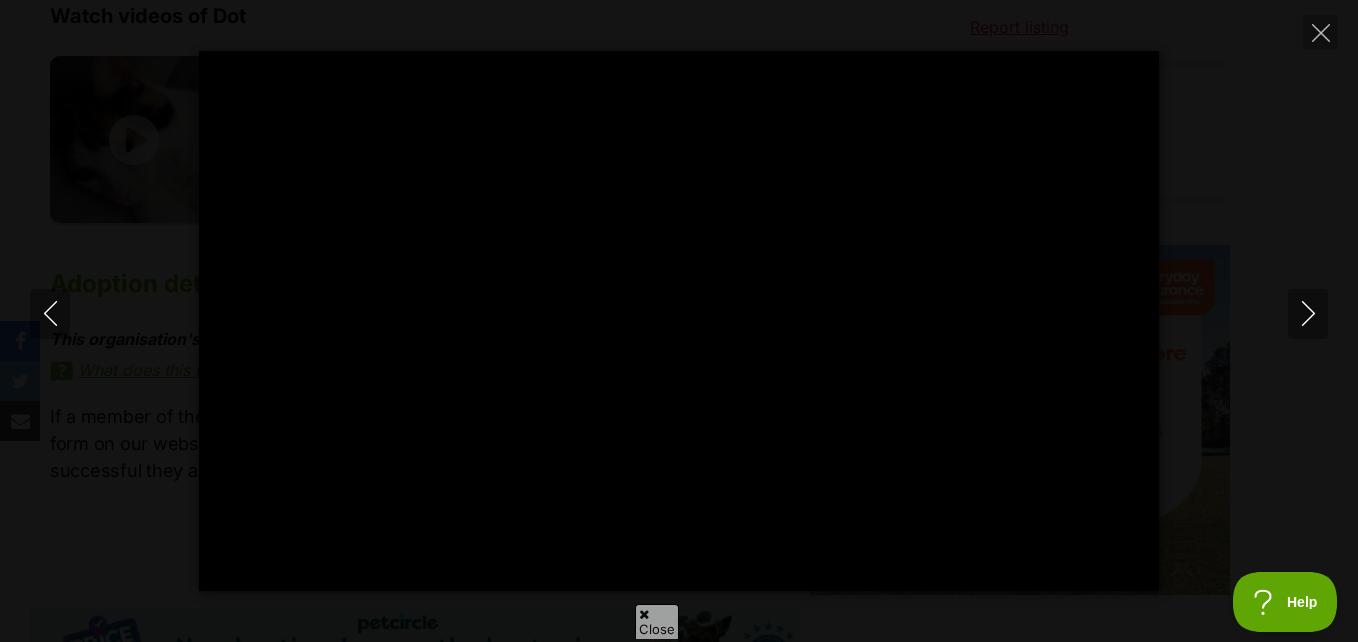 type on "44.86" 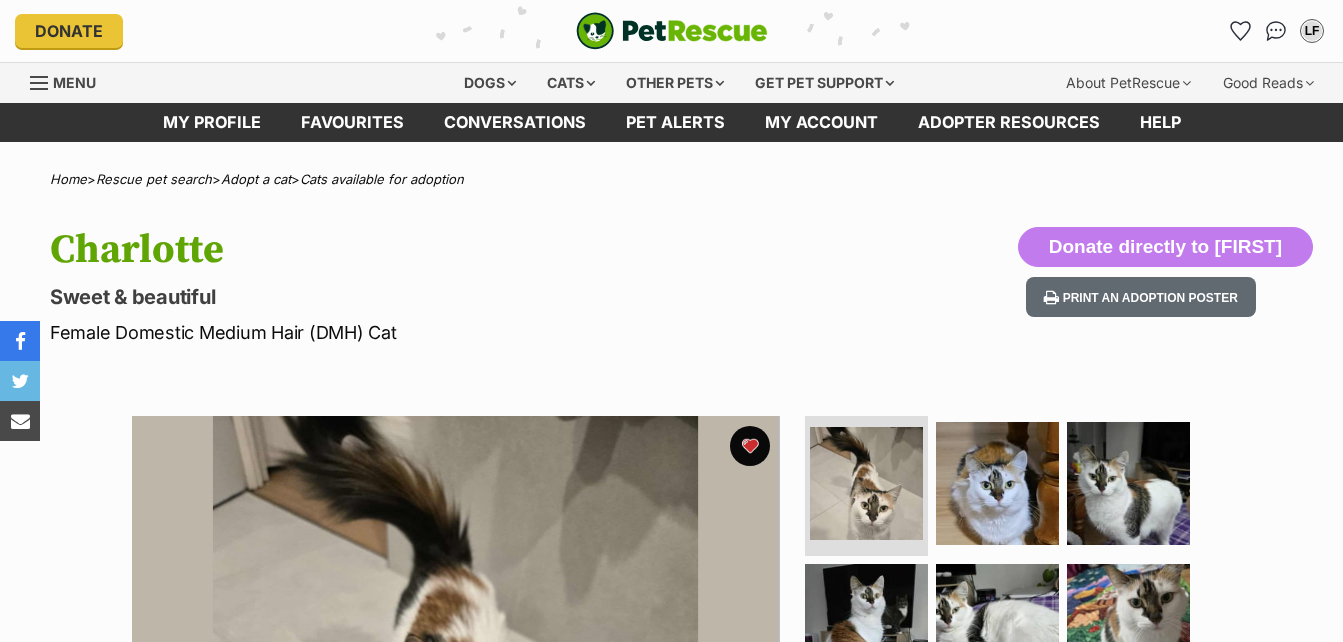 scroll, scrollTop: 0, scrollLeft: 0, axis: both 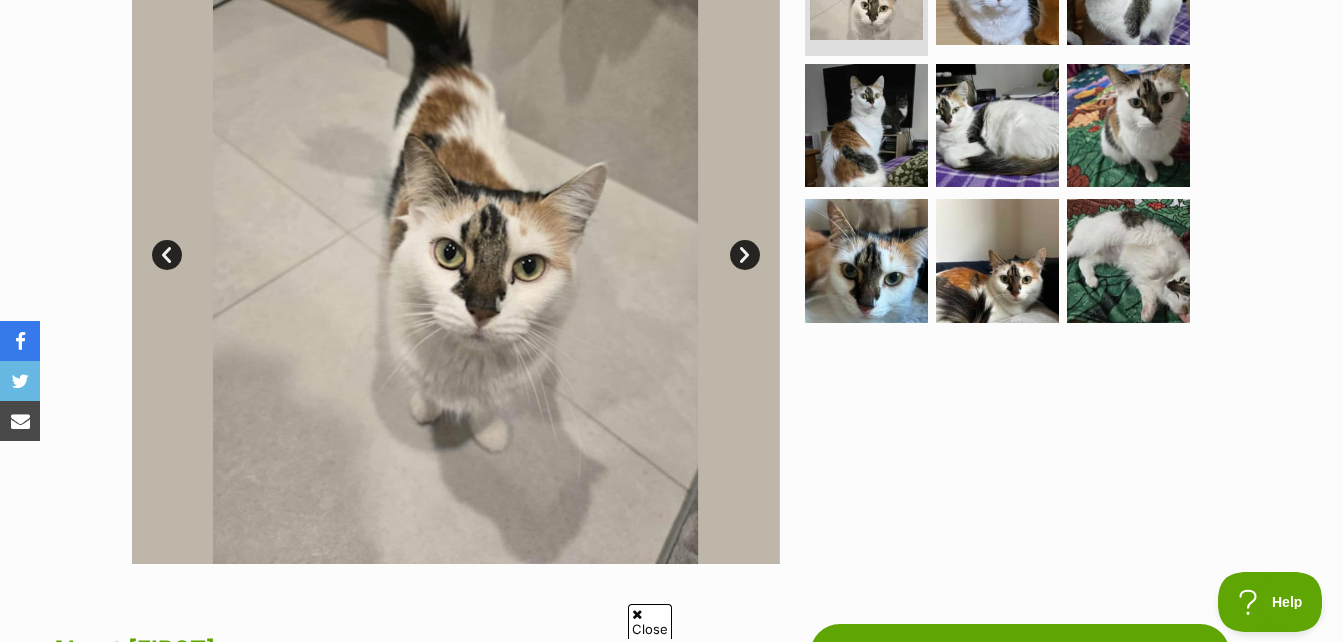 click on "Next" at bounding box center [745, 255] 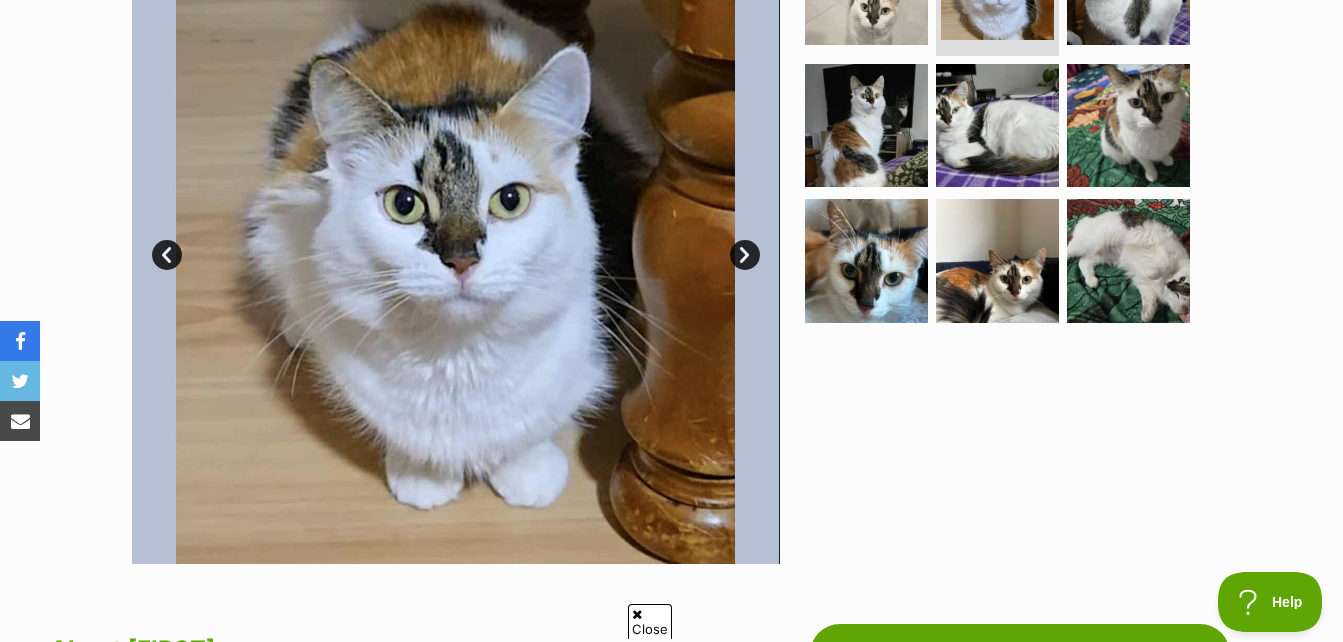 click on "Next" at bounding box center [745, 255] 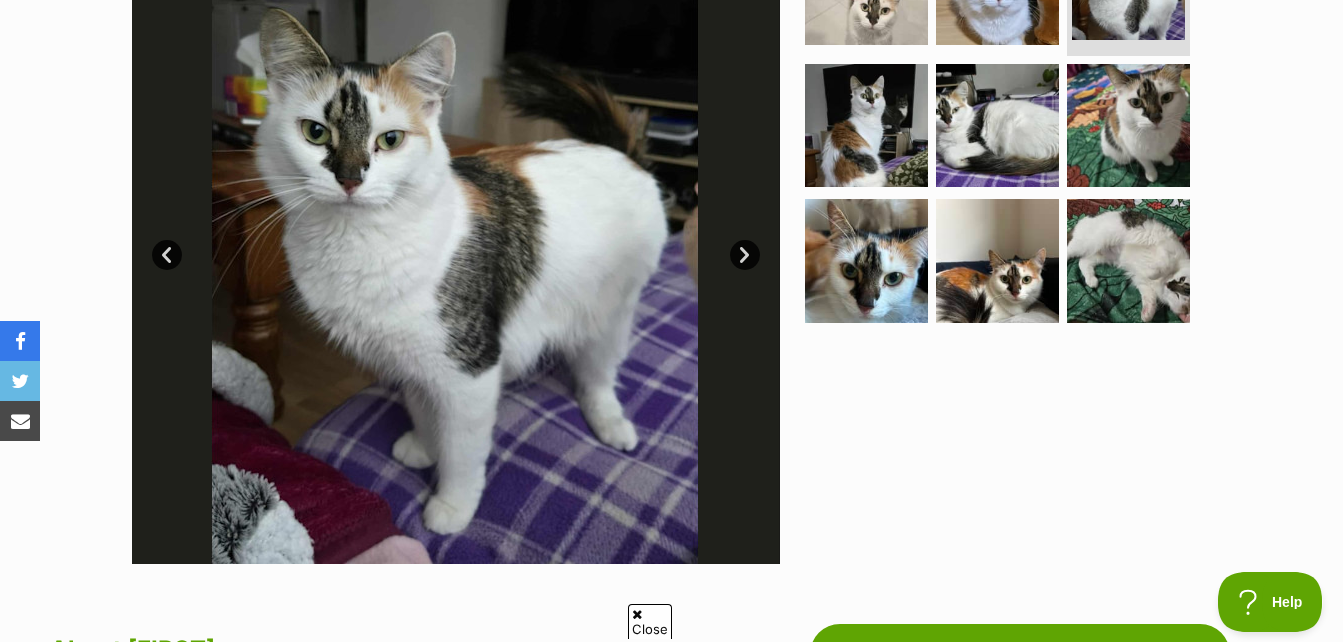 click on "Next" at bounding box center (745, 255) 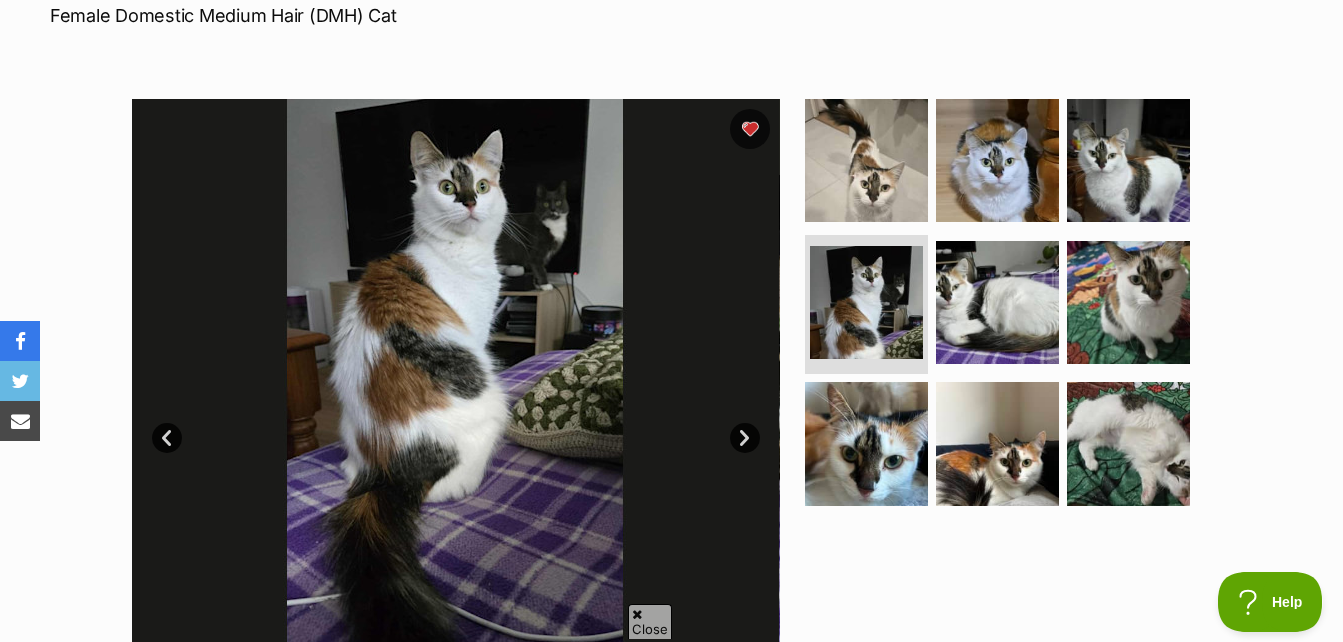 scroll, scrollTop: 400, scrollLeft: 0, axis: vertical 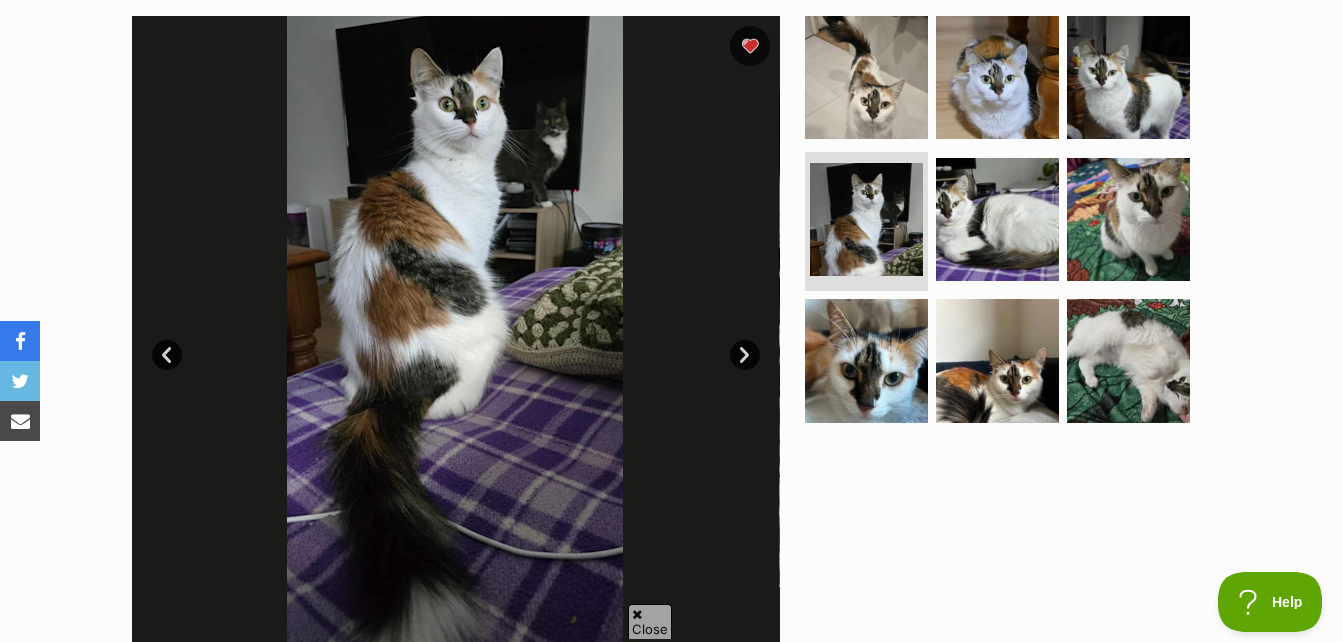 click on "Next" at bounding box center (745, 355) 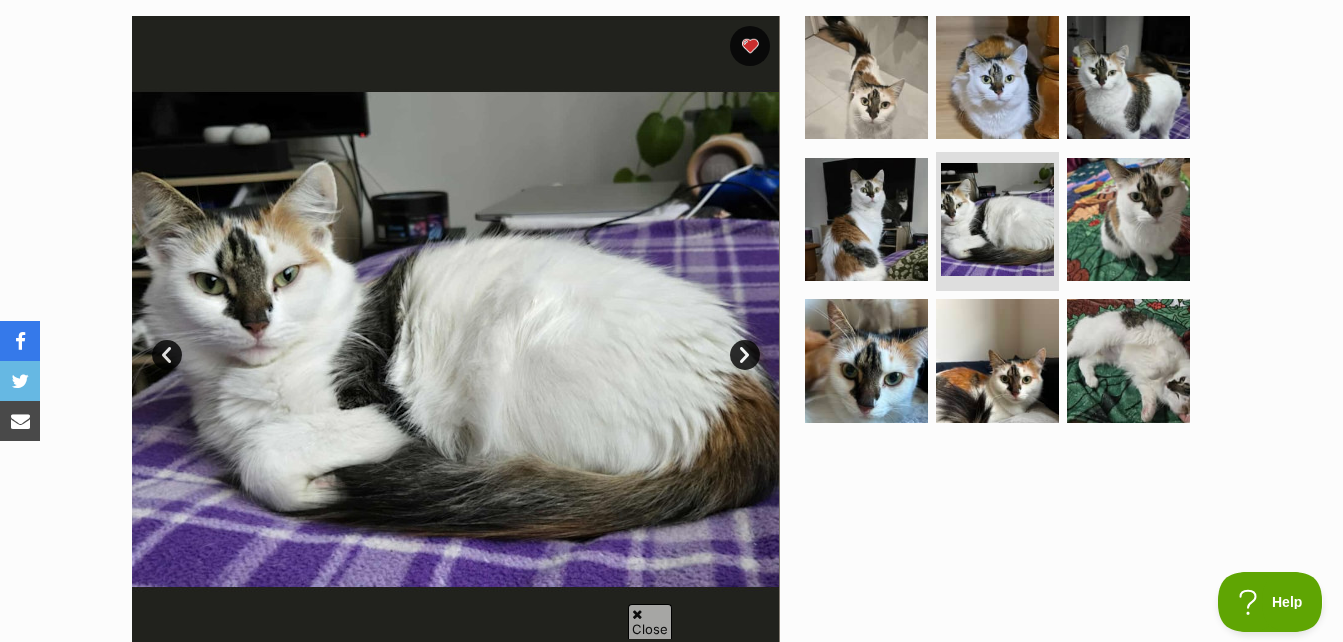 click on "Next" at bounding box center (745, 355) 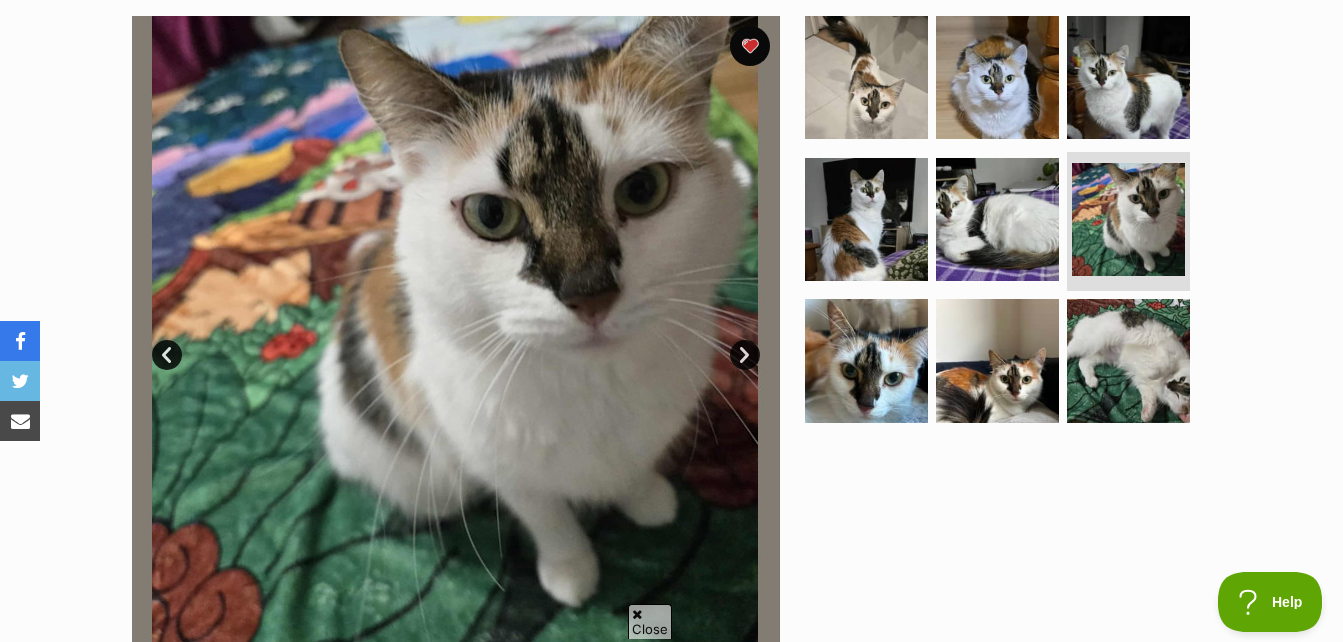 click on "Next" at bounding box center (745, 355) 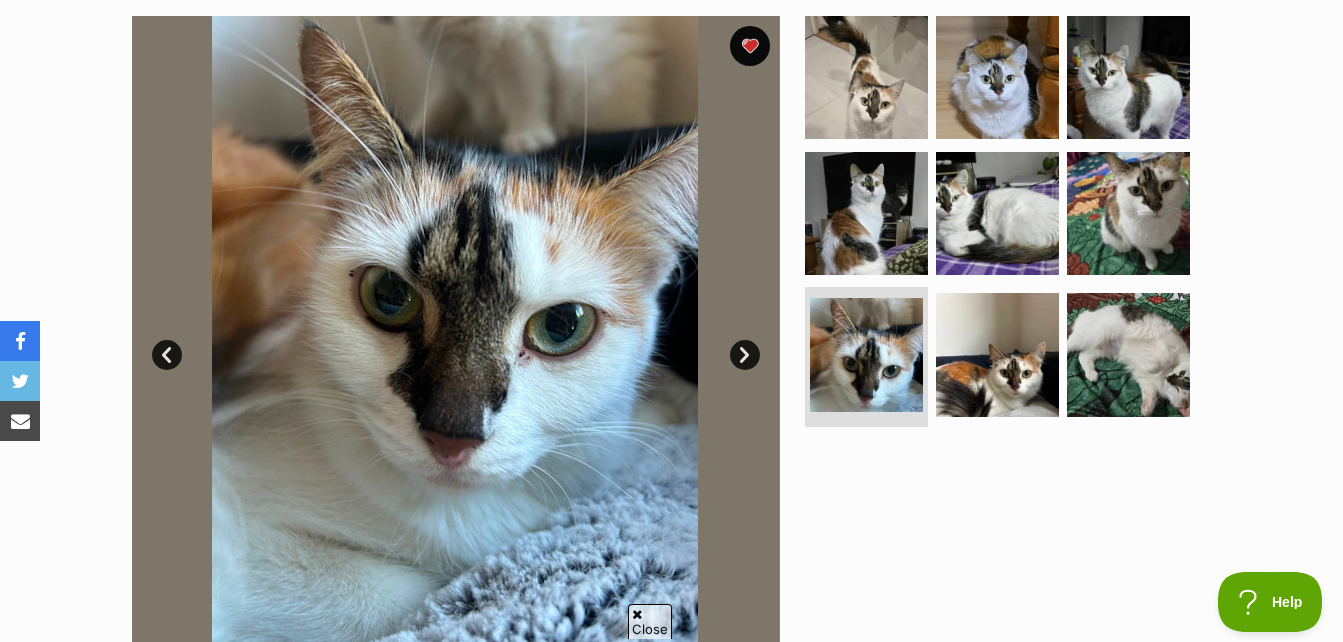 click on "Next" at bounding box center (745, 355) 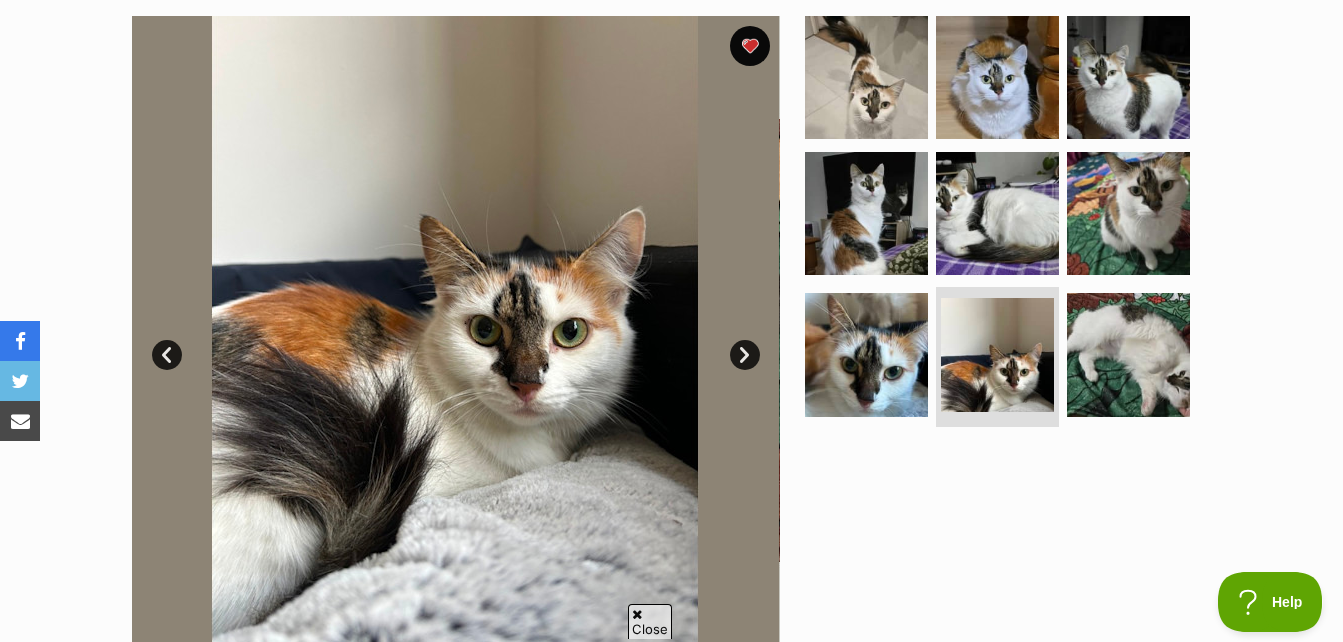 click on "Next" at bounding box center (745, 355) 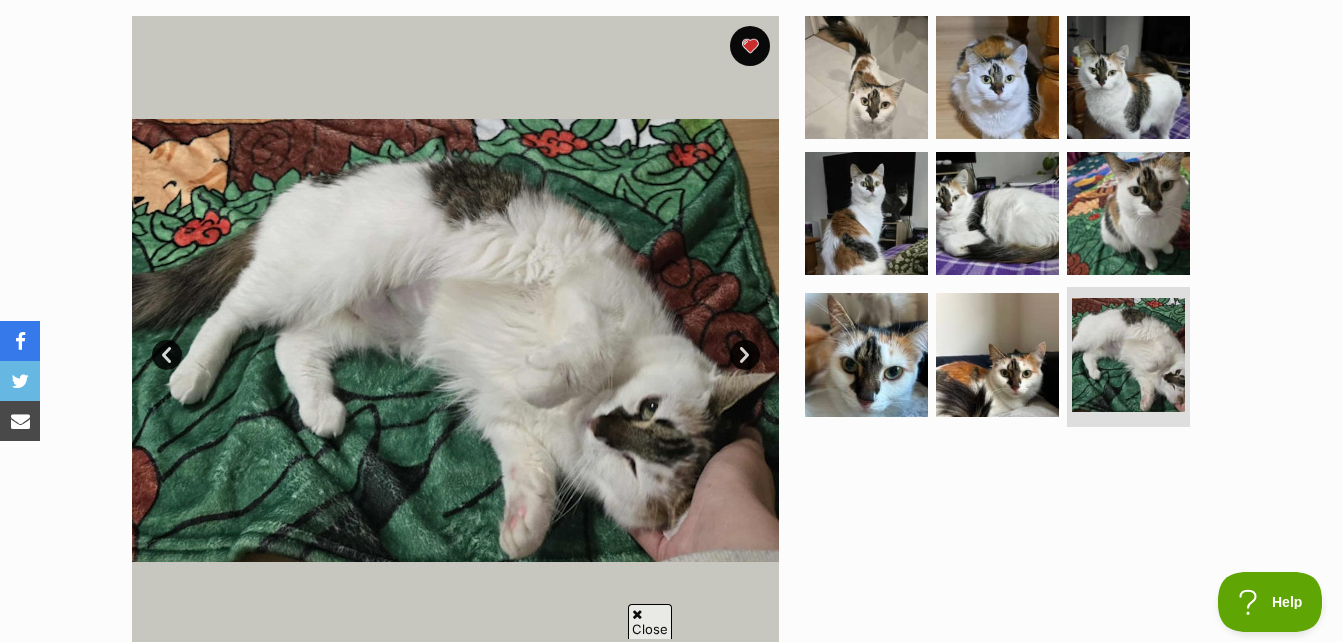 click on "Next" at bounding box center [745, 355] 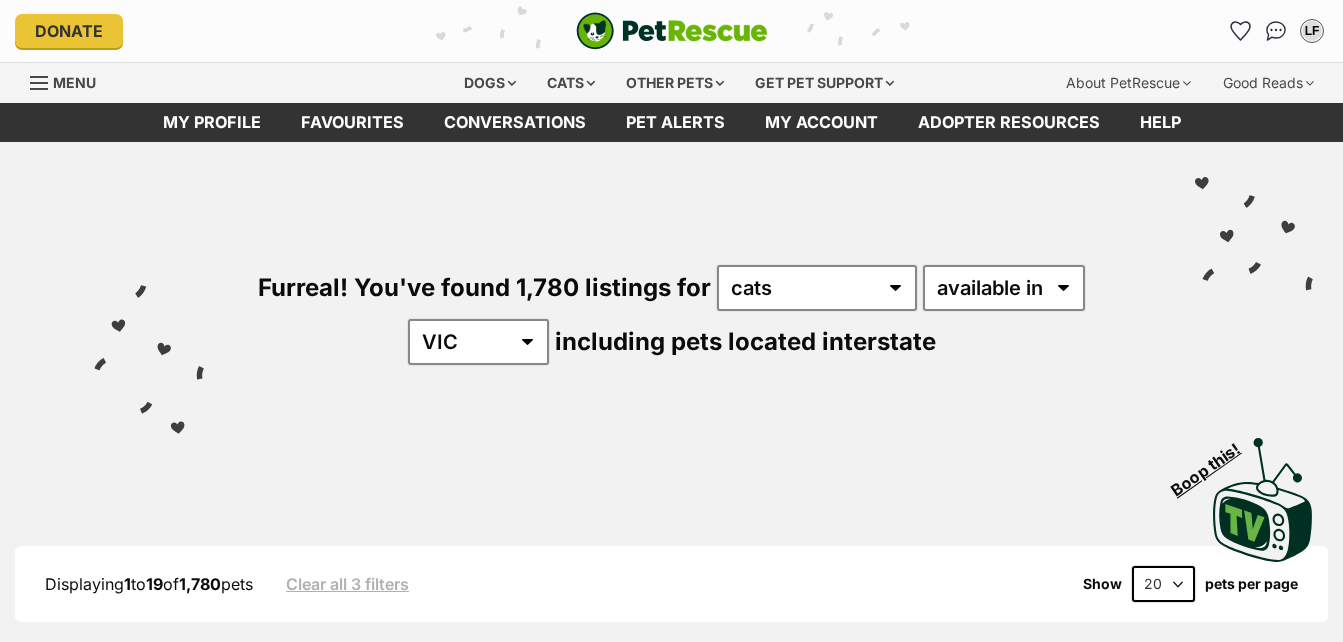 scroll, scrollTop: 0, scrollLeft: 0, axis: both 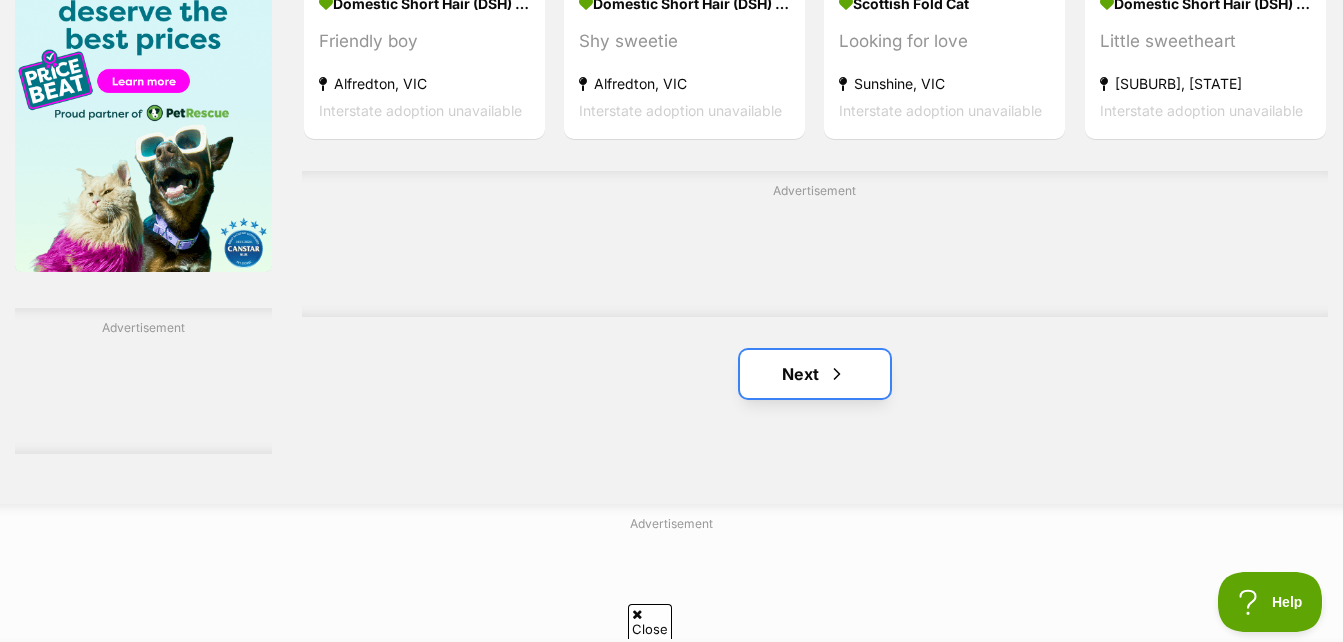 click on "Next" at bounding box center (815, 374) 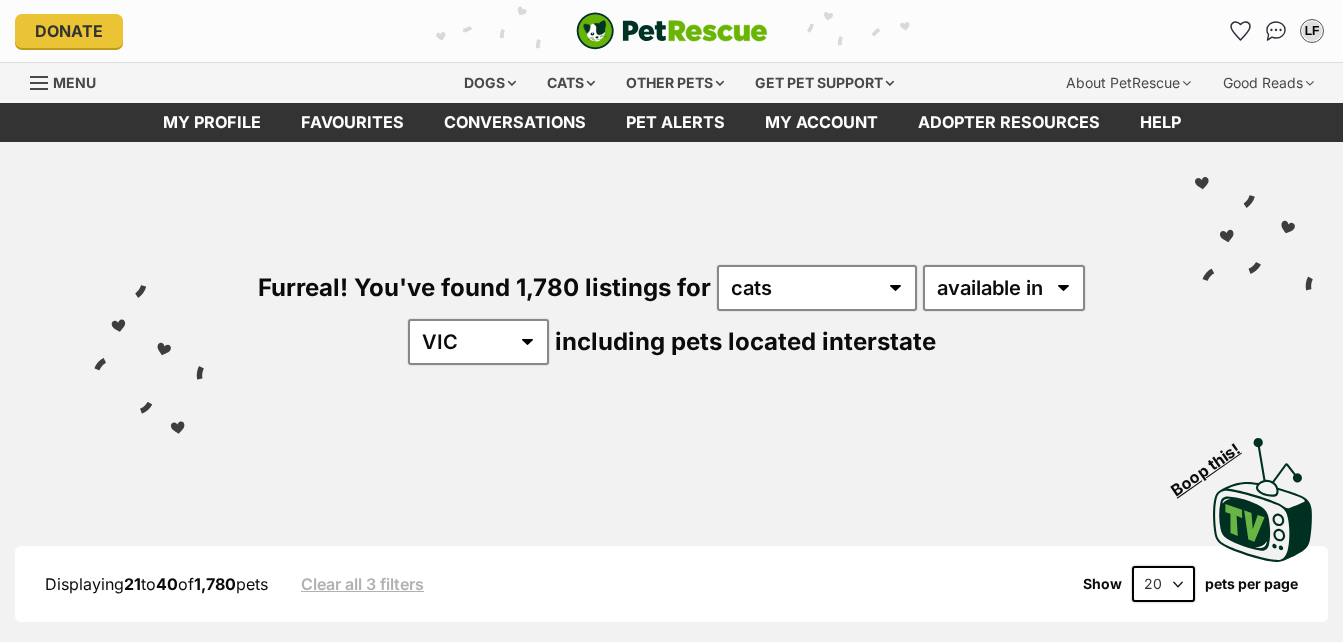 scroll, scrollTop: 0, scrollLeft: 0, axis: both 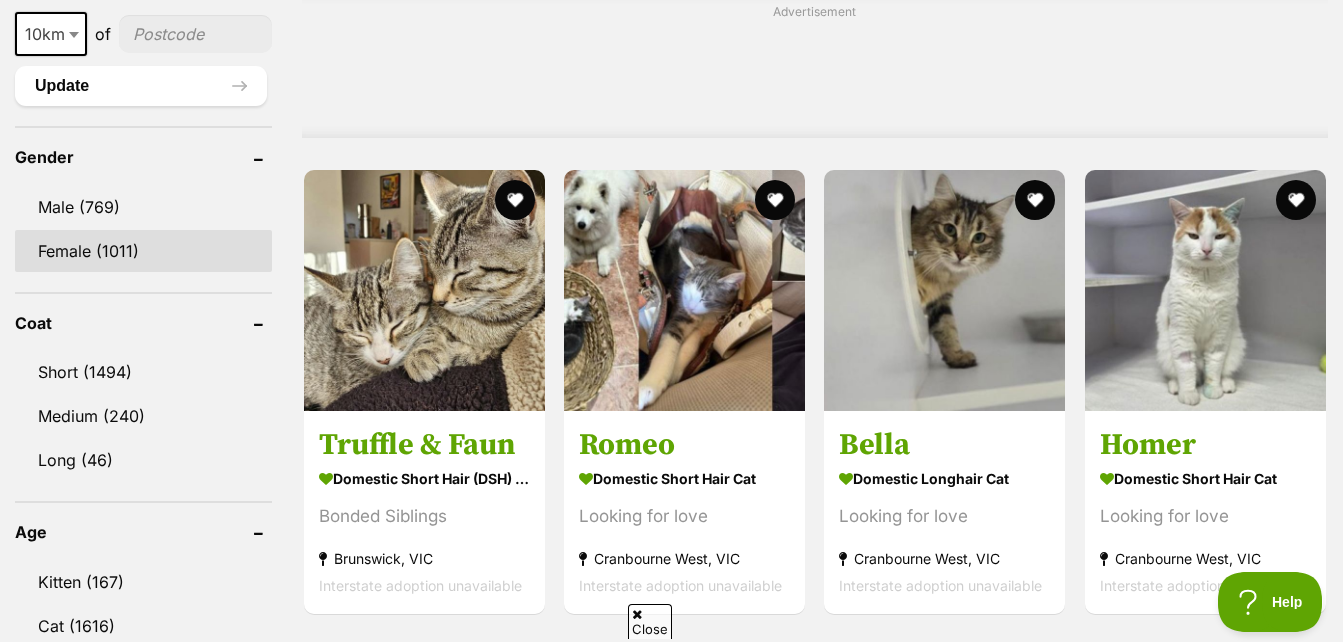click on "Female (1011)" at bounding box center (143, 251) 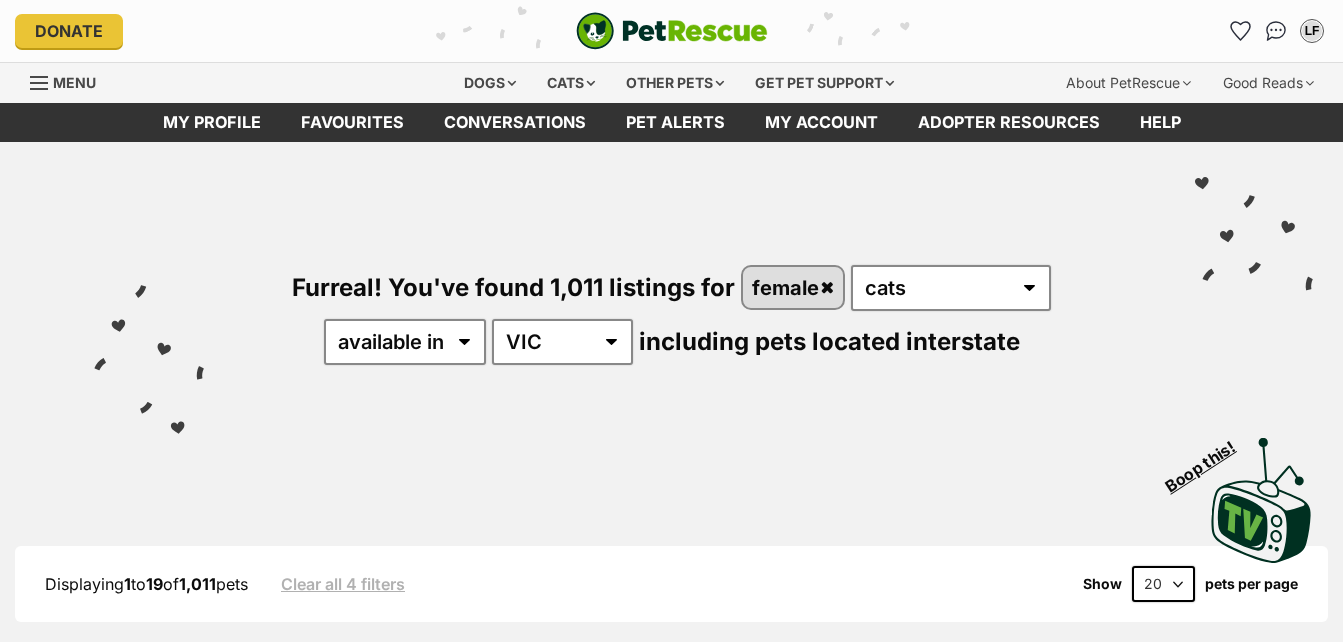 scroll, scrollTop: 0, scrollLeft: 0, axis: both 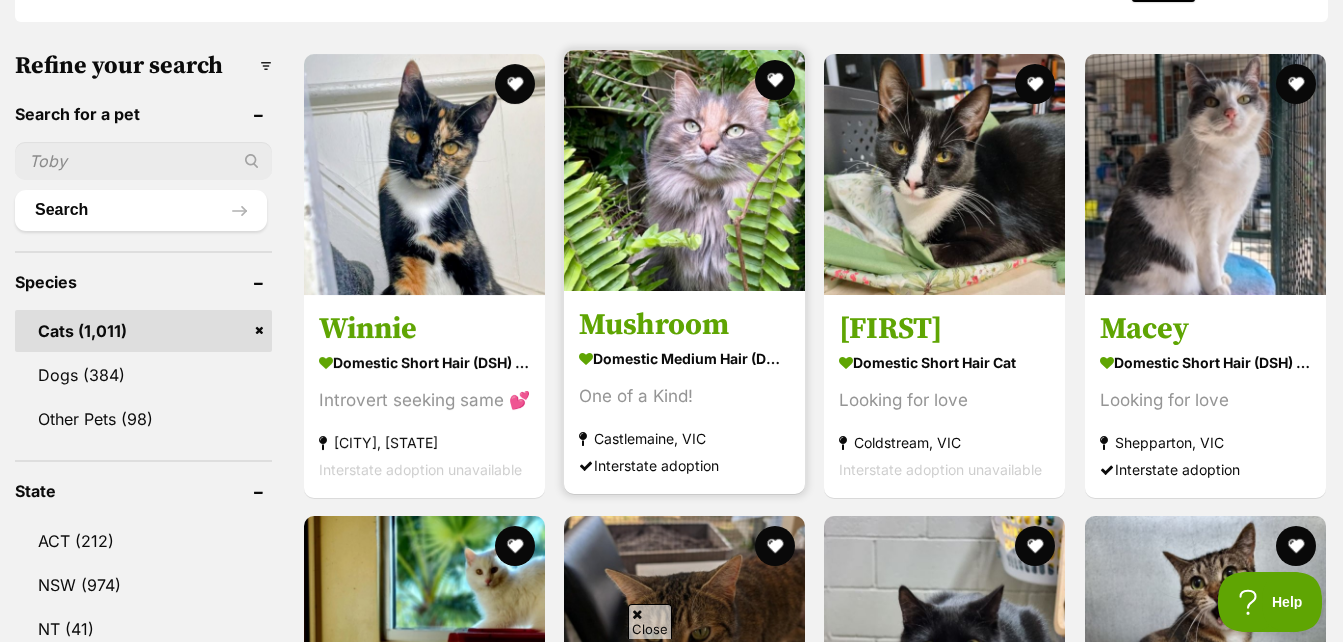 click at bounding box center [684, 170] 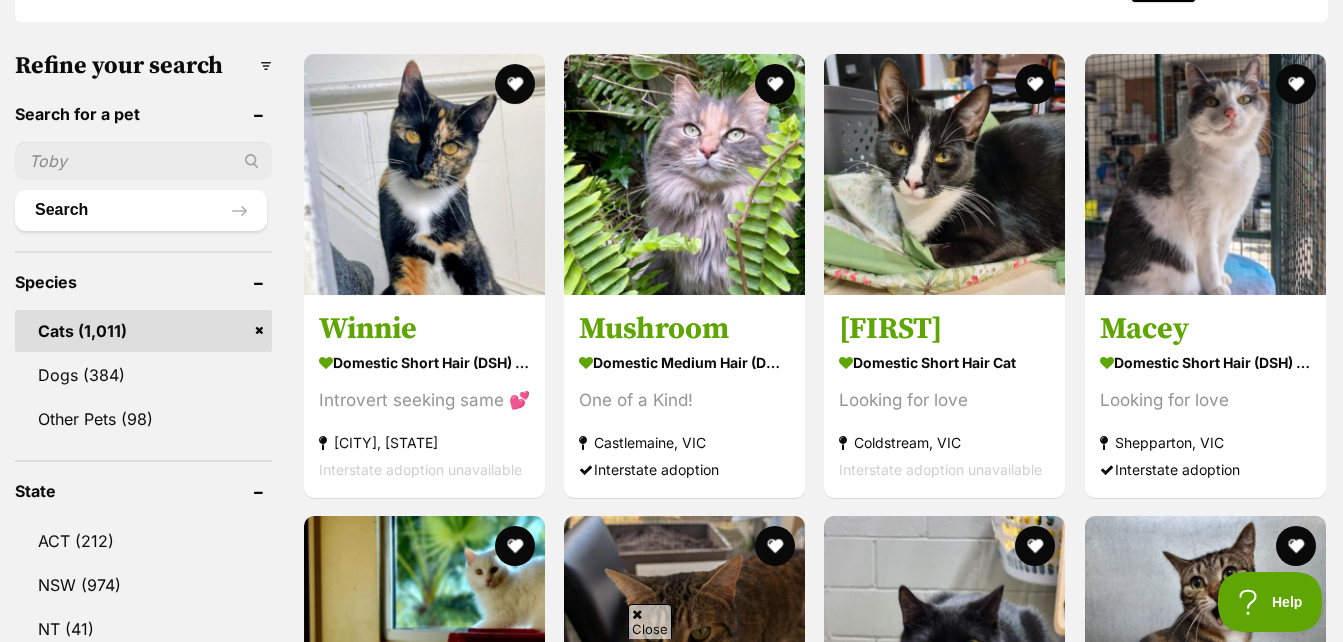 drag, startPoint x: 261, startPoint y: 110, endPoint x: 249, endPoint y: 110, distance: 12 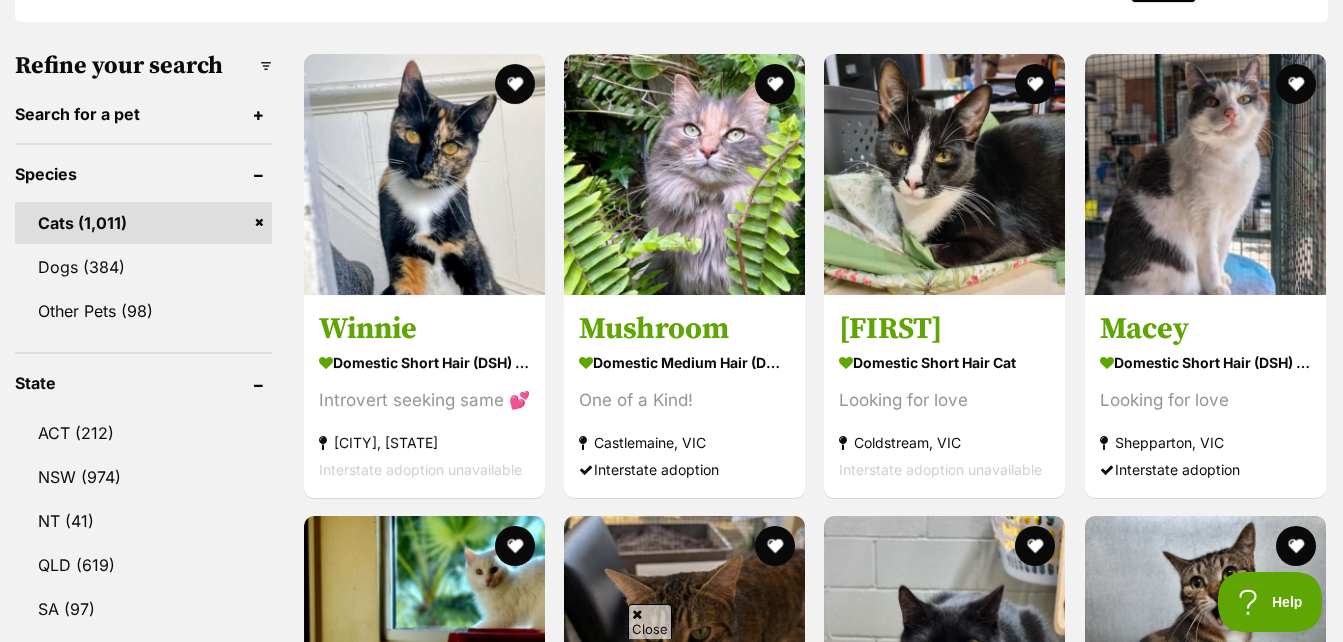 click on "Species" at bounding box center (143, 174) 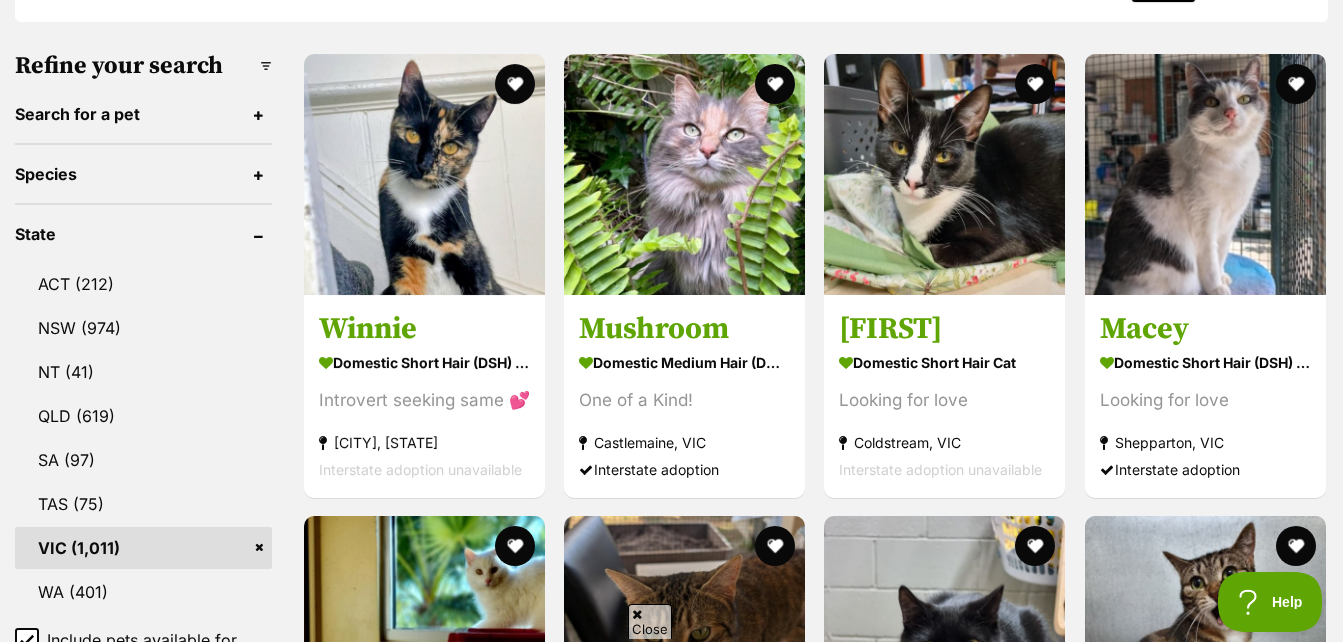 click on "Species" at bounding box center [143, 174] 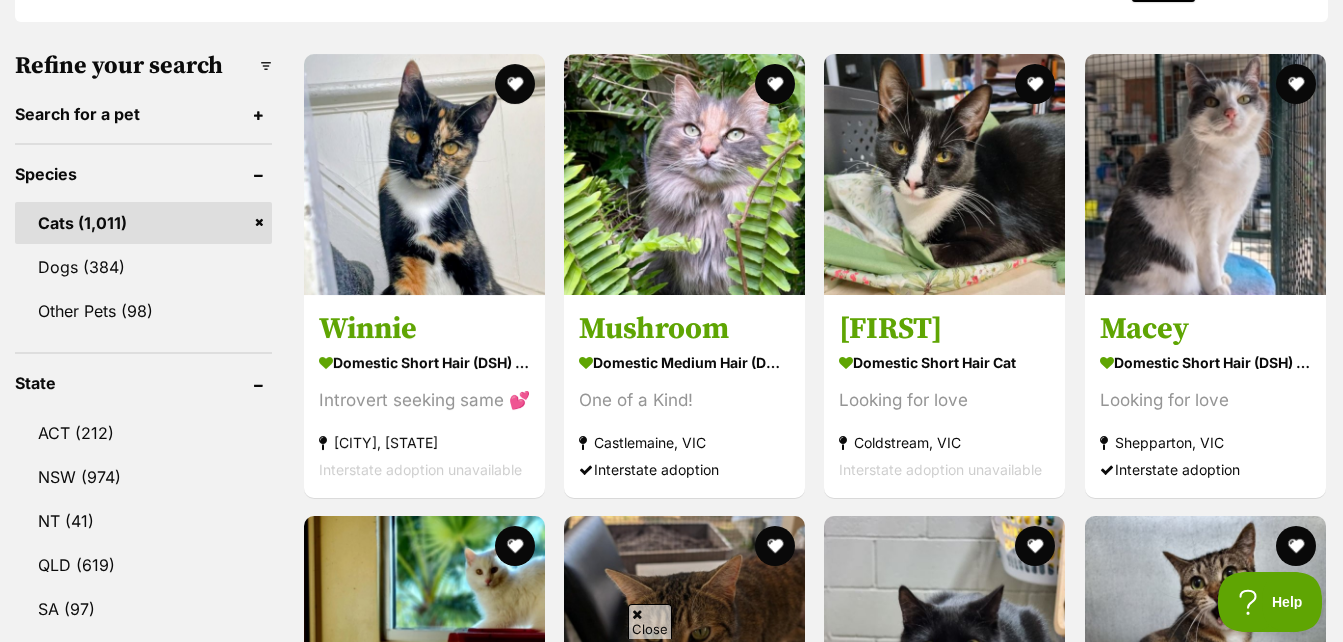 click on "Cats (1,011)" at bounding box center (143, 223) 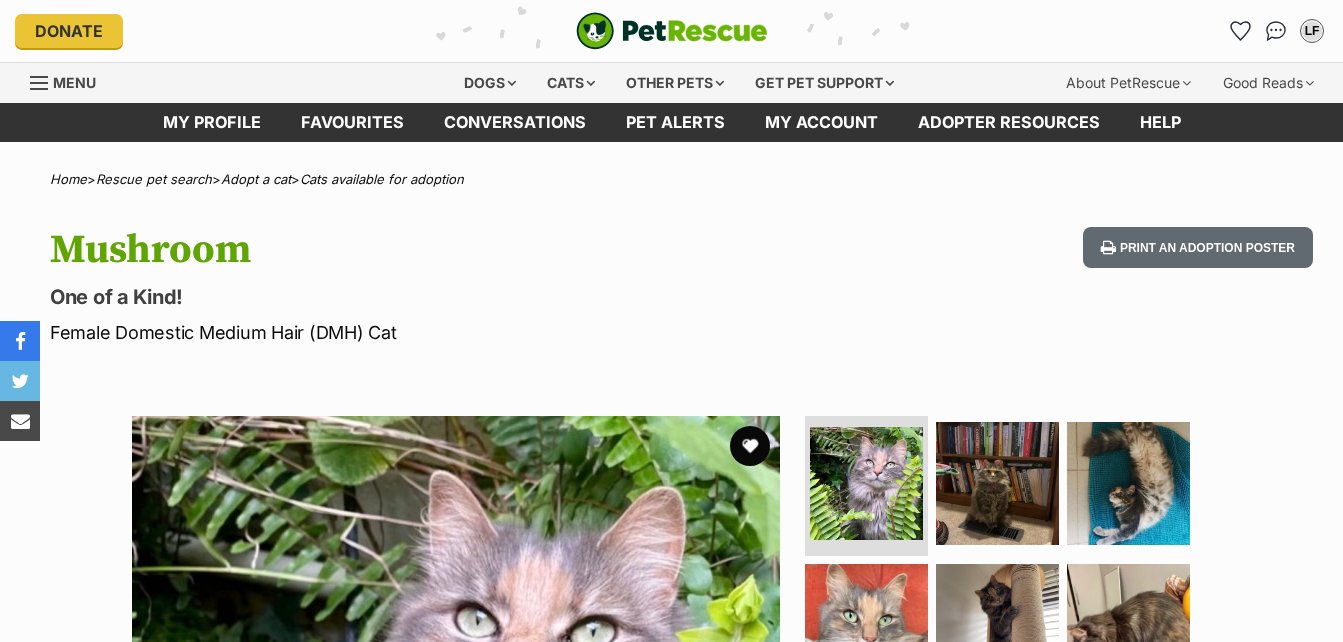 scroll, scrollTop: 0, scrollLeft: 0, axis: both 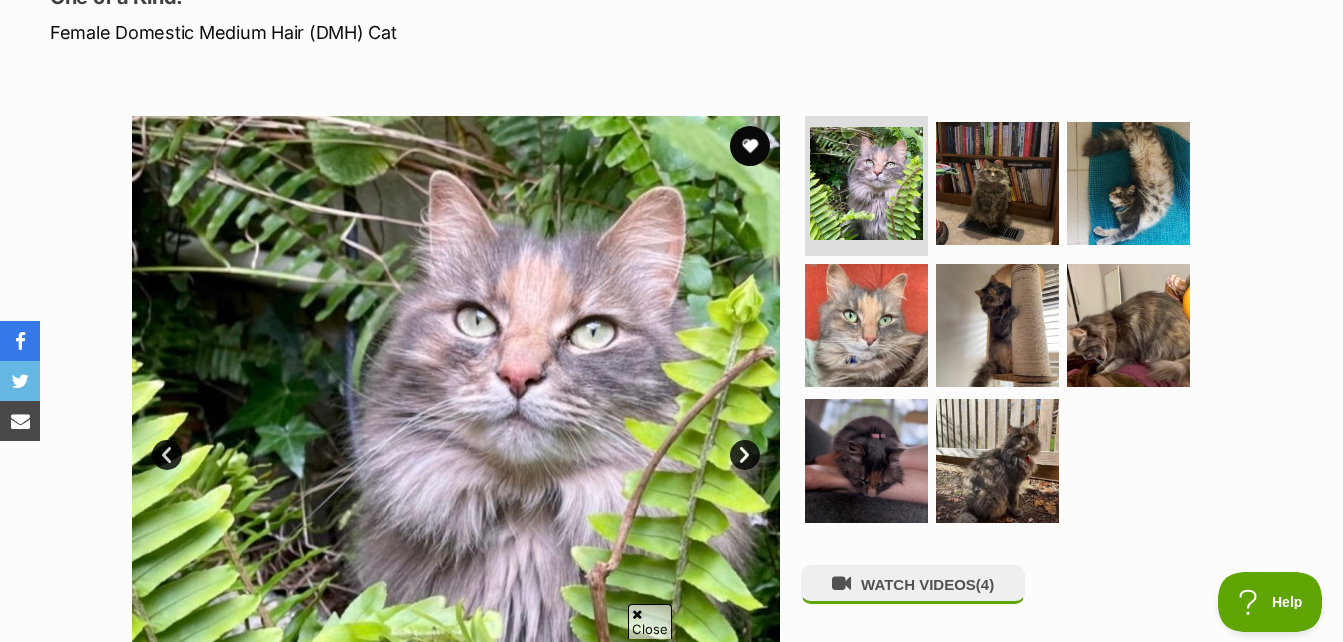 click on "Next" at bounding box center (745, 455) 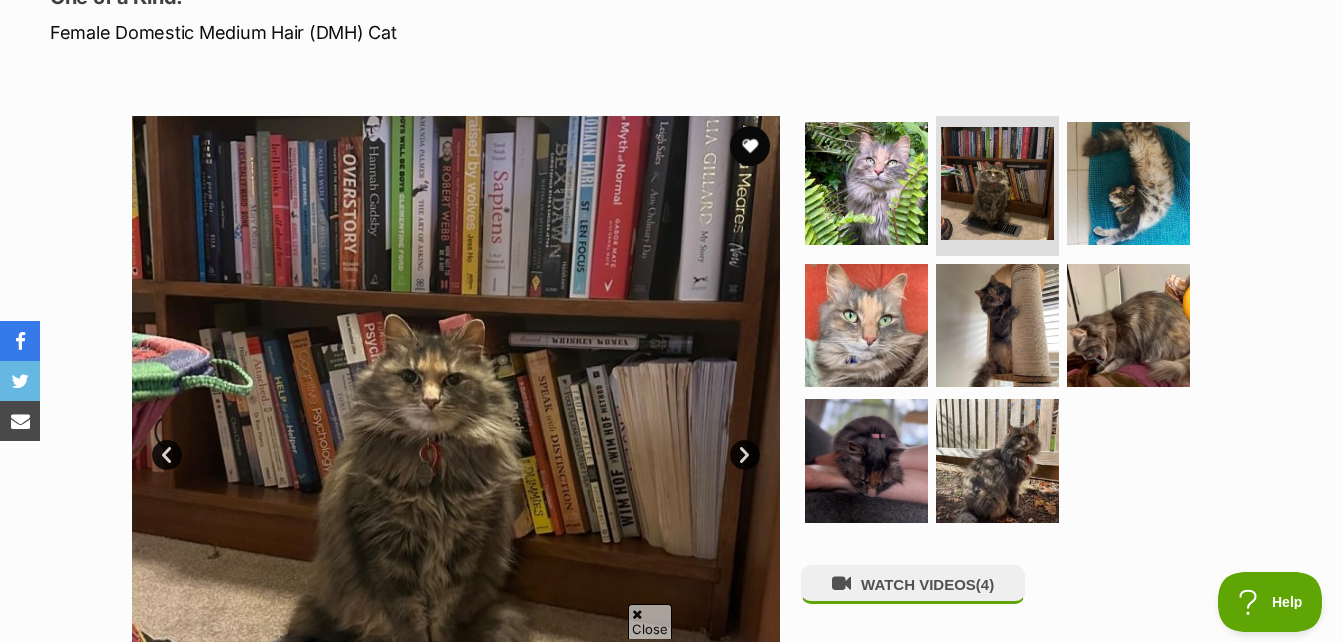 click on "Next" at bounding box center (745, 455) 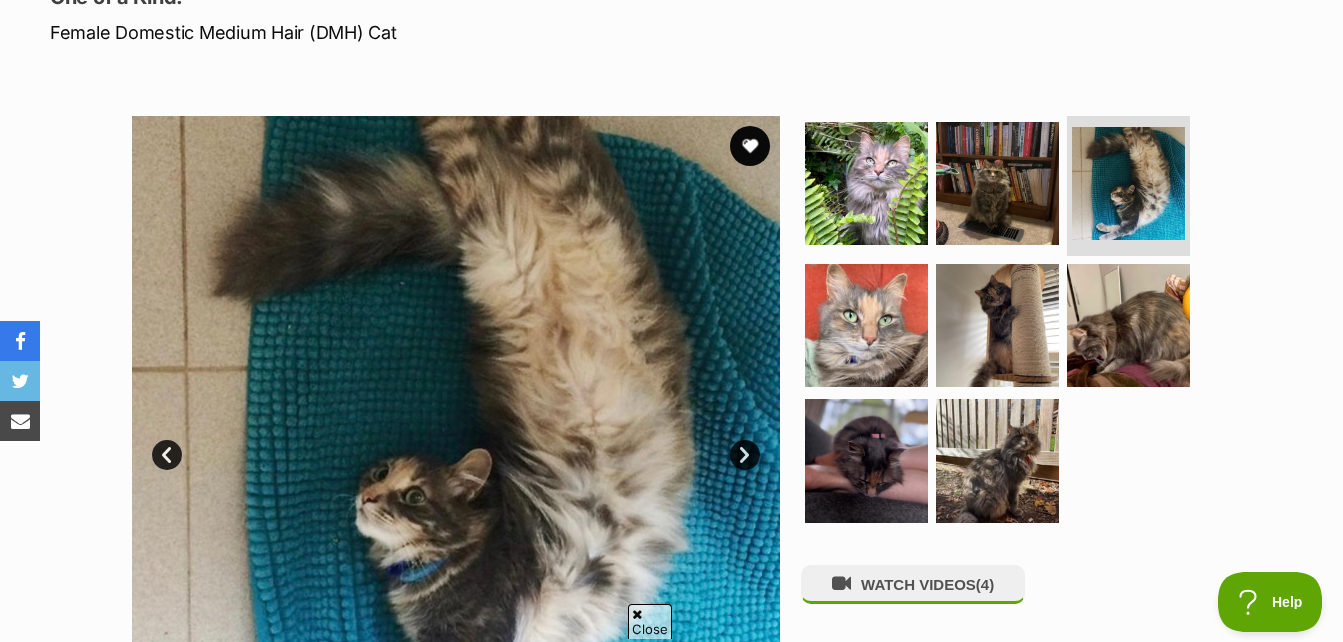 click on "Next" at bounding box center [745, 455] 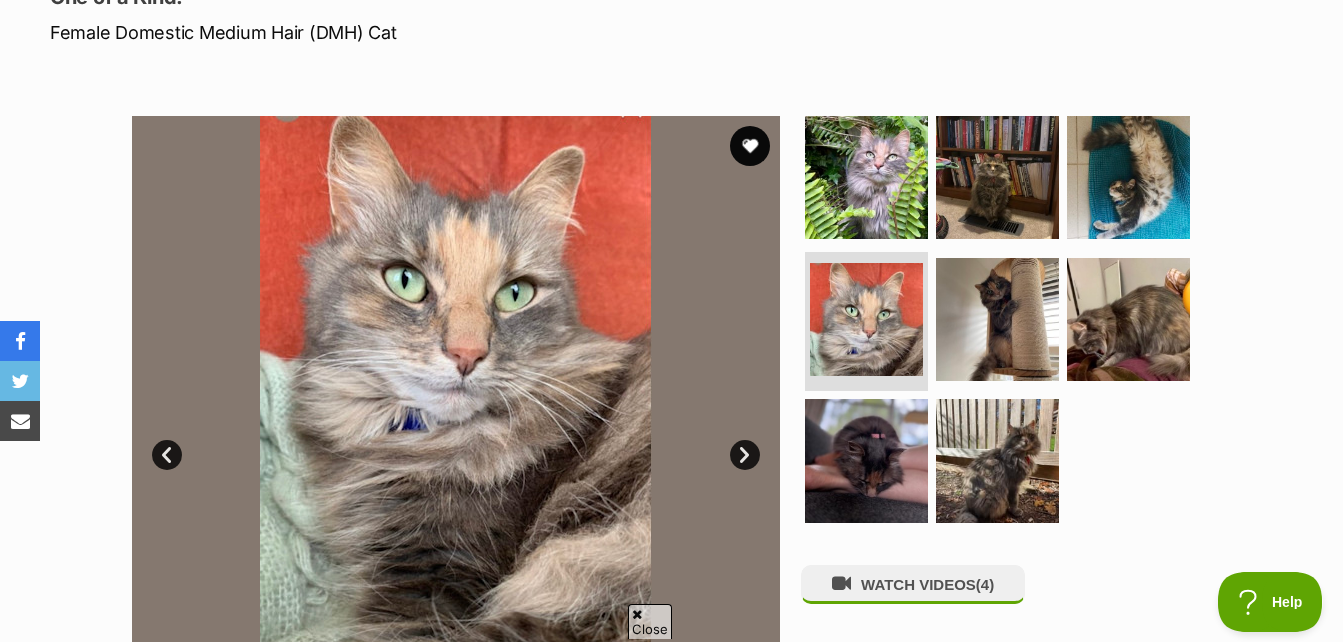 click on "Next" at bounding box center (745, 455) 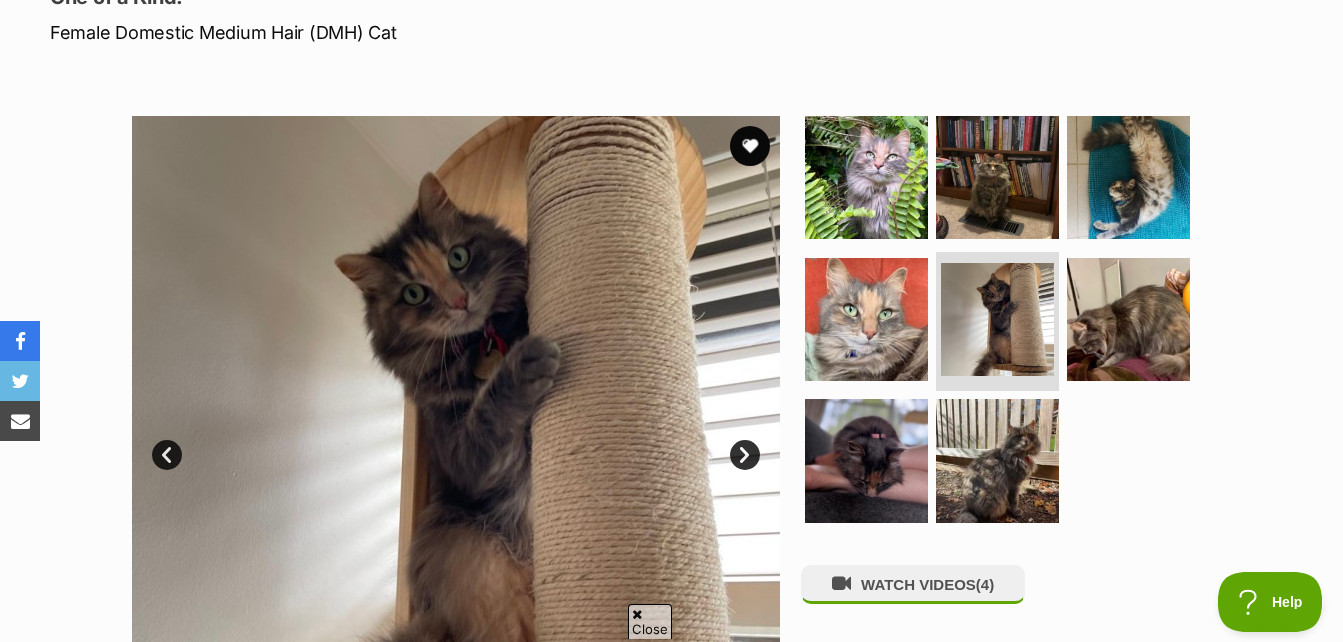 click on "Next" at bounding box center [745, 455] 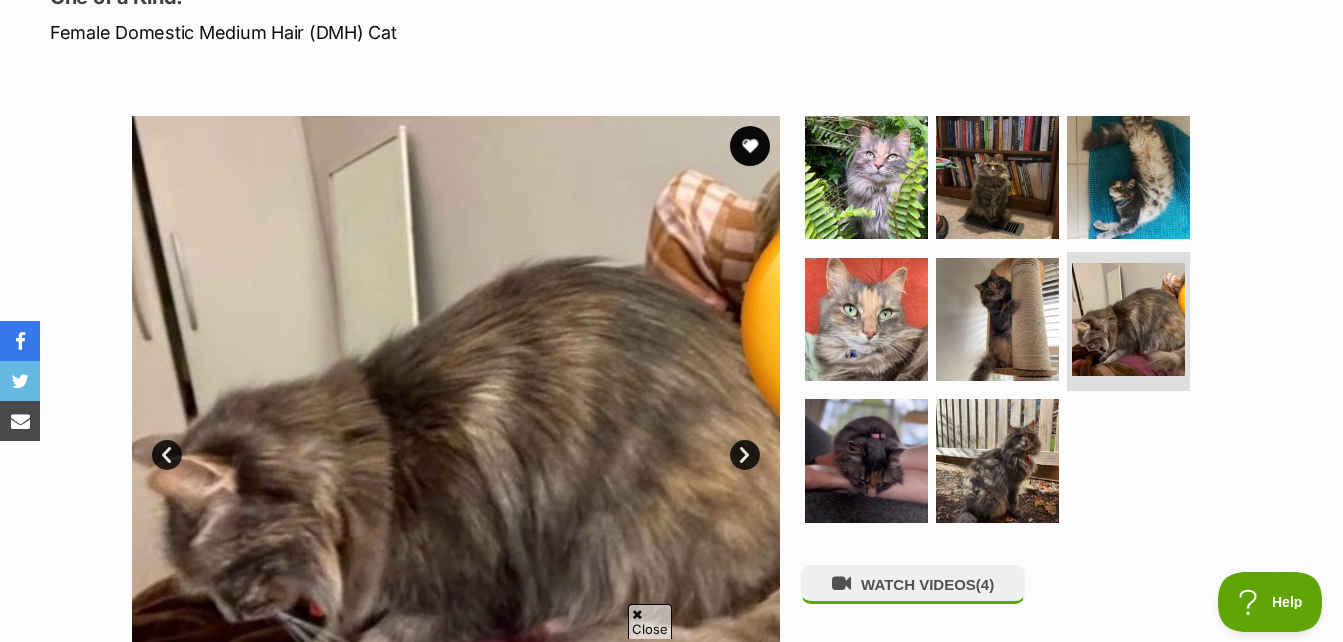 click on "Next" at bounding box center [745, 455] 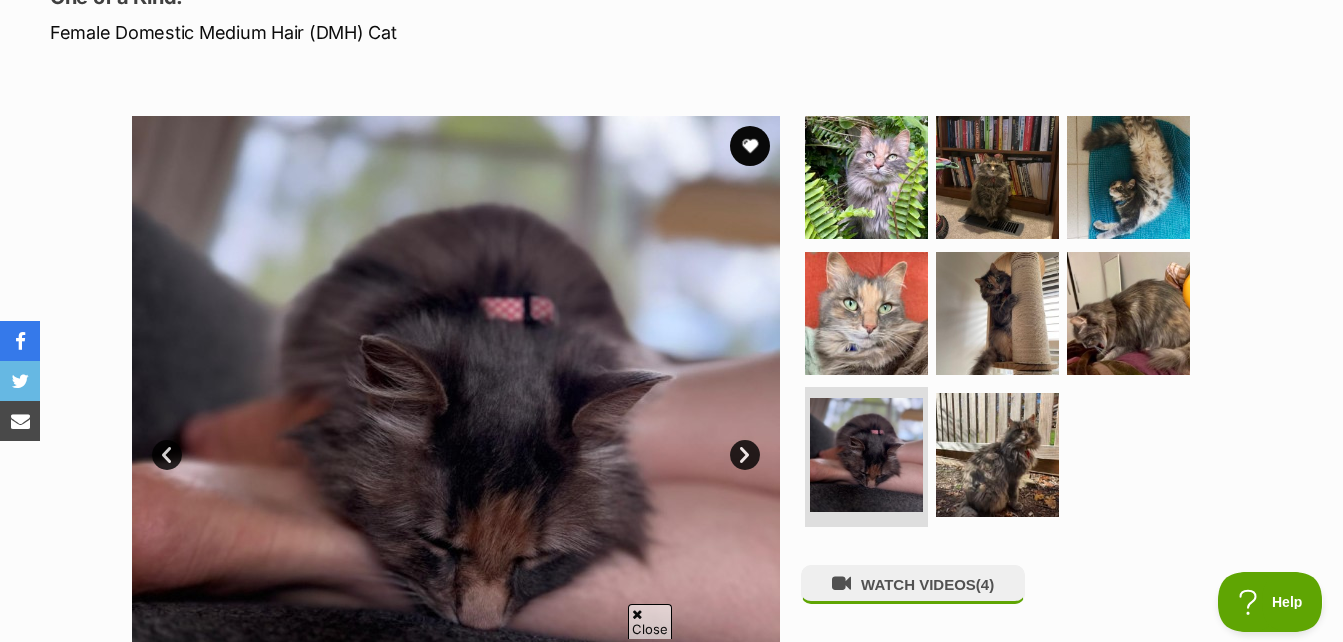 click on "Next" at bounding box center [745, 455] 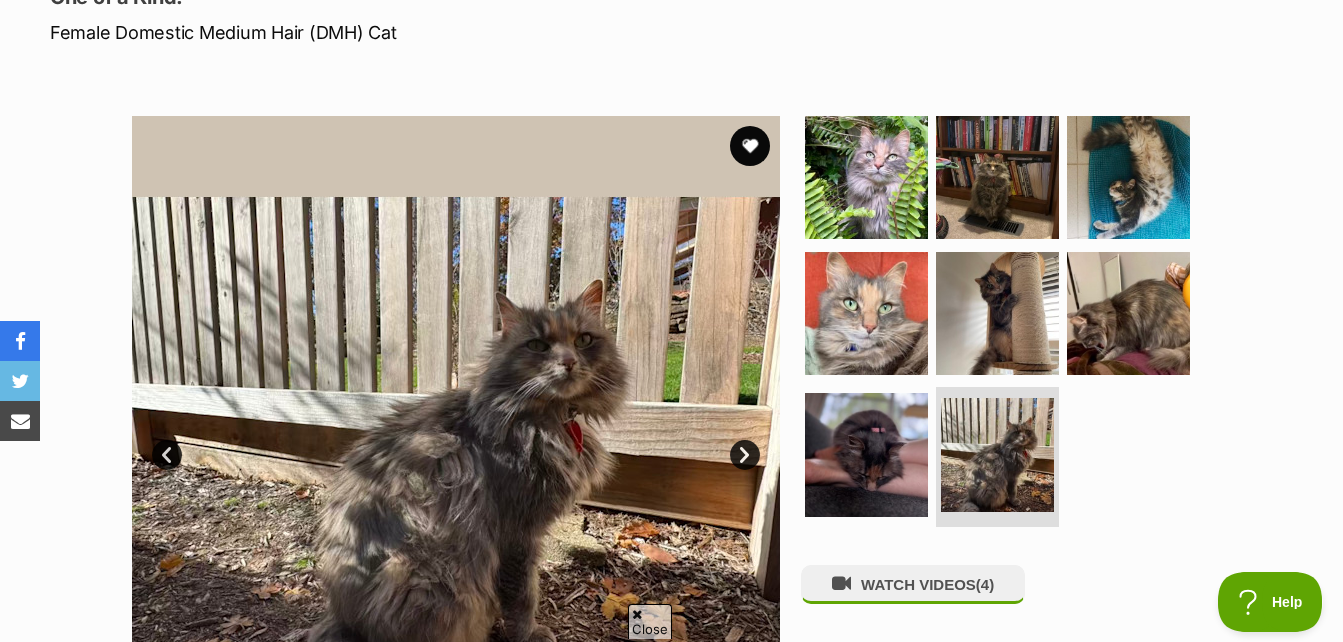click on "Next" at bounding box center (745, 455) 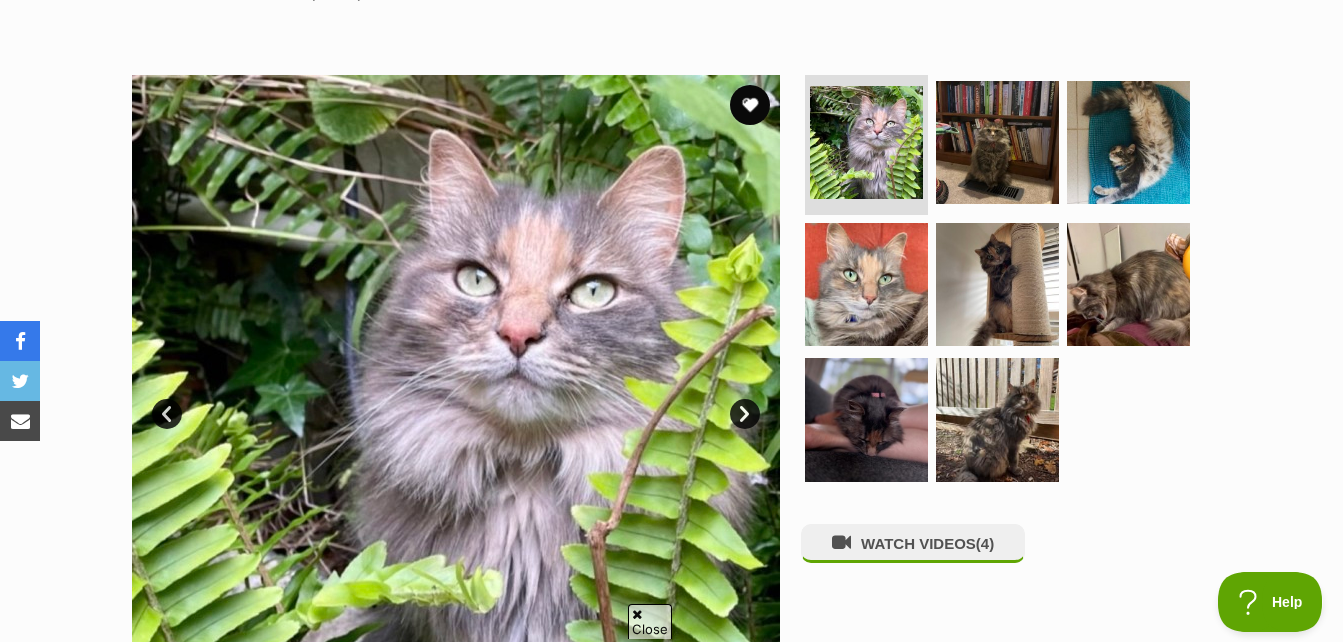scroll, scrollTop: 0, scrollLeft: 0, axis: both 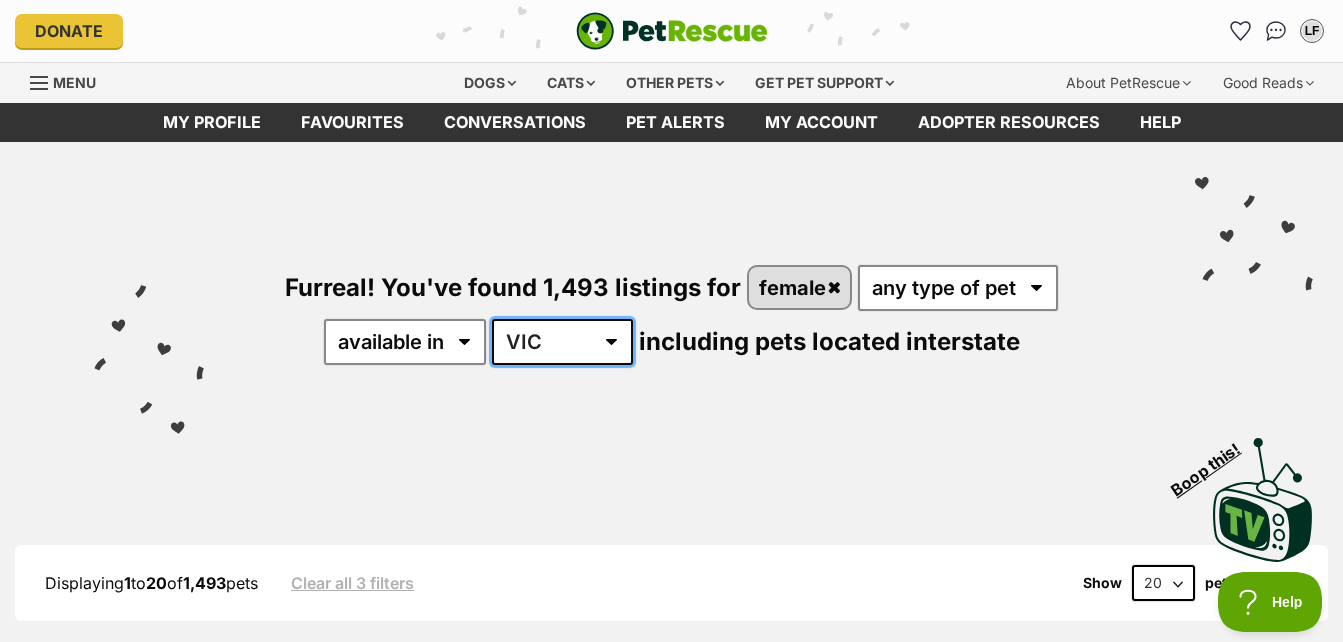 click on "Australia
ACT
NSW
NT
QLD
SA
TAS
VIC
WA" at bounding box center [562, 342] 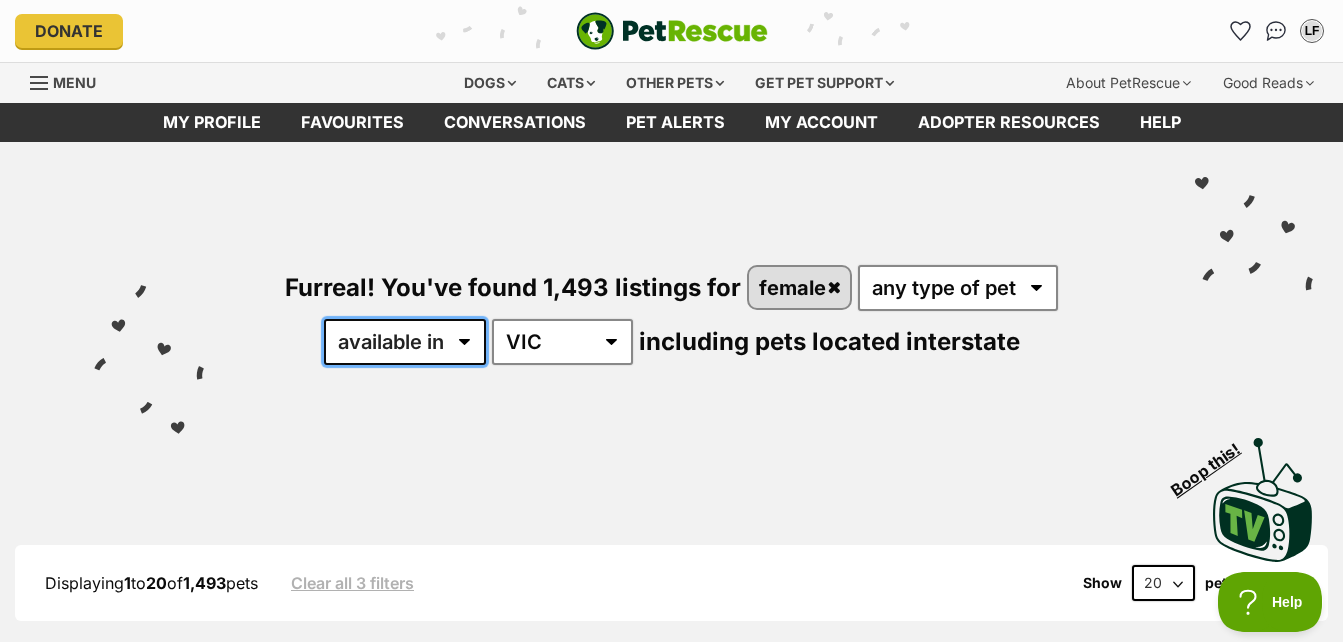 click on "available in
located in" at bounding box center [405, 342] 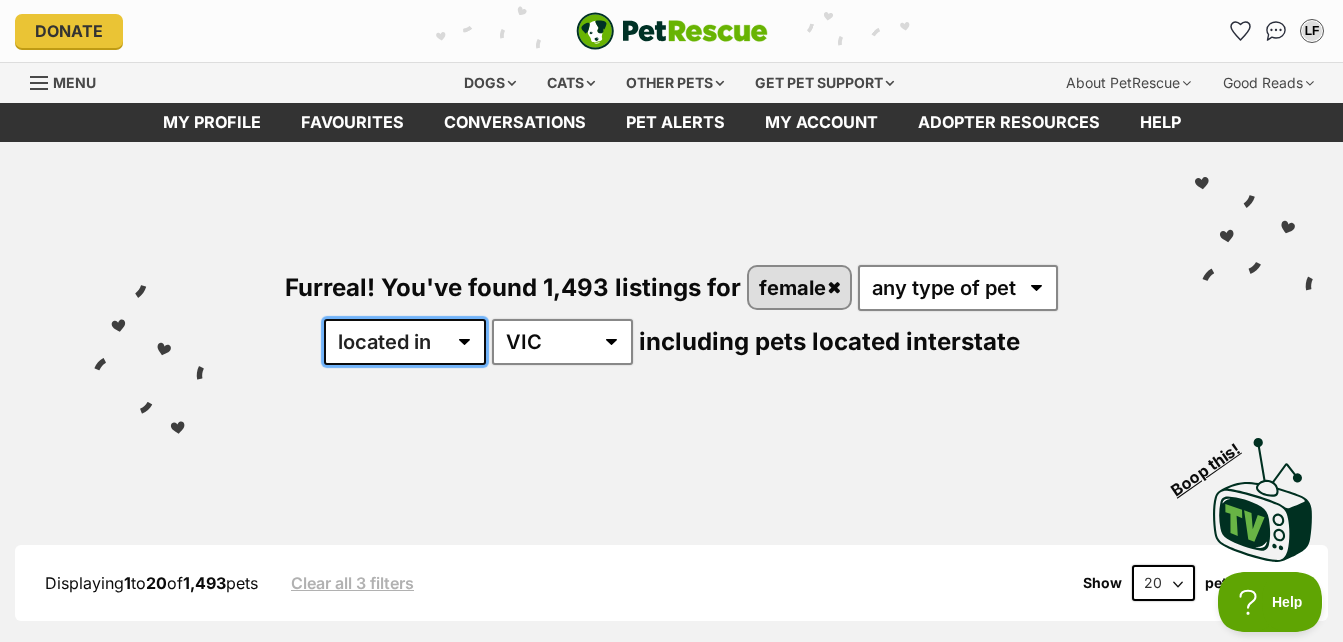 click on "available in
located in" at bounding box center [405, 342] 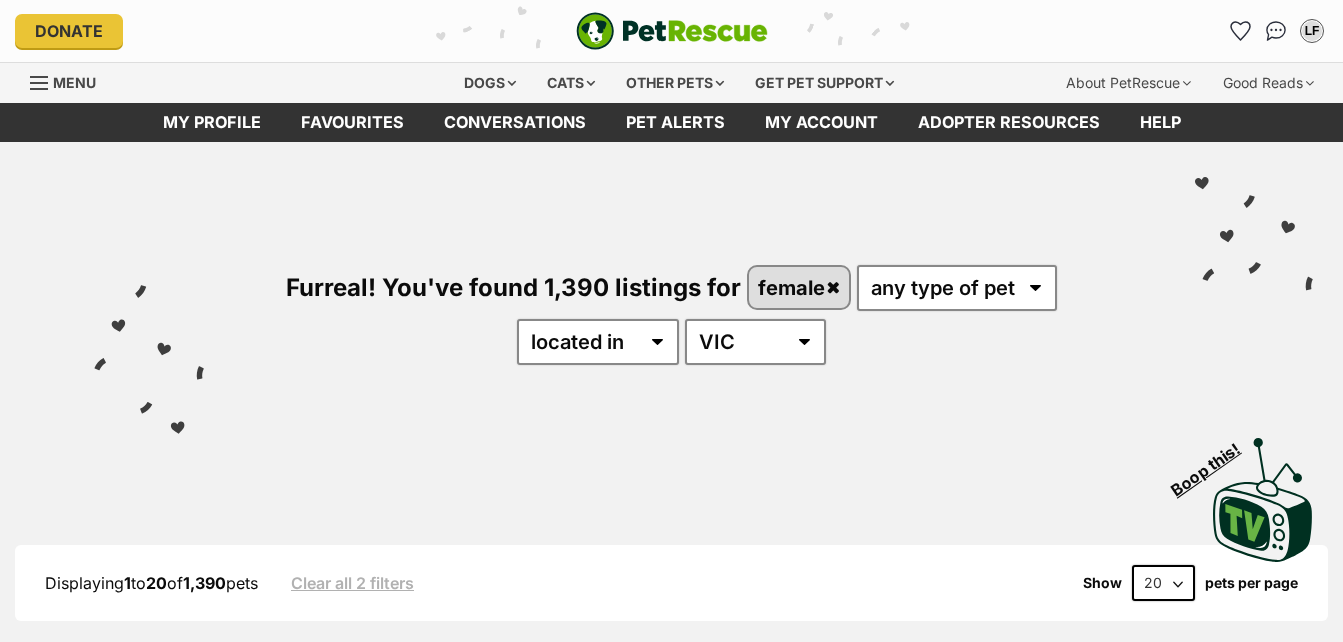 scroll, scrollTop: 0, scrollLeft: 0, axis: both 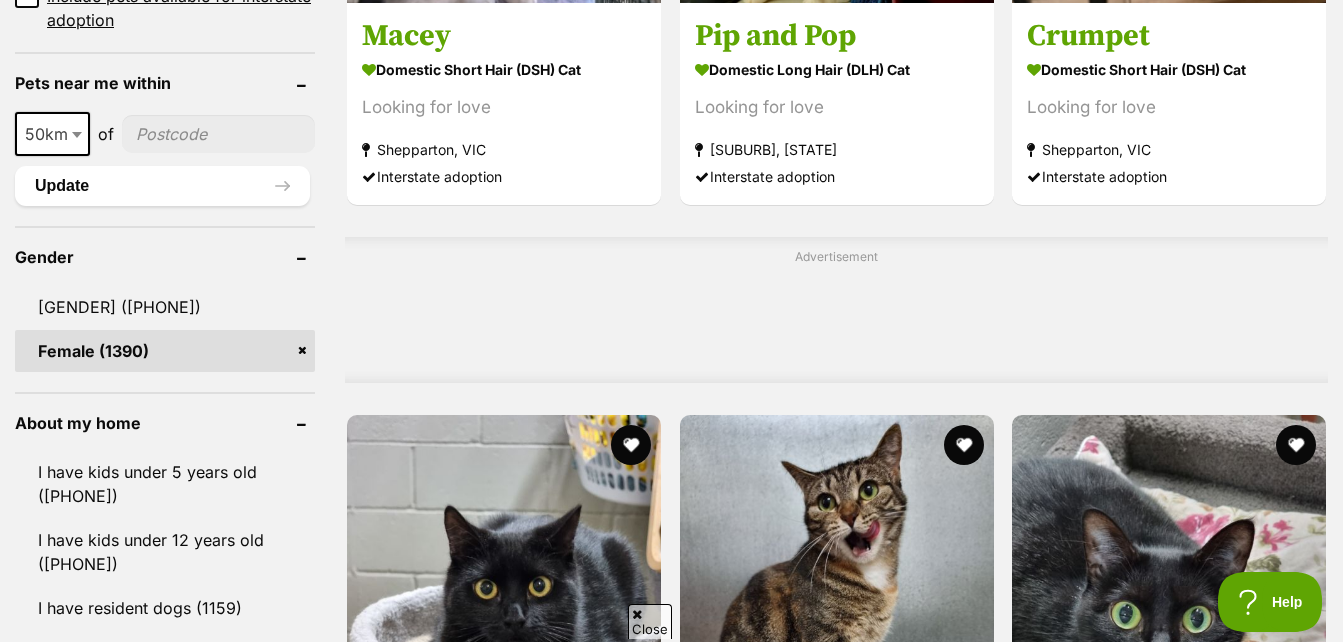 click on "Female (1390)" at bounding box center (165, 351) 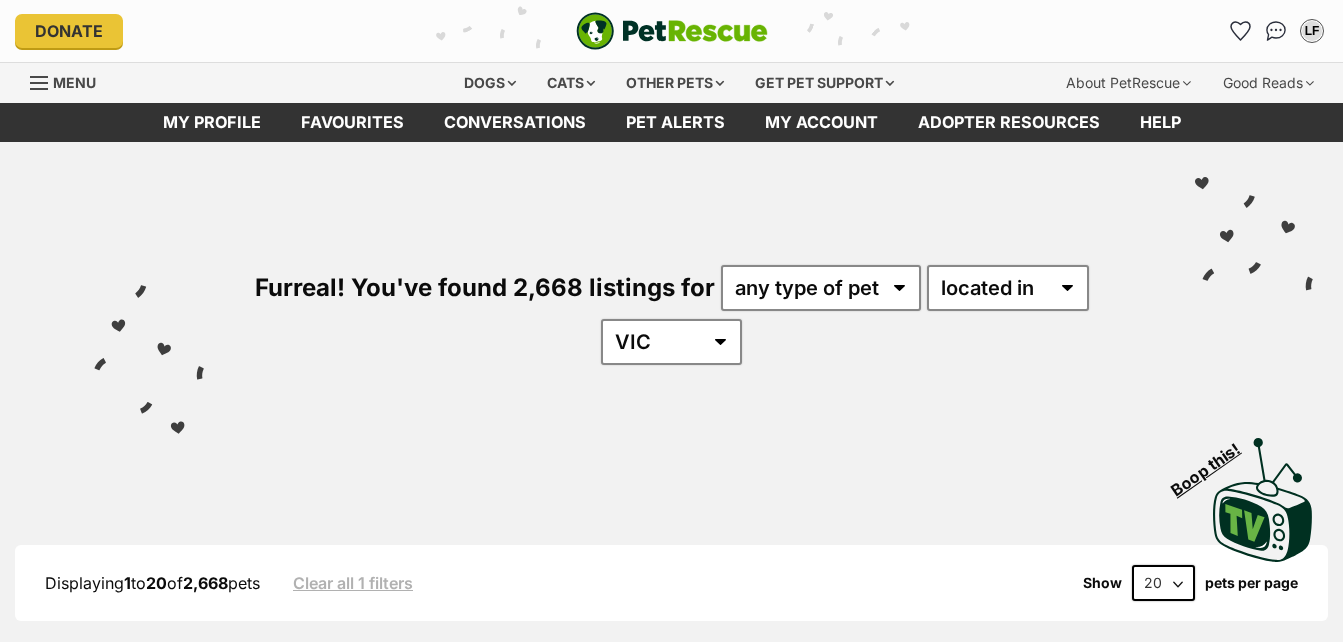 scroll, scrollTop: 0, scrollLeft: 0, axis: both 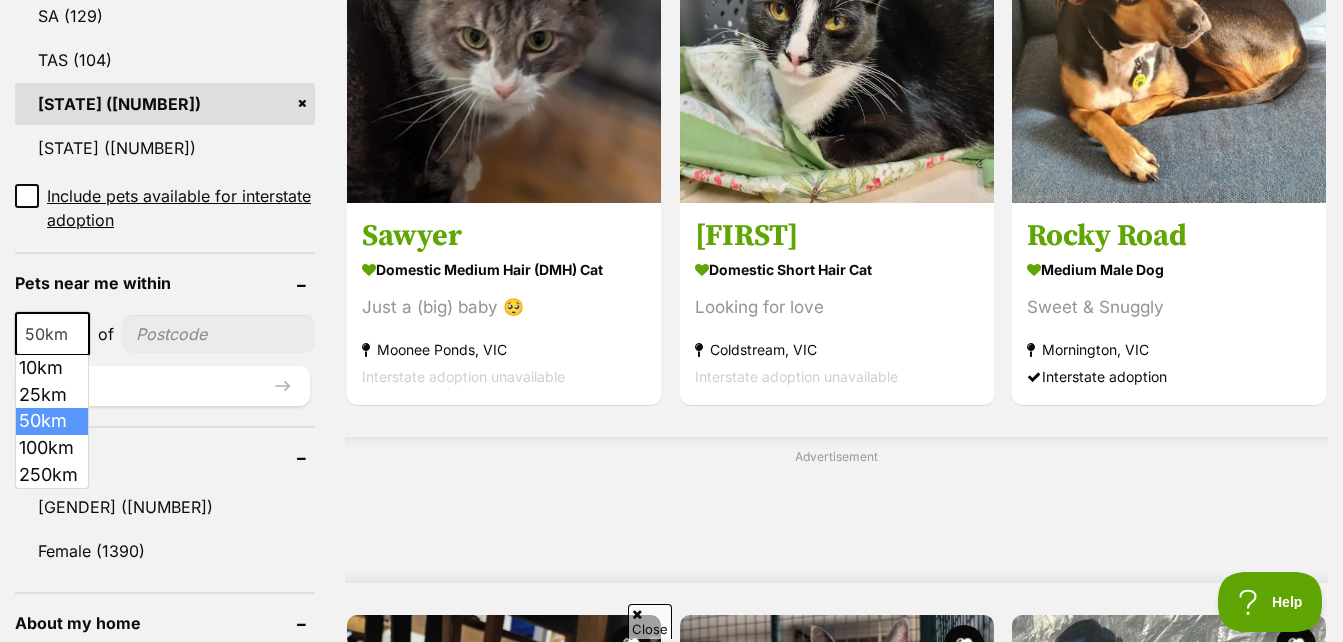 click at bounding box center (77, 335) 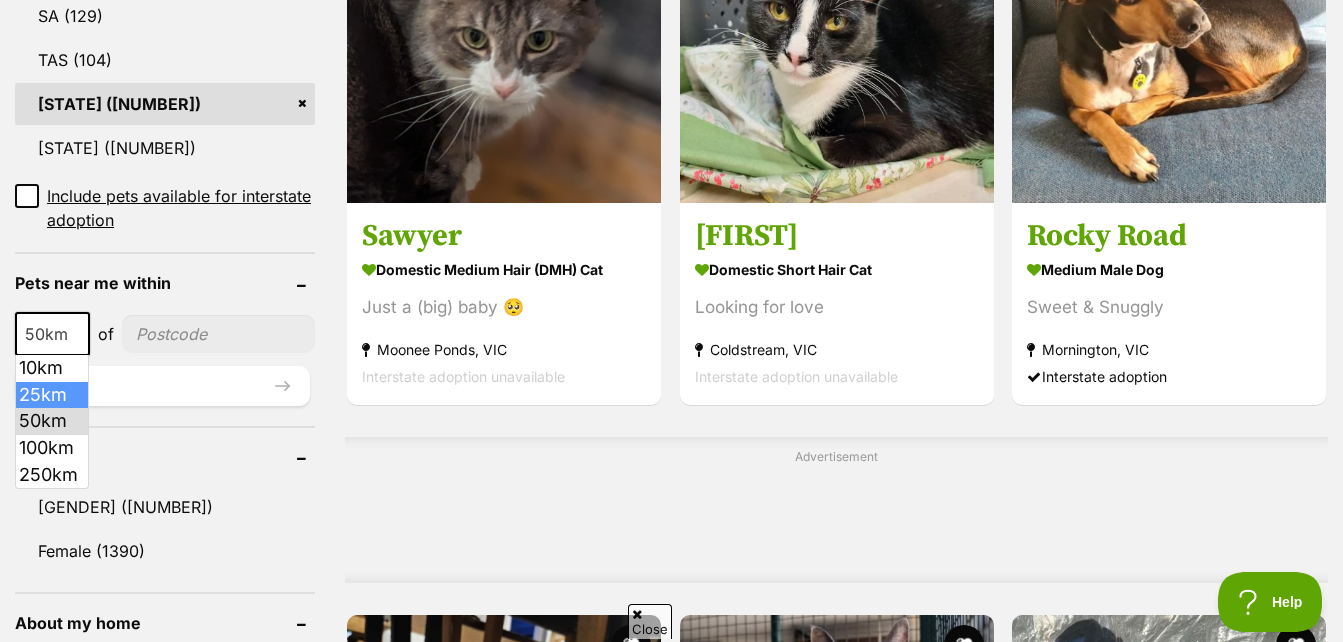 select on "25" 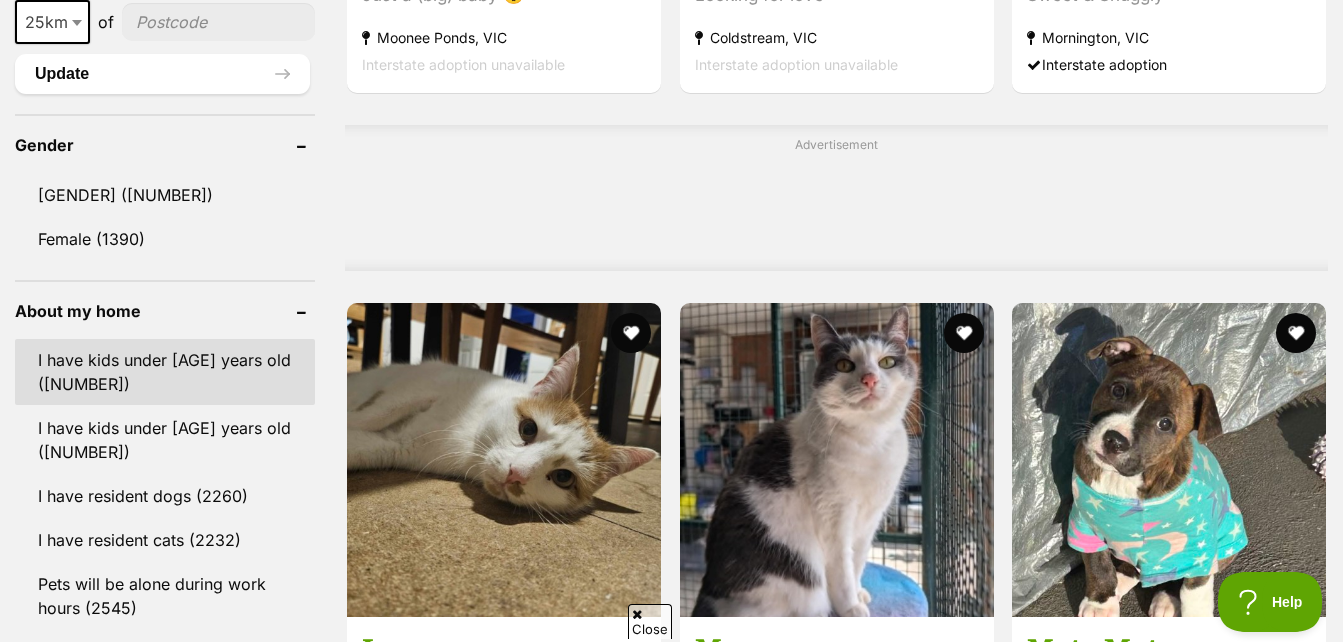 scroll, scrollTop: 1800, scrollLeft: 0, axis: vertical 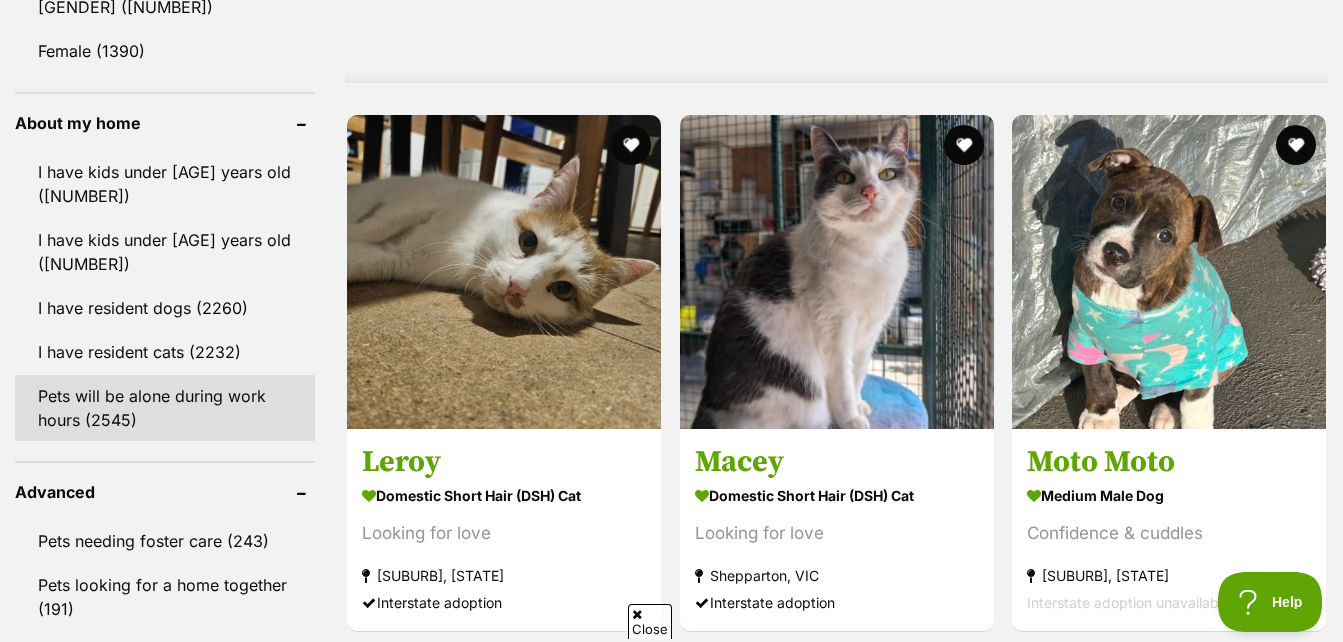 click on "Pets will be alone during work hours (2545)" at bounding box center (165, 408) 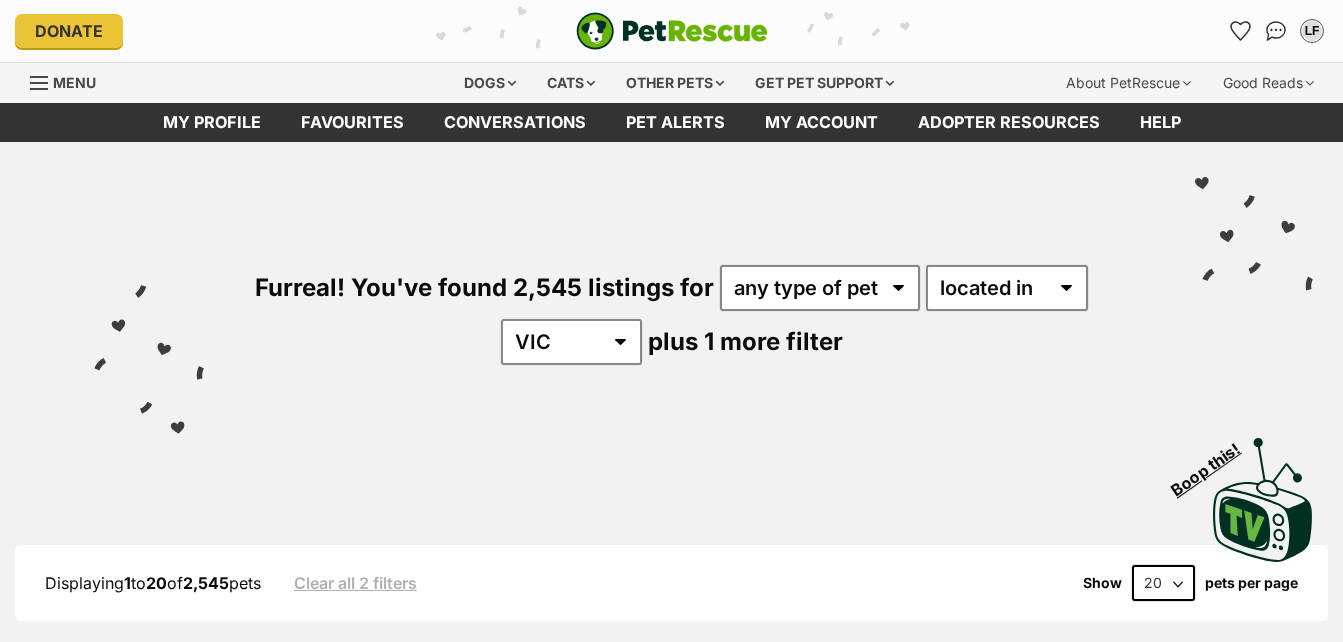scroll, scrollTop: 0, scrollLeft: 0, axis: both 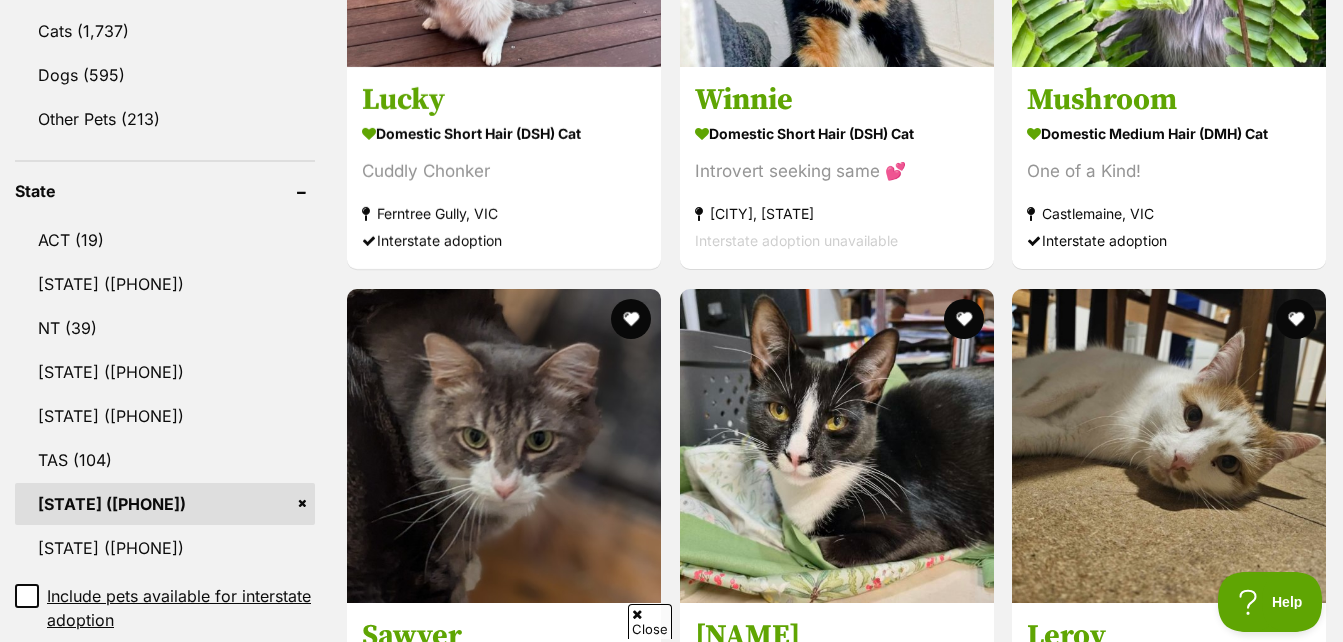 click on "[STATE] ([NUMBER])" at bounding box center (165, 504) 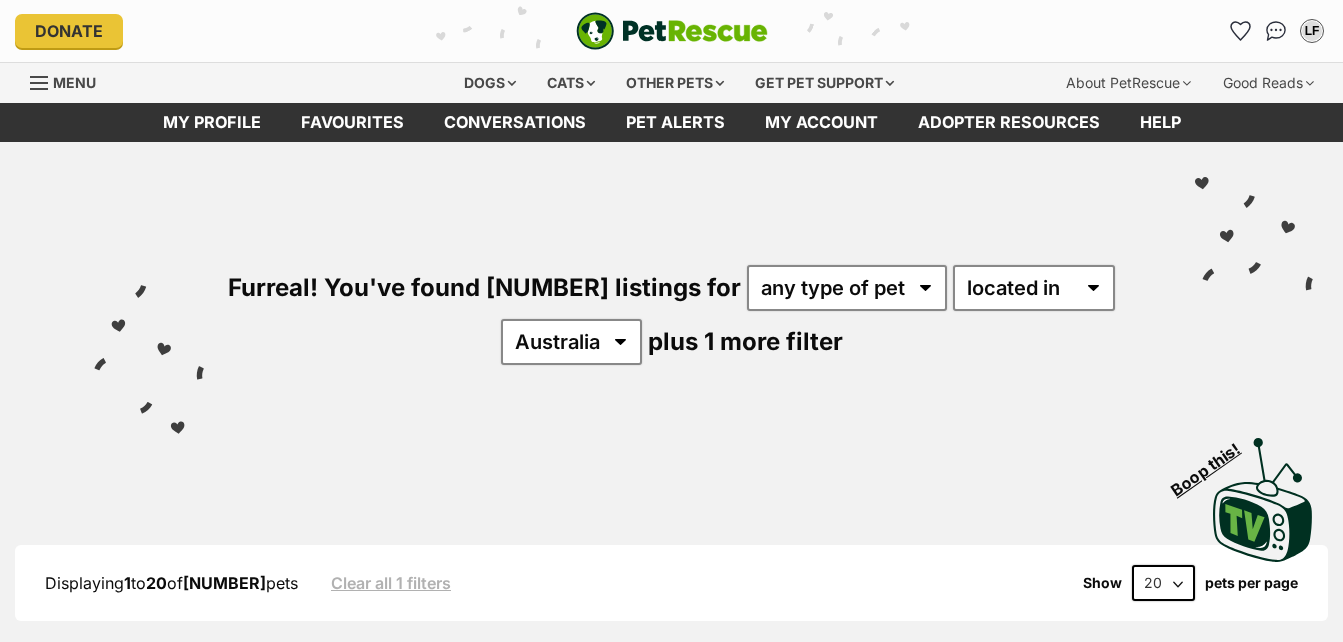 scroll, scrollTop: 0, scrollLeft: 0, axis: both 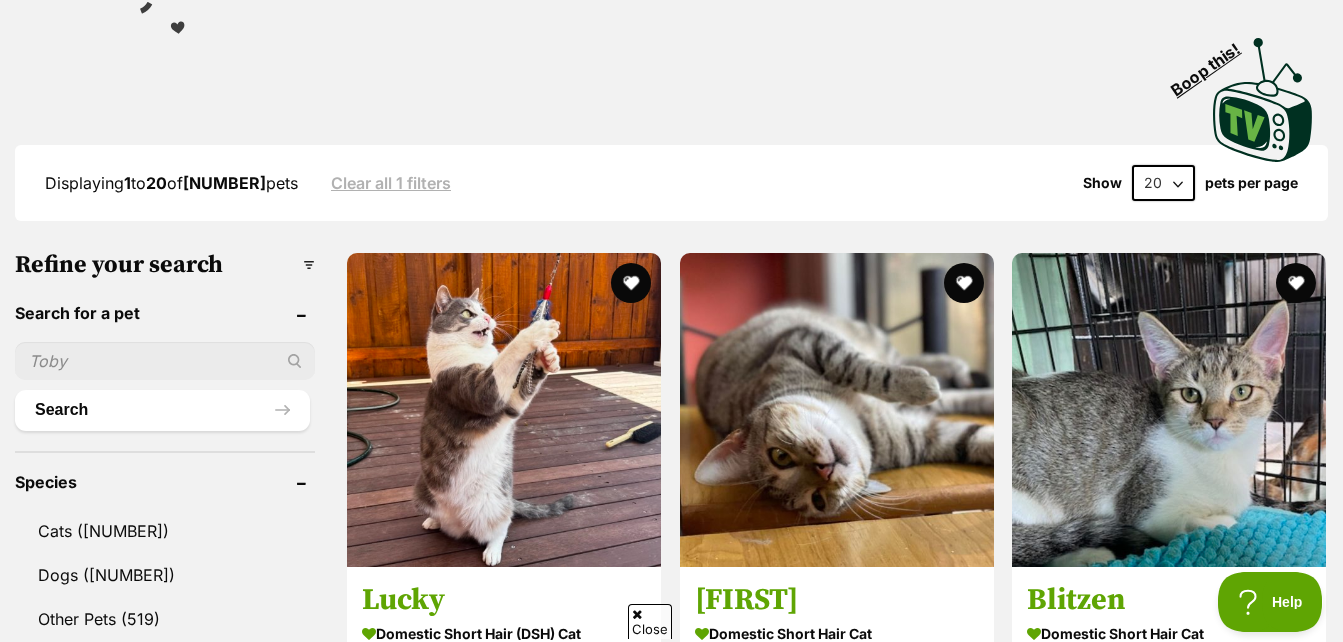 click on "Clear all 1 filters" at bounding box center [391, 183] 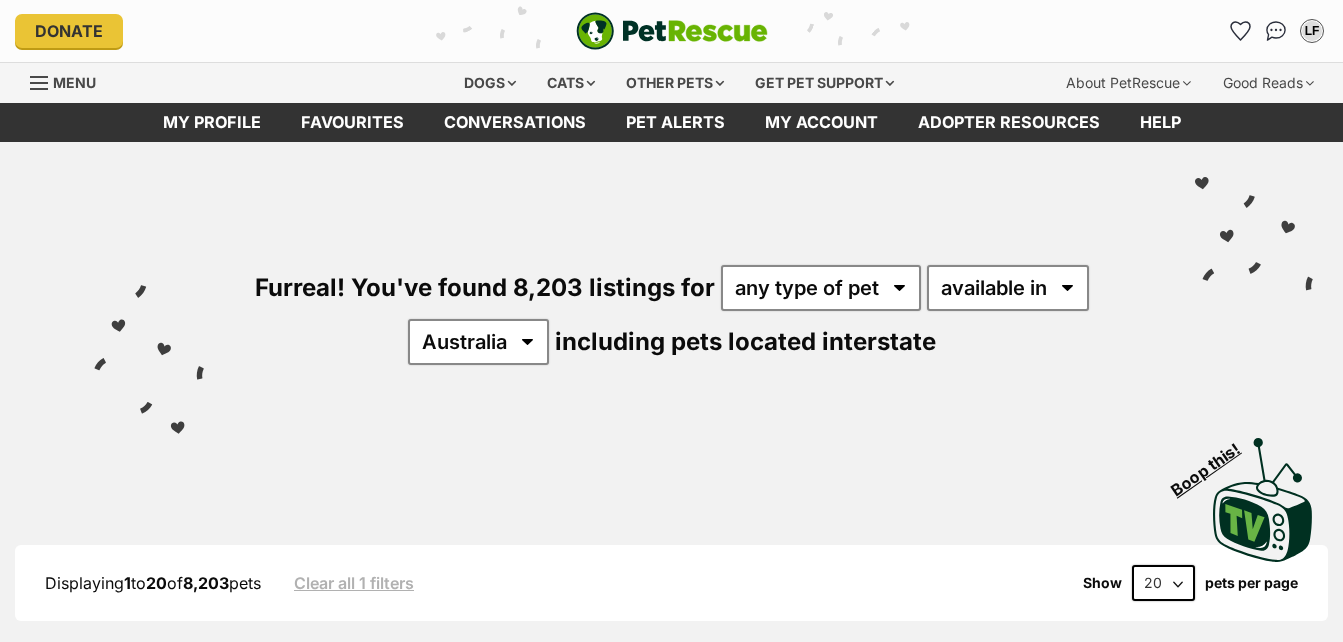 scroll, scrollTop: 0, scrollLeft: 0, axis: both 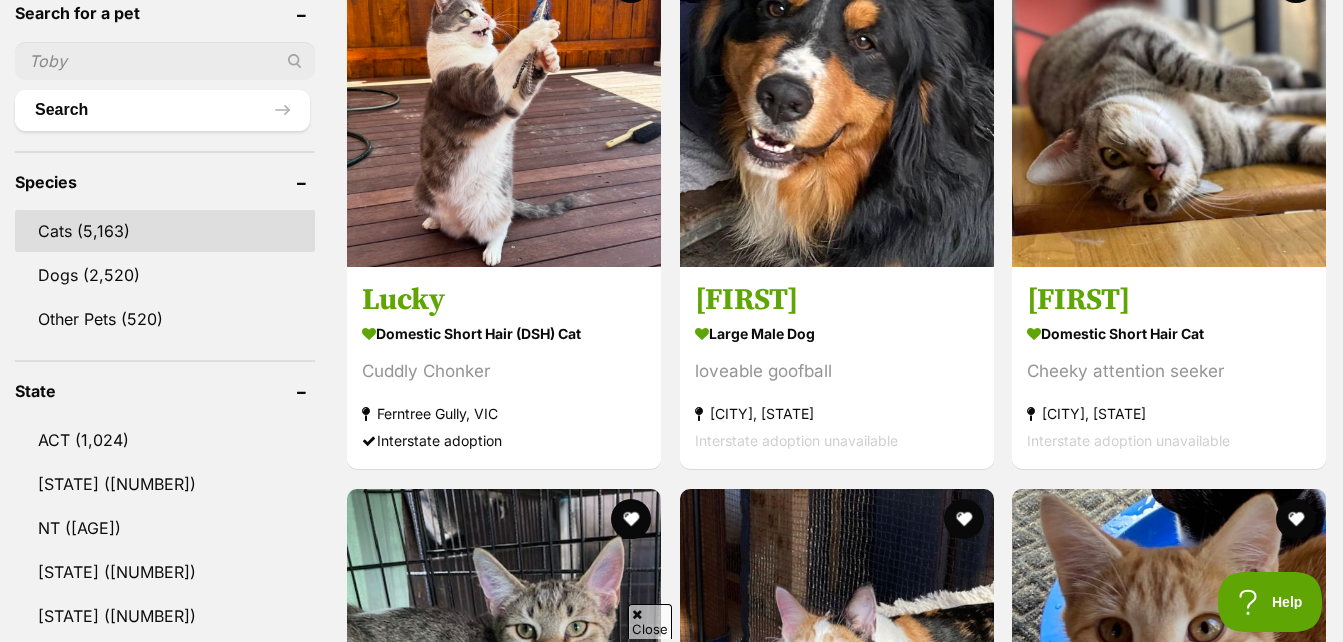 click on "Cats (5,163)" at bounding box center [165, 231] 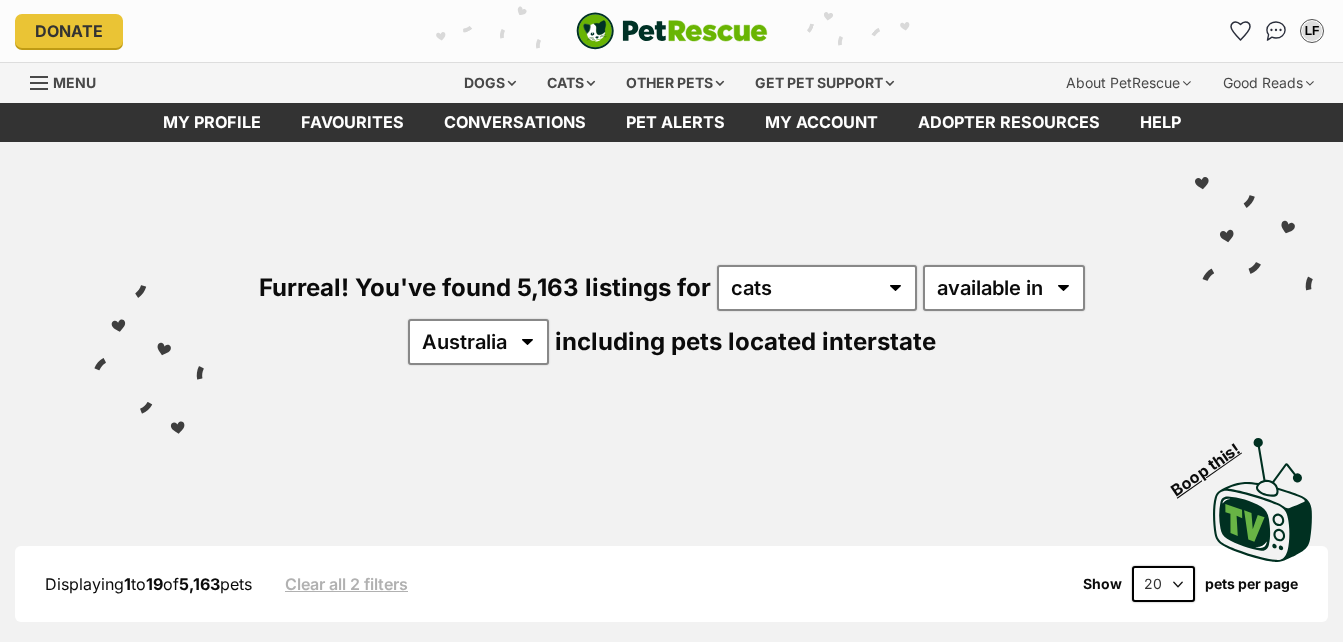 scroll, scrollTop: 0, scrollLeft: 0, axis: both 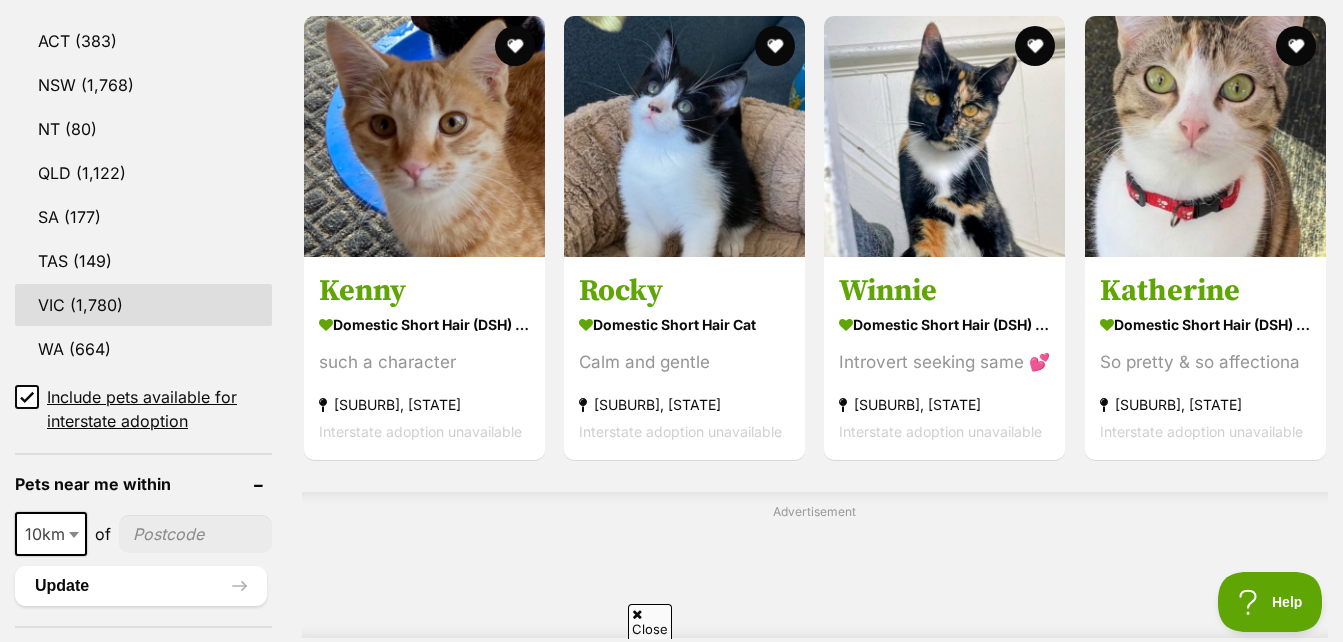 click on "VIC (1,780)" at bounding box center [143, 305] 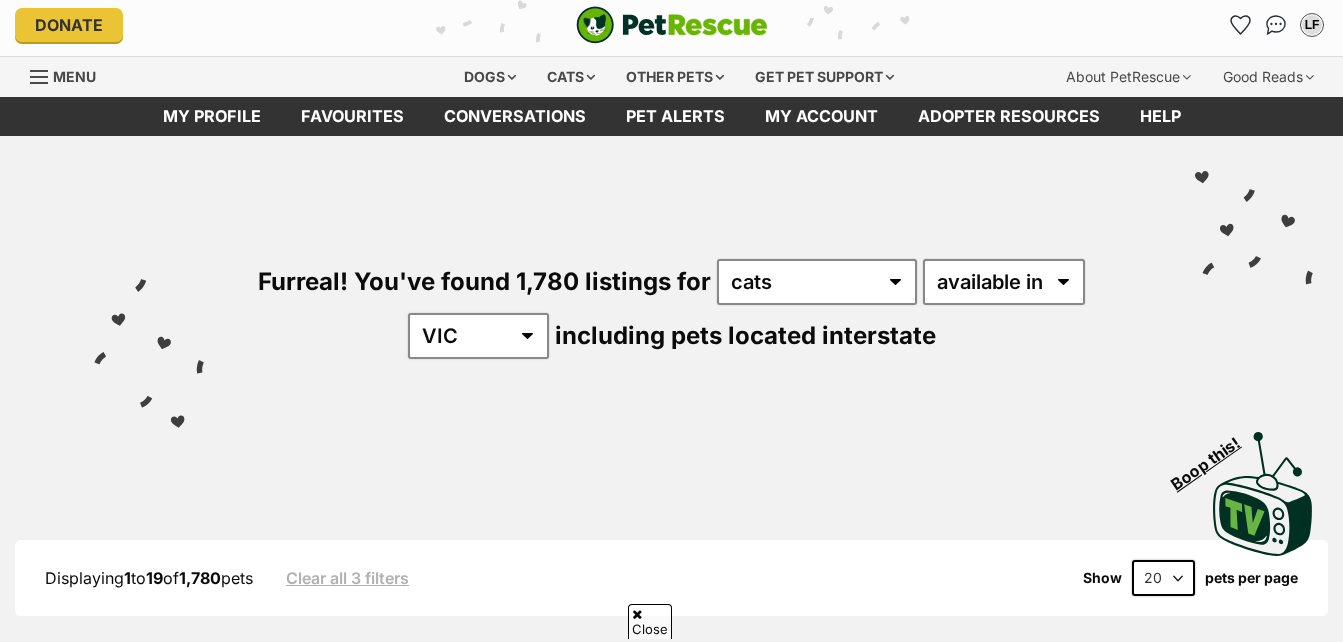 scroll, scrollTop: 0, scrollLeft: 0, axis: both 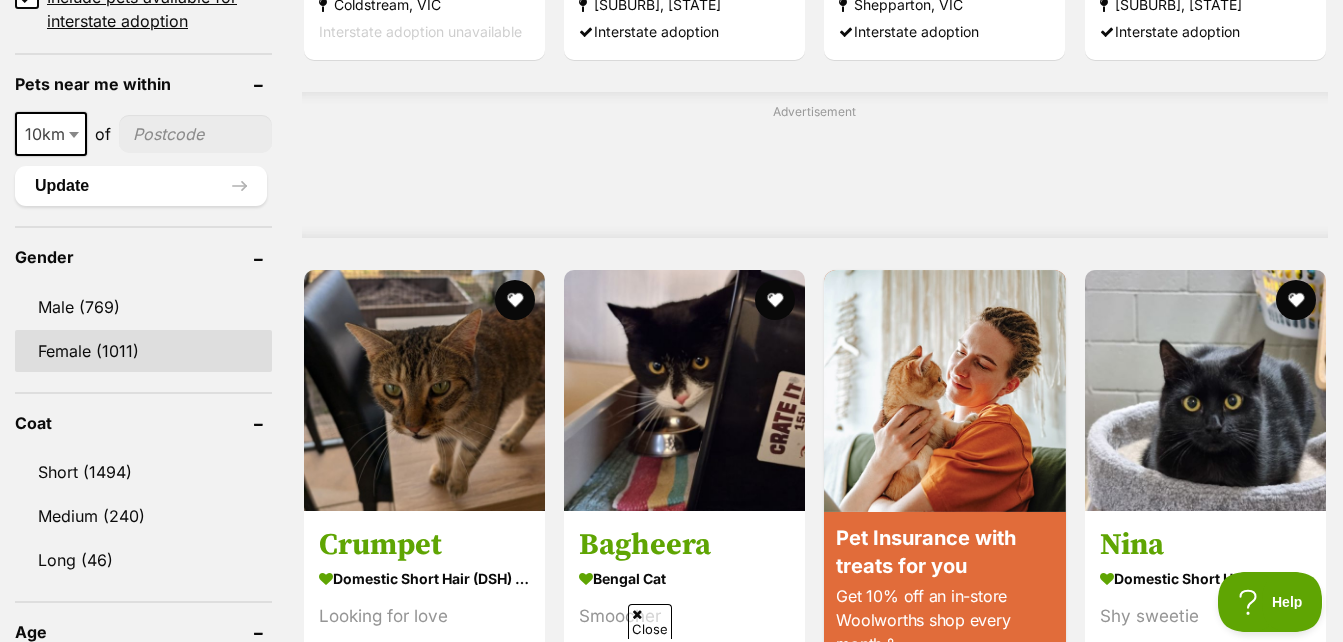 click on "Female (1011)" at bounding box center (143, 351) 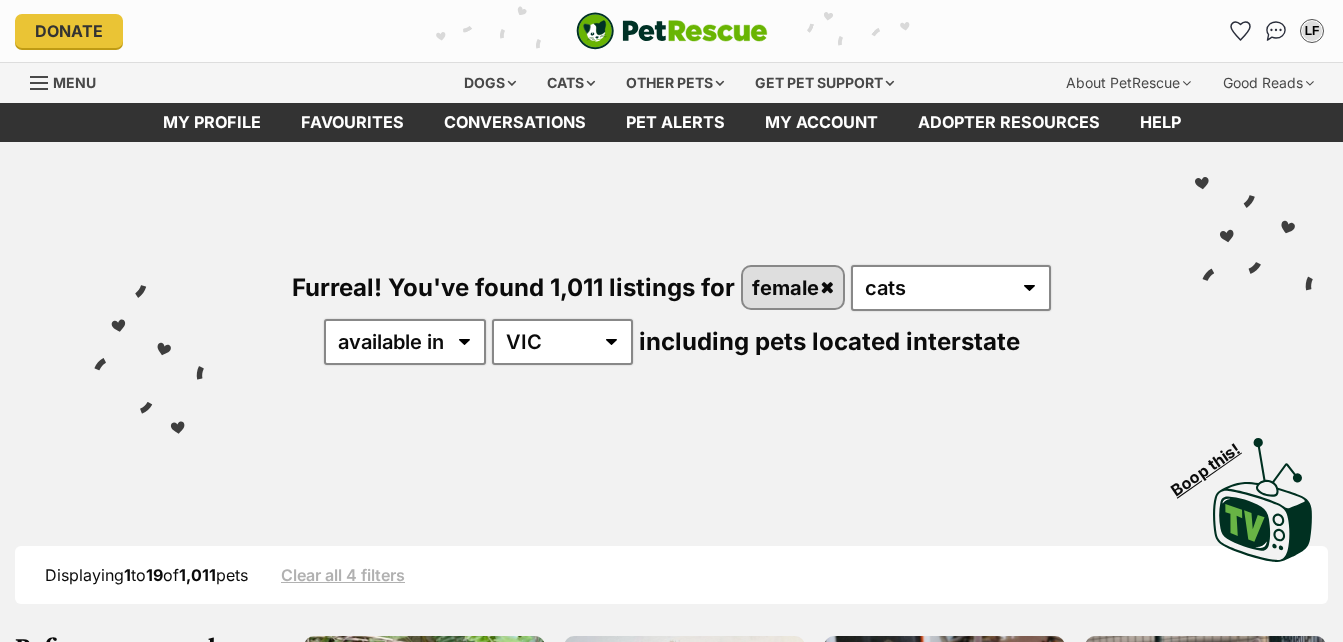 scroll, scrollTop: 0, scrollLeft: 0, axis: both 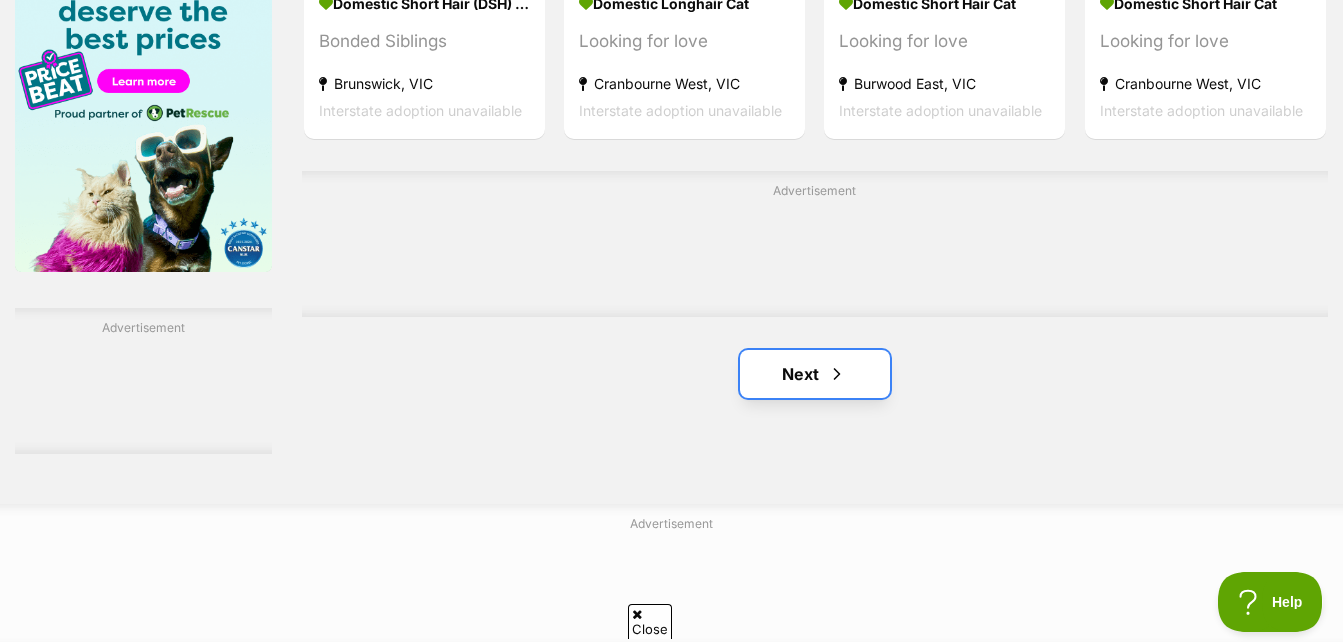 click on "Next" at bounding box center (815, 374) 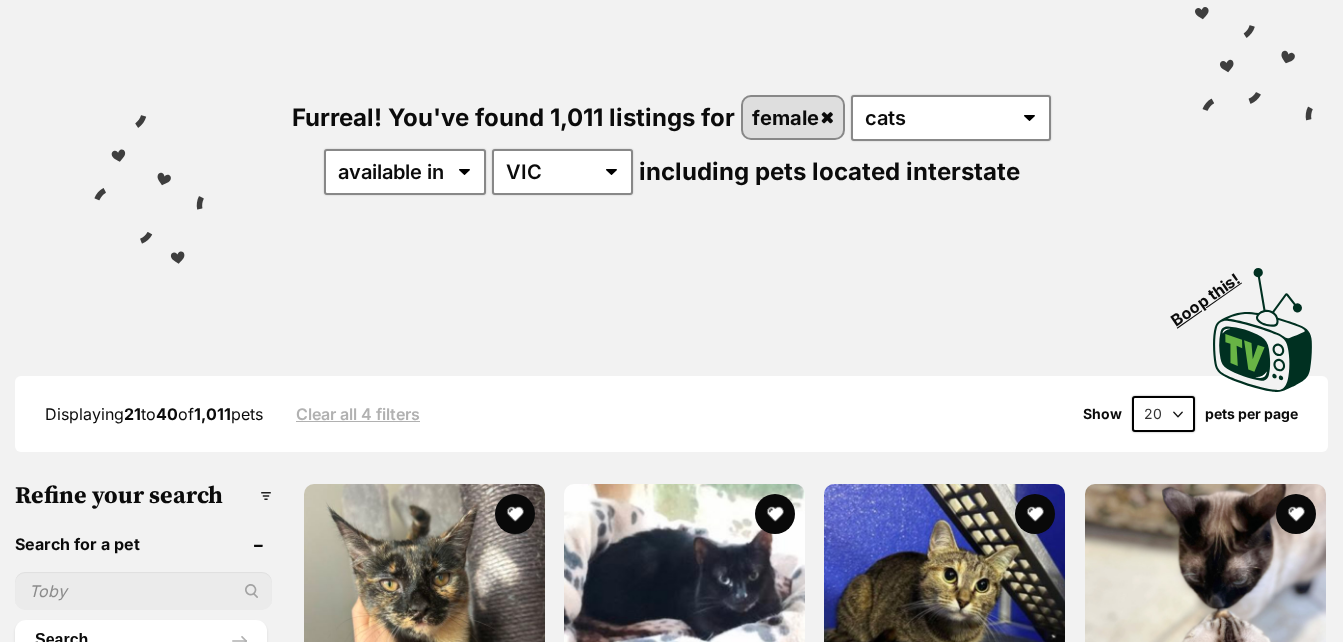 scroll, scrollTop: 300, scrollLeft: 0, axis: vertical 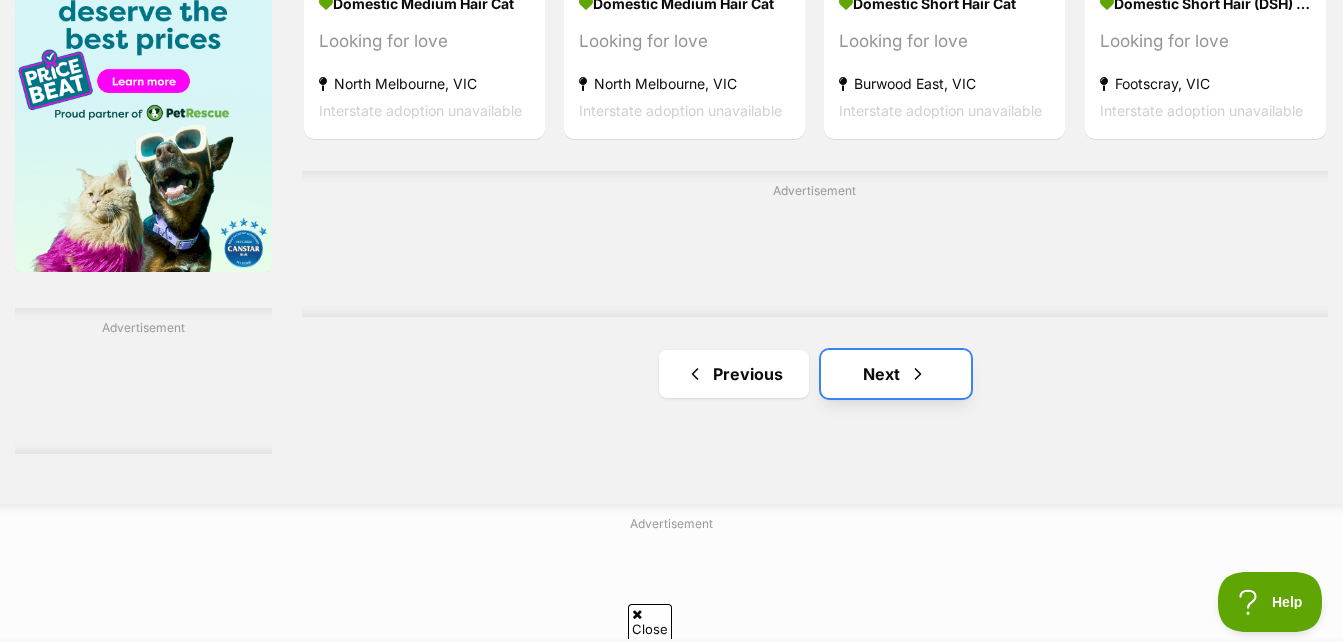 click on "Next" at bounding box center [896, 374] 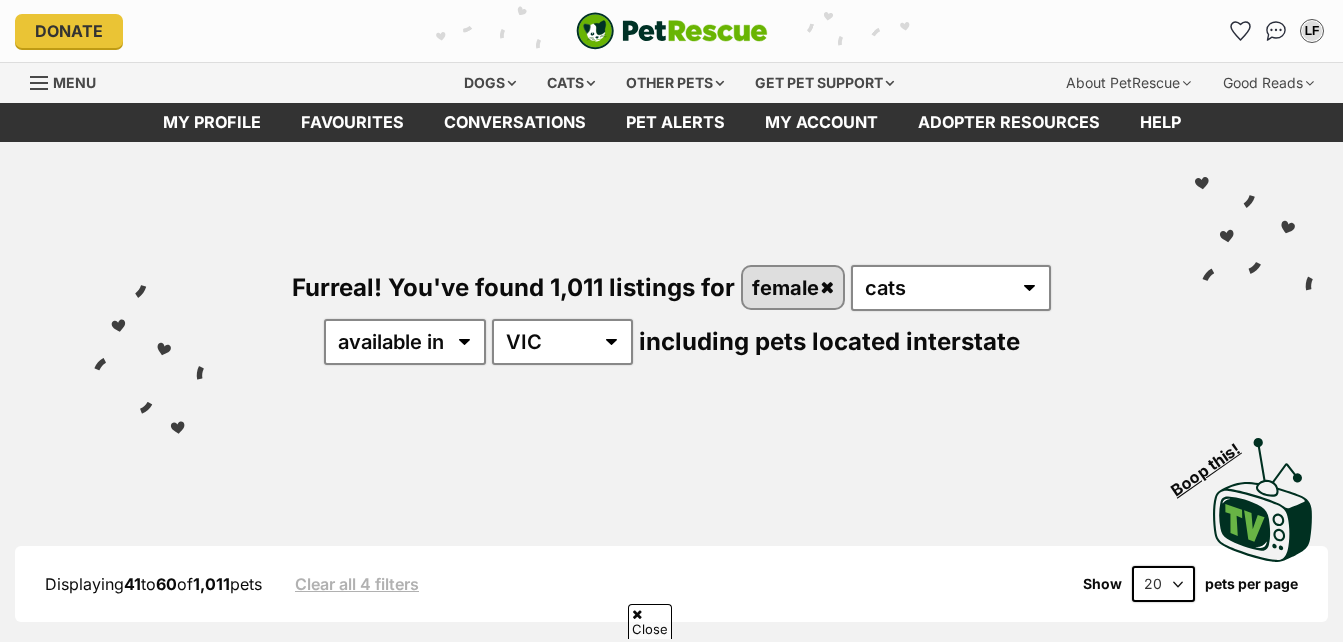 scroll, scrollTop: 400, scrollLeft: 0, axis: vertical 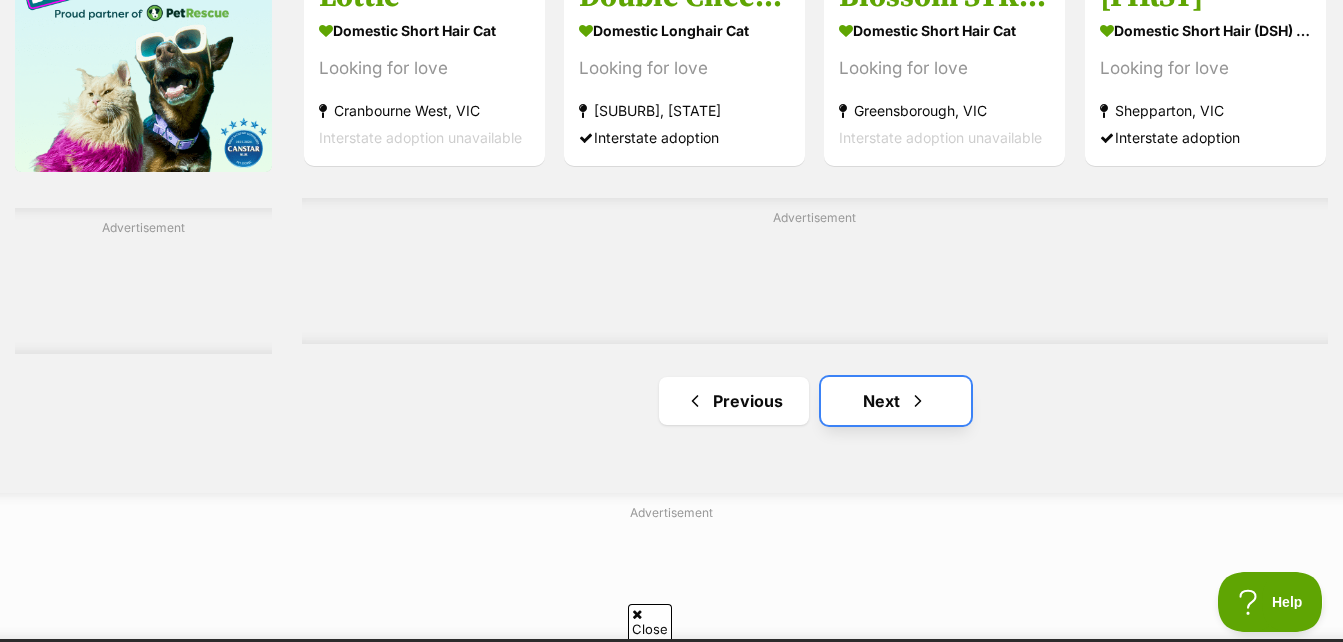 click on "Next" at bounding box center (896, 401) 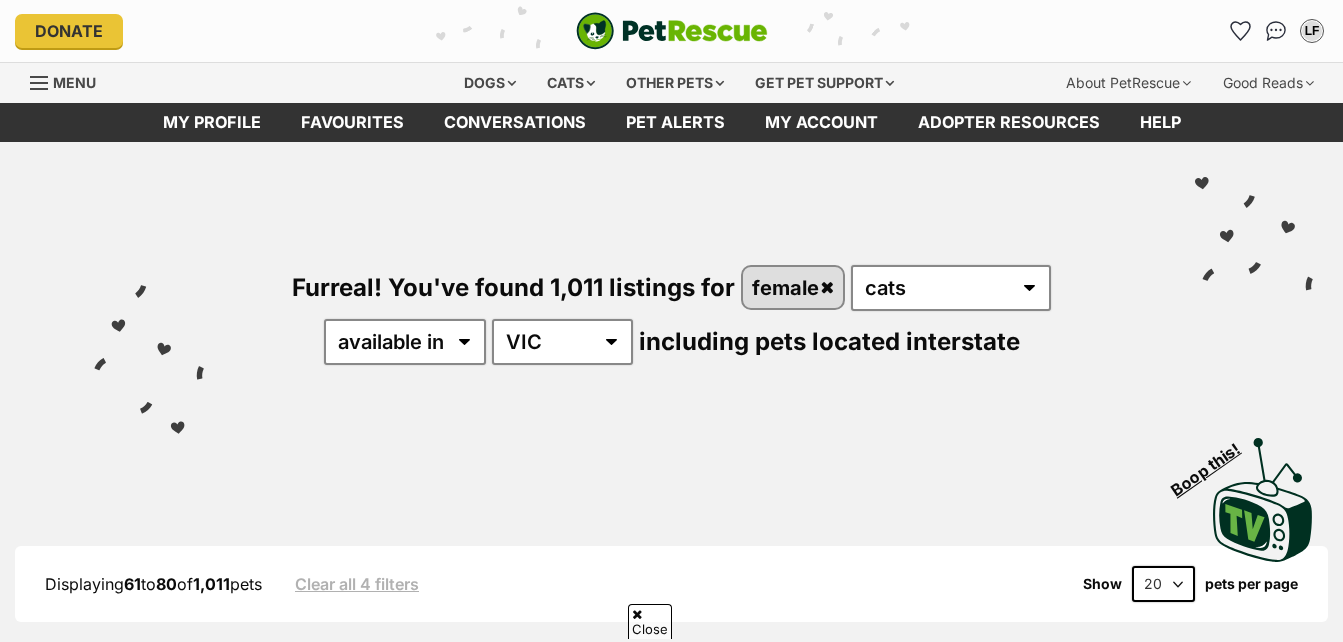 scroll, scrollTop: 400, scrollLeft: 0, axis: vertical 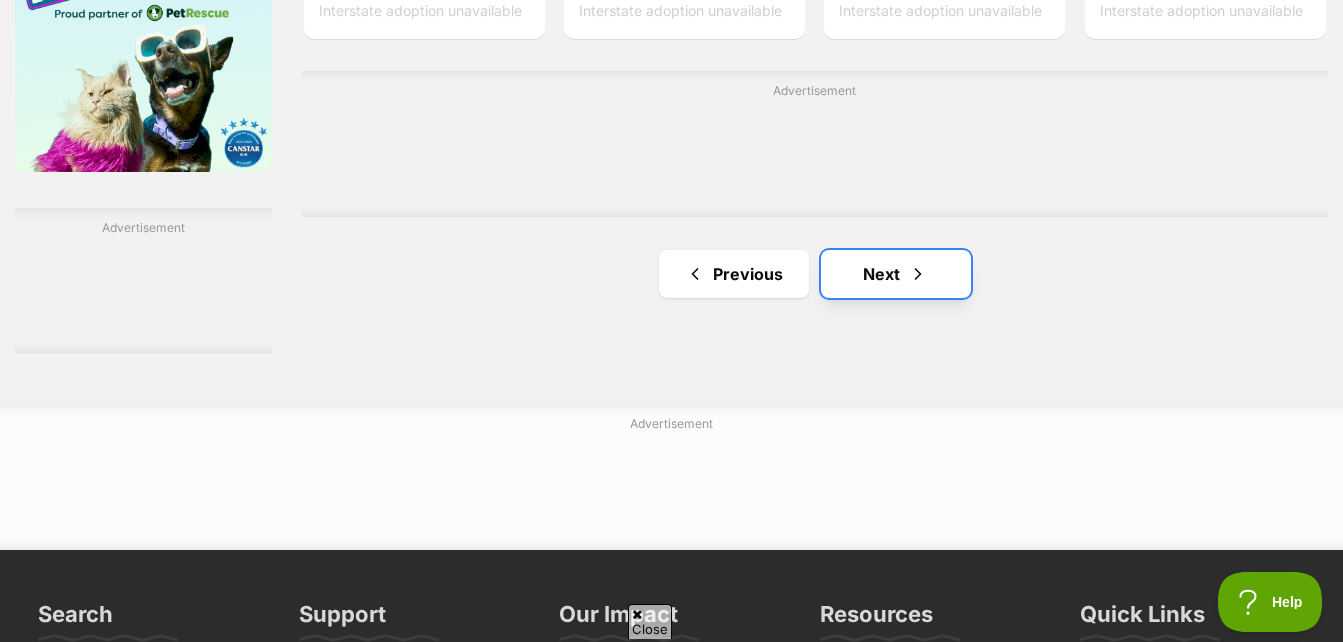 click on "Next" at bounding box center (896, 274) 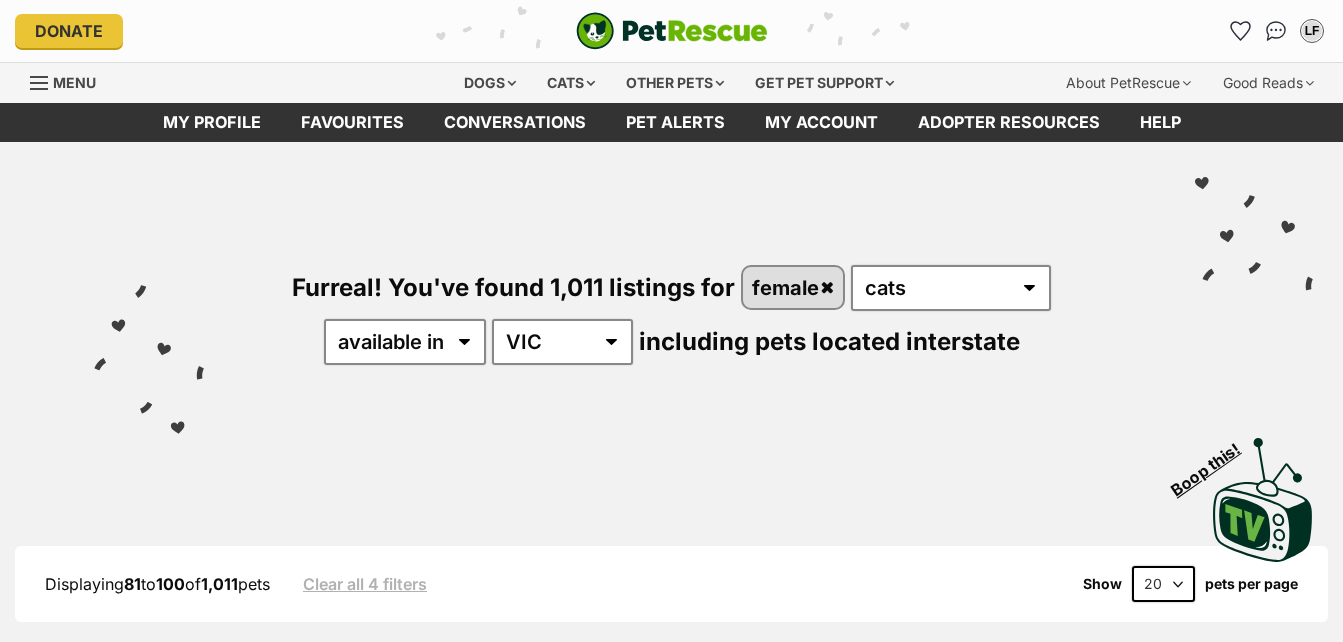 scroll, scrollTop: 0, scrollLeft: 0, axis: both 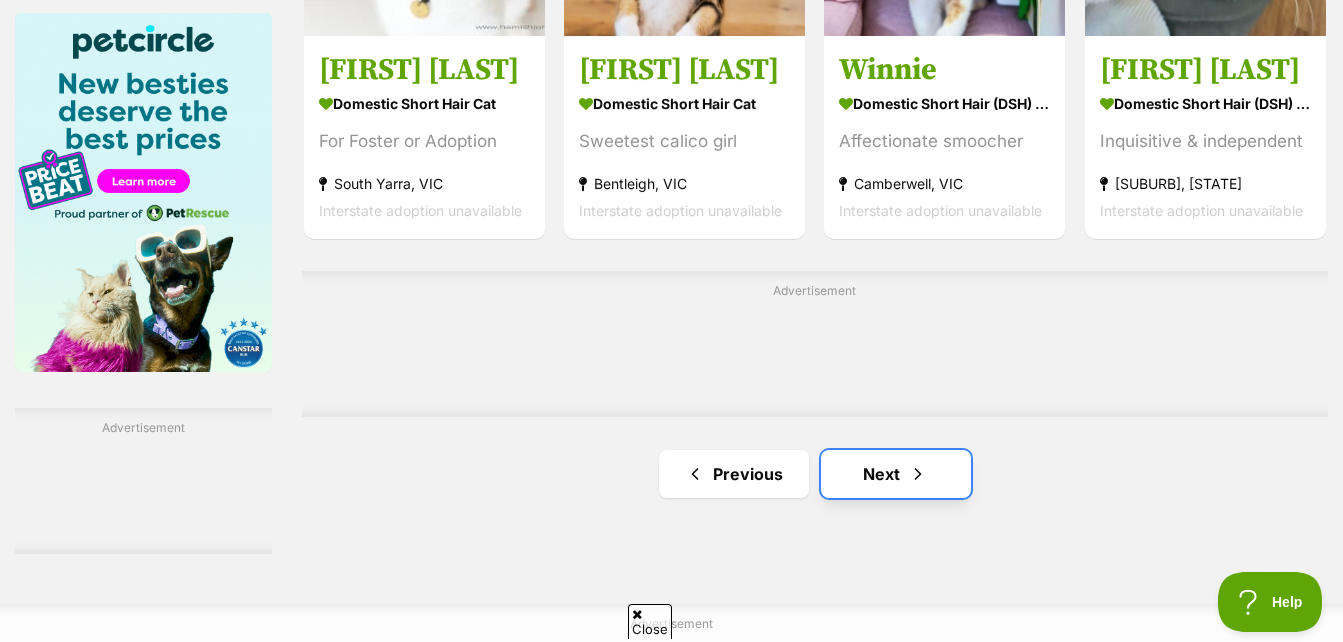 click on "Next" at bounding box center (896, 474) 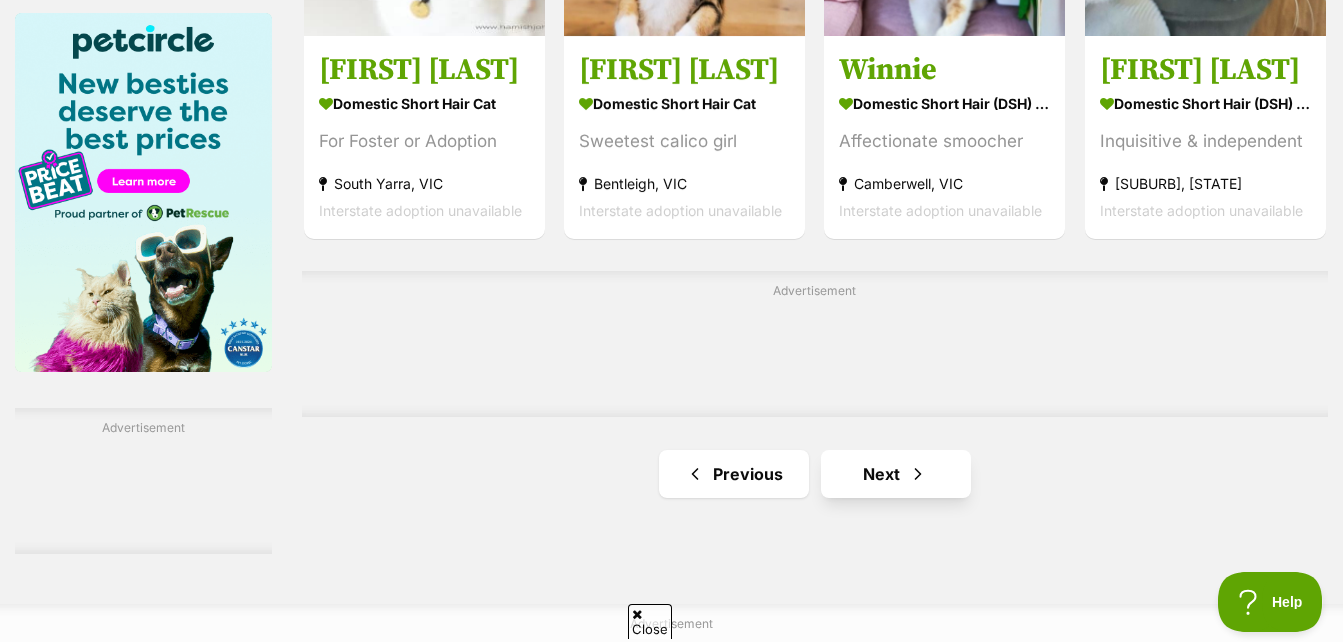 scroll, scrollTop: 3300, scrollLeft: 0, axis: vertical 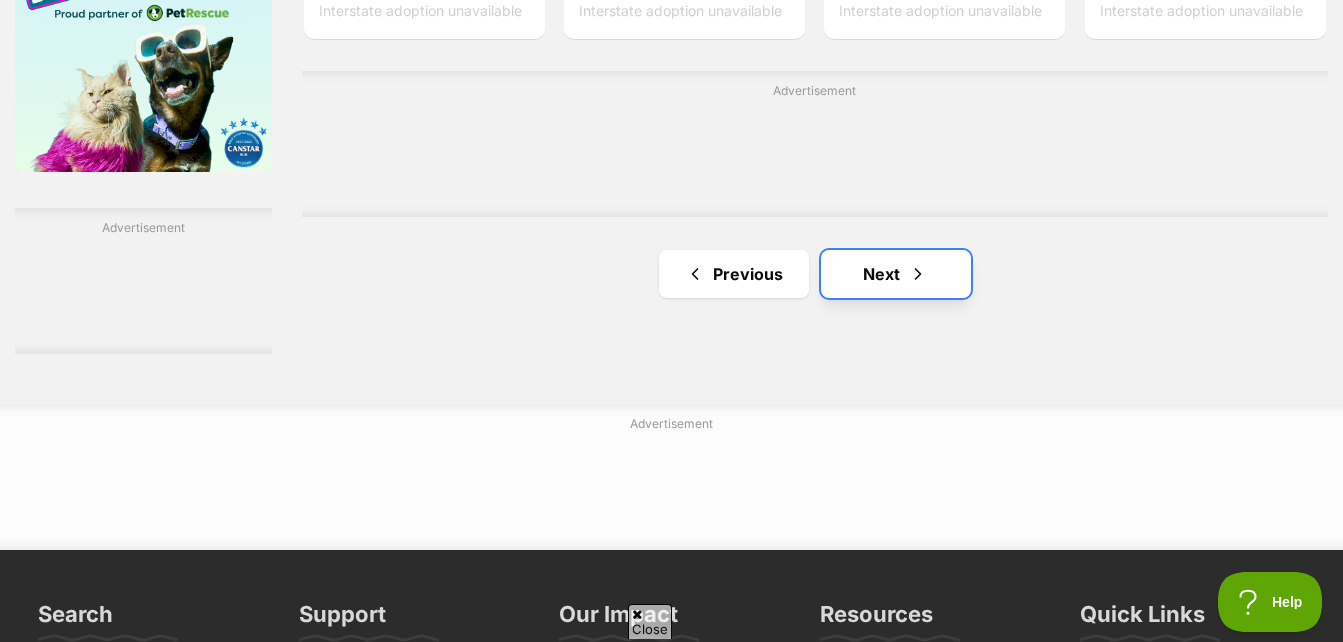 click on "Next" at bounding box center (896, 274) 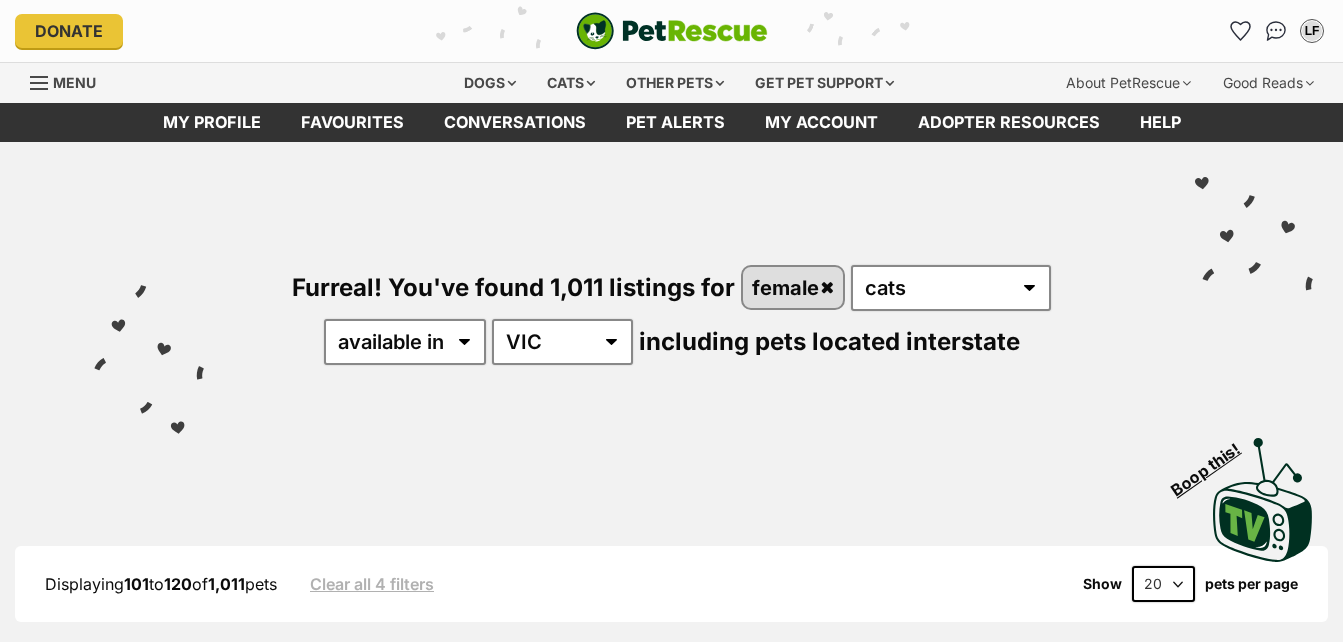 scroll, scrollTop: 0, scrollLeft: 0, axis: both 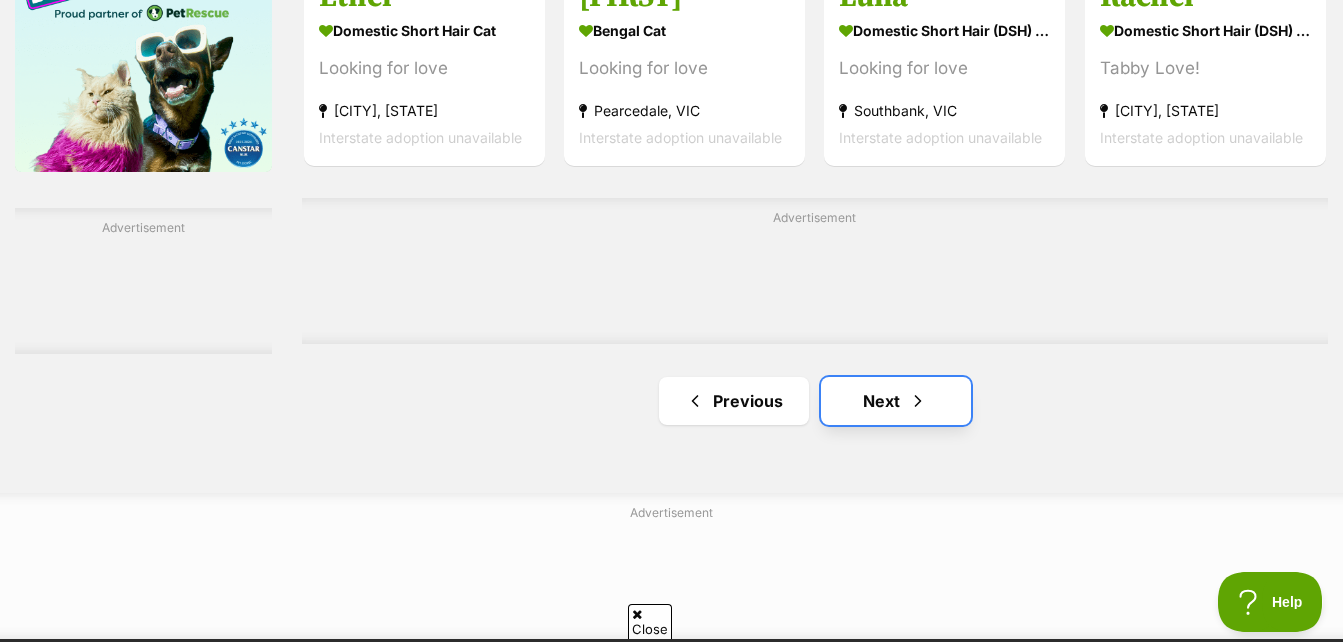 click on "Next" at bounding box center (896, 401) 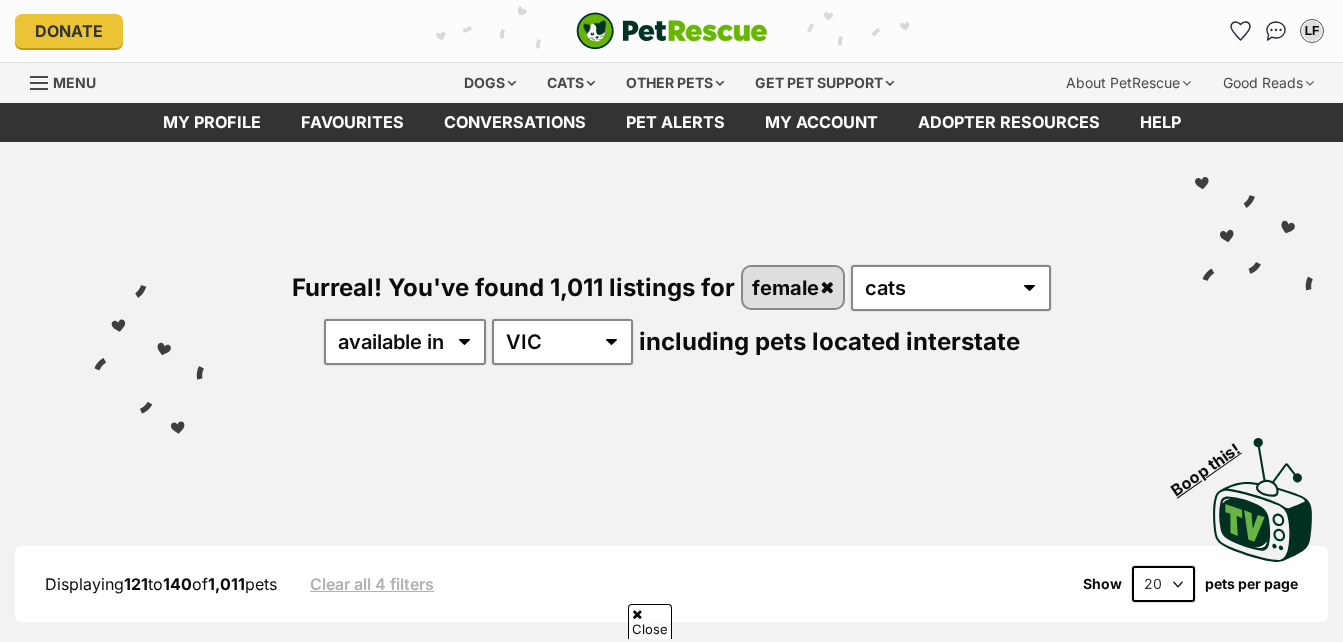 scroll, scrollTop: 400, scrollLeft: 0, axis: vertical 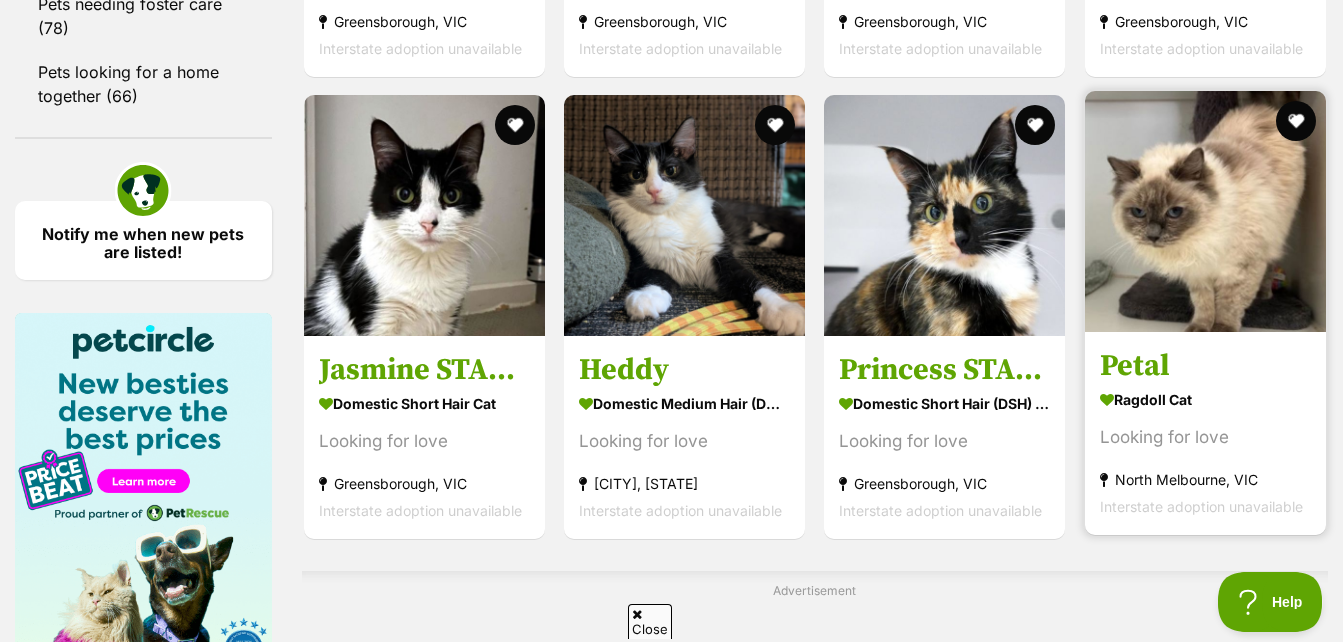 click at bounding box center [1205, 211] 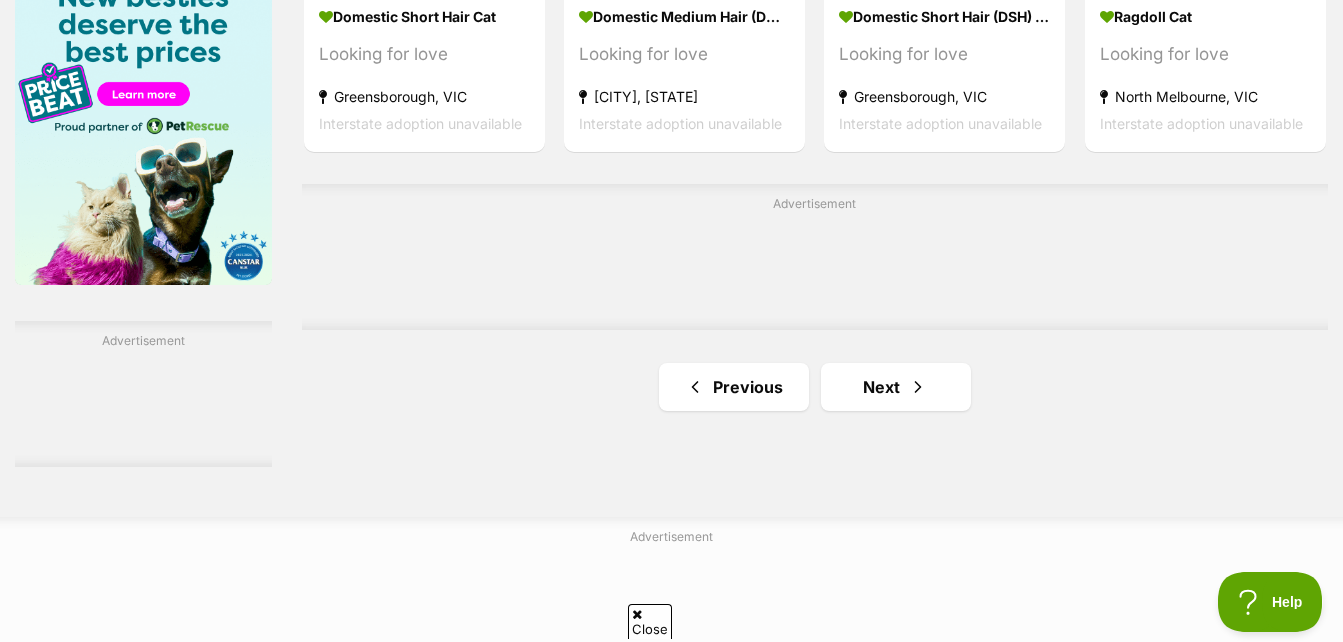 scroll, scrollTop: 3200, scrollLeft: 0, axis: vertical 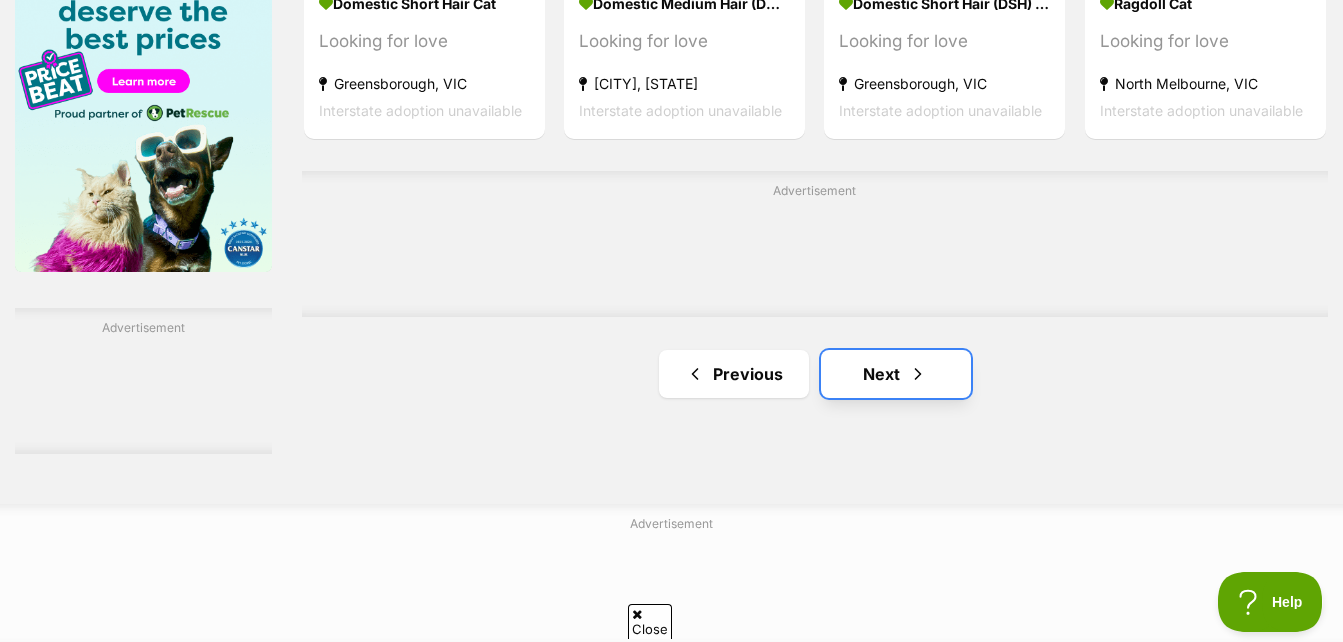 click on "Next" at bounding box center [896, 374] 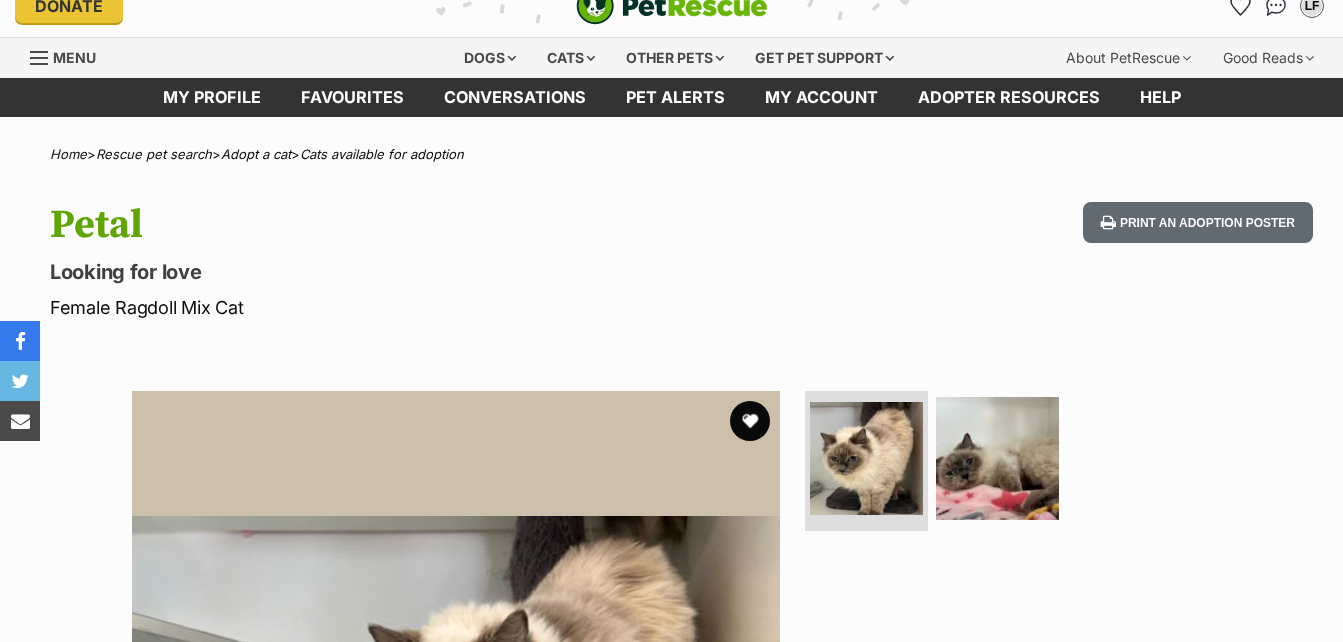 scroll, scrollTop: 500, scrollLeft: 0, axis: vertical 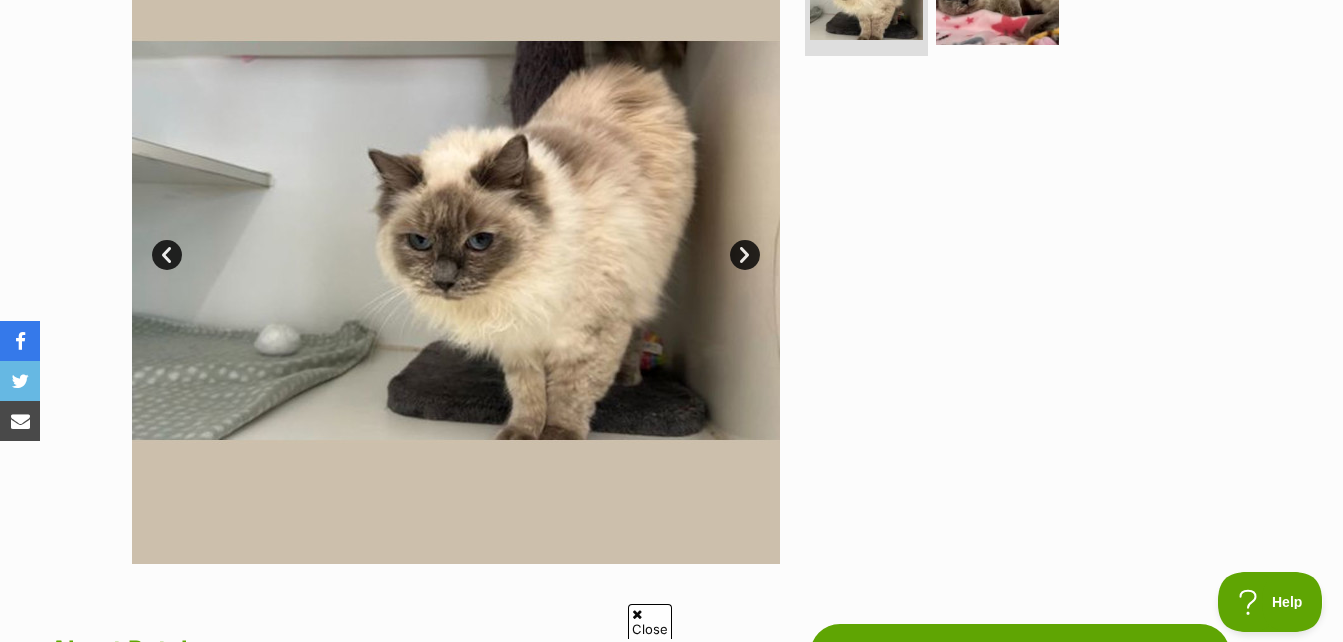 click on "Next" at bounding box center [745, 255] 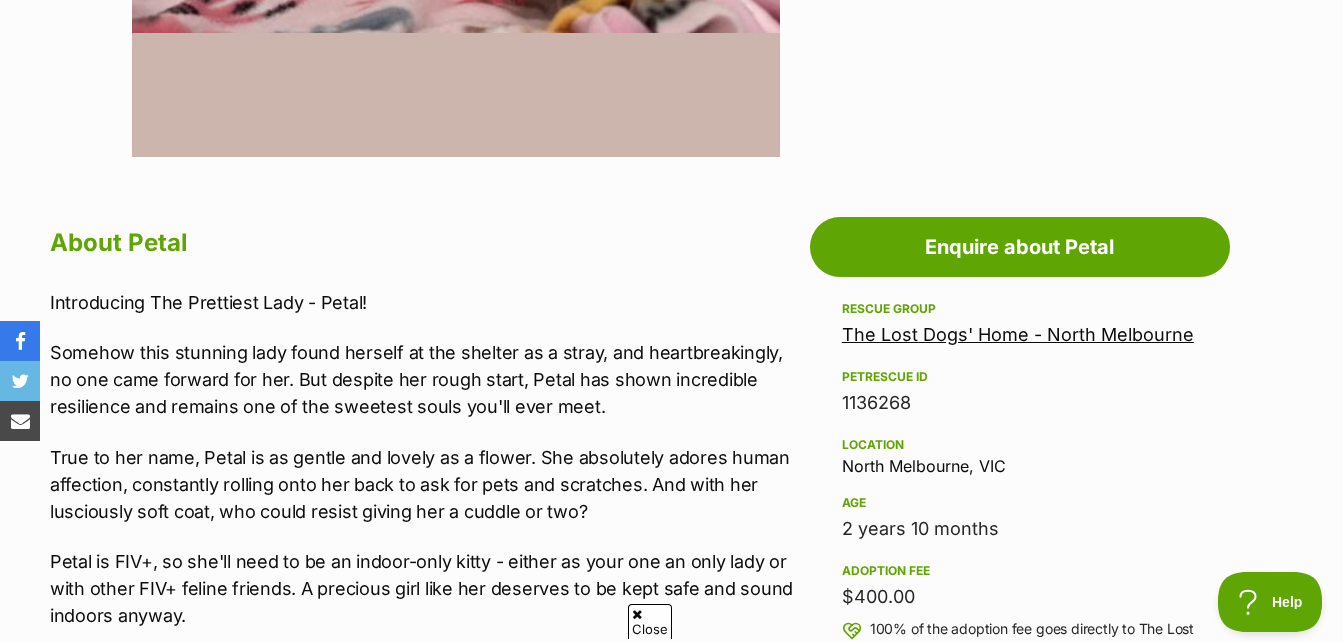 scroll, scrollTop: 500, scrollLeft: 0, axis: vertical 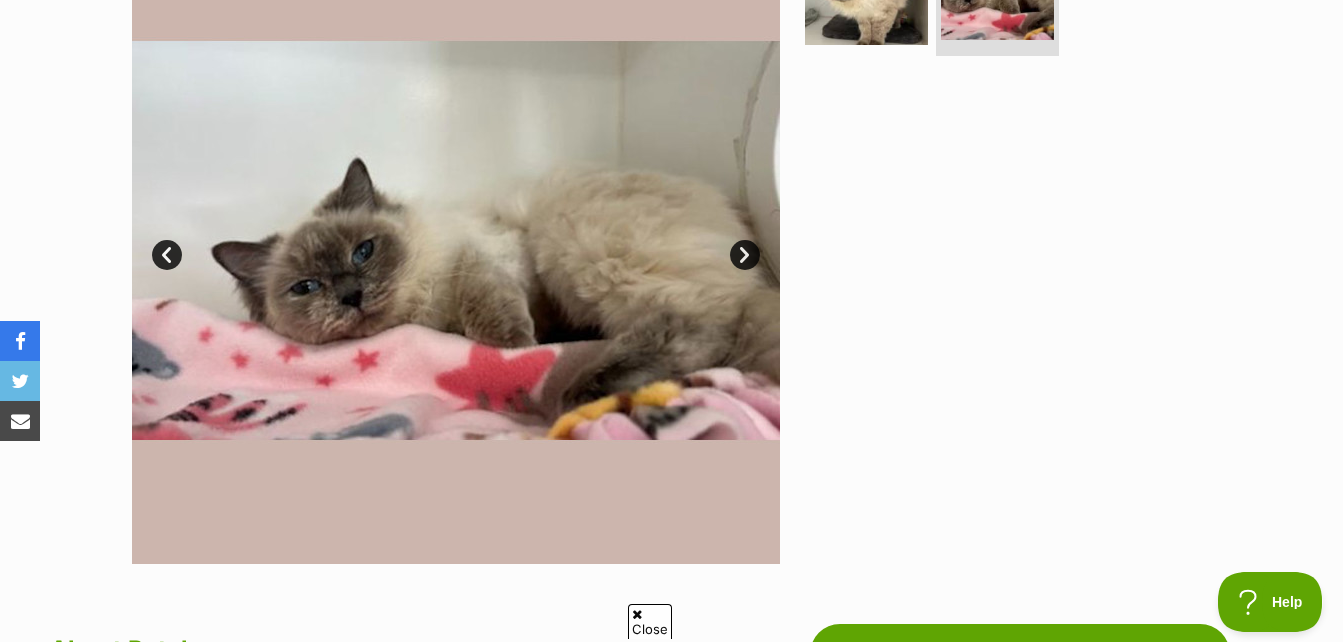 click on "Next" at bounding box center [745, 255] 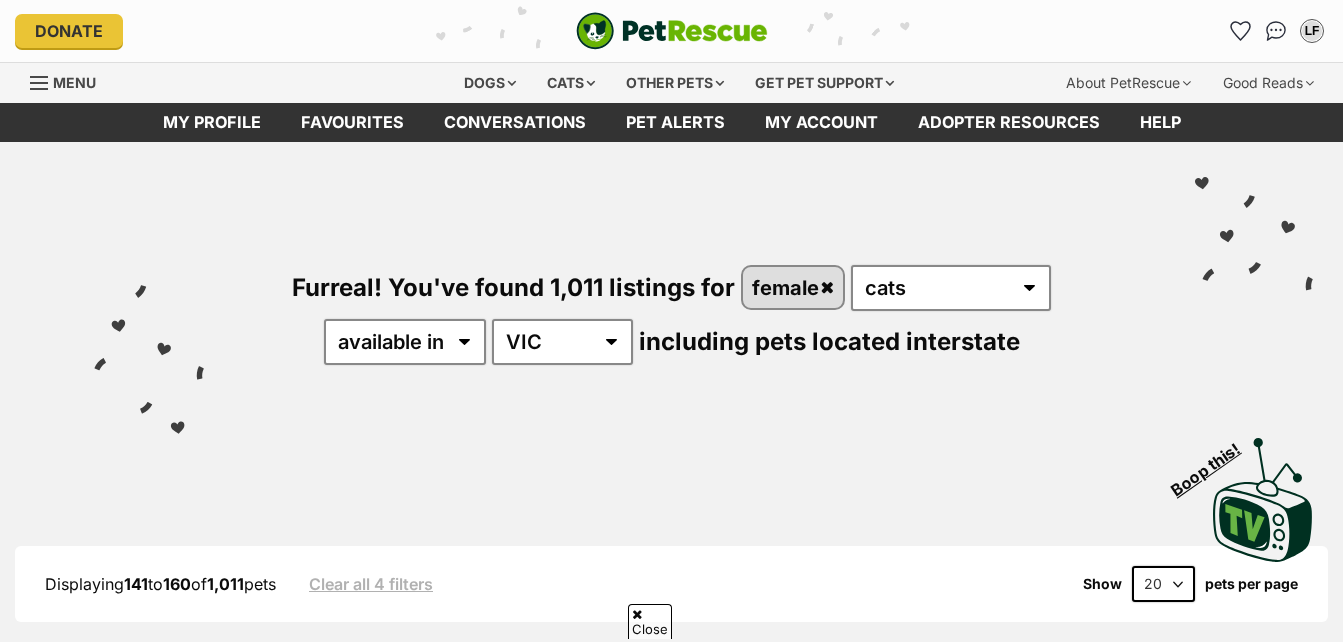 scroll, scrollTop: 400, scrollLeft: 0, axis: vertical 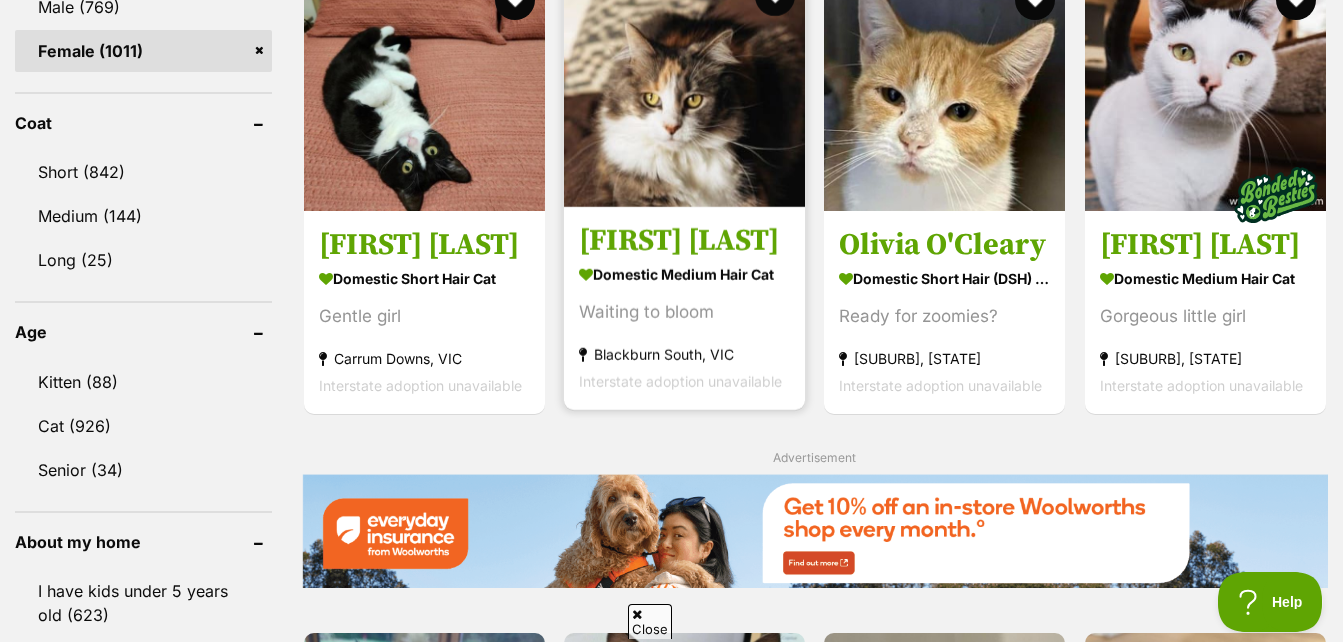 click at bounding box center (684, 86) 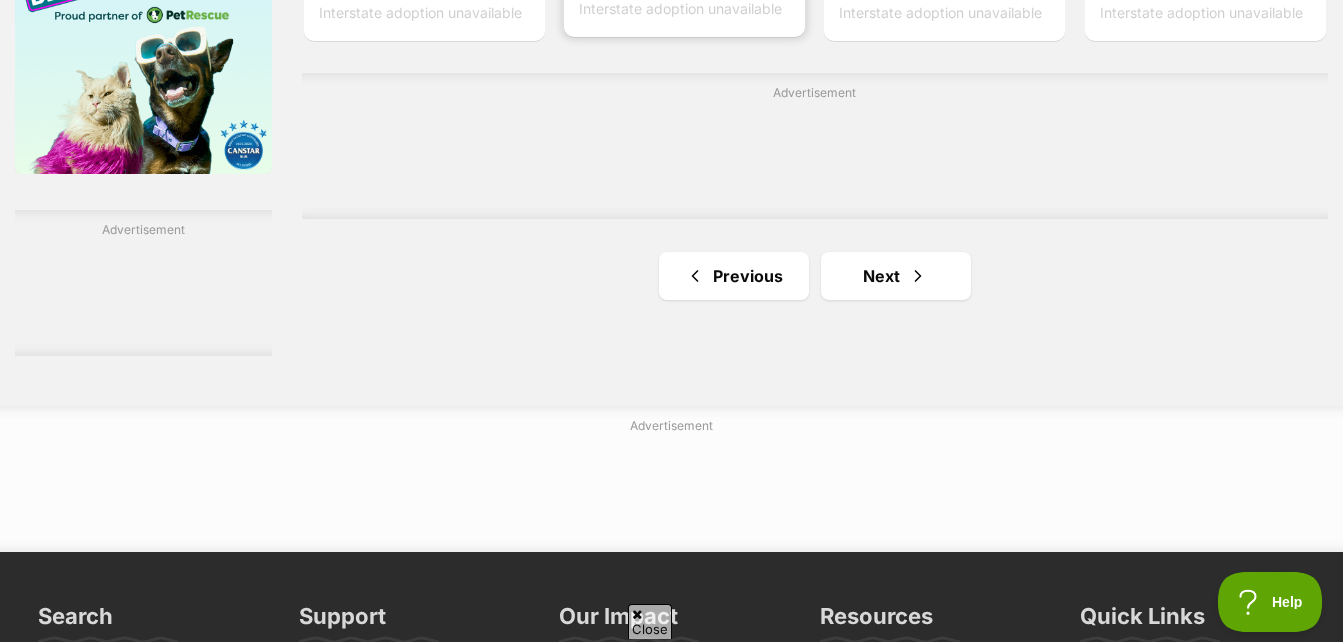 scroll, scrollTop: 3300, scrollLeft: 0, axis: vertical 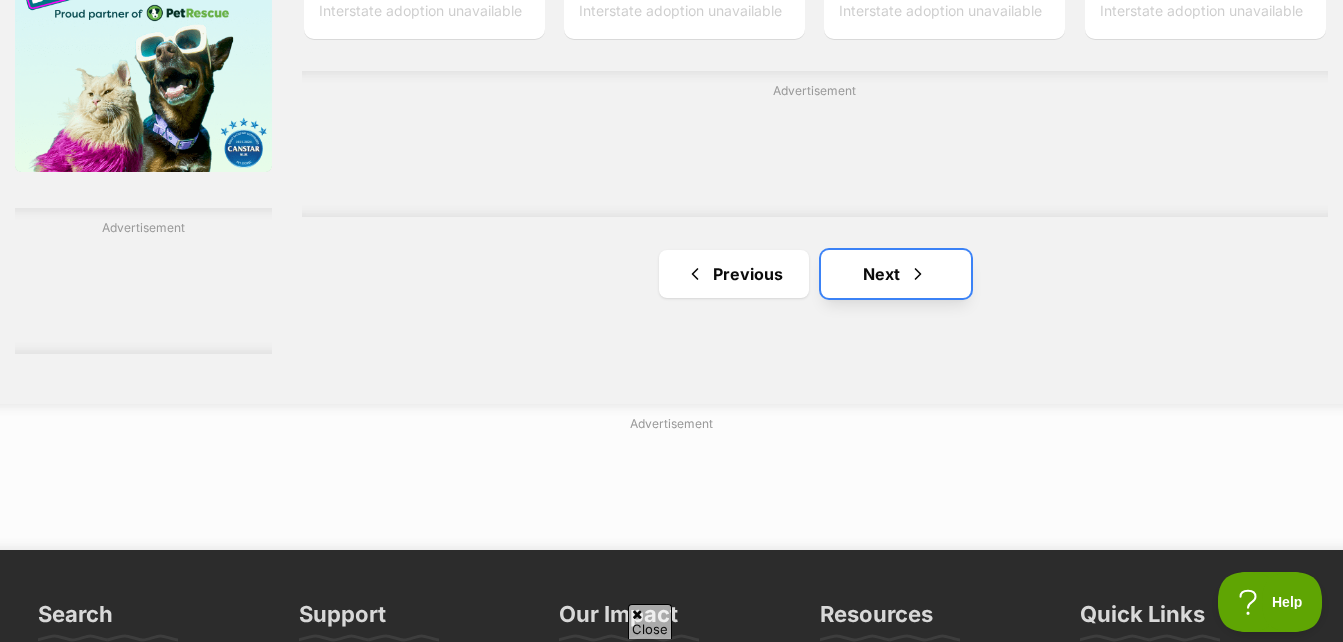 click on "Next" at bounding box center [896, 274] 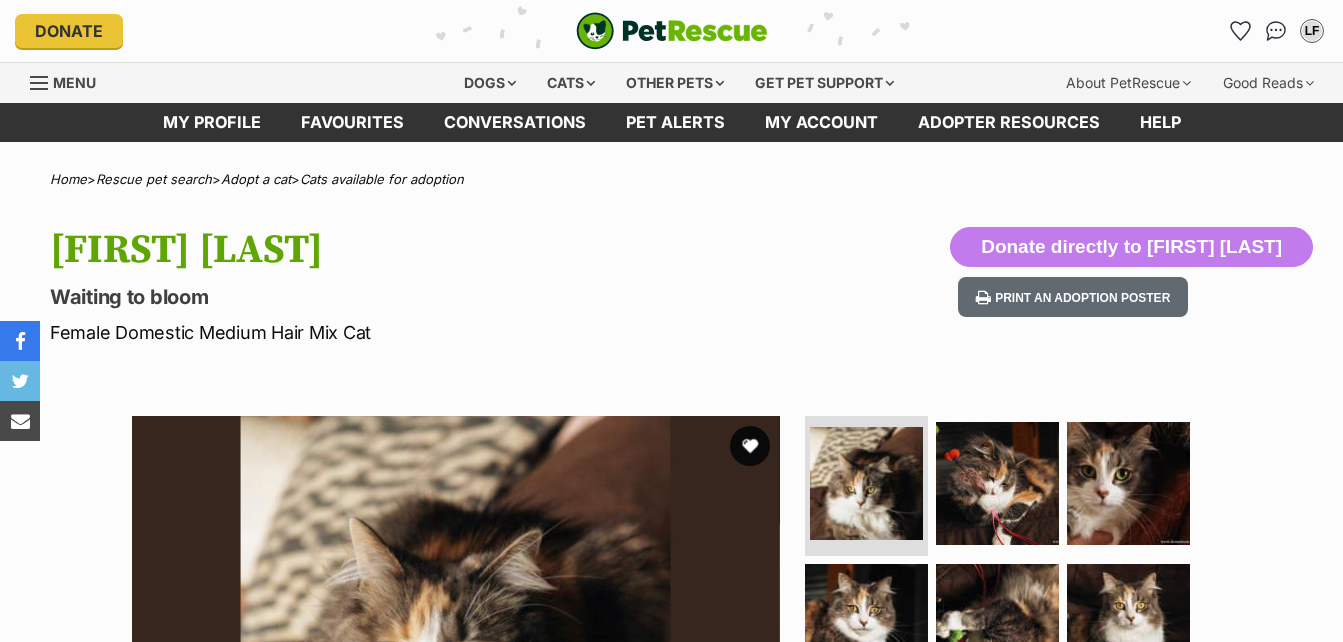scroll, scrollTop: 0, scrollLeft: 0, axis: both 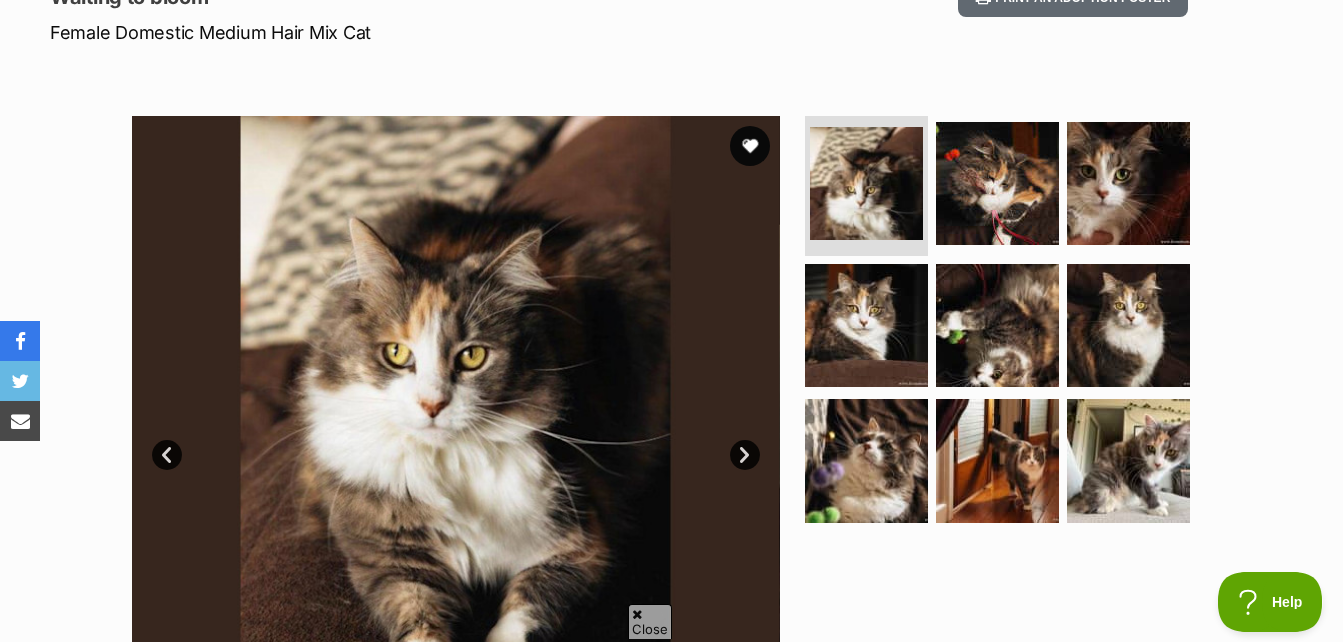 click on "Next" at bounding box center (745, 455) 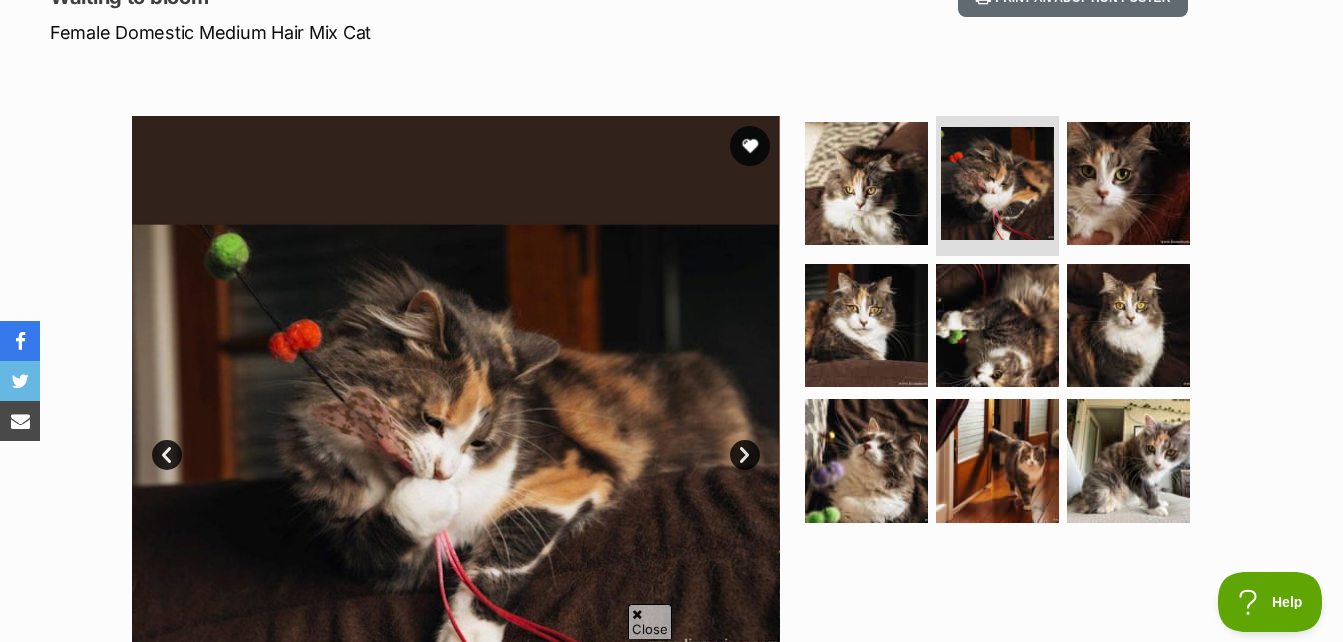 click on "Next" at bounding box center (745, 455) 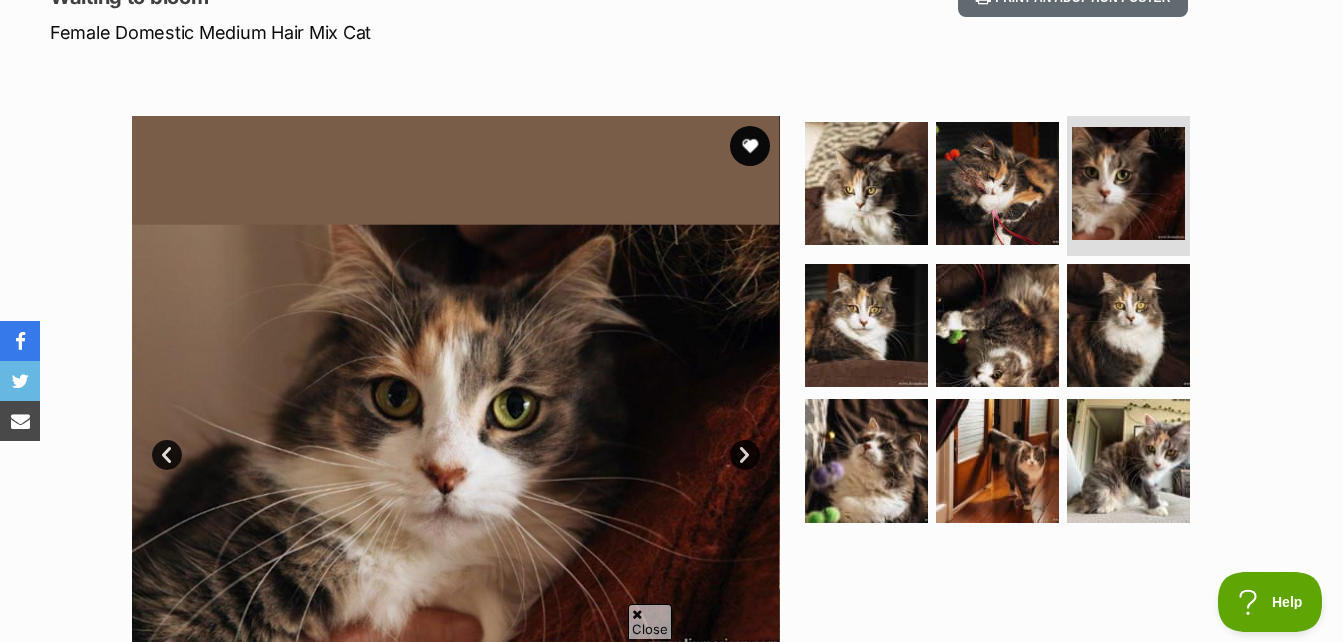 click on "Next" at bounding box center (745, 455) 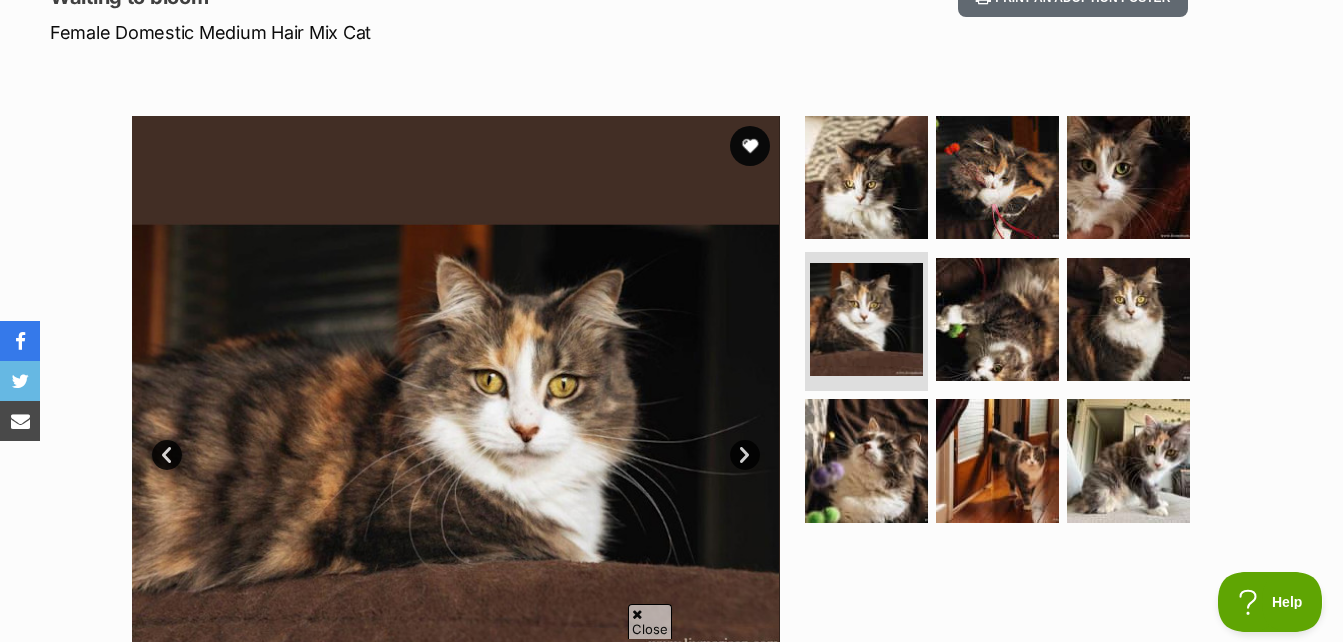 click on "Next" at bounding box center [745, 455] 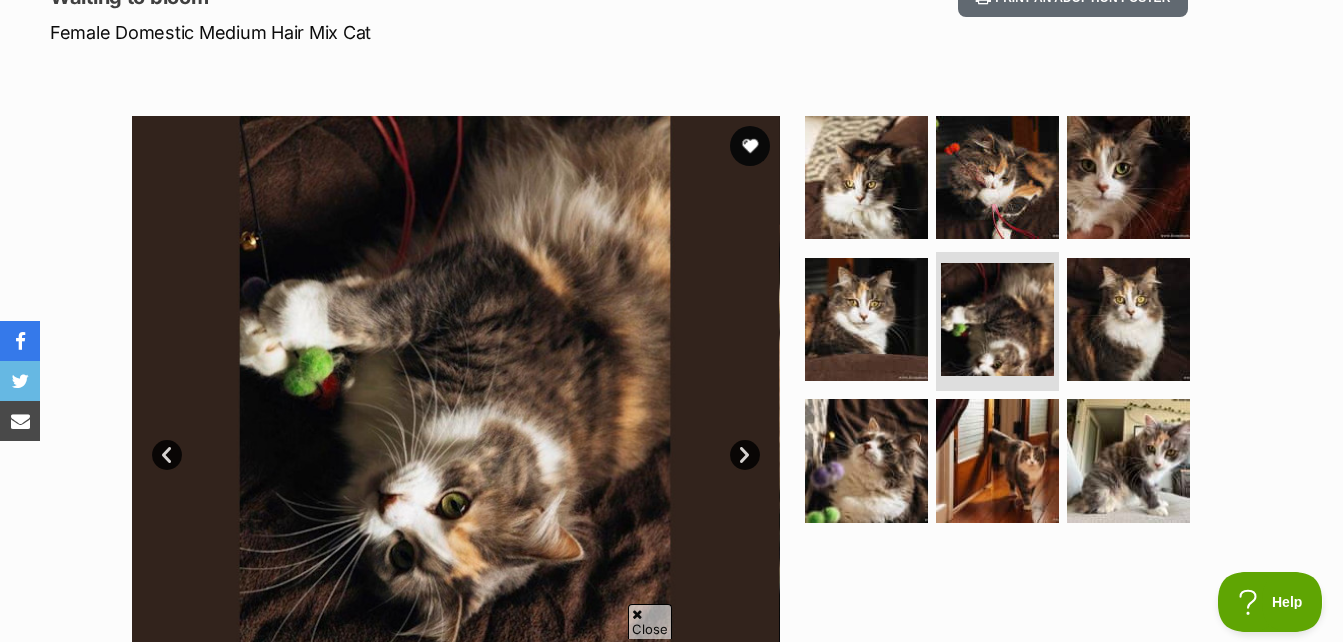 click on "Next" at bounding box center (745, 455) 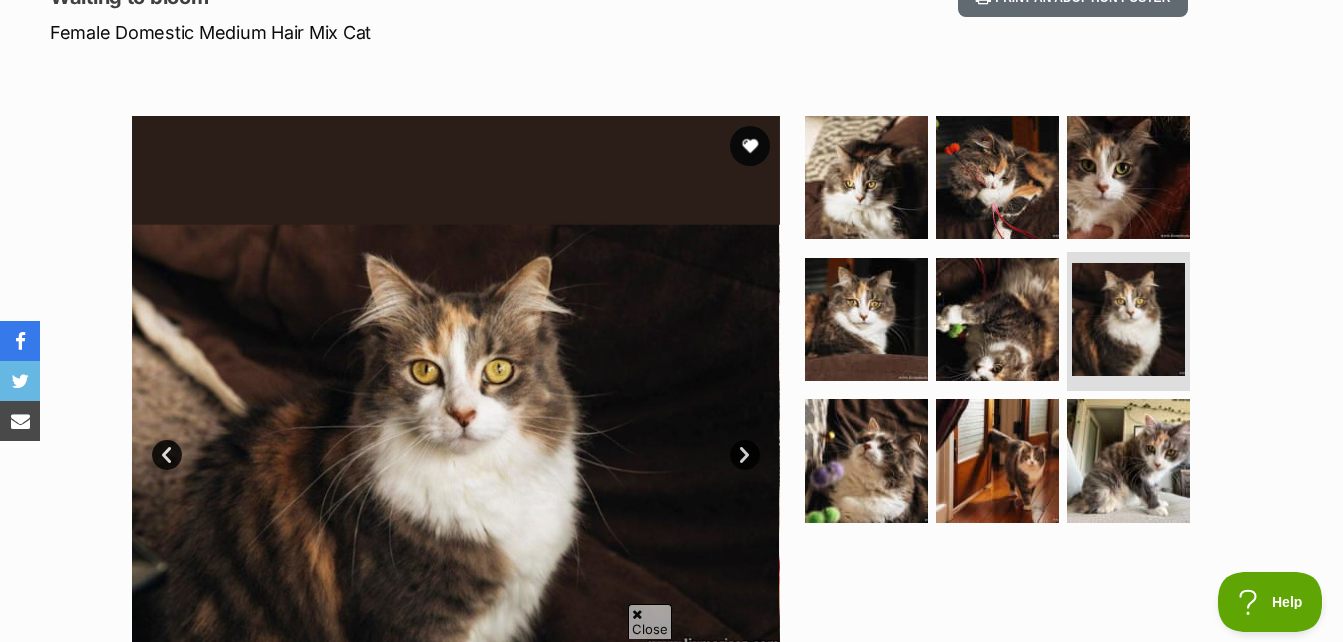 click on "Next" at bounding box center (745, 455) 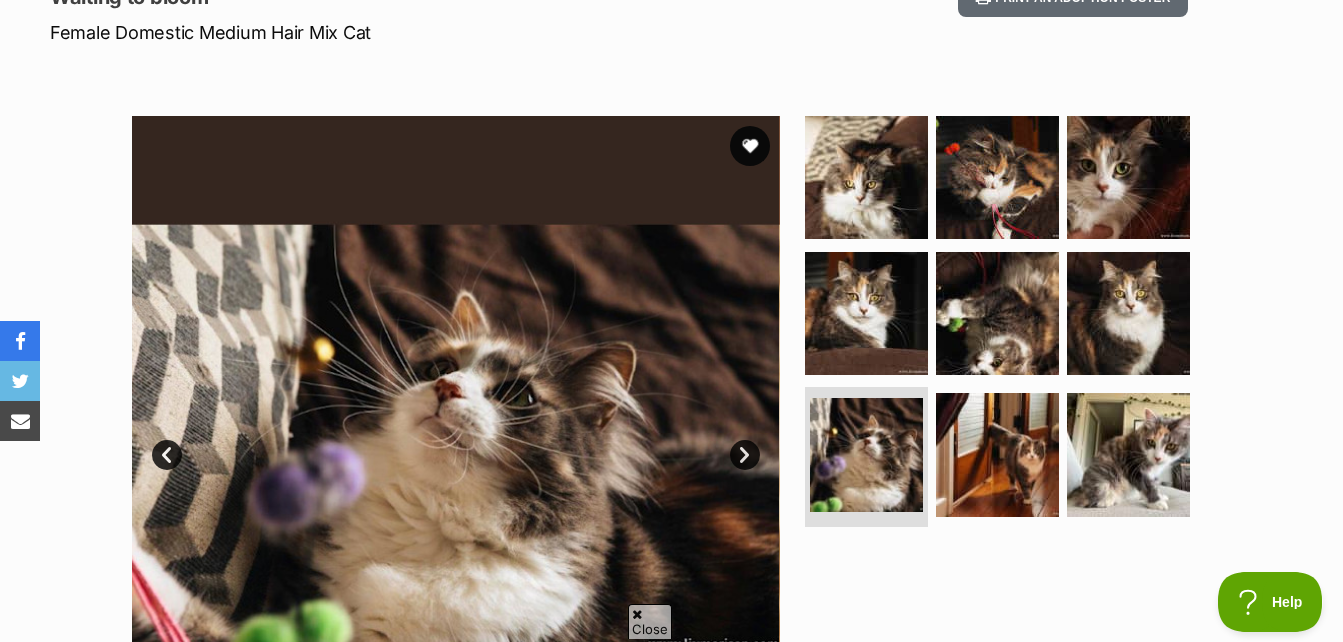 click on "Next" at bounding box center [745, 455] 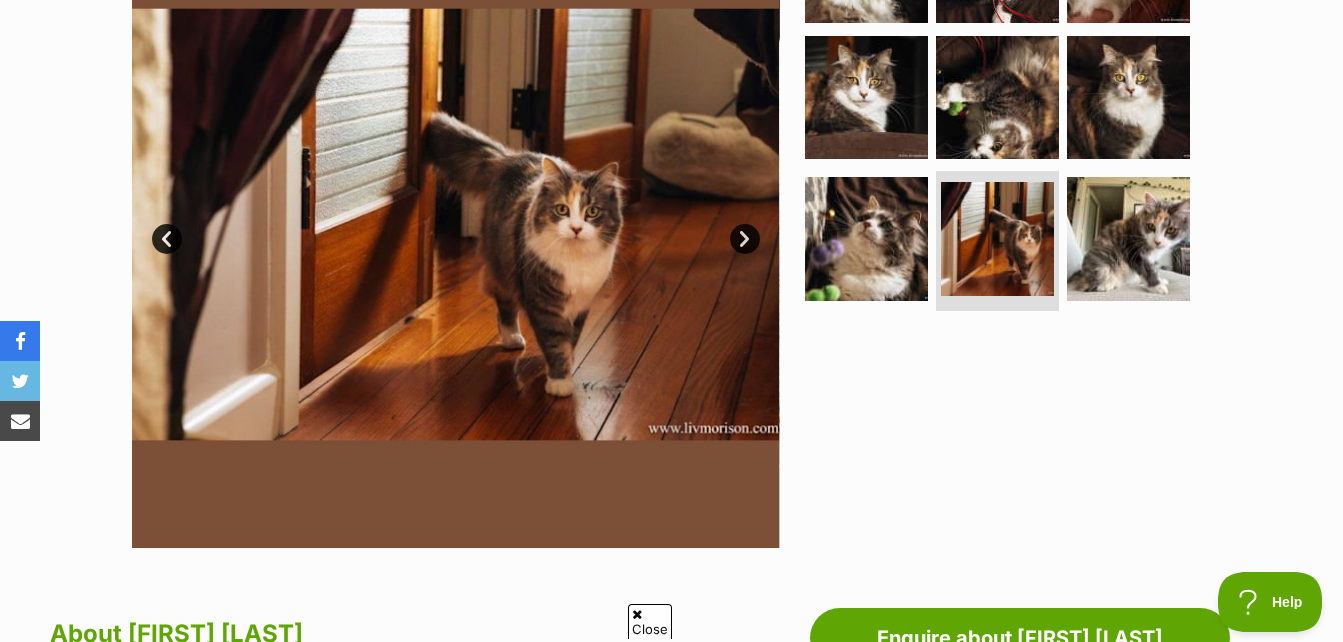 scroll, scrollTop: 400, scrollLeft: 0, axis: vertical 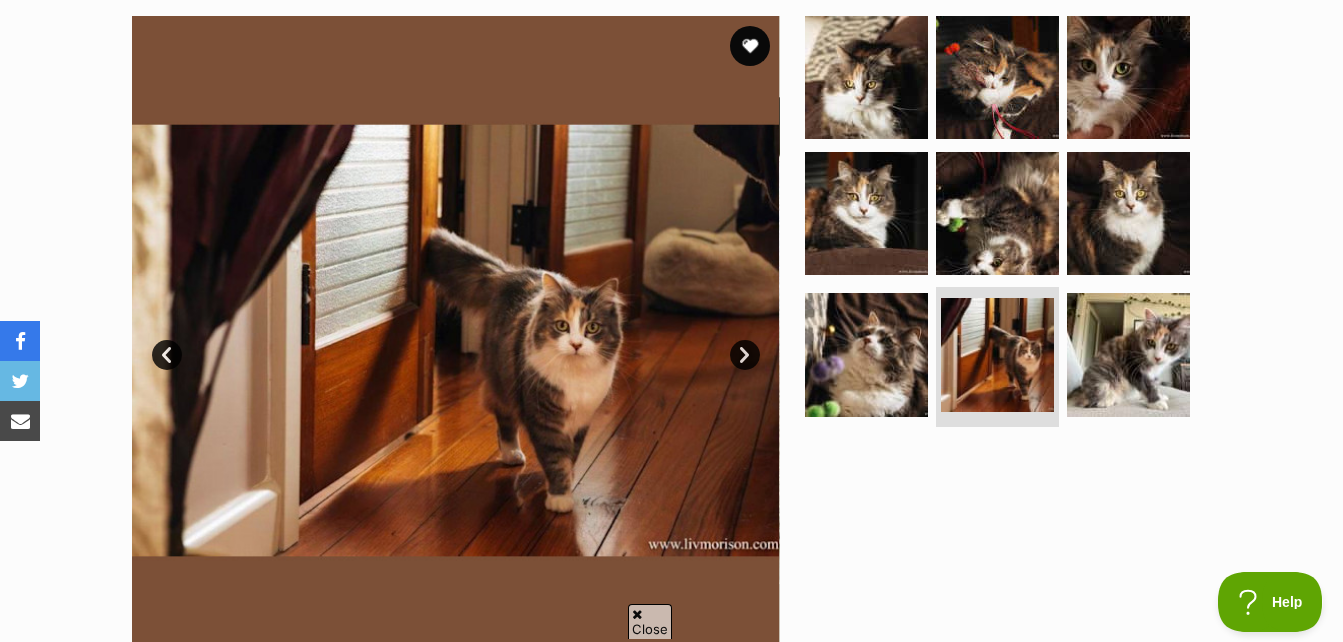 click on "Next" at bounding box center (745, 355) 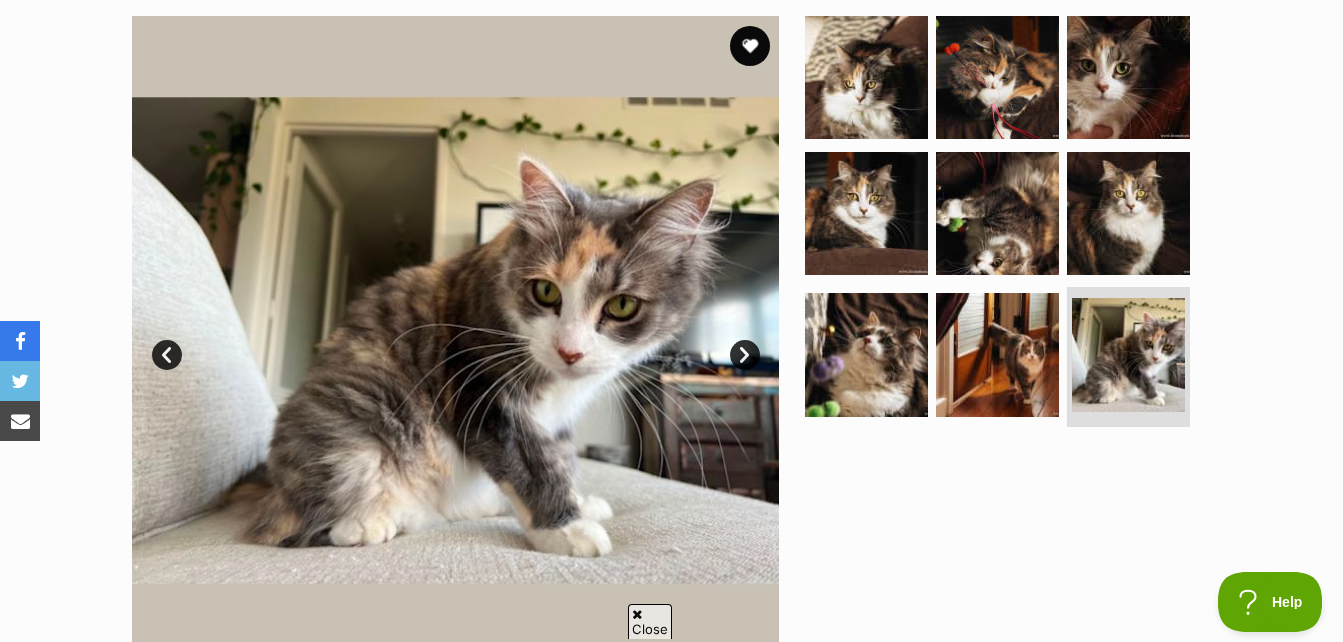 click on "Next" at bounding box center (745, 355) 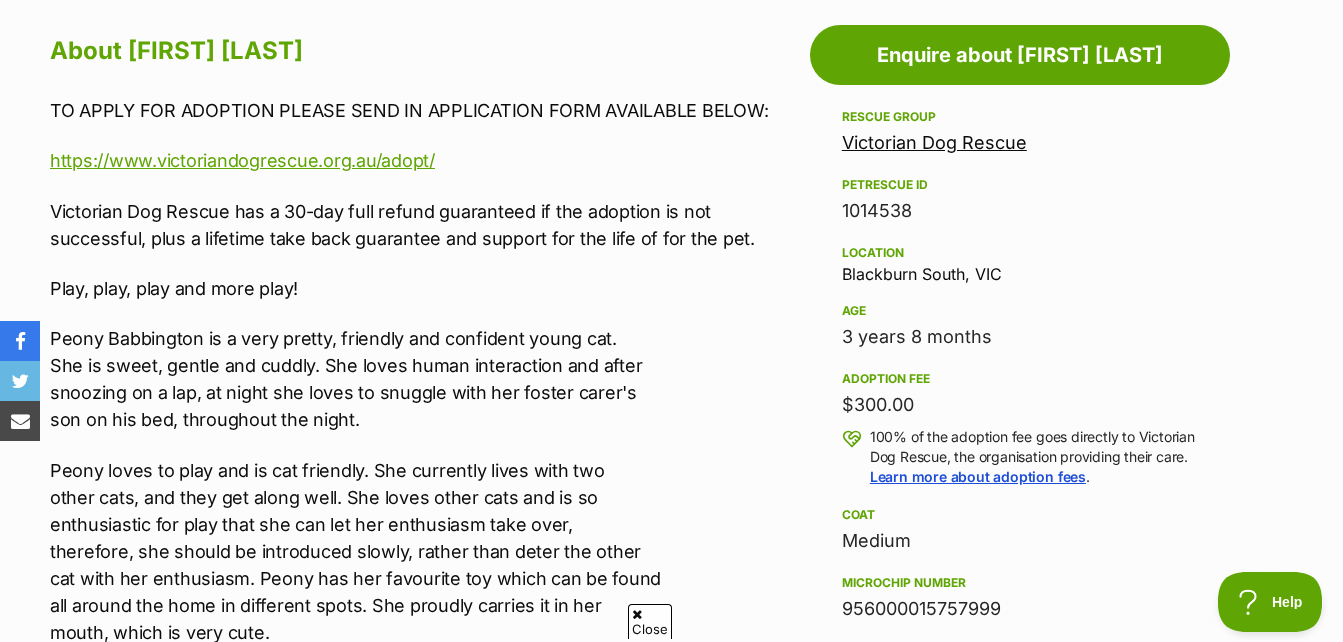 scroll, scrollTop: 1100, scrollLeft: 0, axis: vertical 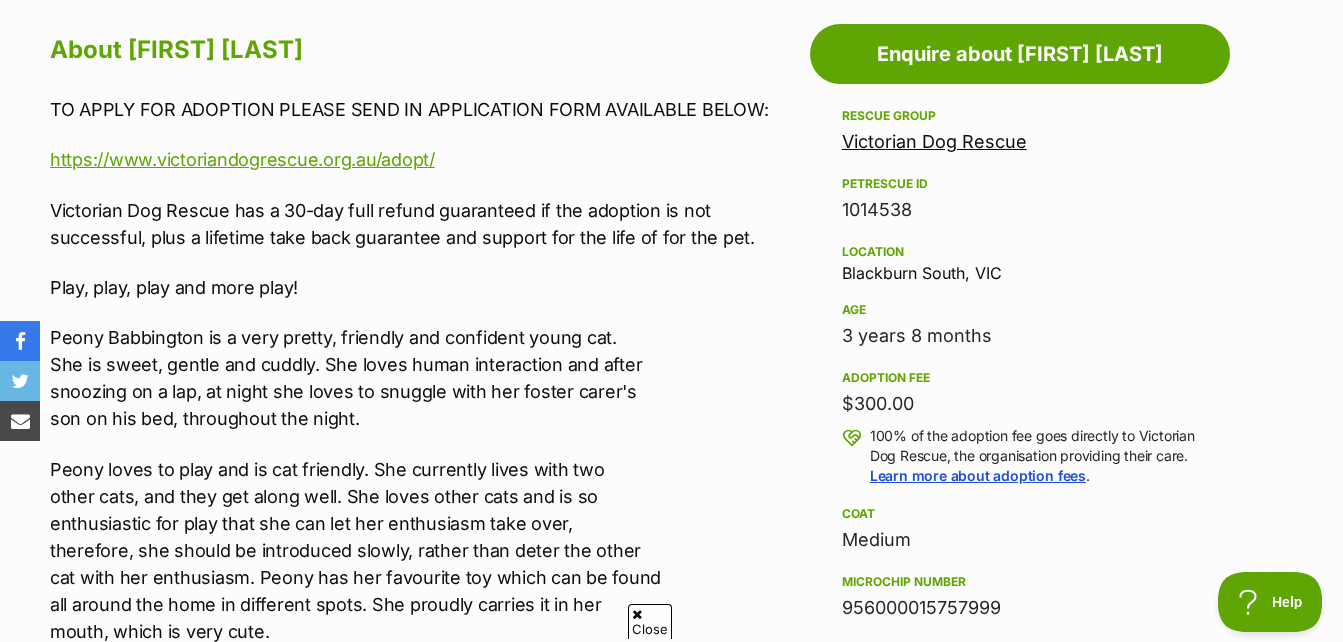 click on "Victorian Dog Rescue" at bounding box center [934, 141] 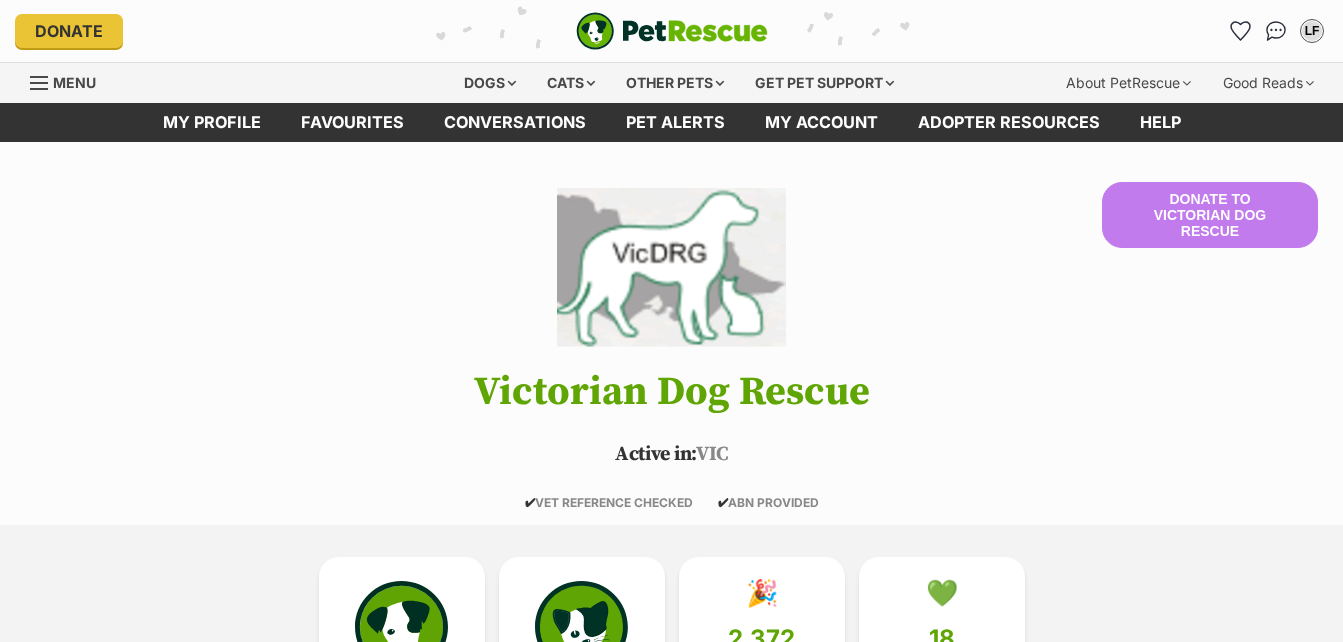 scroll, scrollTop: 0, scrollLeft: 0, axis: both 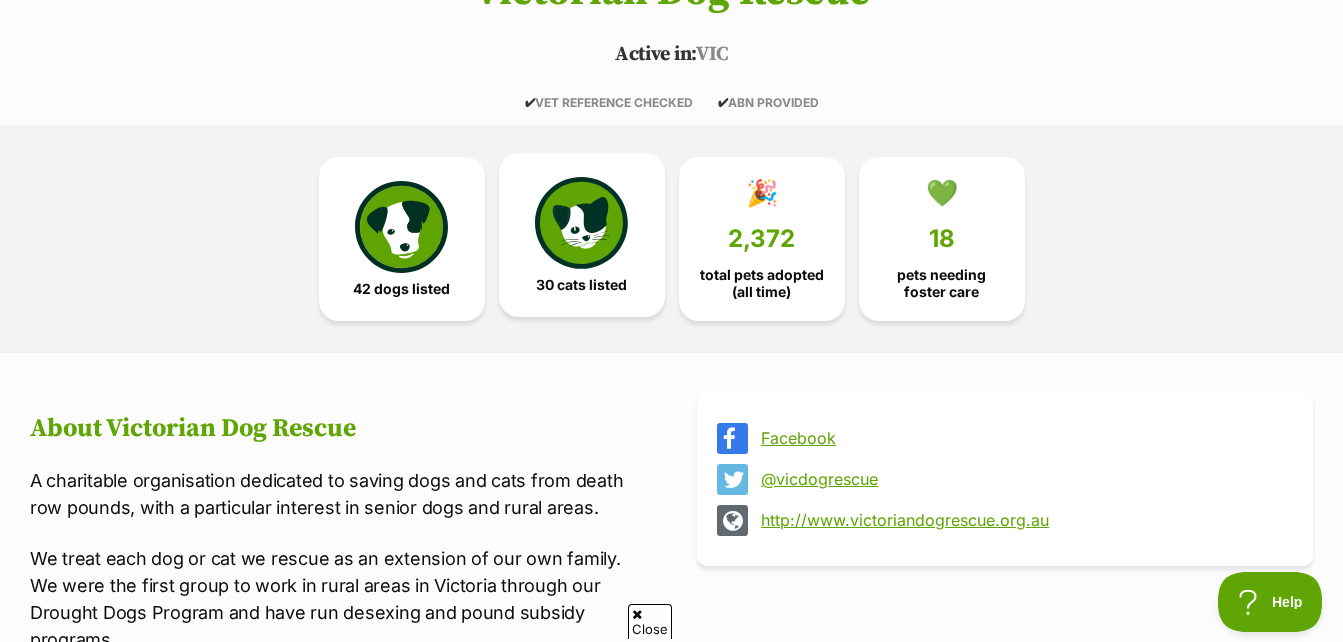 click at bounding box center (581, 223) 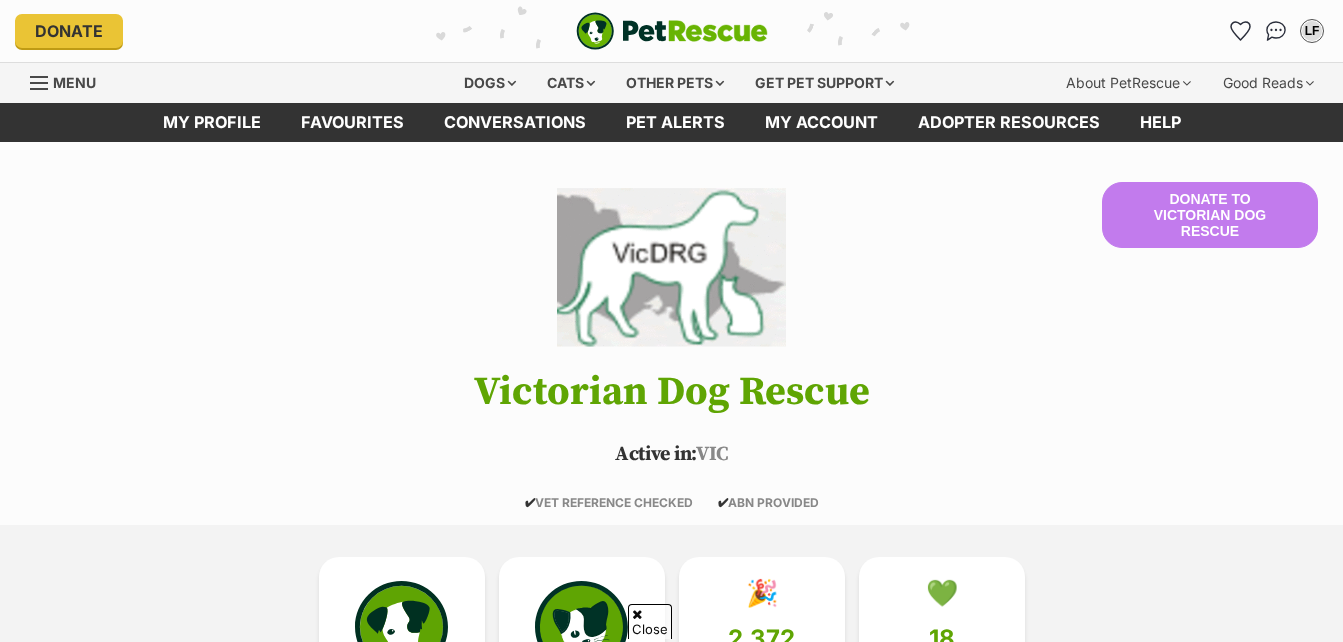 scroll, scrollTop: 1705, scrollLeft: 0, axis: vertical 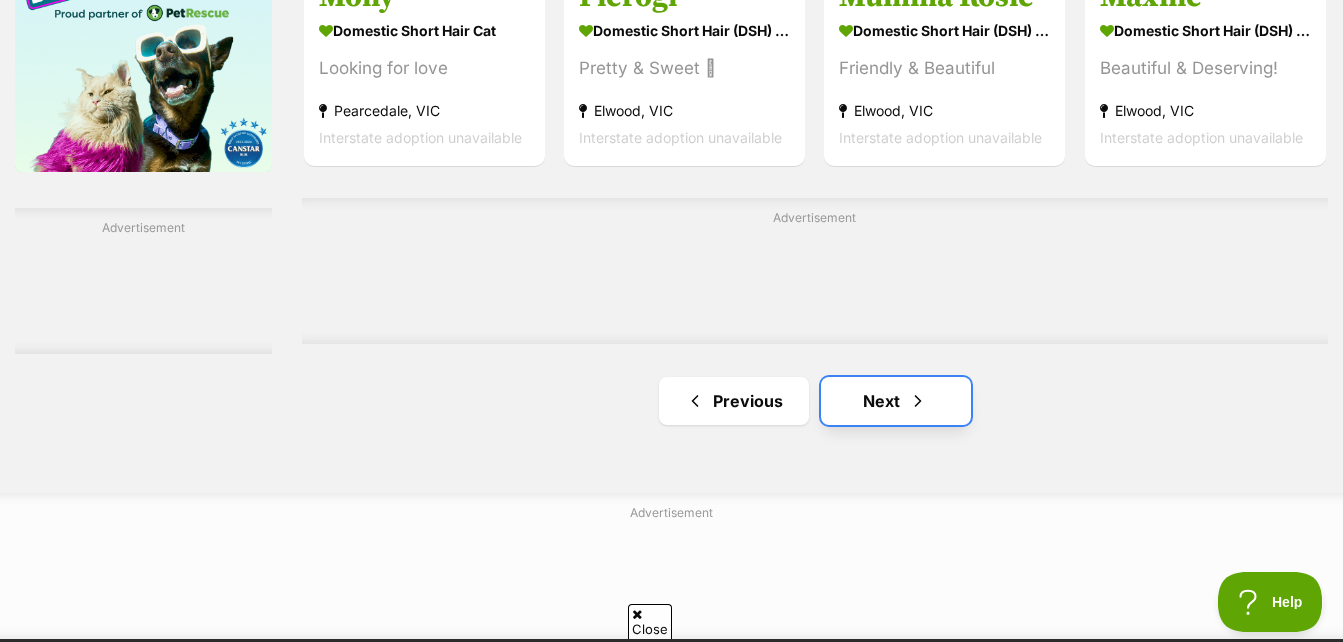 click on "Next" at bounding box center (896, 401) 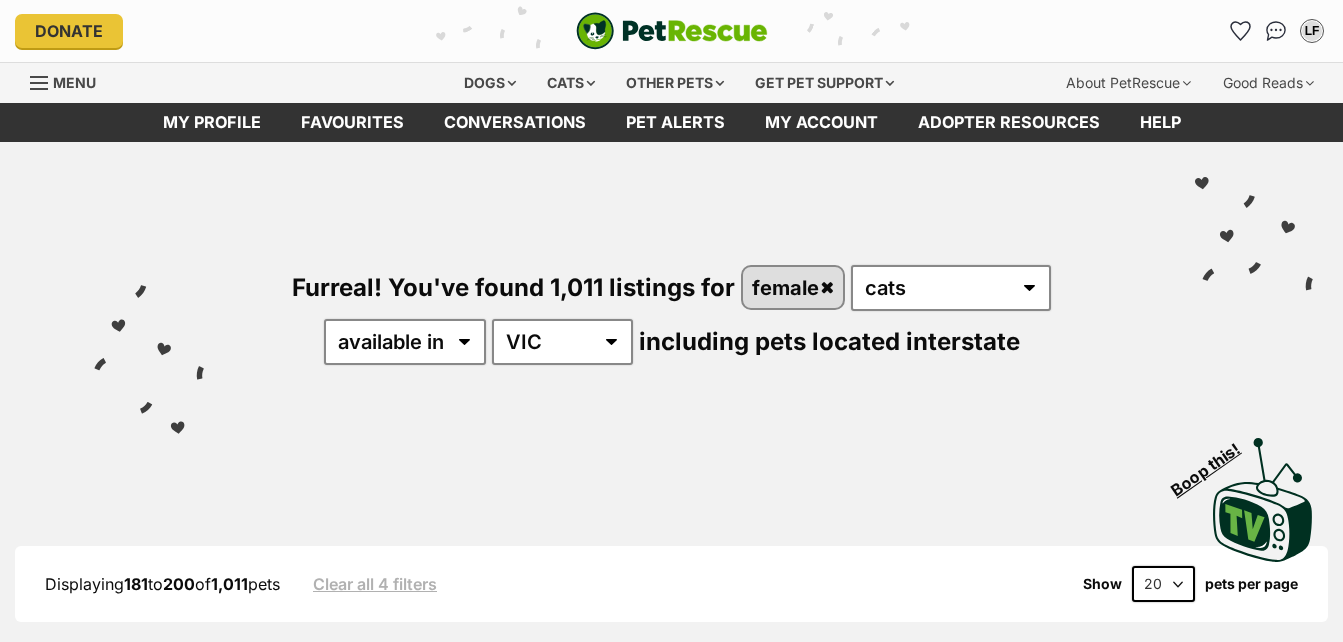 scroll, scrollTop: 270, scrollLeft: 0, axis: vertical 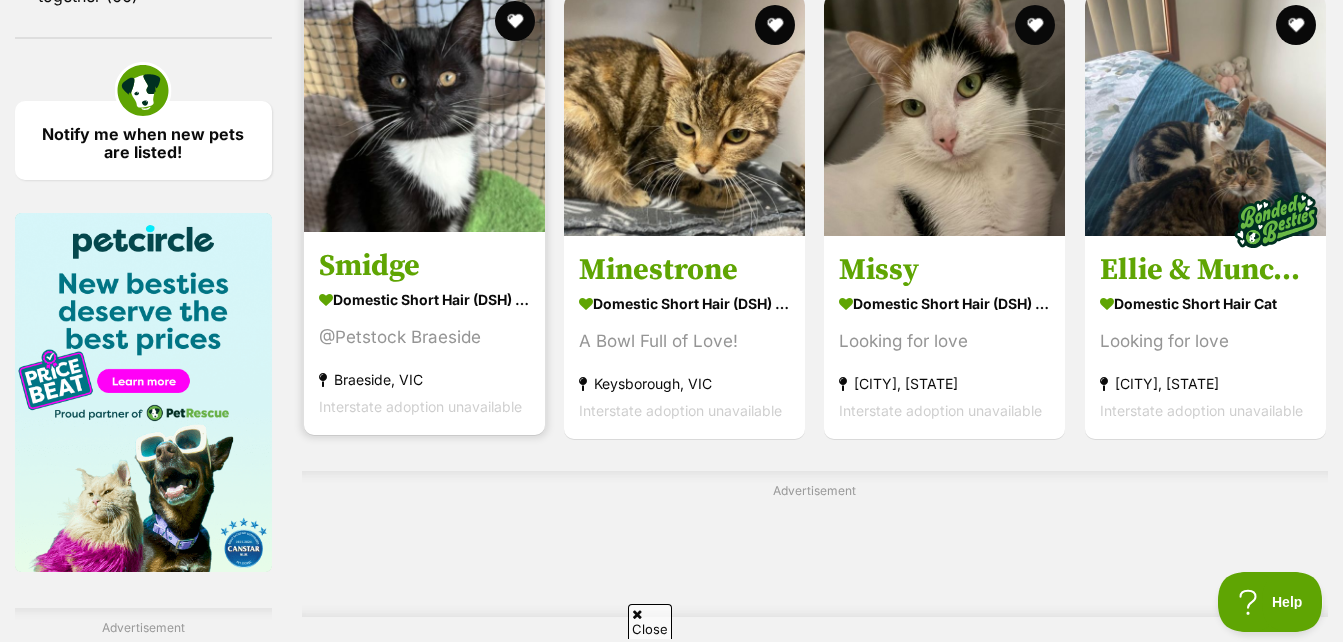 click at bounding box center (424, 111) 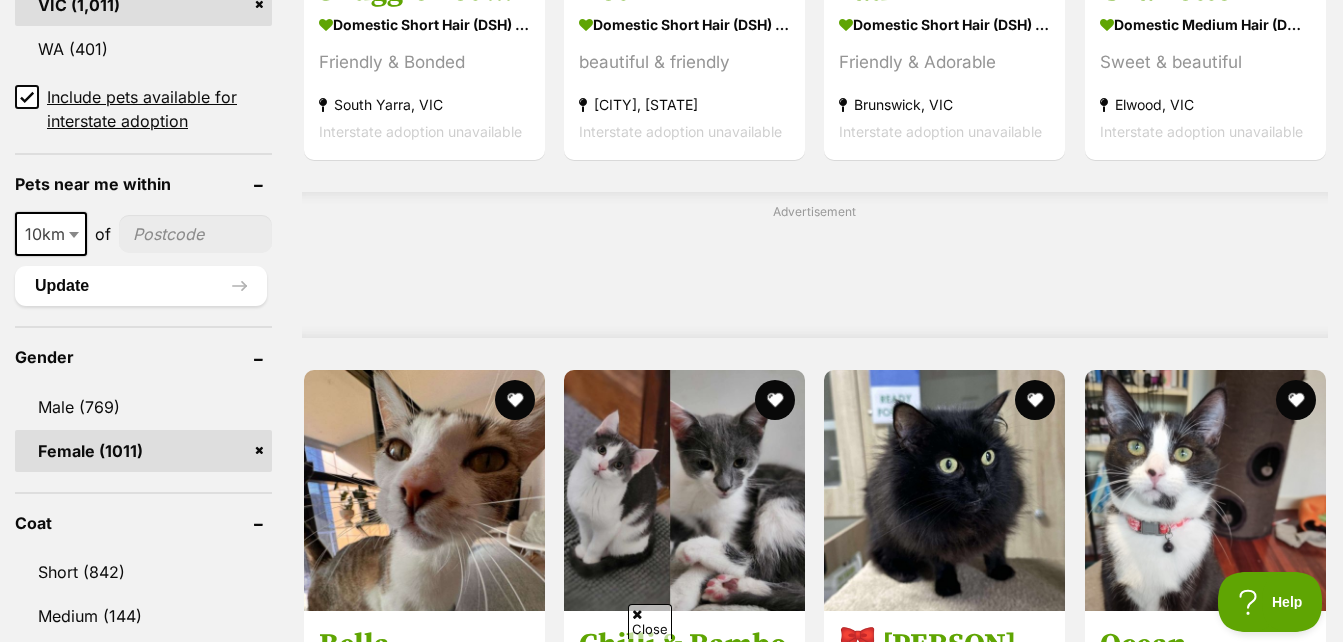 scroll, scrollTop: 600, scrollLeft: 0, axis: vertical 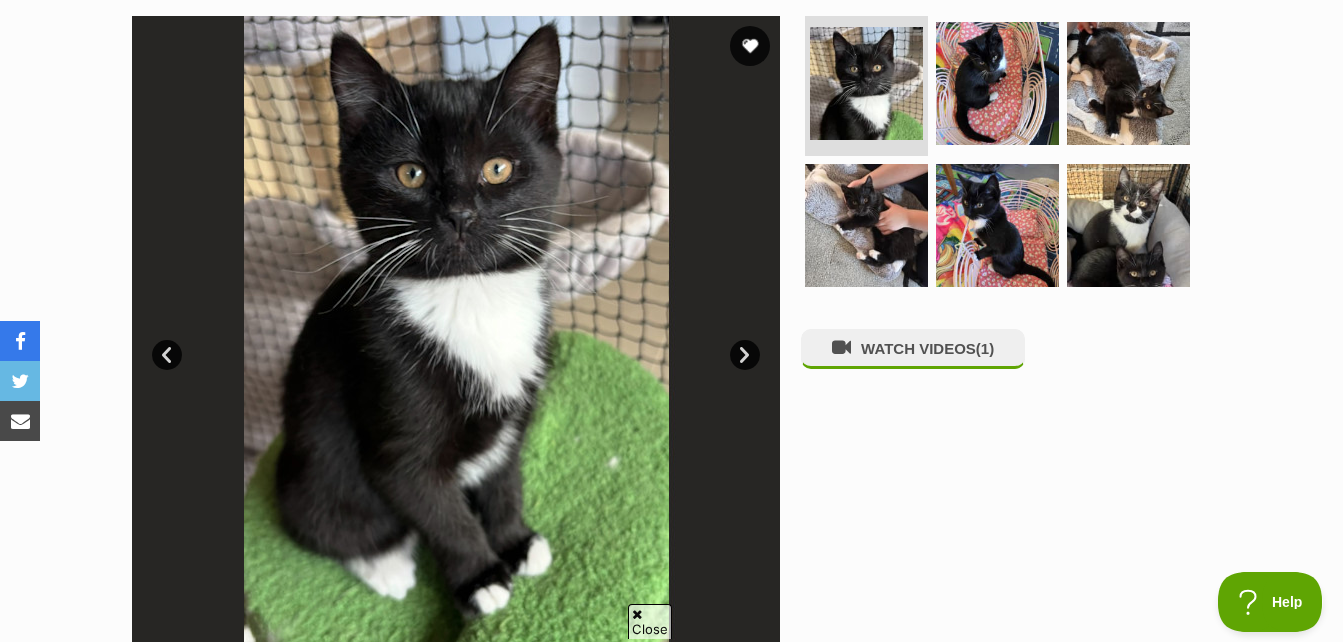 click on "Next" at bounding box center [745, 355] 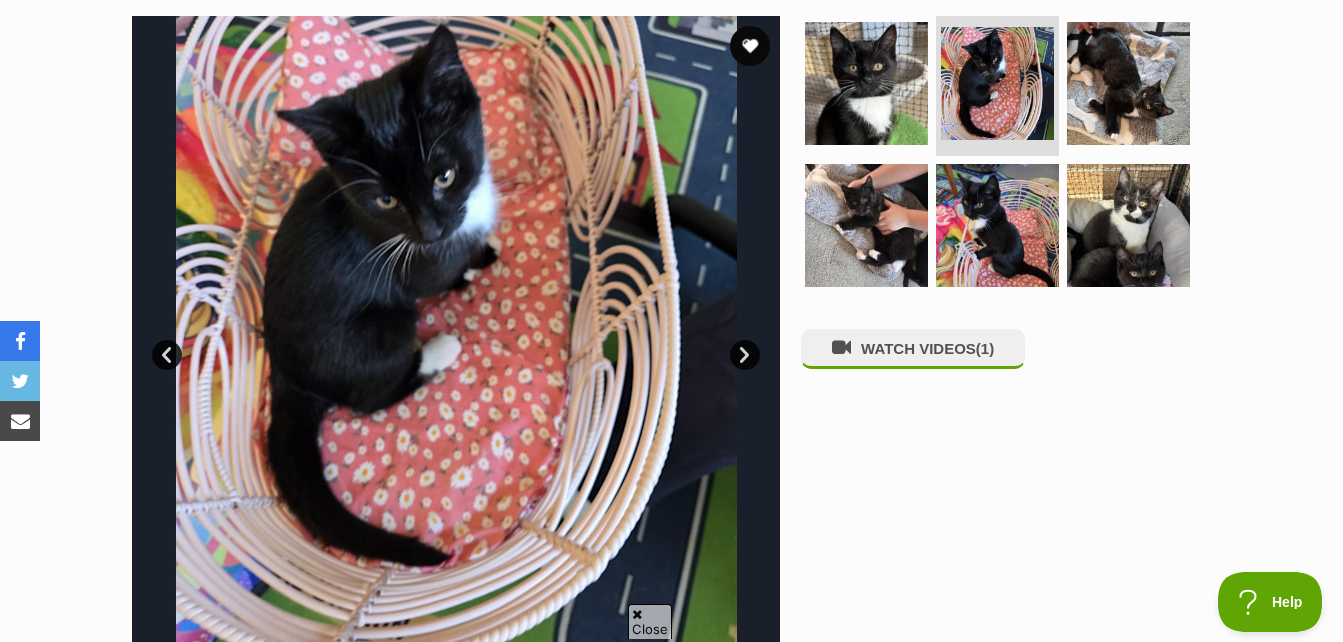 click on "Next" at bounding box center (745, 355) 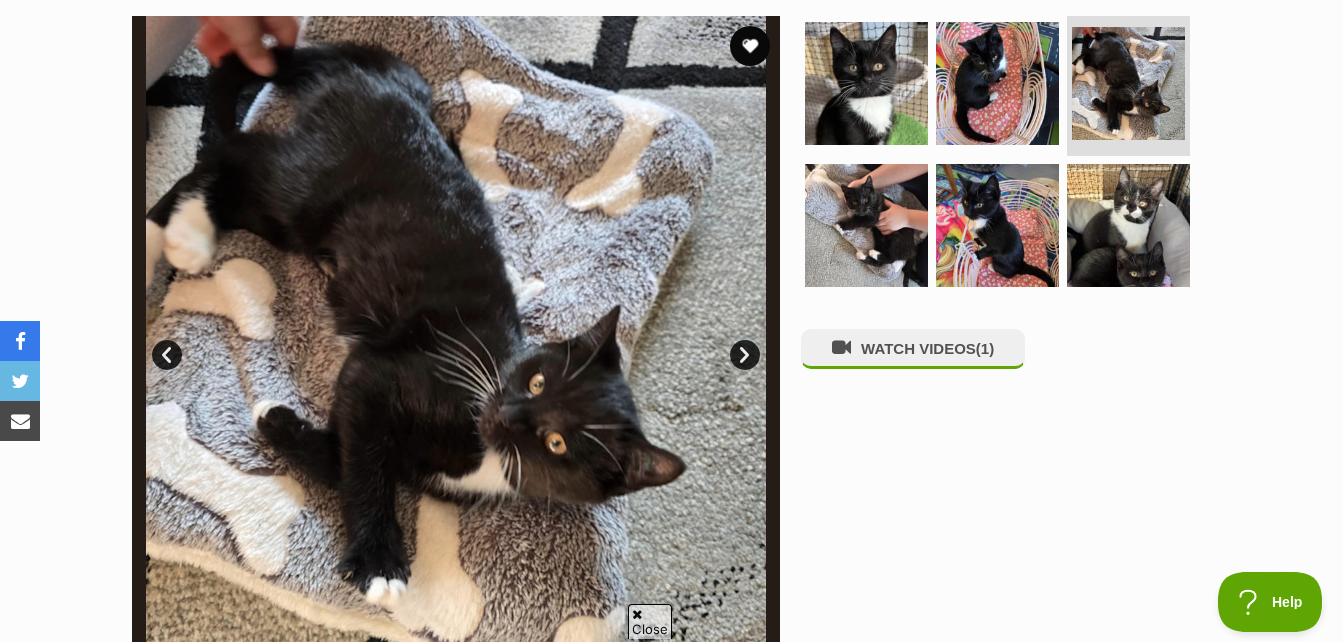 click at bounding box center [456, 340] 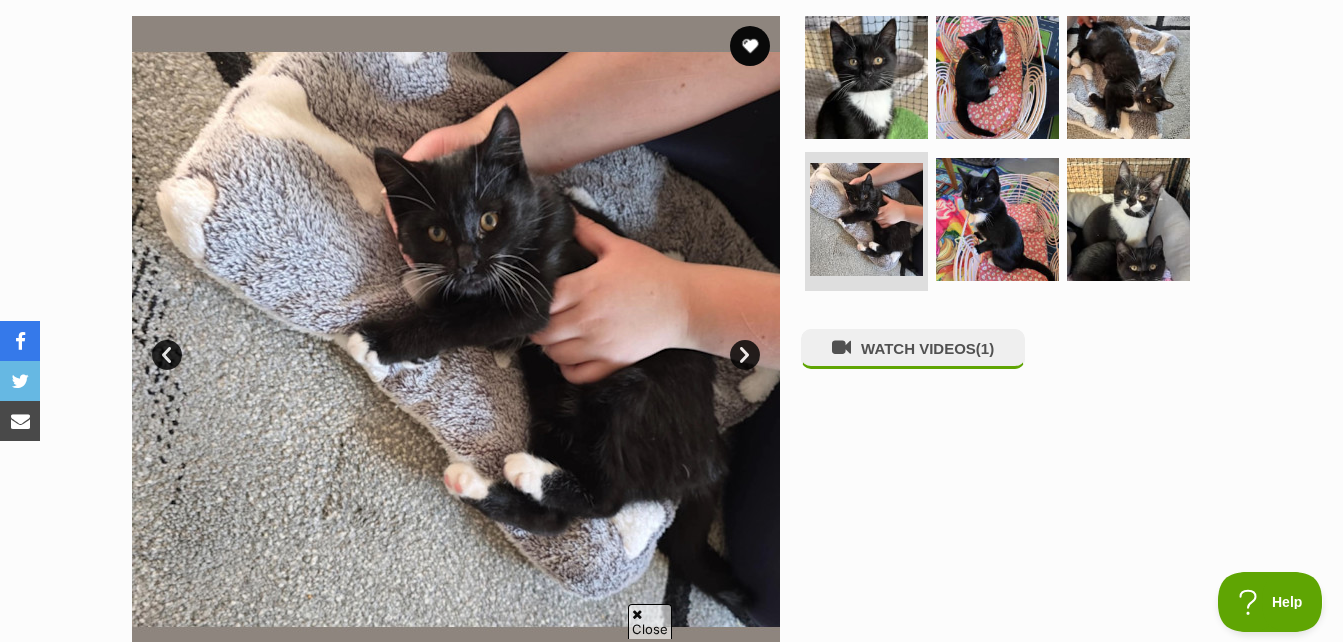 click on "Next" at bounding box center [745, 355] 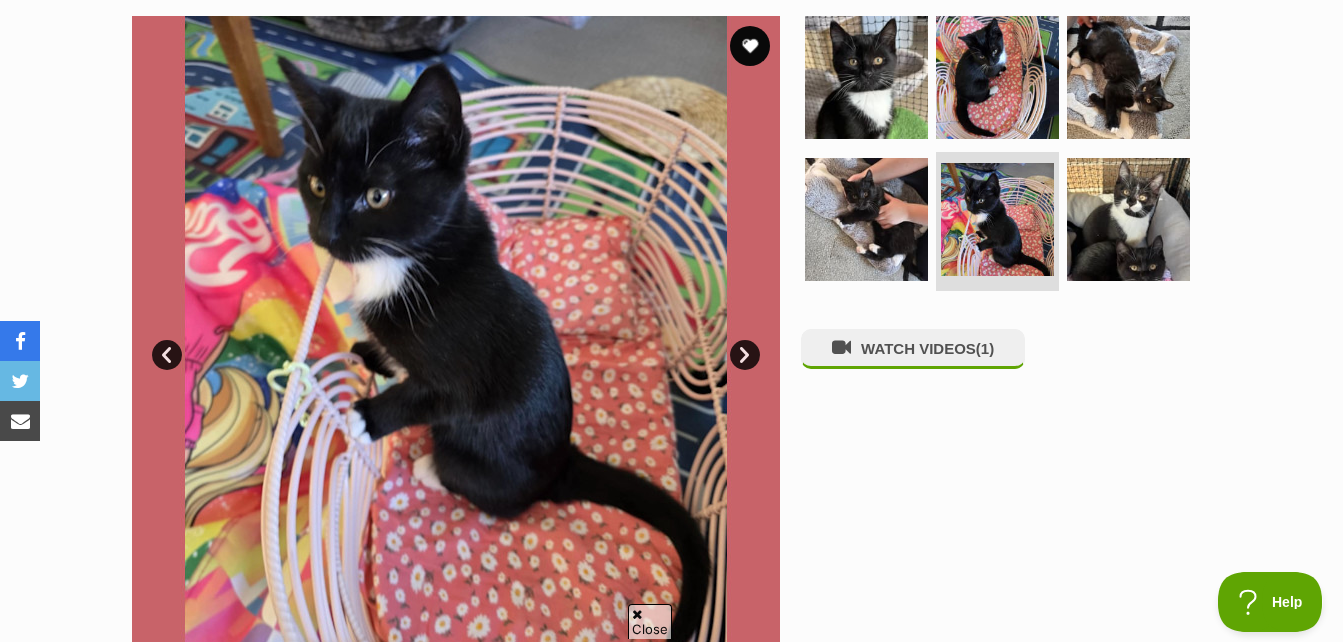 click on "Next" at bounding box center (745, 355) 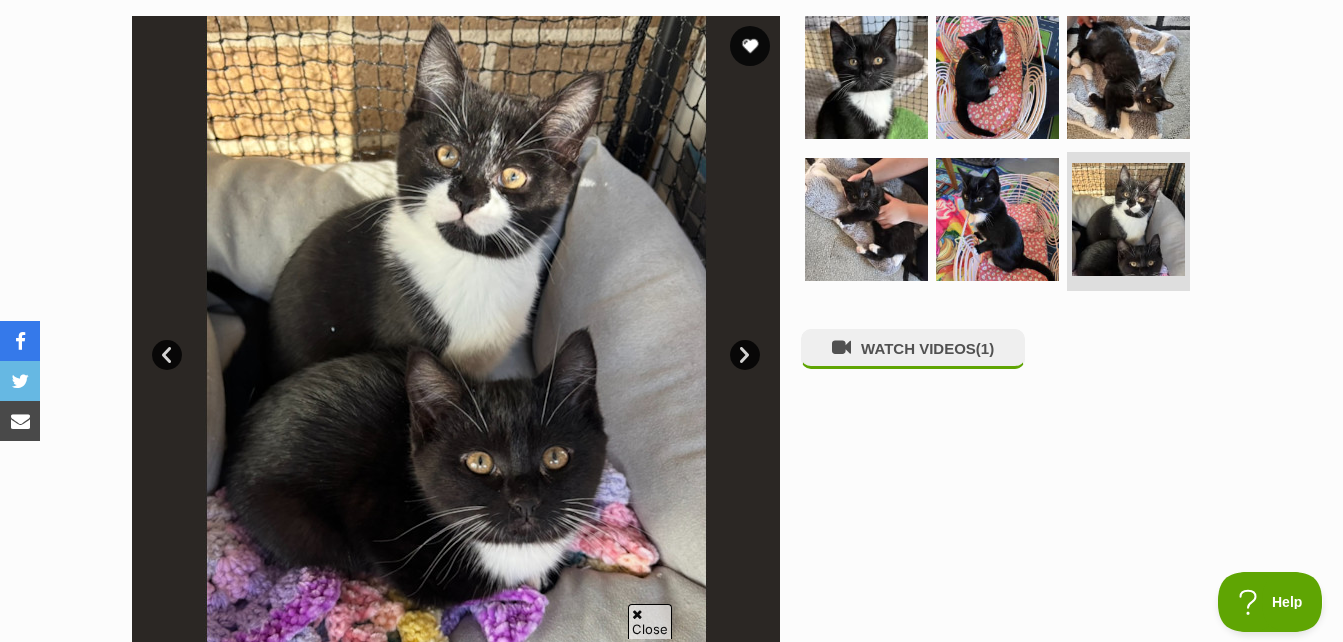 click on "Next" at bounding box center (745, 355) 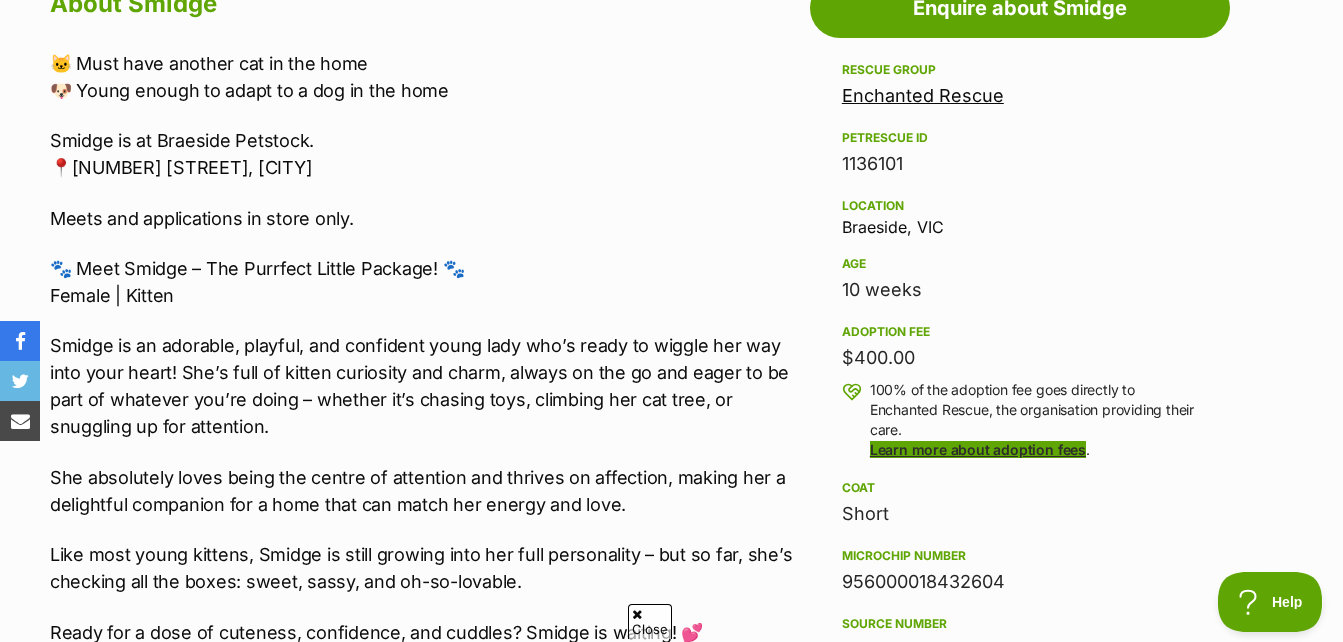 scroll, scrollTop: 900, scrollLeft: 0, axis: vertical 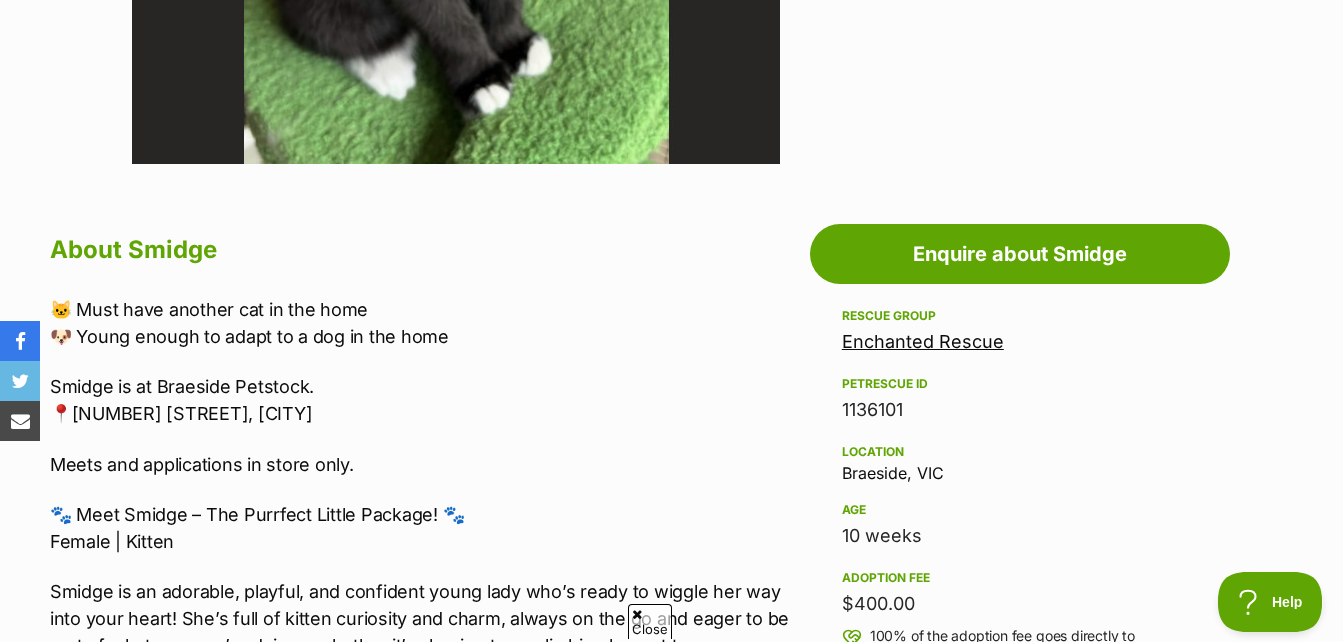 click on "Enchanted Rescue" at bounding box center (923, 341) 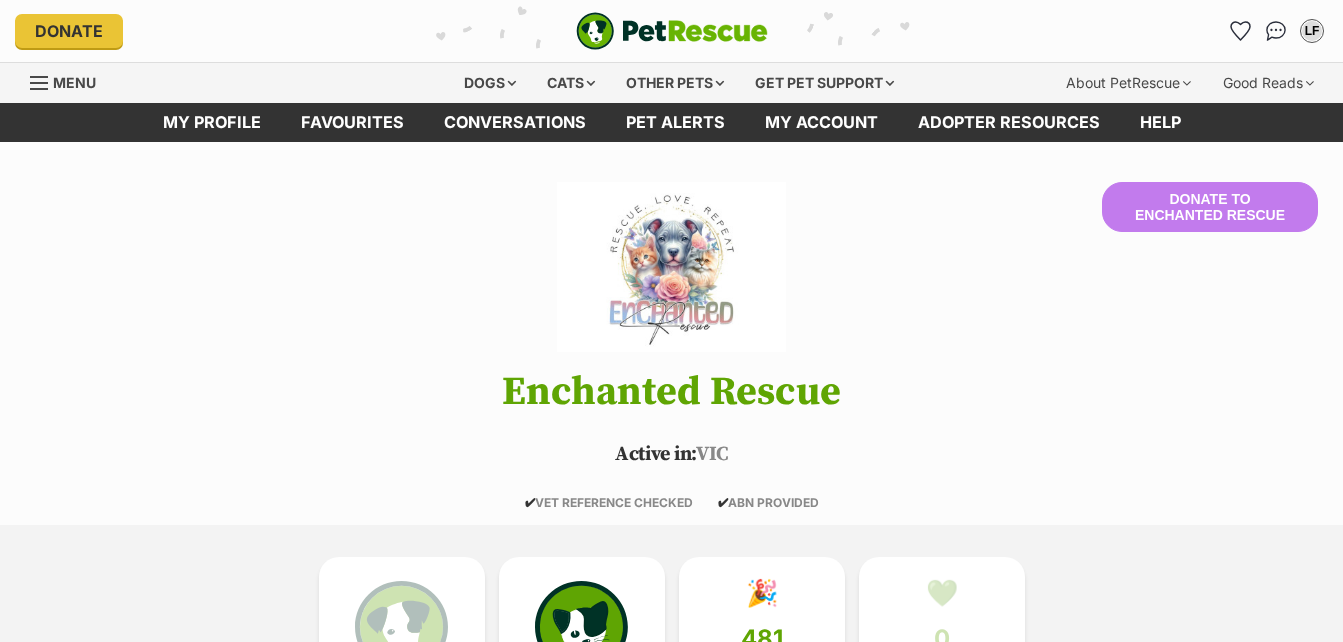 scroll, scrollTop: 0, scrollLeft: 0, axis: both 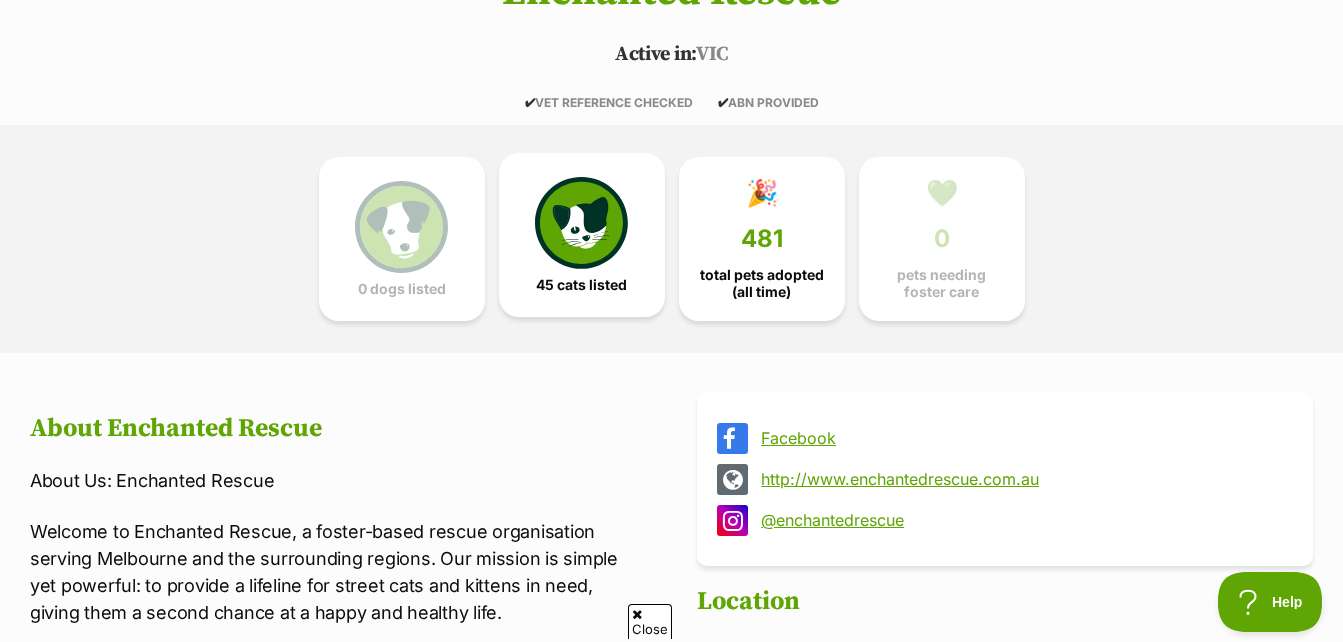 click at bounding box center [581, 223] 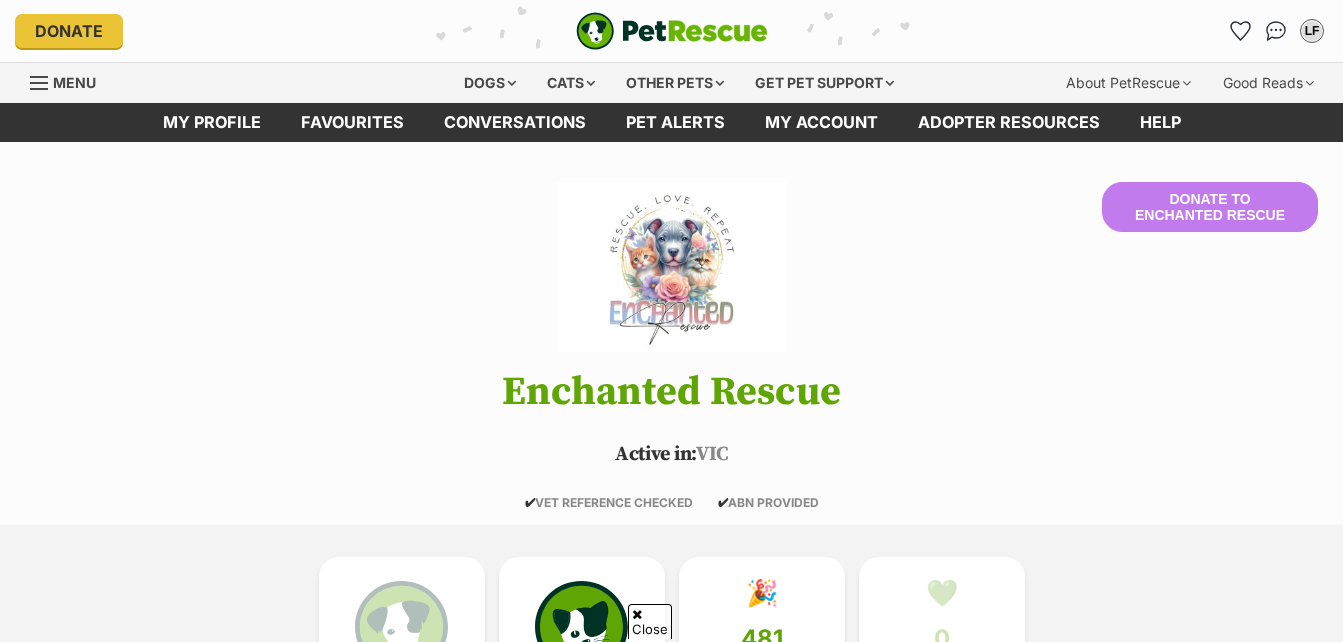 scroll, scrollTop: 2009, scrollLeft: 0, axis: vertical 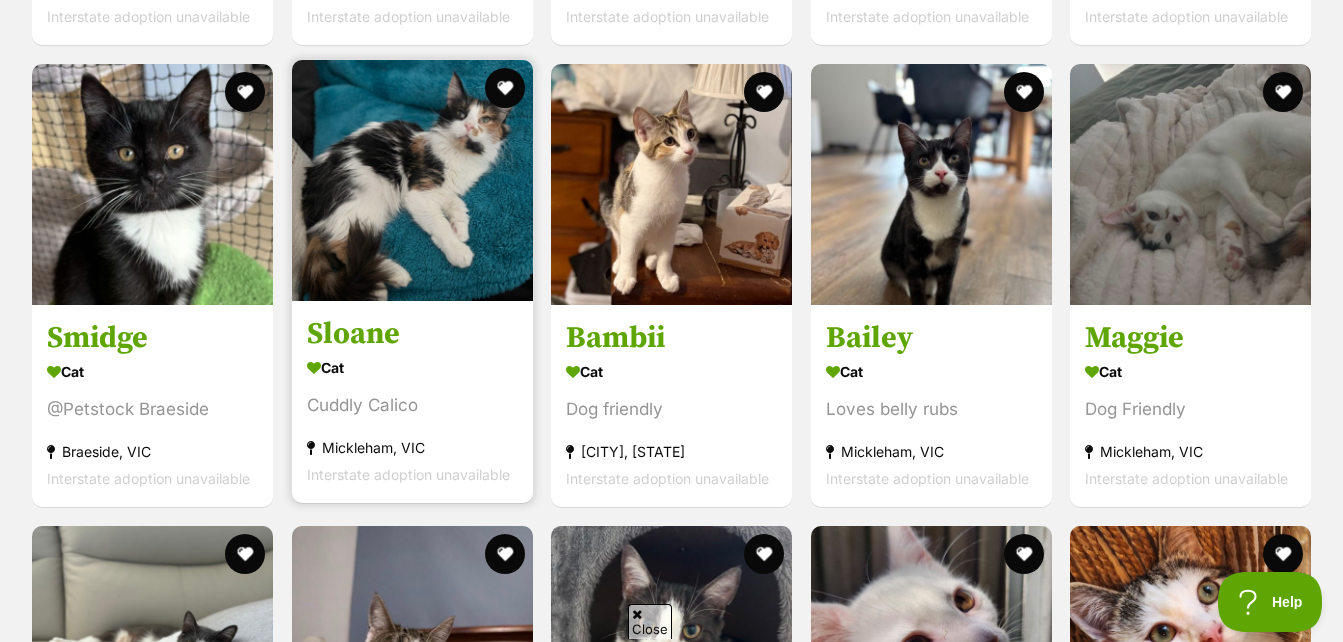 click at bounding box center [412, 180] 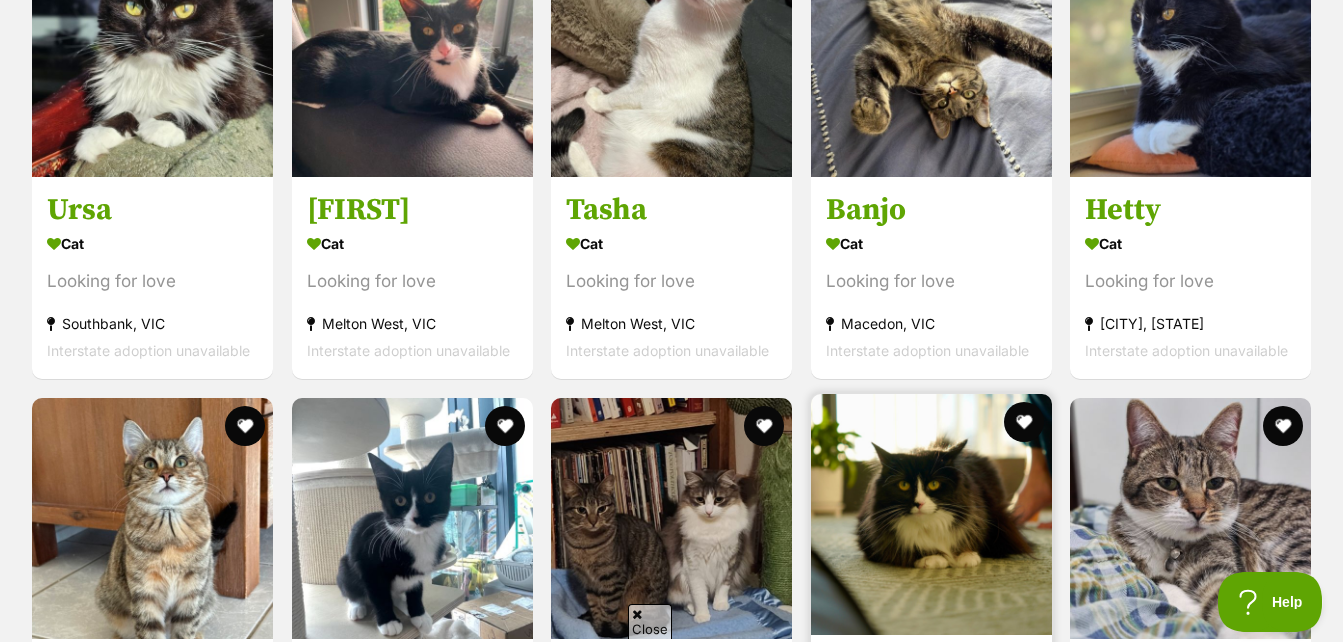 scroll, scrollTop: 4609, scrollLeft: 0, axis: vertical 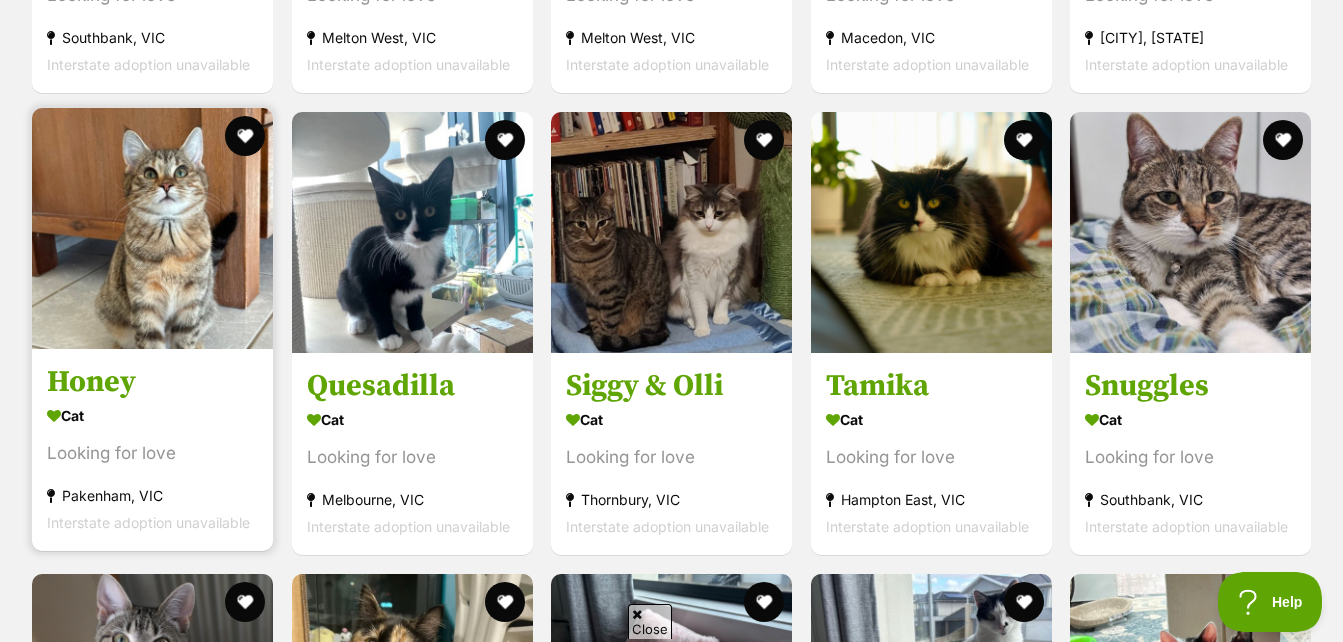 click at bounding box center [152, 228] 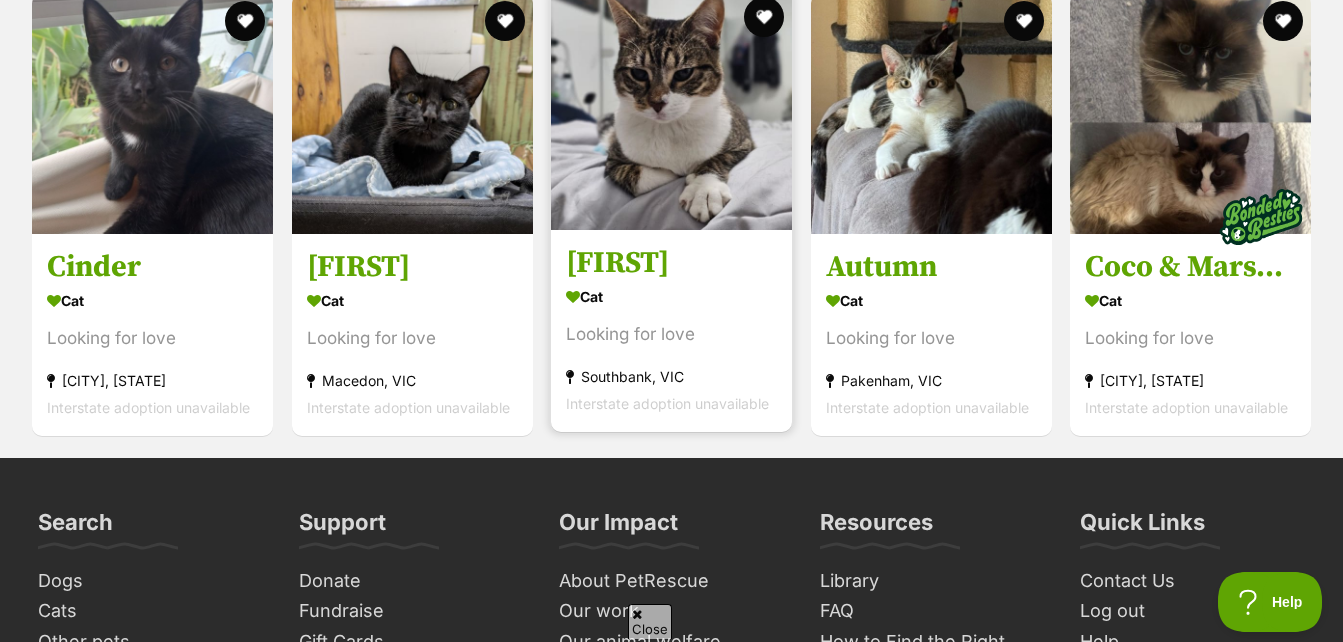 scroll, scrollTop: 6109, scrollLeft: 0, axis: vertical 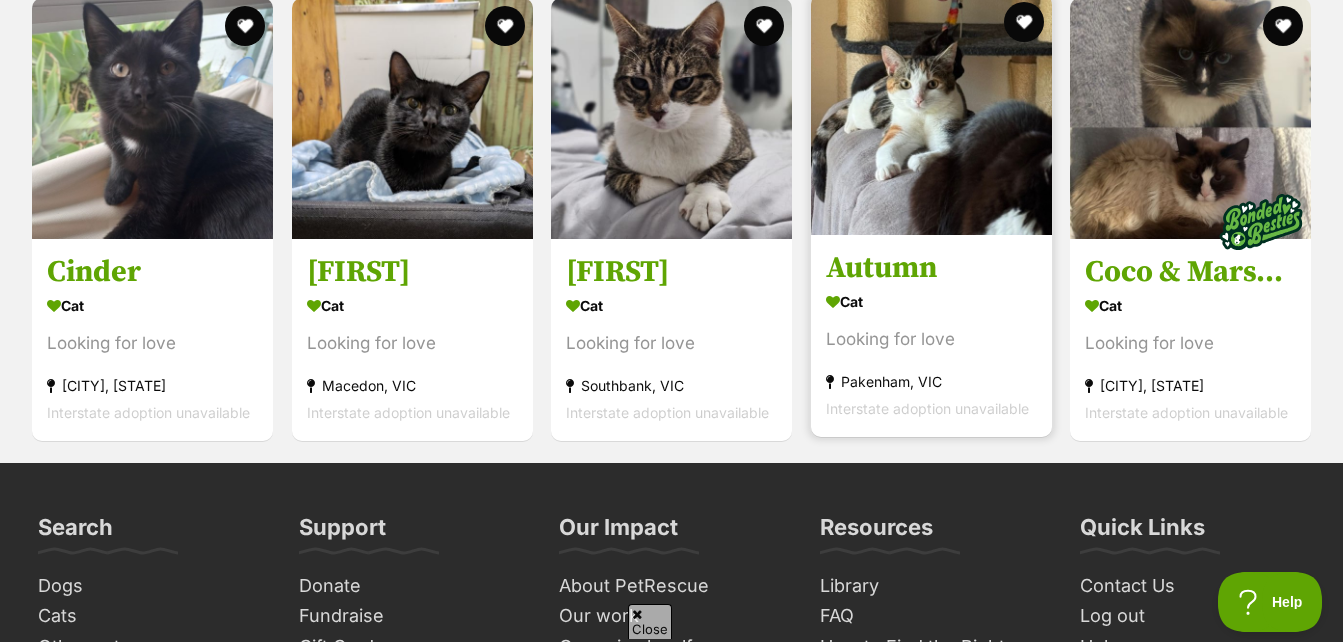 click at bounding box center (931, 114) 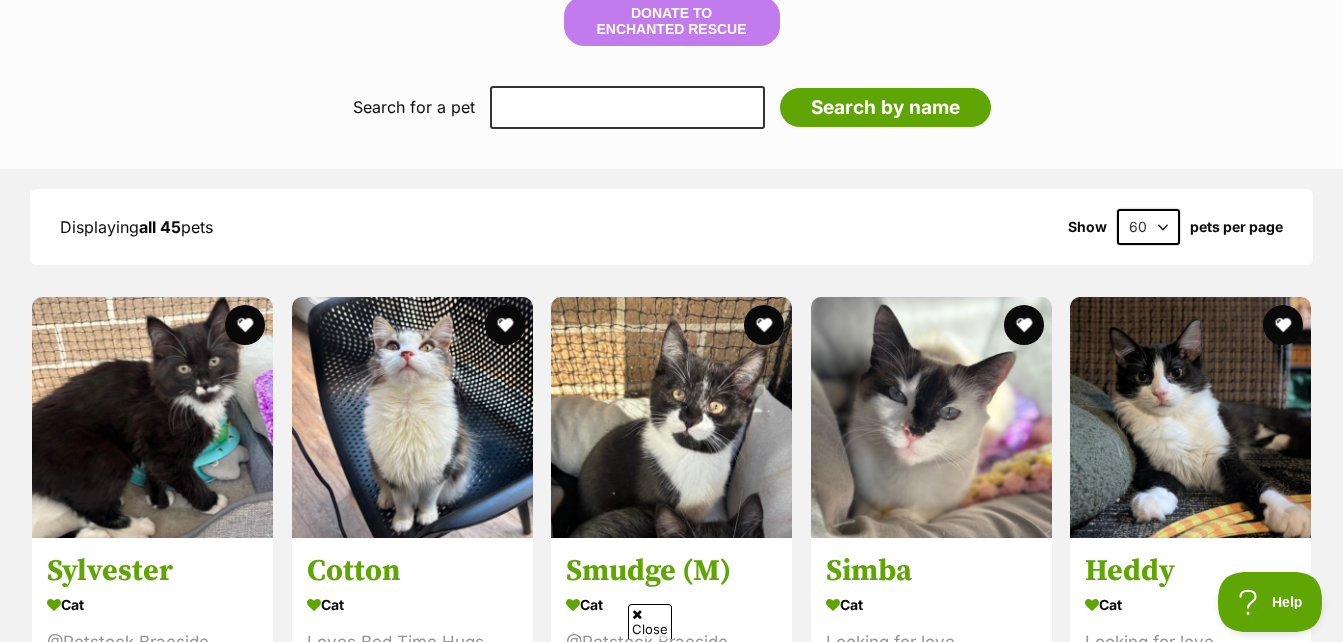 scroll, scrollTop: 1809, scrollLeft: 0, axis: vertical 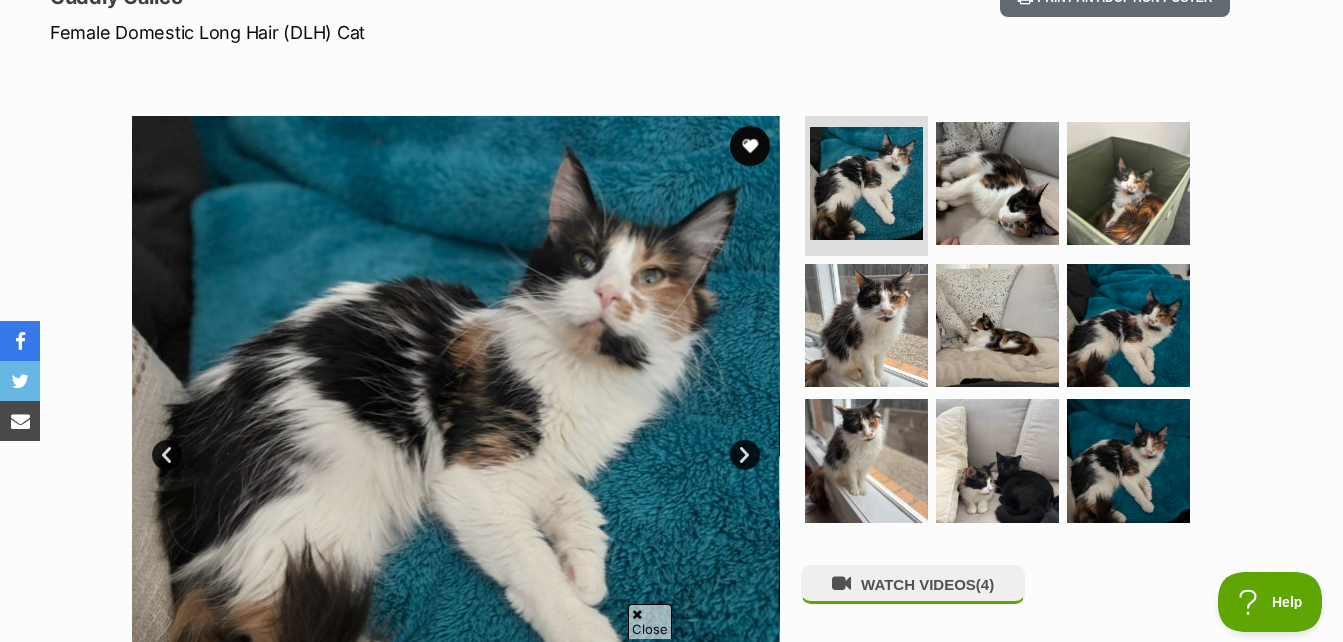 click on "Next" at bounding box center (745, 455) 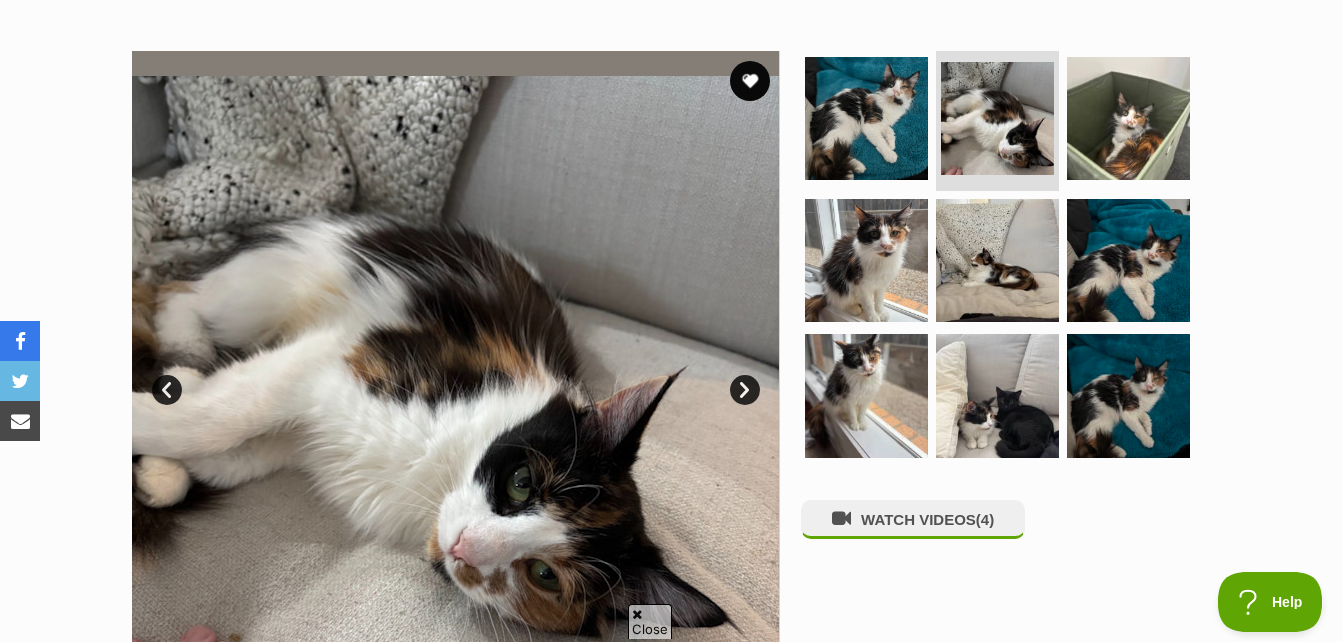 scroll, scrollTop: 400, scrollLeft: 0, axis: vertical 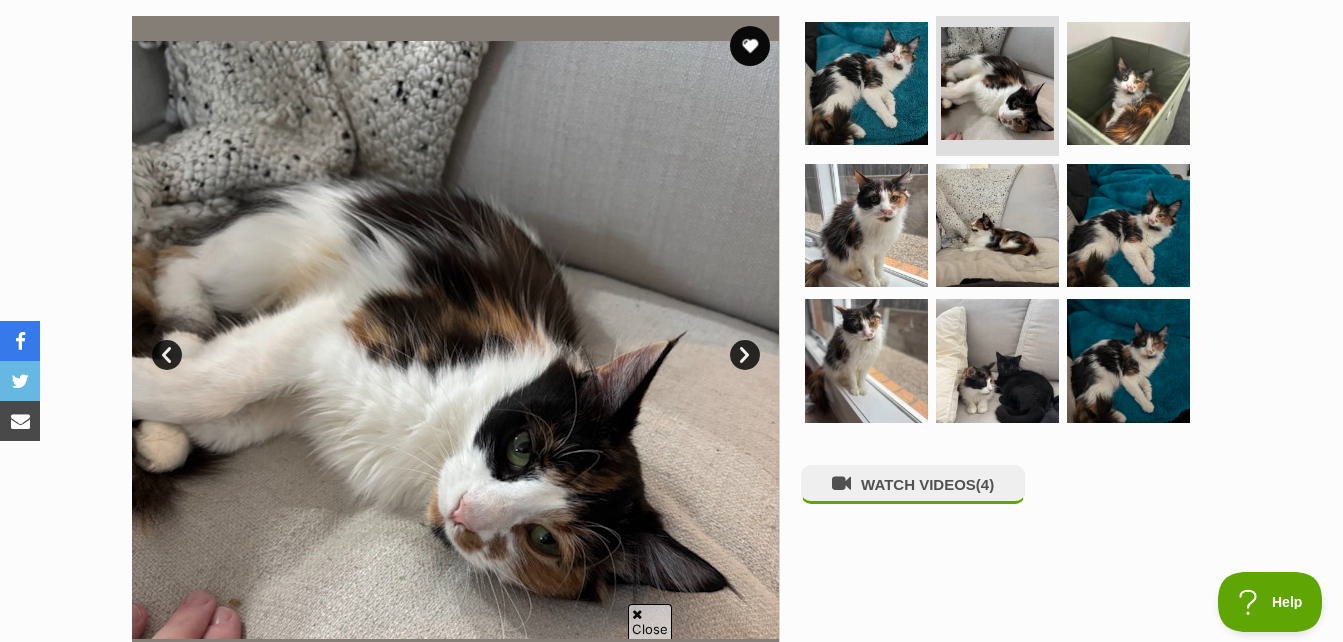 click on "Next" at bounding box center [745, 355] 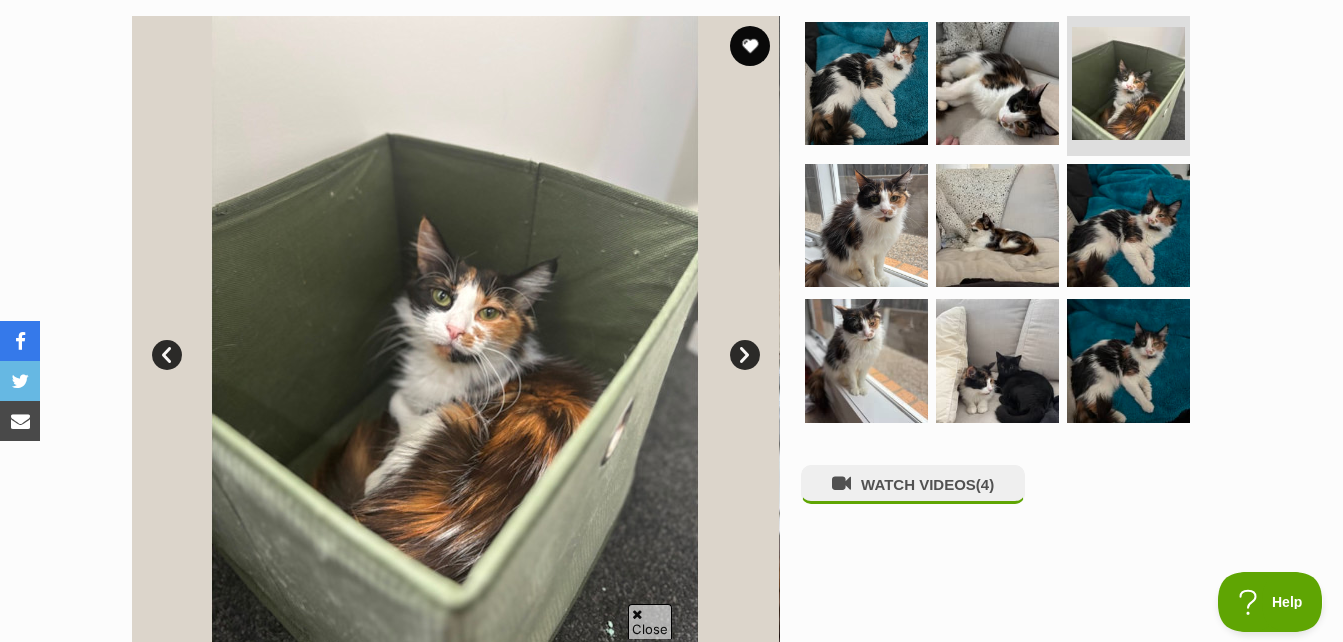 click on "Next" at bounding box center (745, 355) 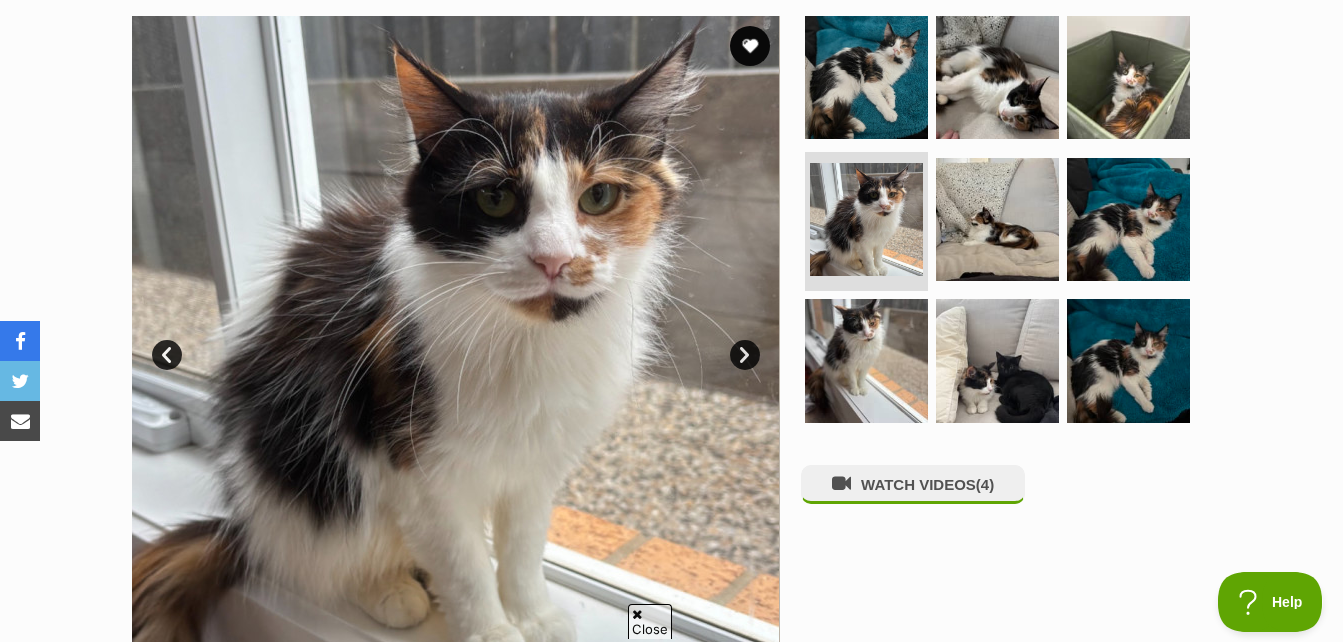 click on "Next" at bounding box center (745, 355) 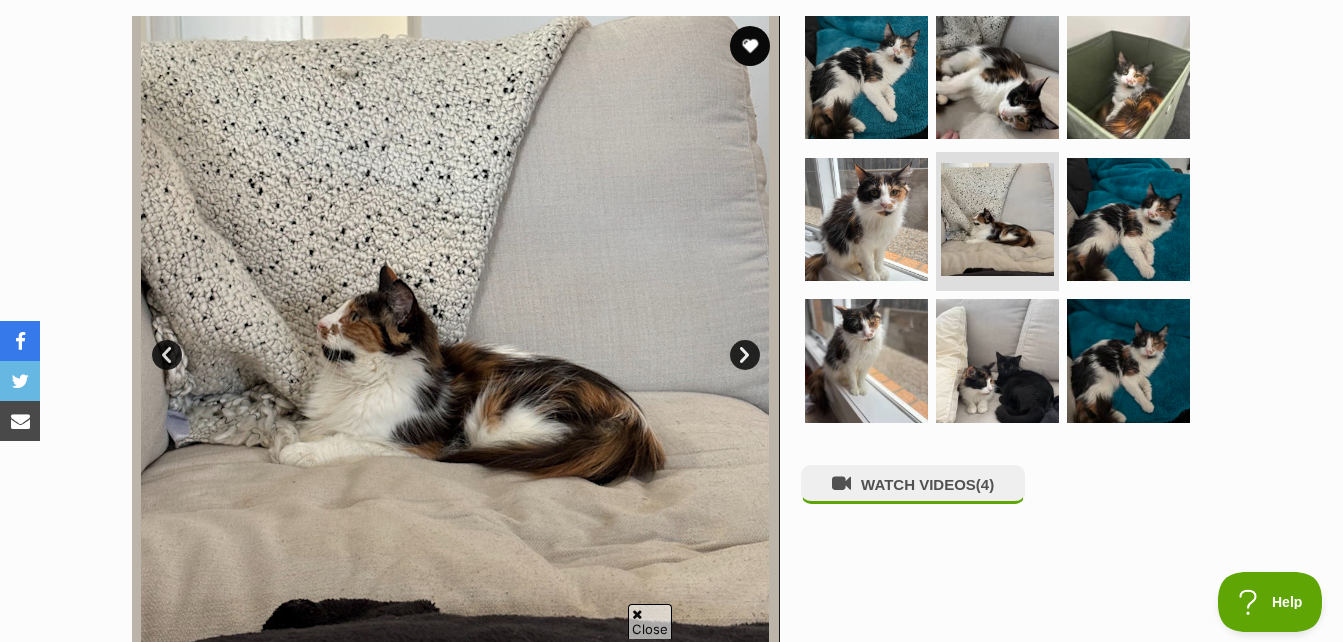 click on "Next" at bounding box center [745, 355] 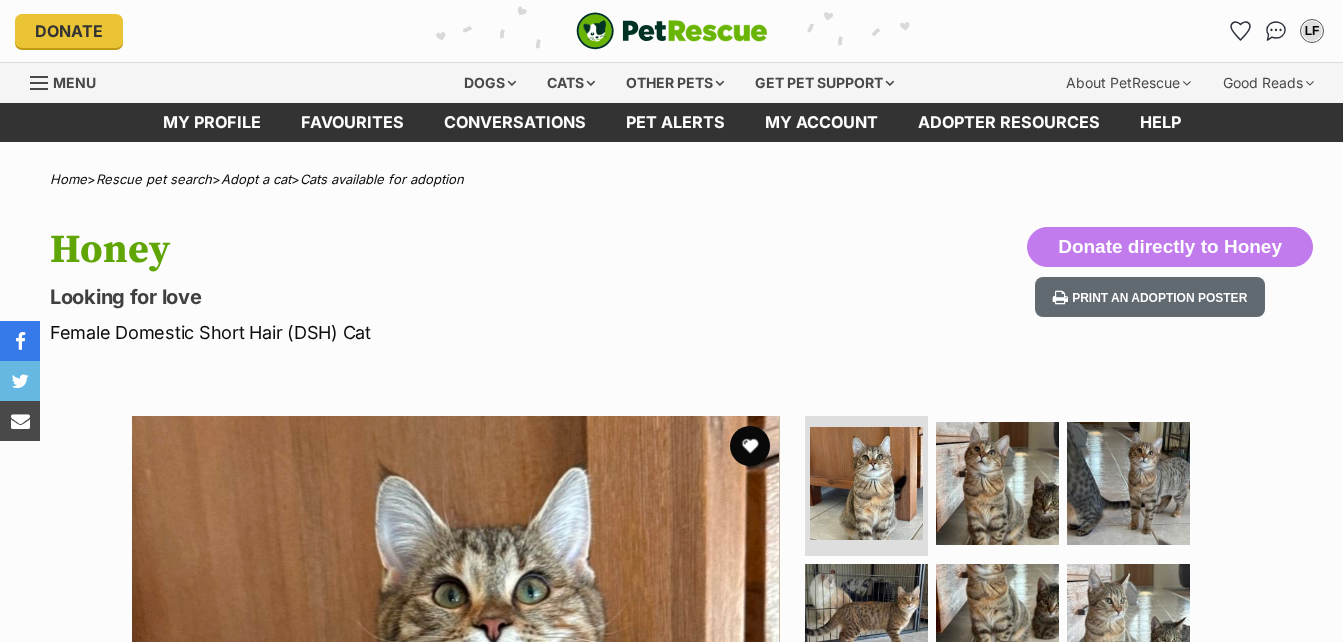 scroll, scrollTop: 0, scrollLeft: 0, axis: both 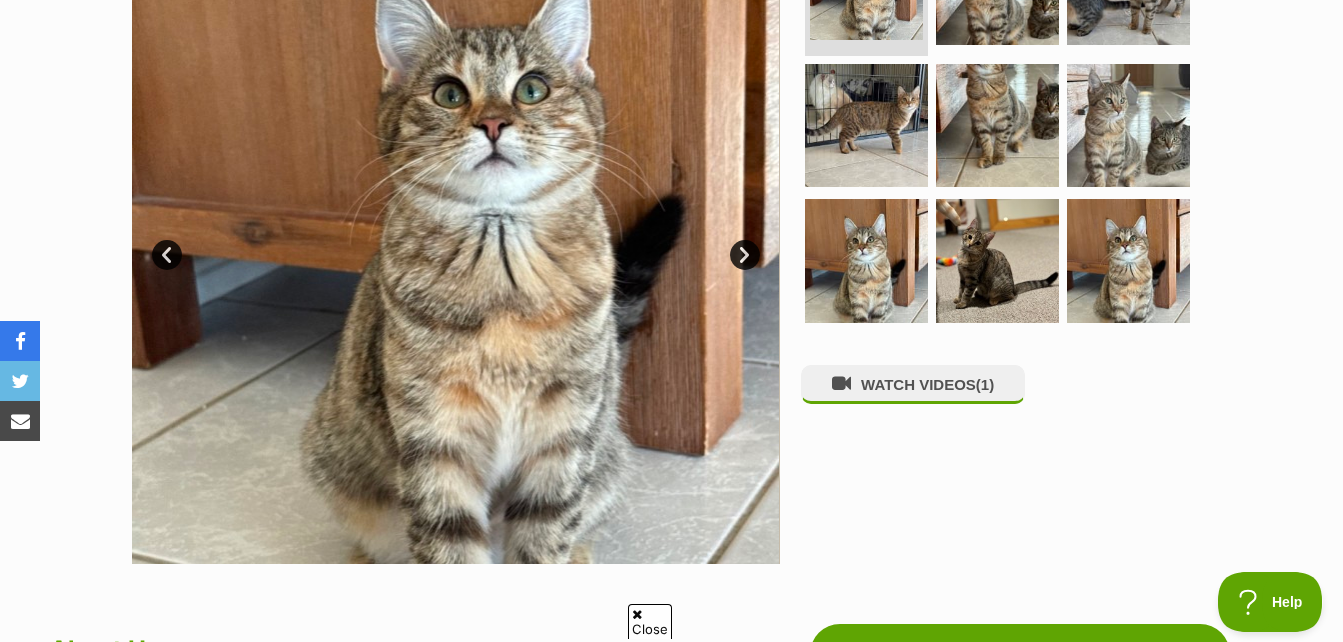 click on "Next" at bounding box center (745, 255) 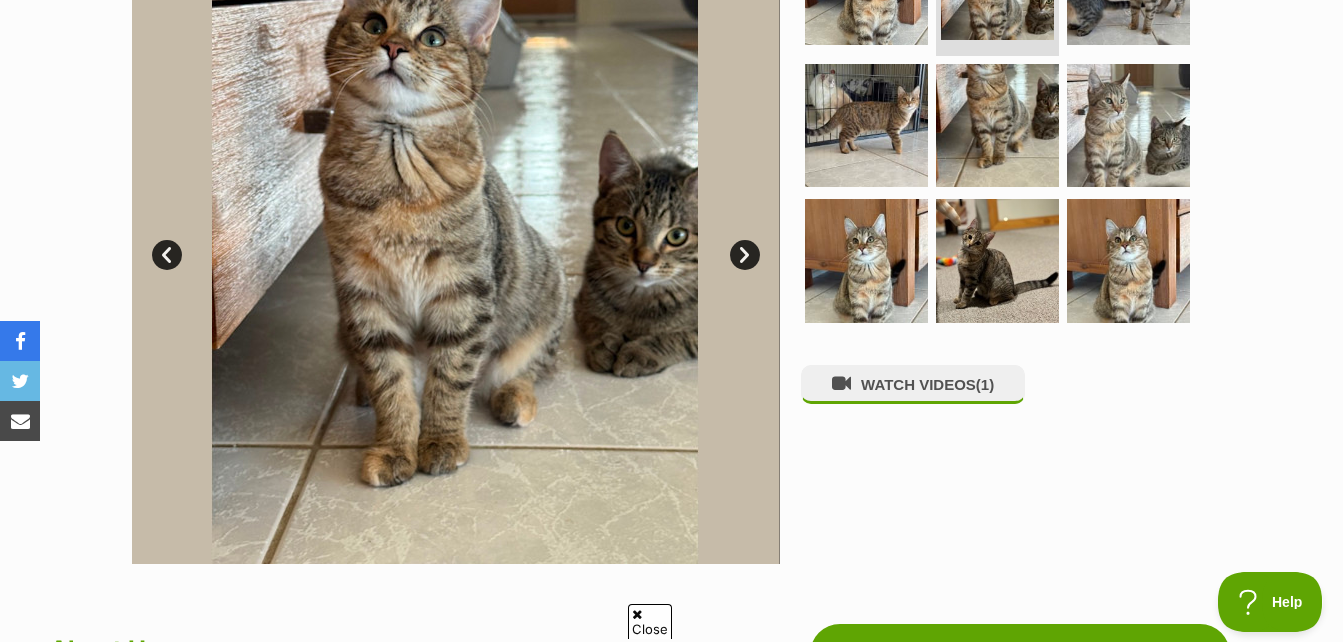 click on "Next" at bounding box center (745, 255) 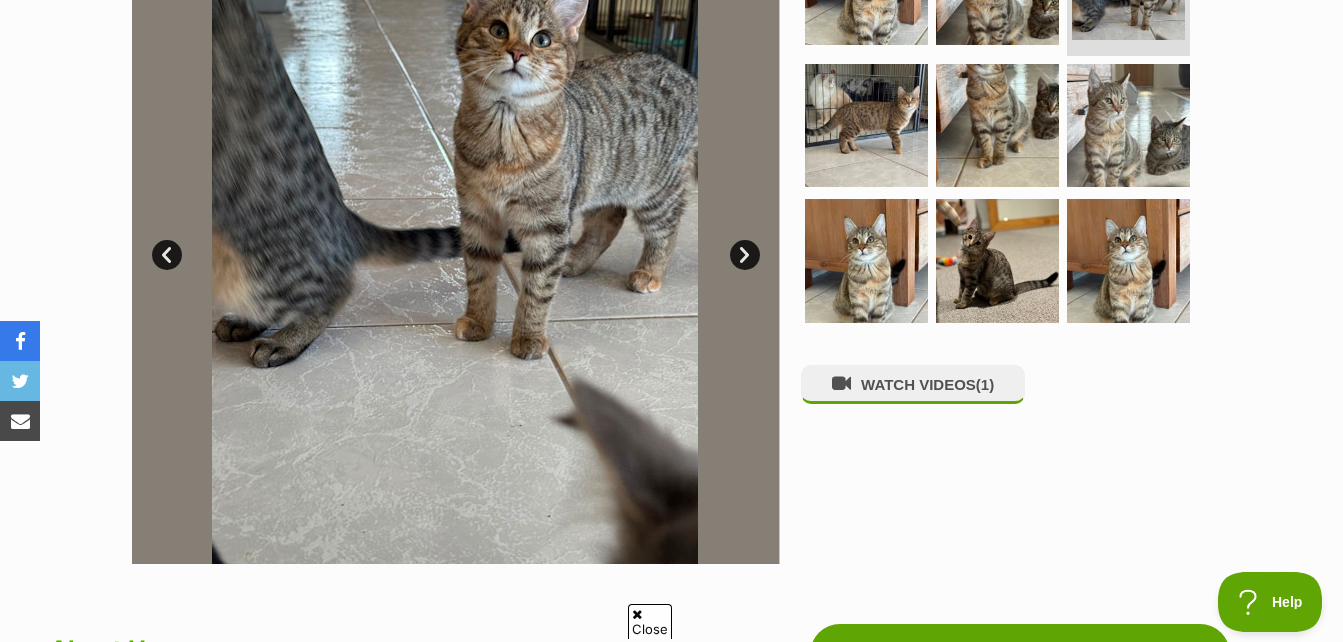 click on "Next" at bounding box center [745, 255] 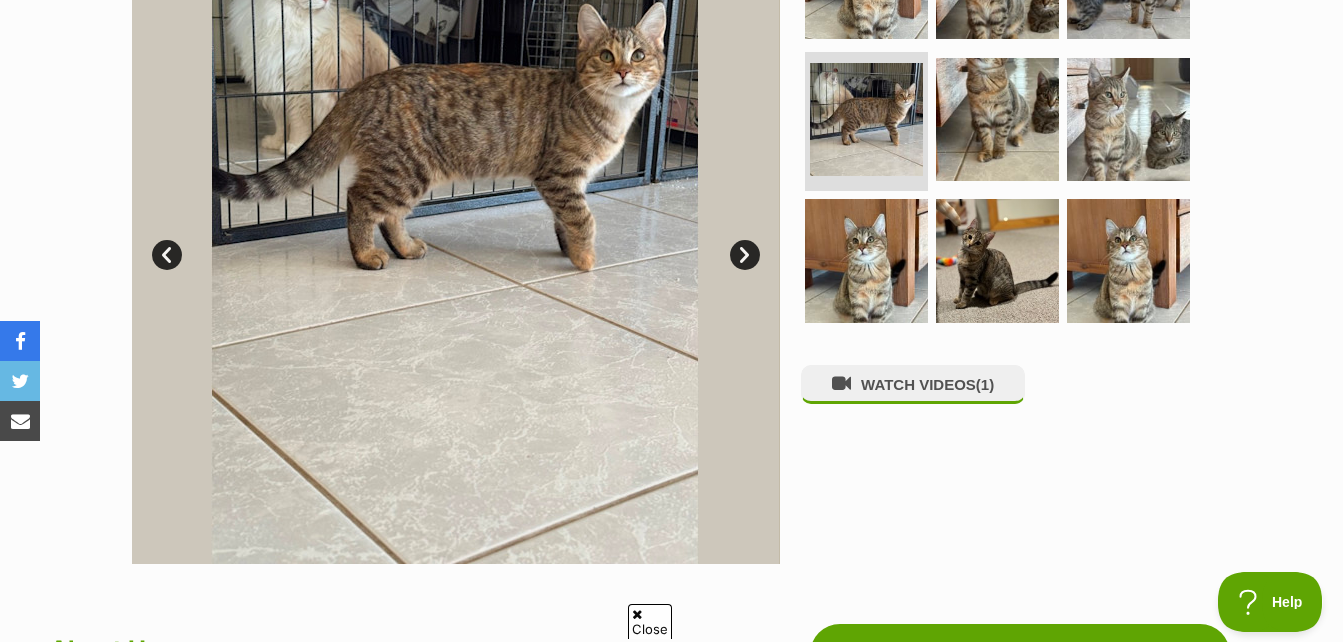 click on "Next" at bounding box center [745, 255] 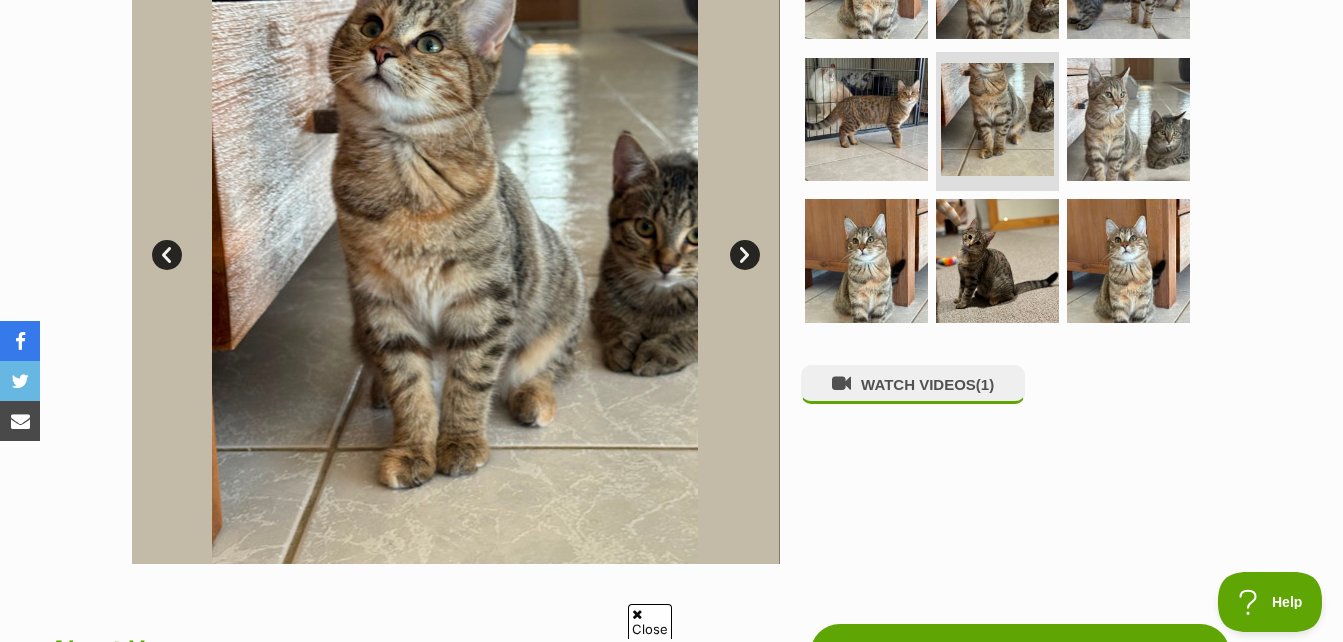 click on "Next" at bounding box center [745, 255] 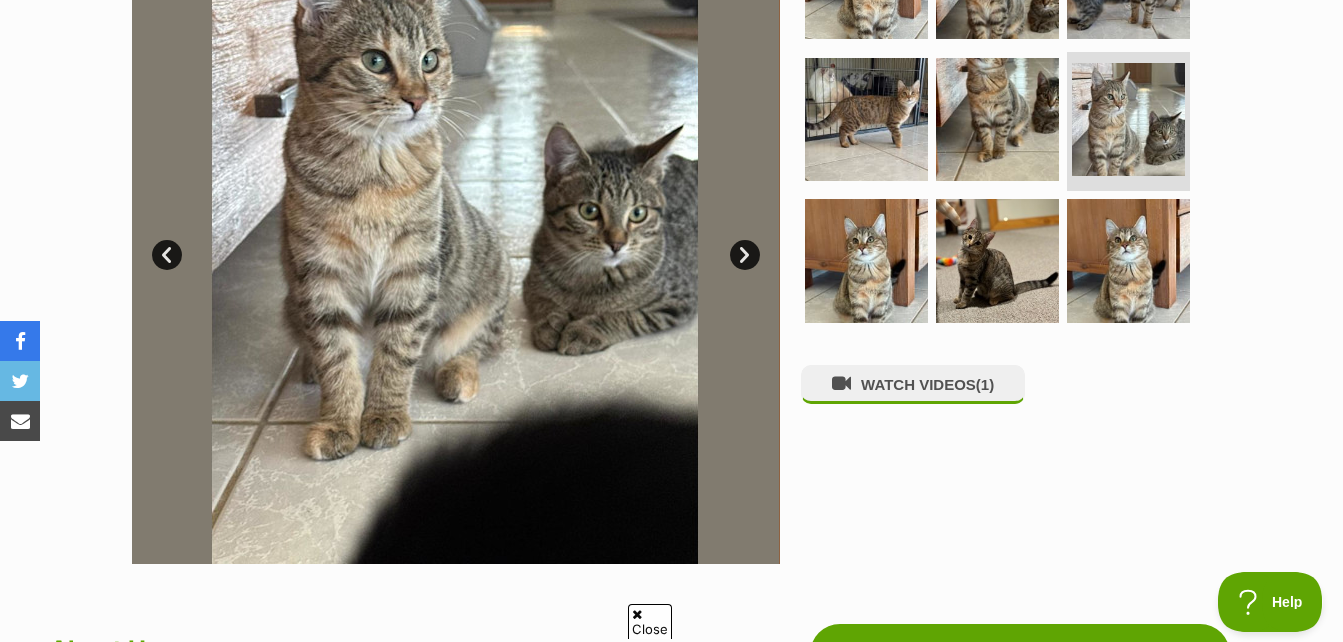 click on "Next" at bounding box center [745, 255] 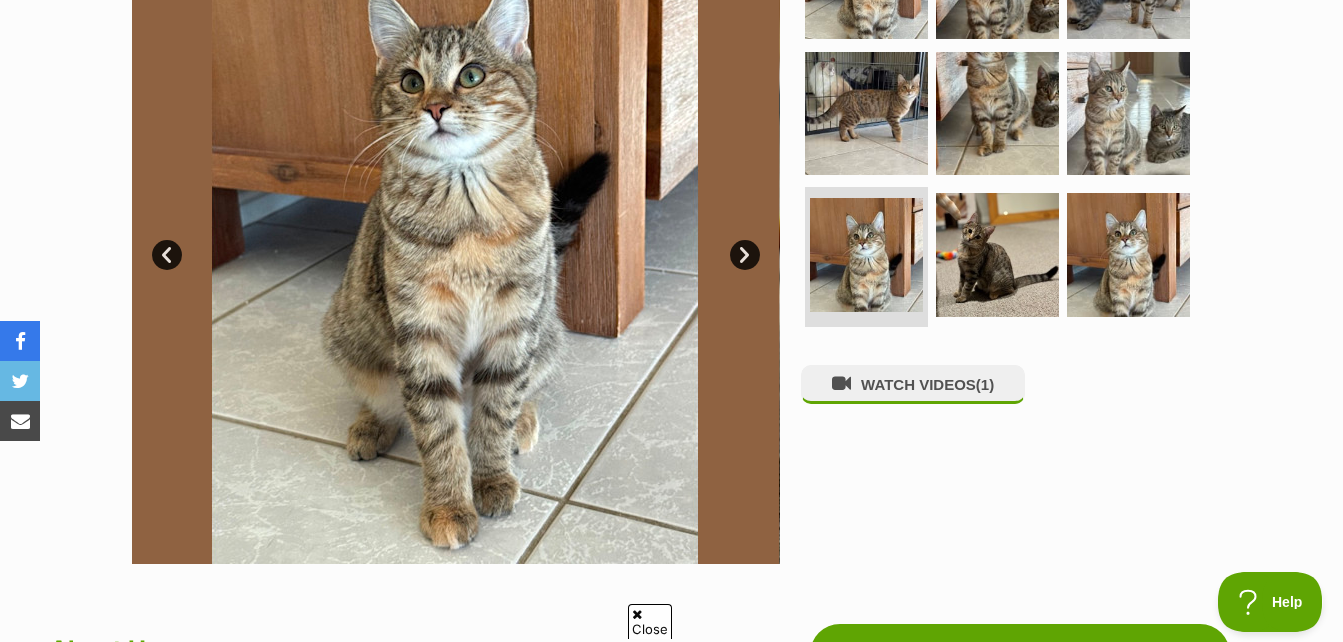 click on "Next" at bounding box center [745, 255] 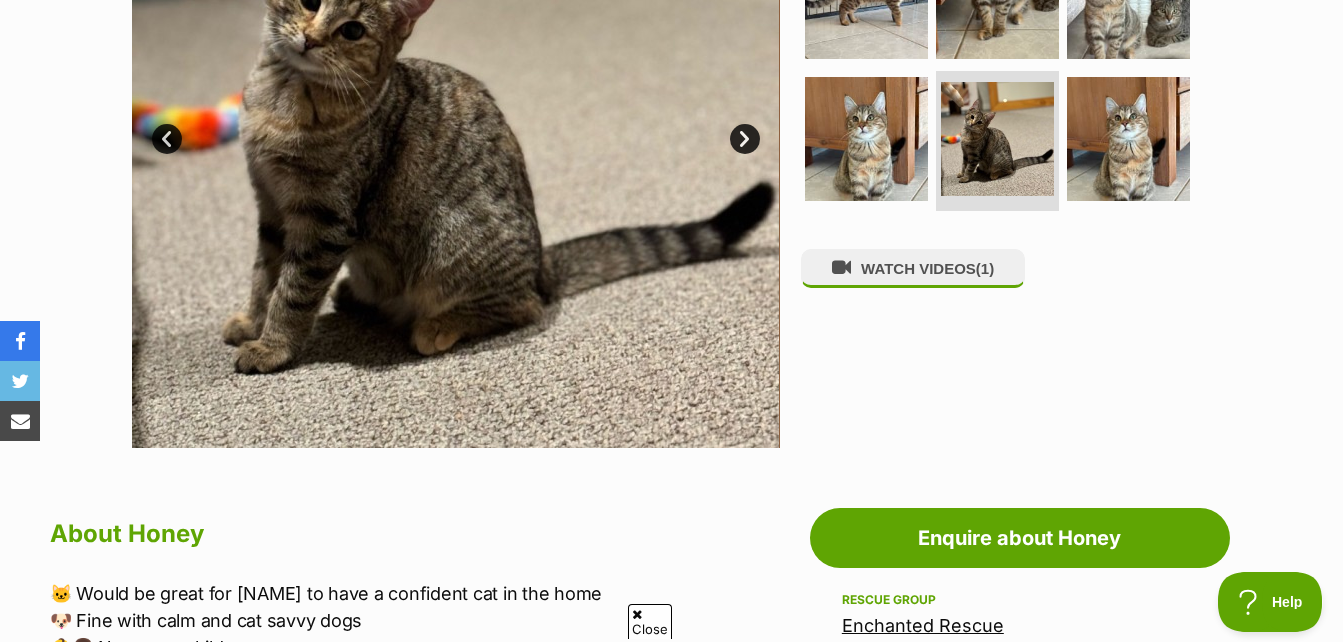 scroll, scrollTop: 900, scrollLeft: 0, axis: vertical 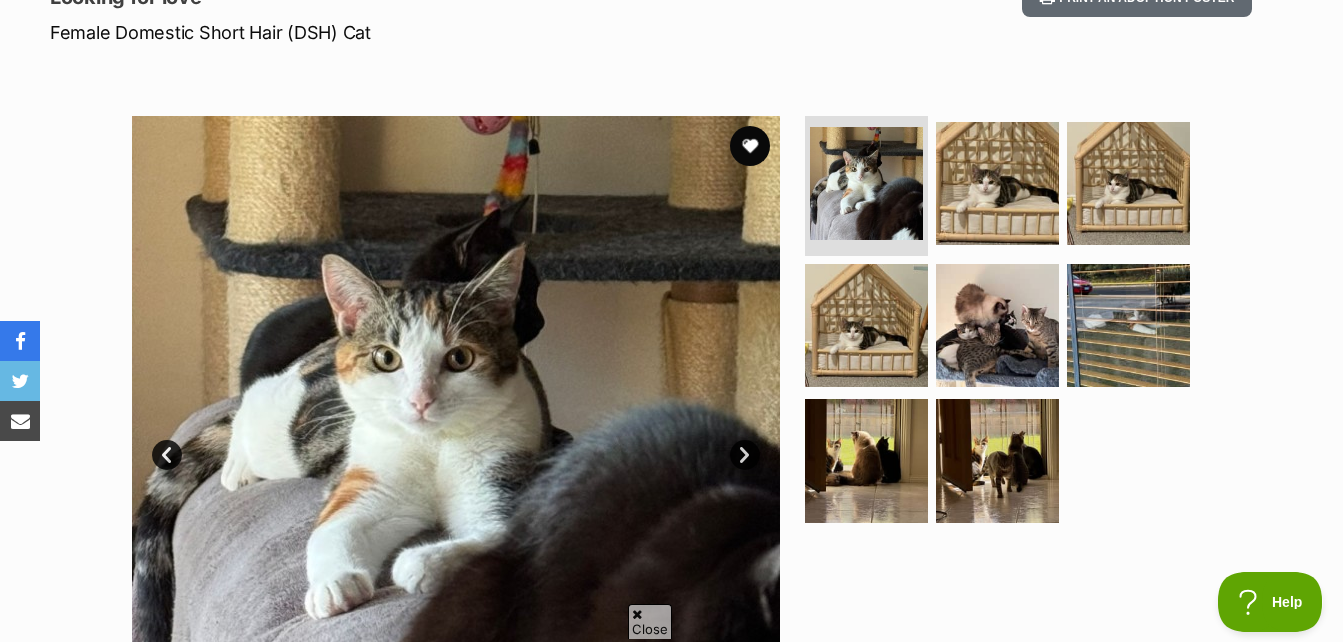 click on "Next" at bounding box center (745, 455) 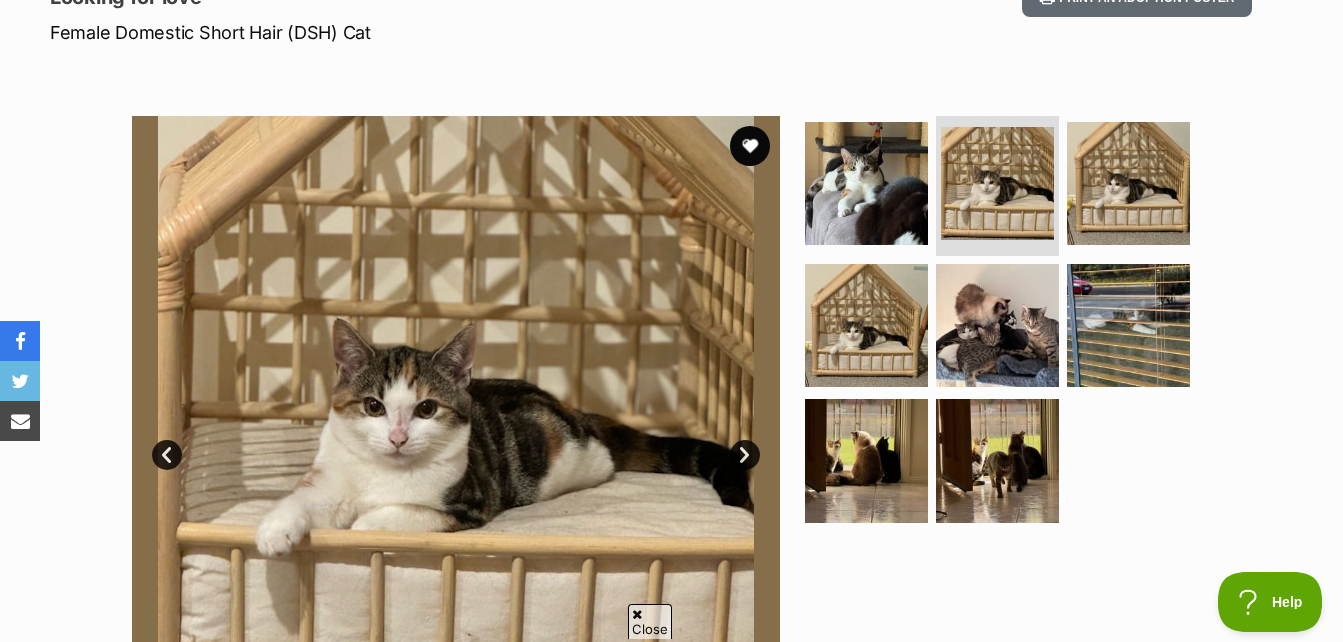 click on "Next" at bounding box center (745, 455) 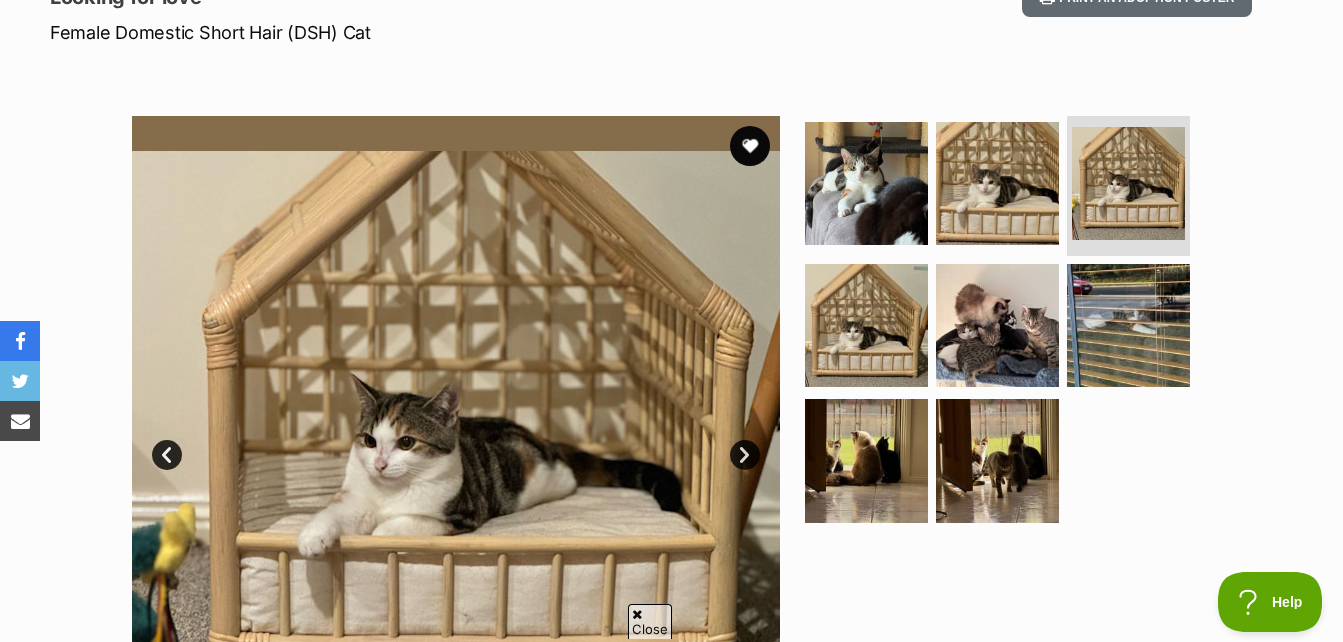 click on "Next" at bounding box center (745, 455) 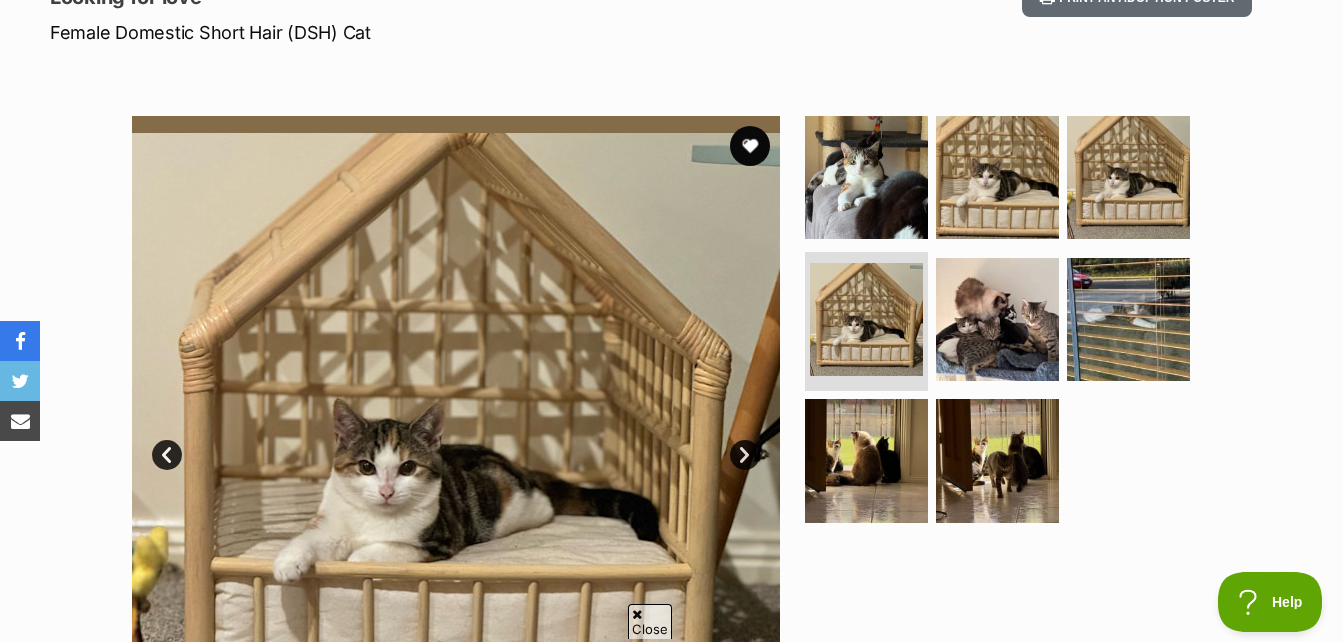 click on "Next" at bounding box center (745, 455) 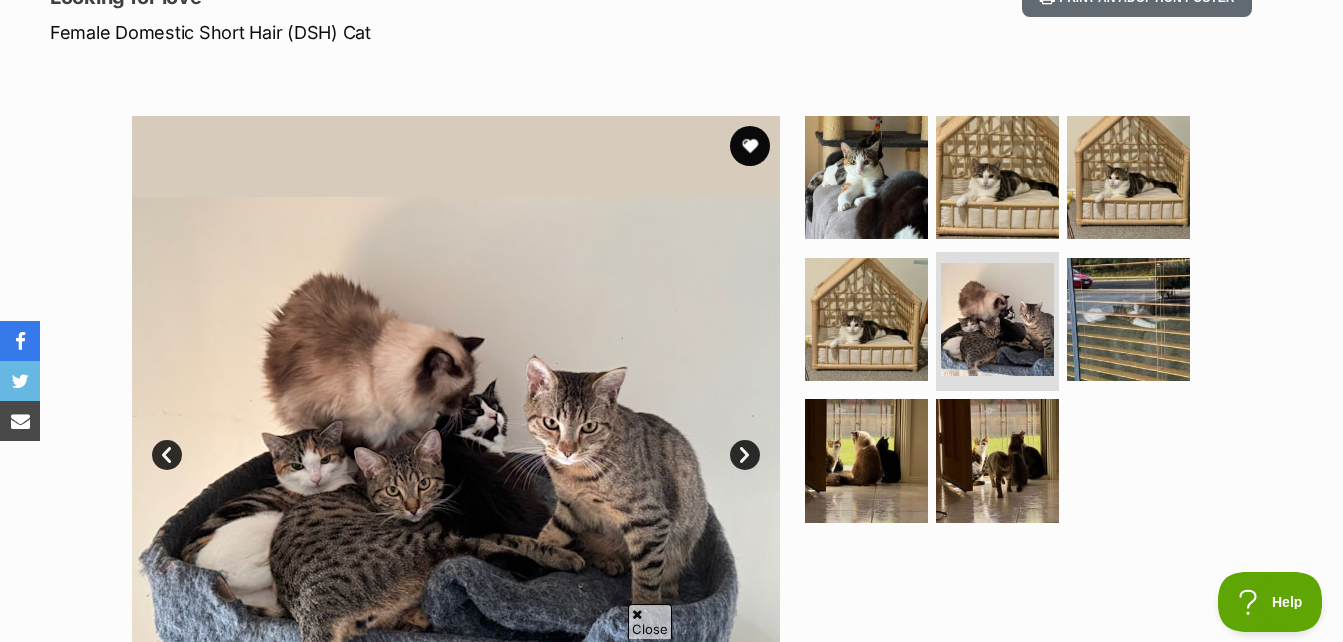 click on "Next" at bounding box center (745, 455) 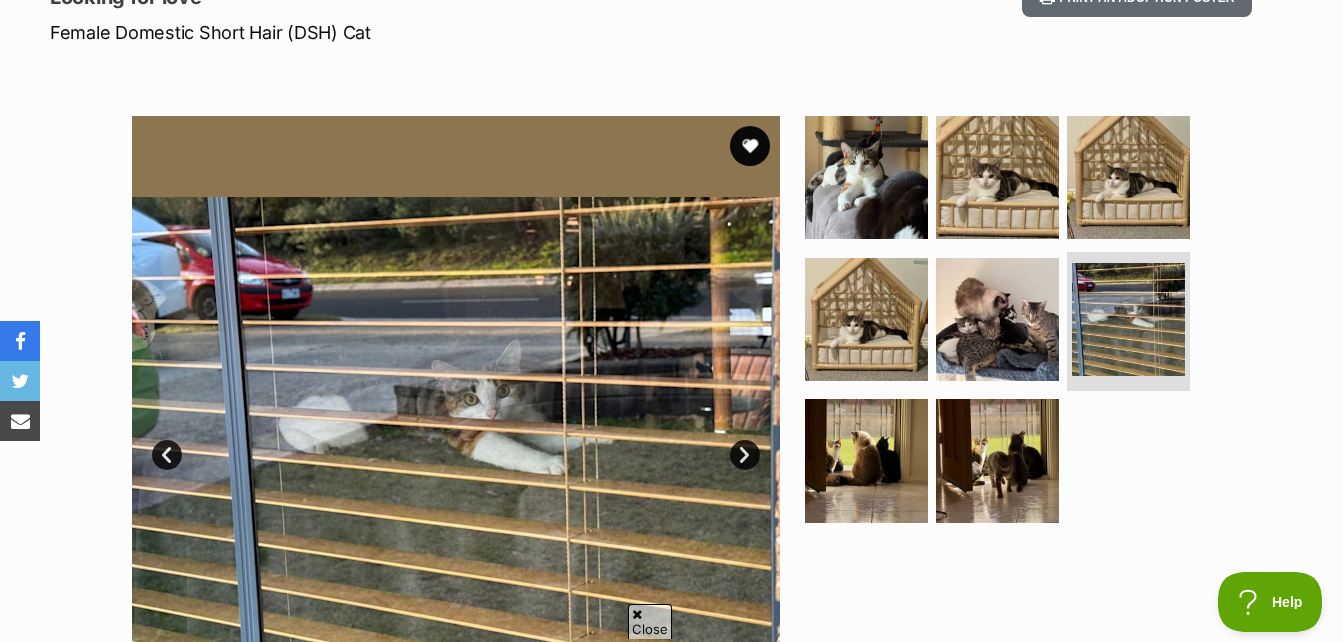 click on "Next" at bounding box center [745, 455] 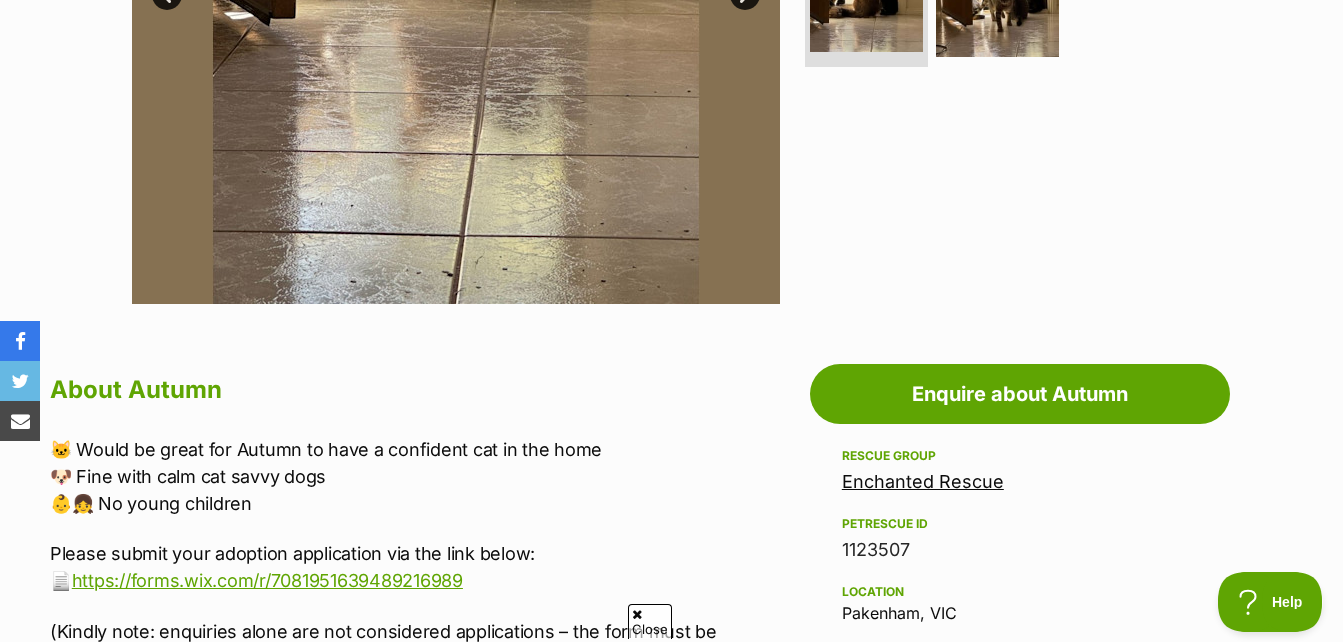 scroll, scrollTop: 800, scrollLeft: 0, axis: vertical 